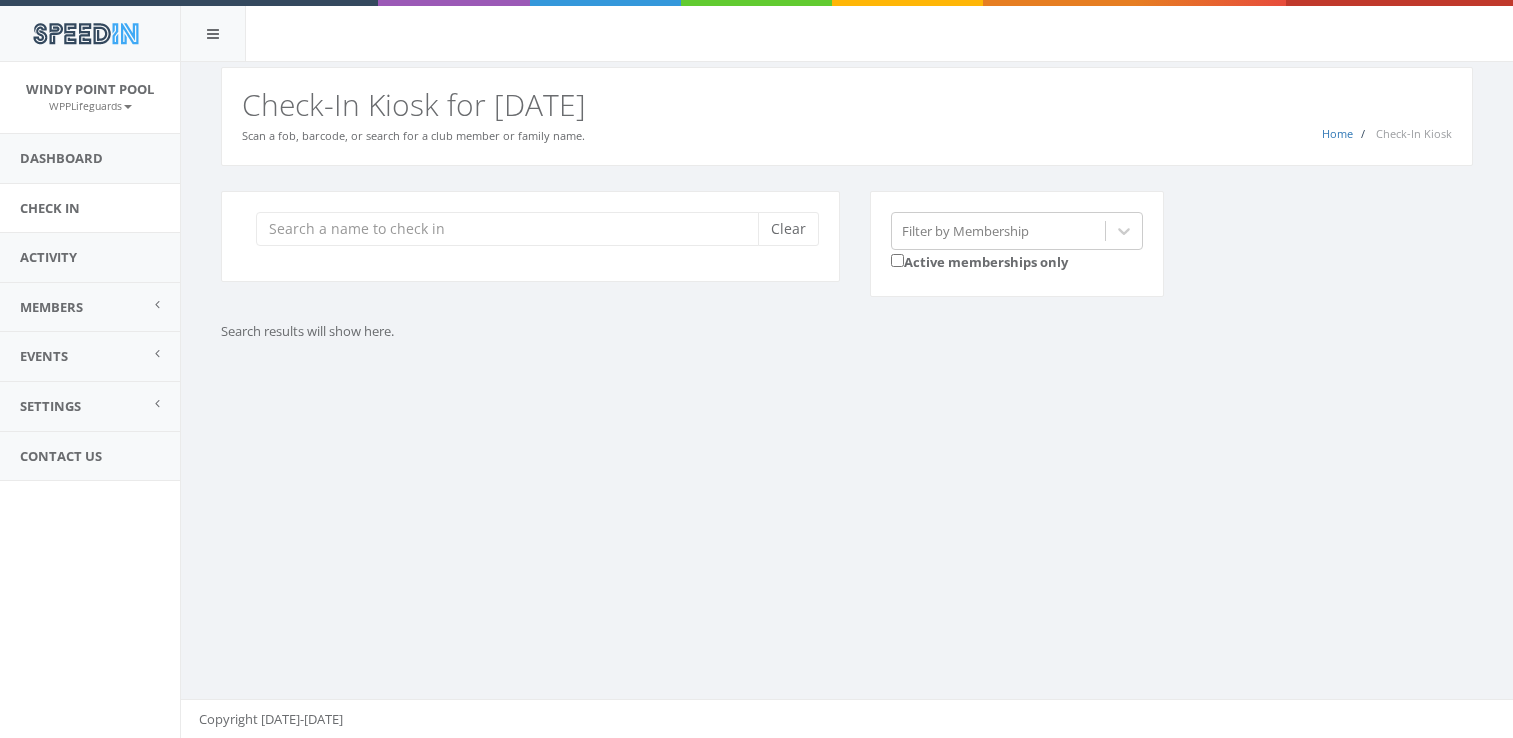 scroll, scrollTop: 0, scrollLeft: 0, axis: both 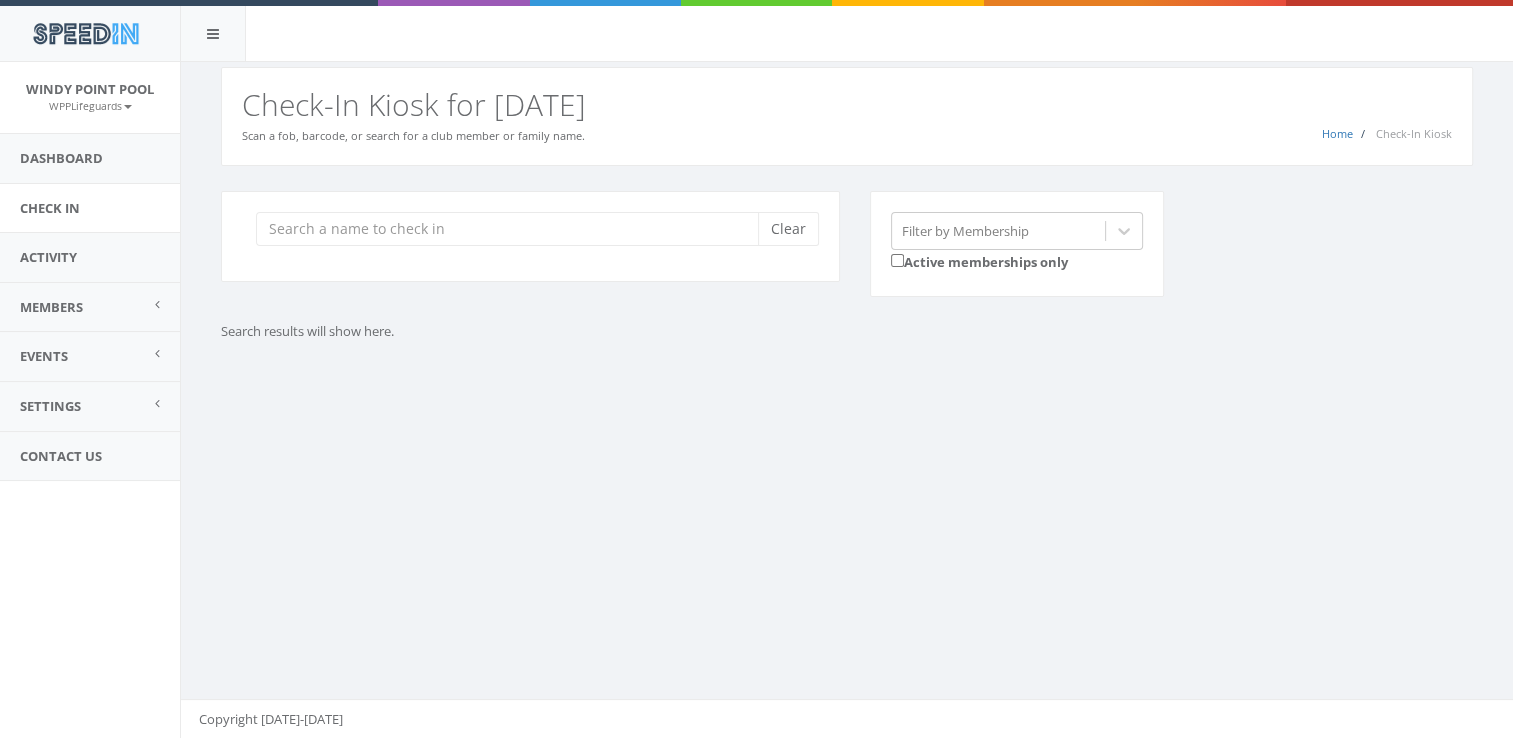 click at bounding box center [514, 229] 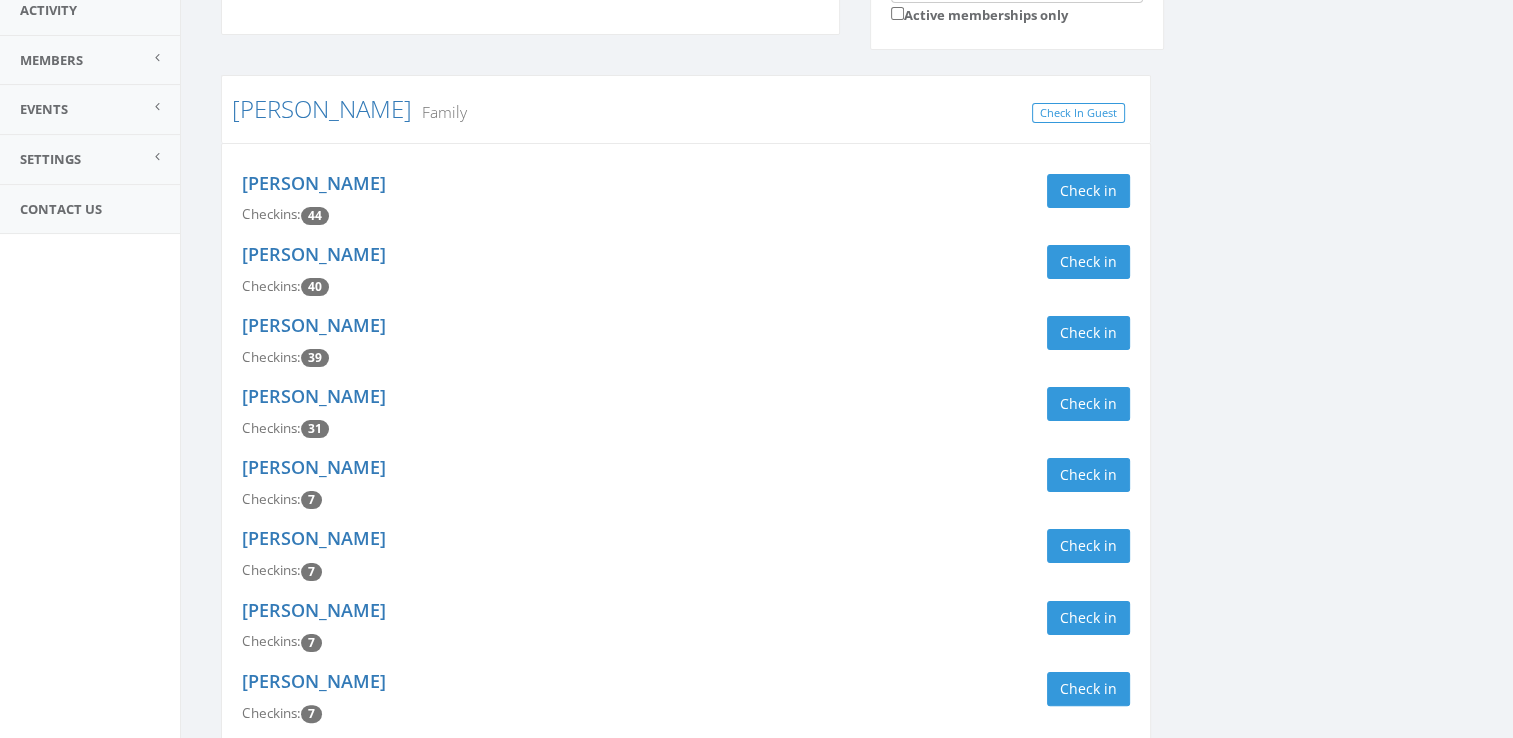 scroll, scrollTop: 264, scrollLeft: 0, axis: vertical 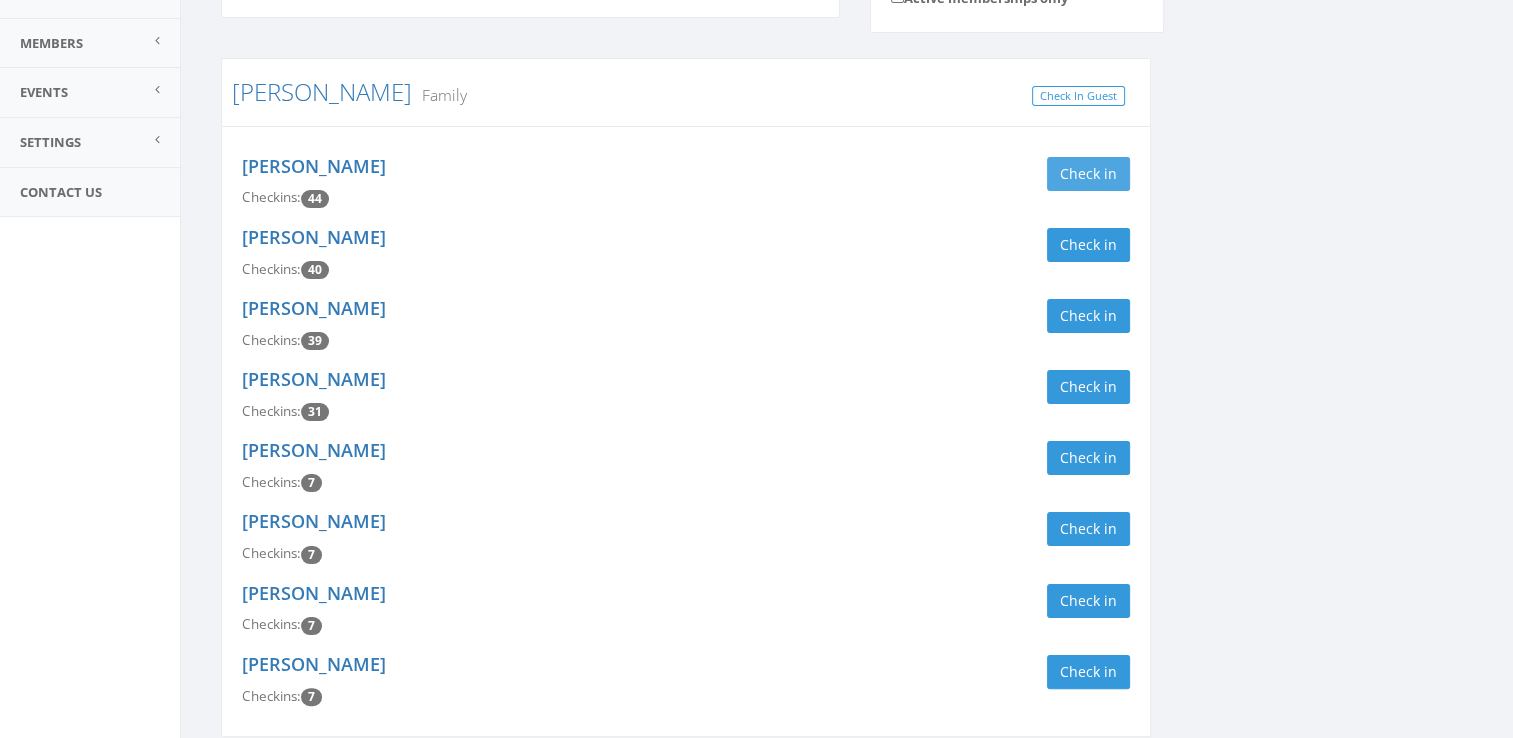 type on "gran" 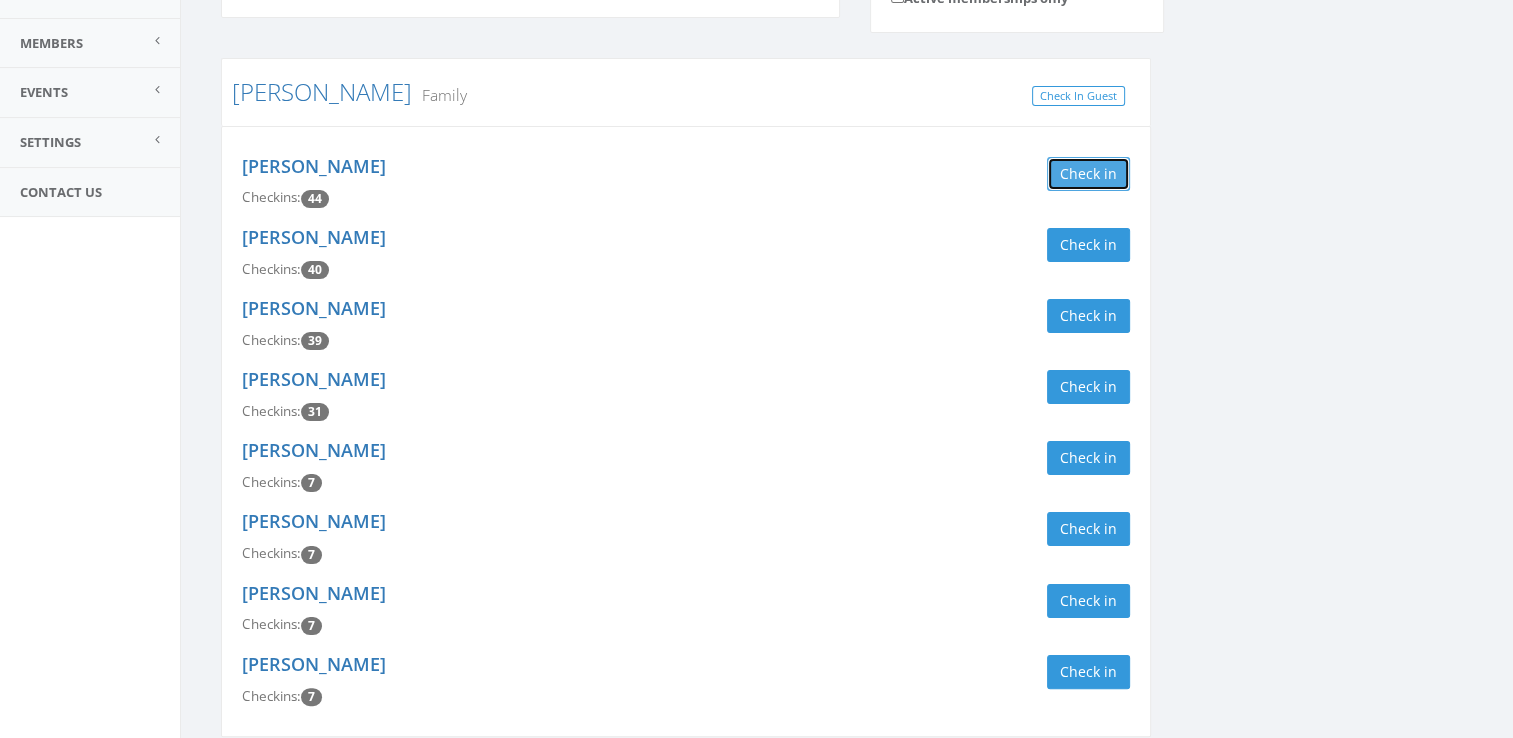click on "Check in" at bounding box center (1088, 174) 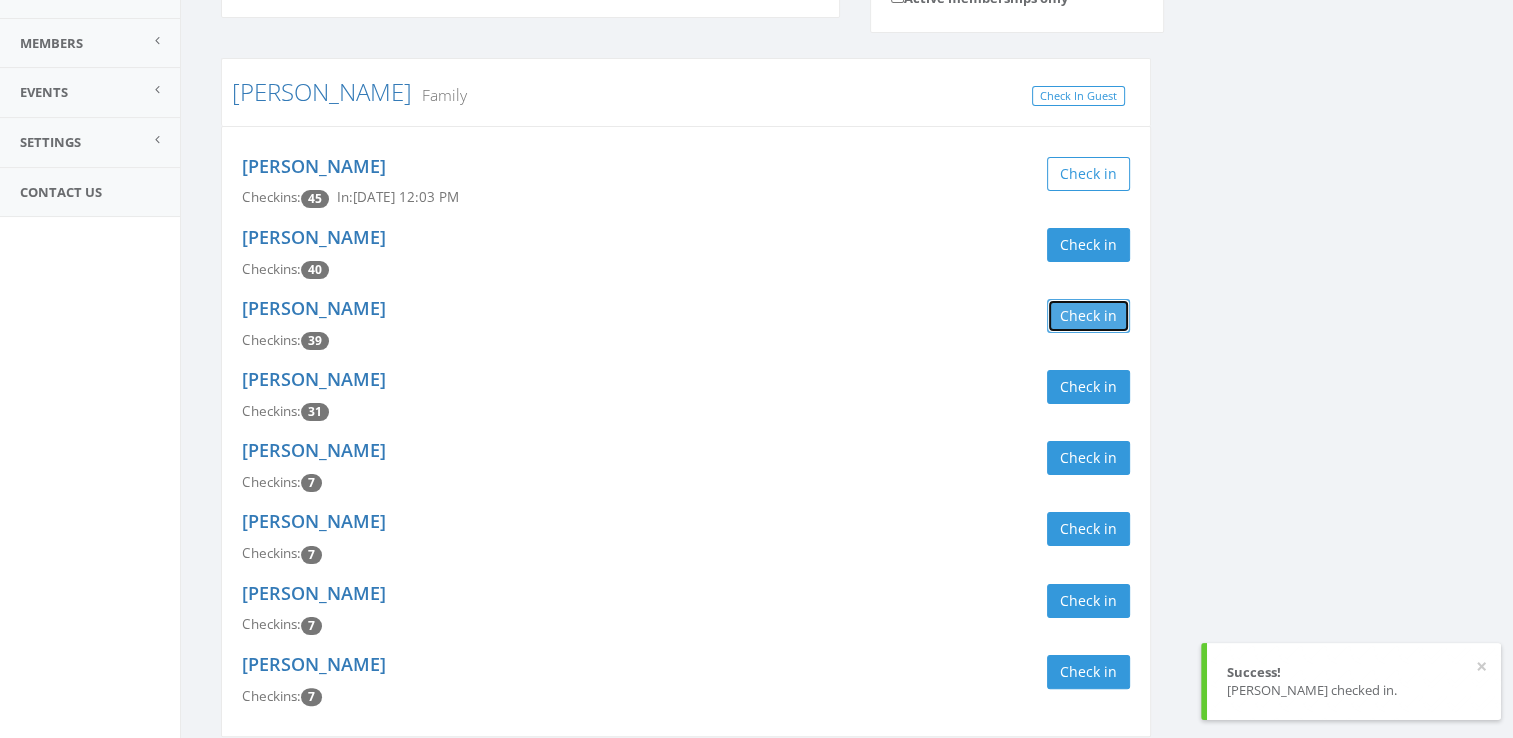 click on "Check in" at bounding box center [1088, 316] 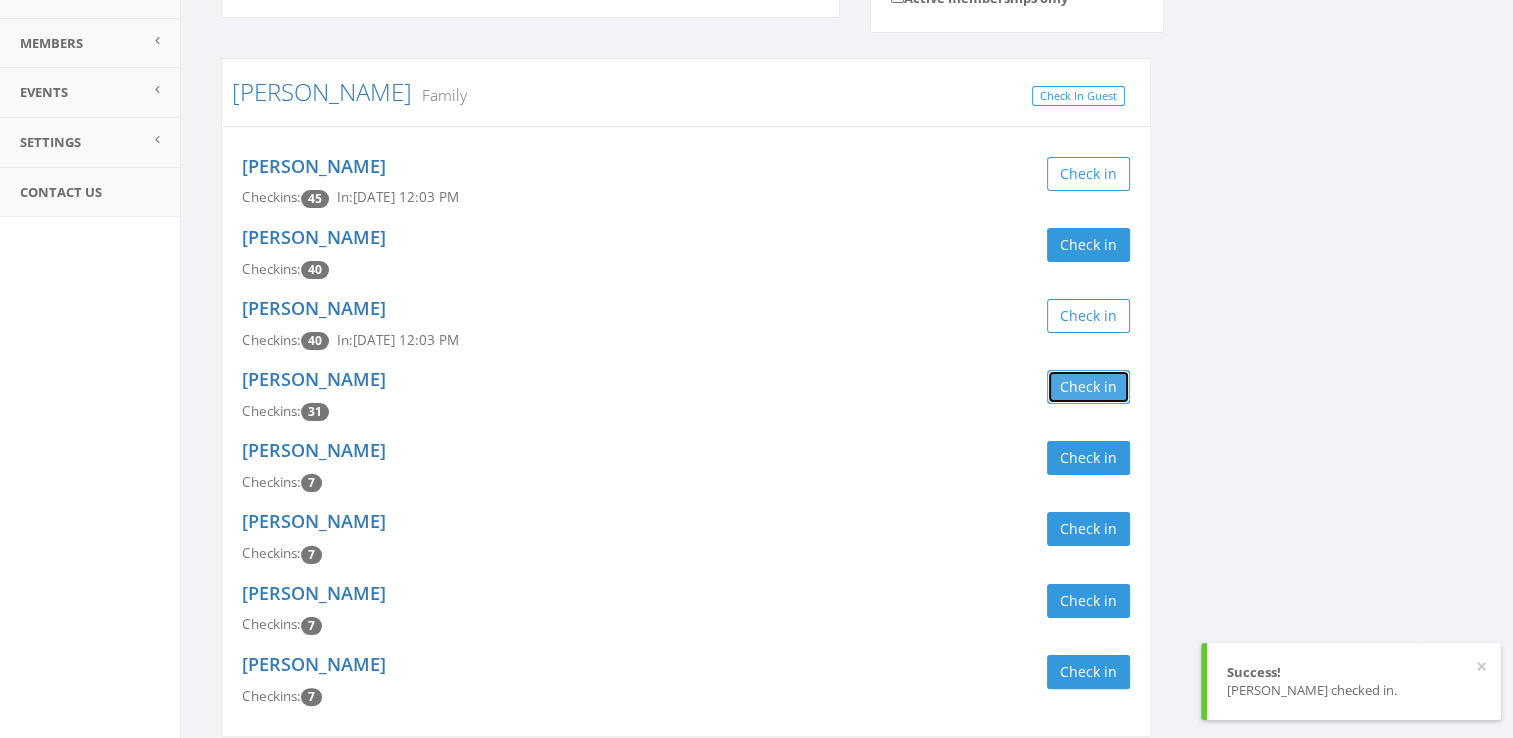 click on "Check in" at bounding box center (1088, 387) 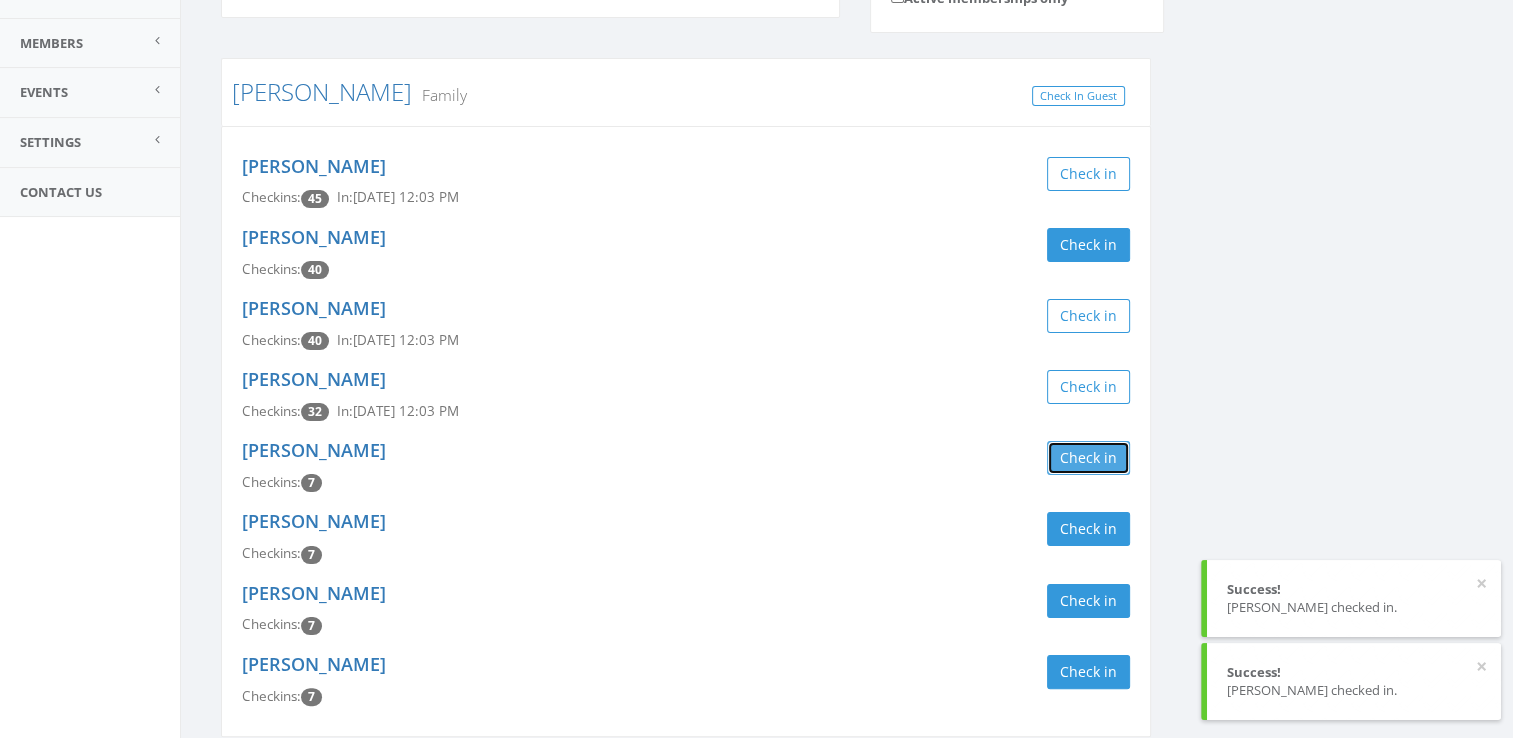 click on "Check in" at bounding box center (1088, 458) 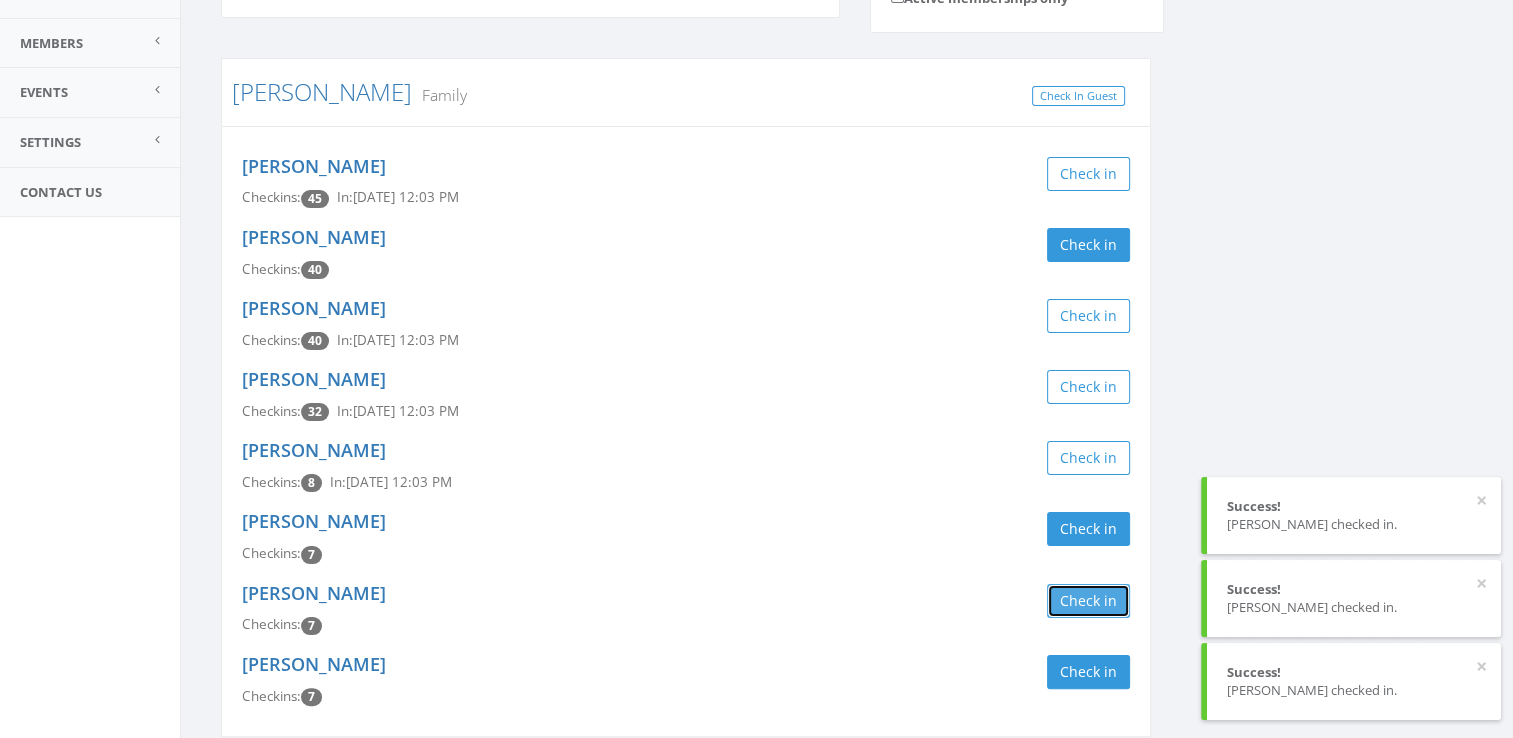 click on "Check in" at bounding box center [1088, 601] 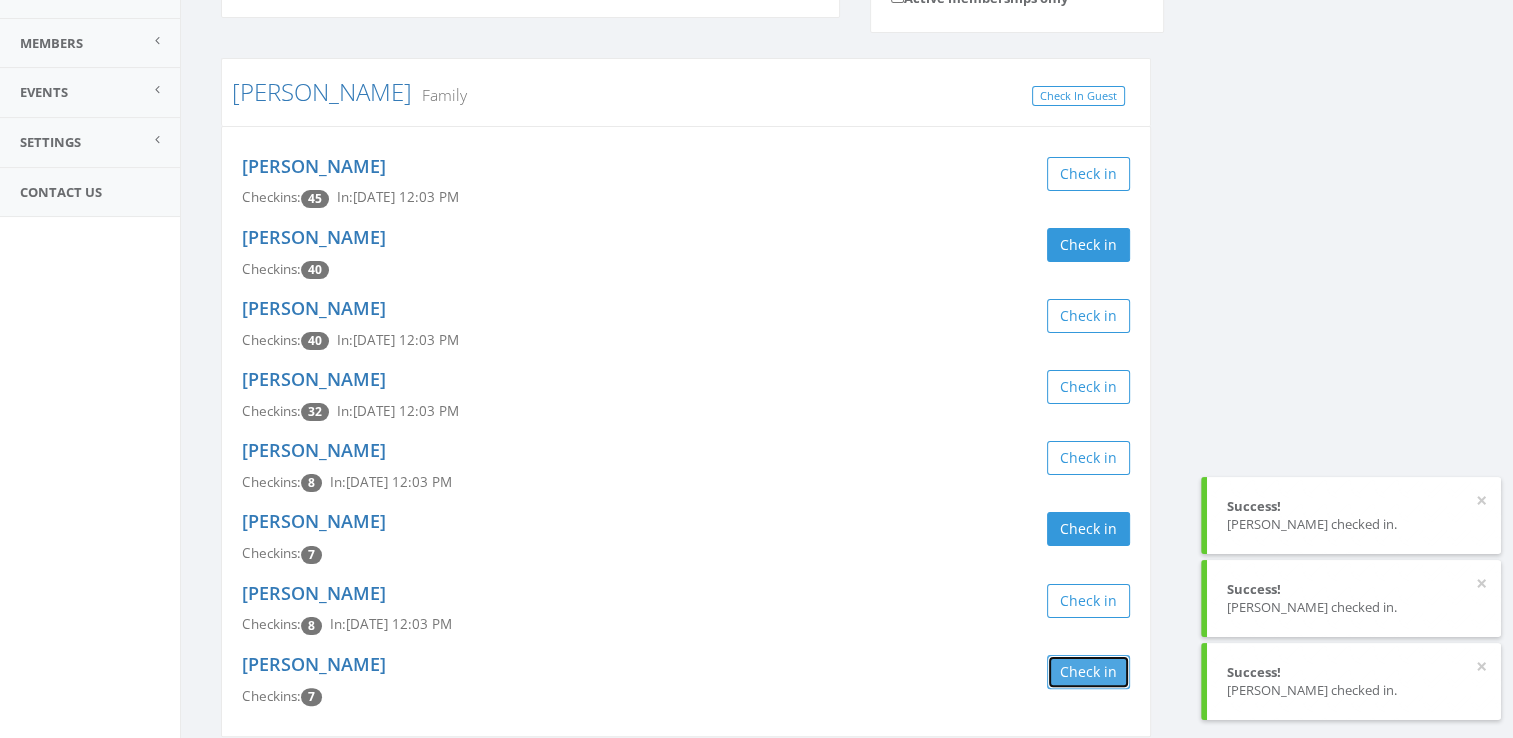 click on "Check in" at bounding box center (1088, 672) 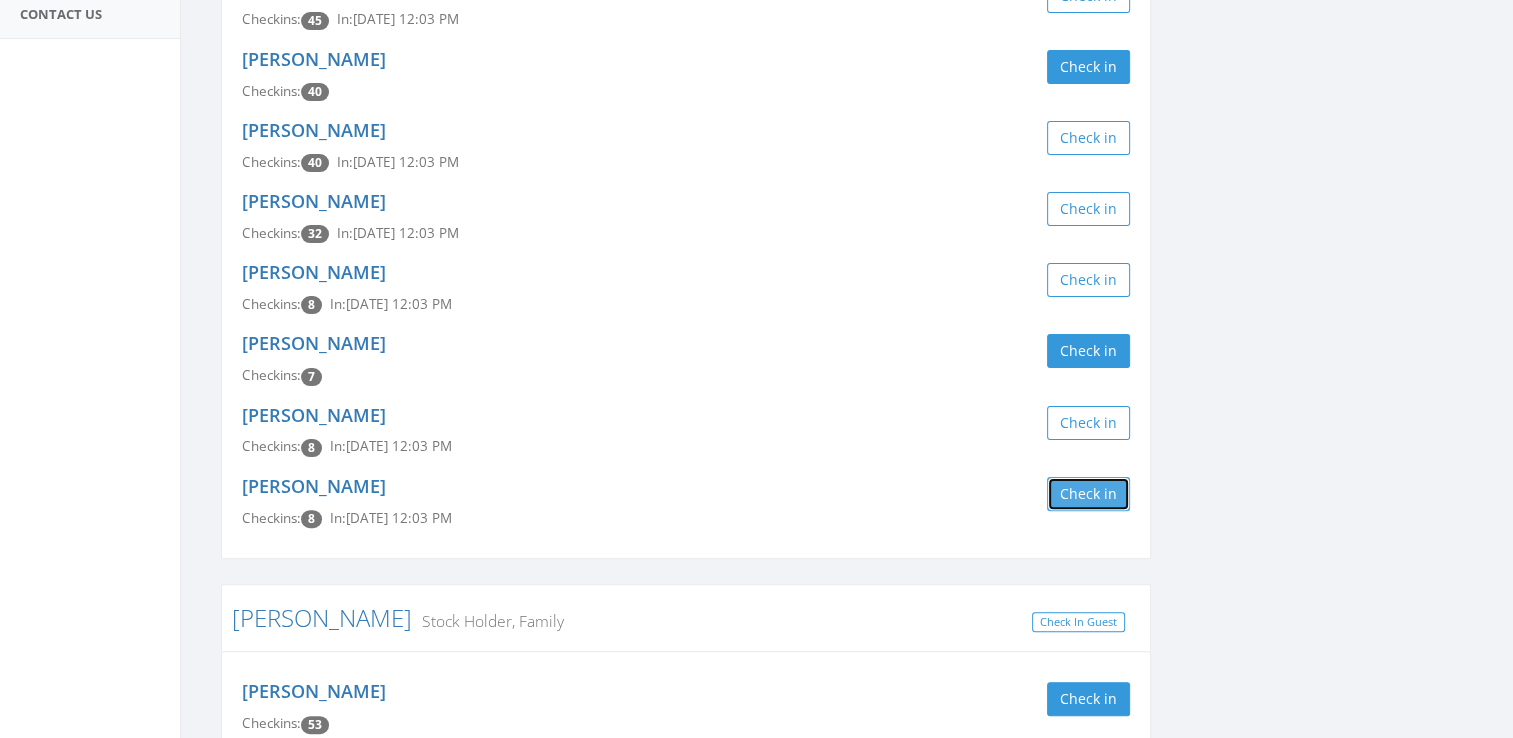 scroll, scrollTop: 0, scrollLeft: 0, axis: both 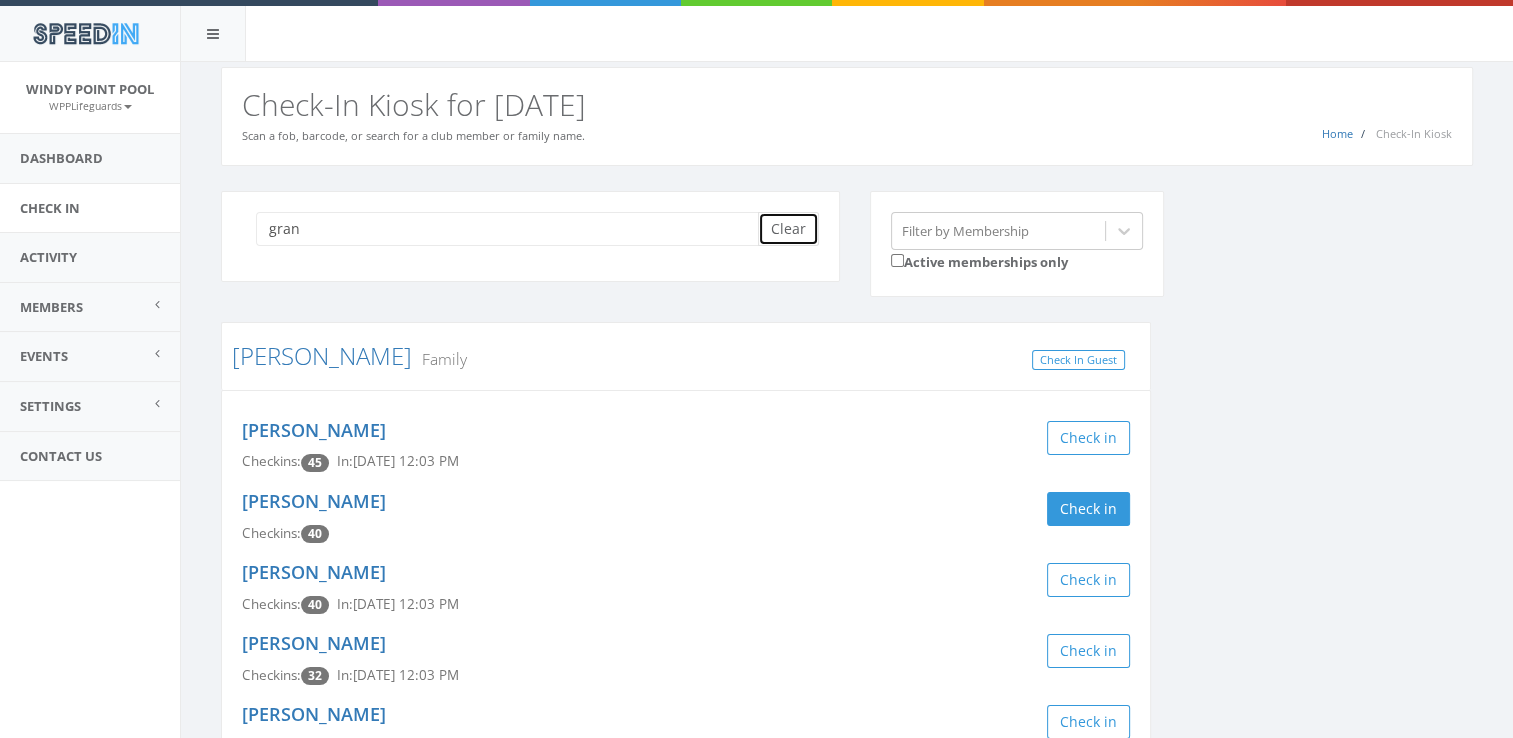 click on "Clear" at bounding box center [788, 229] 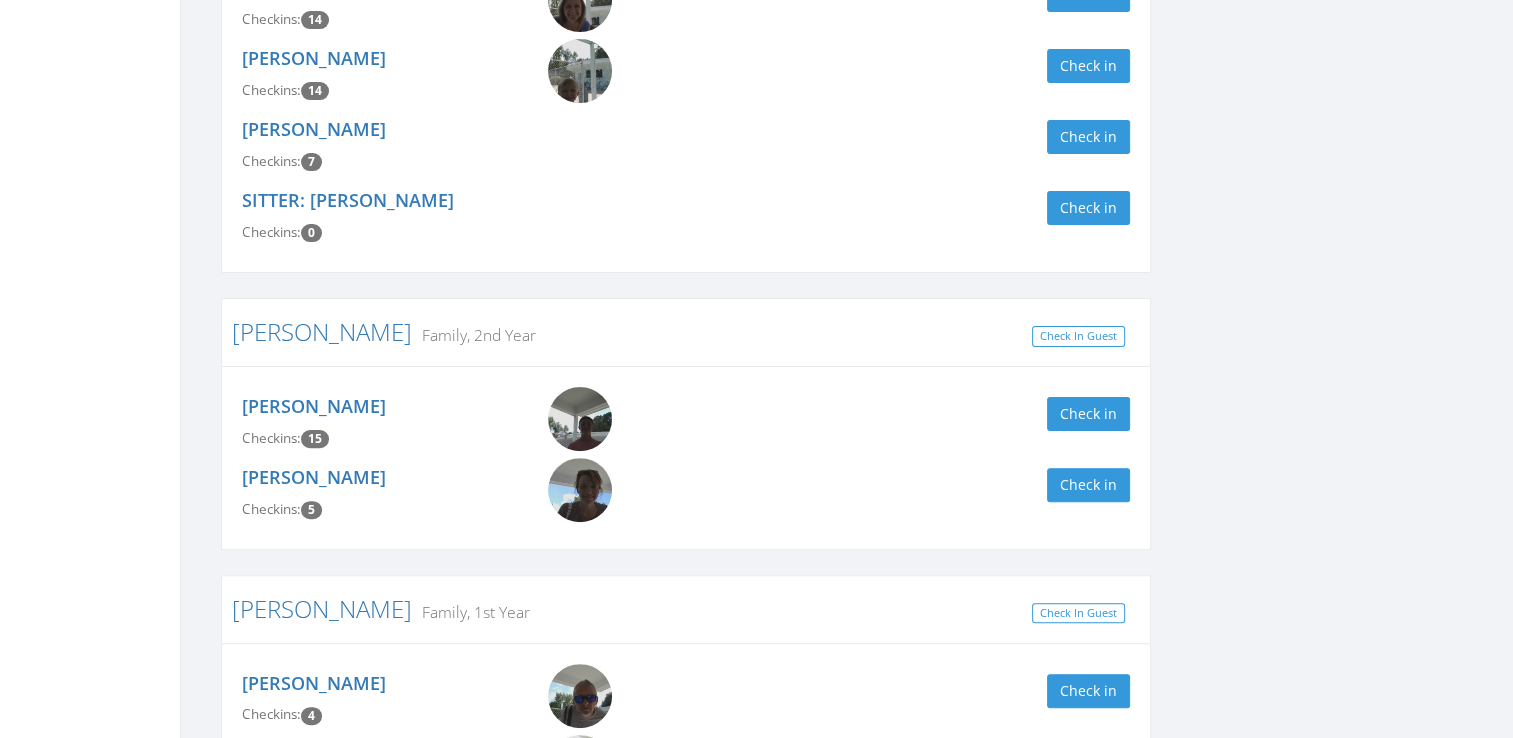 scroll, scrollTop: 550, scrollLeft: 0, axis: vertical 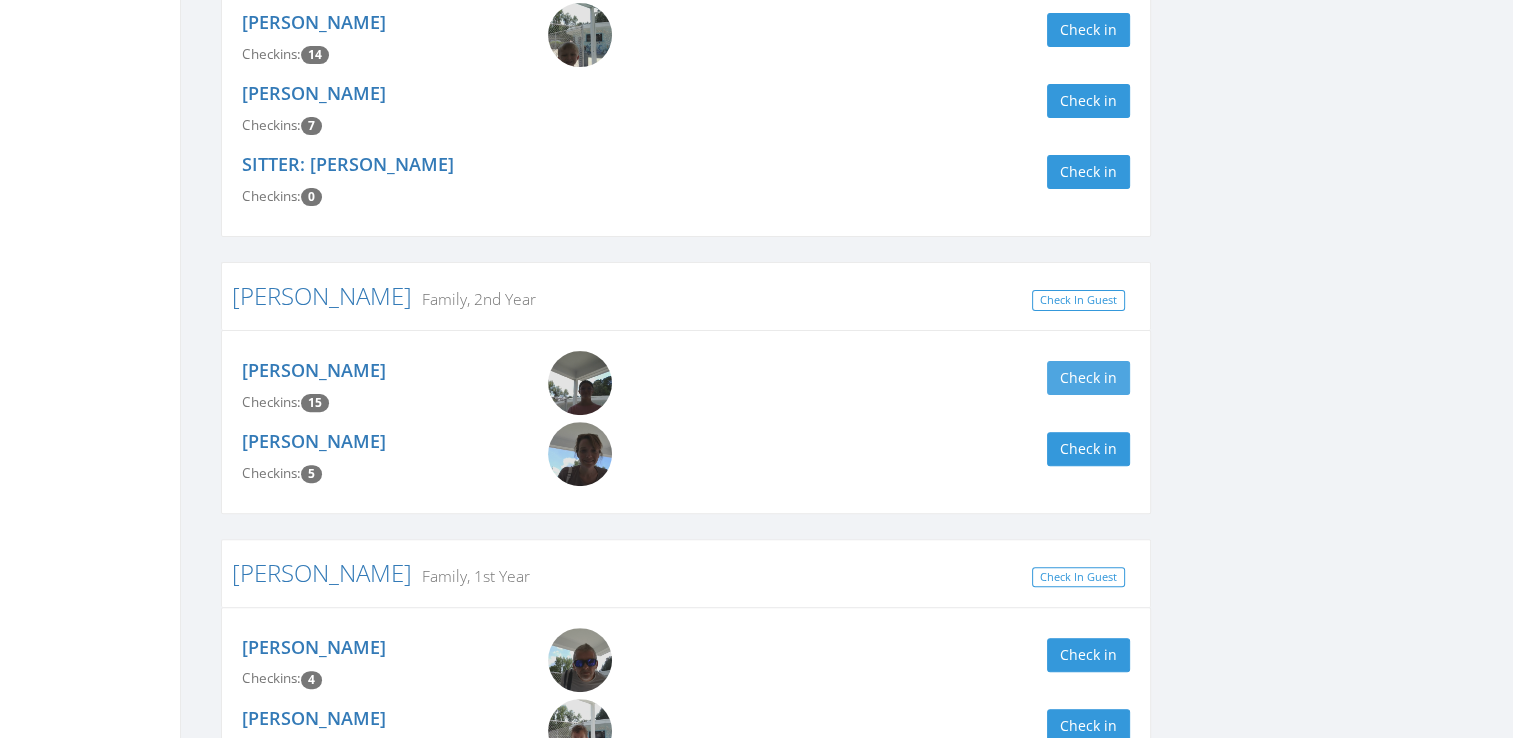 type on "lucas" 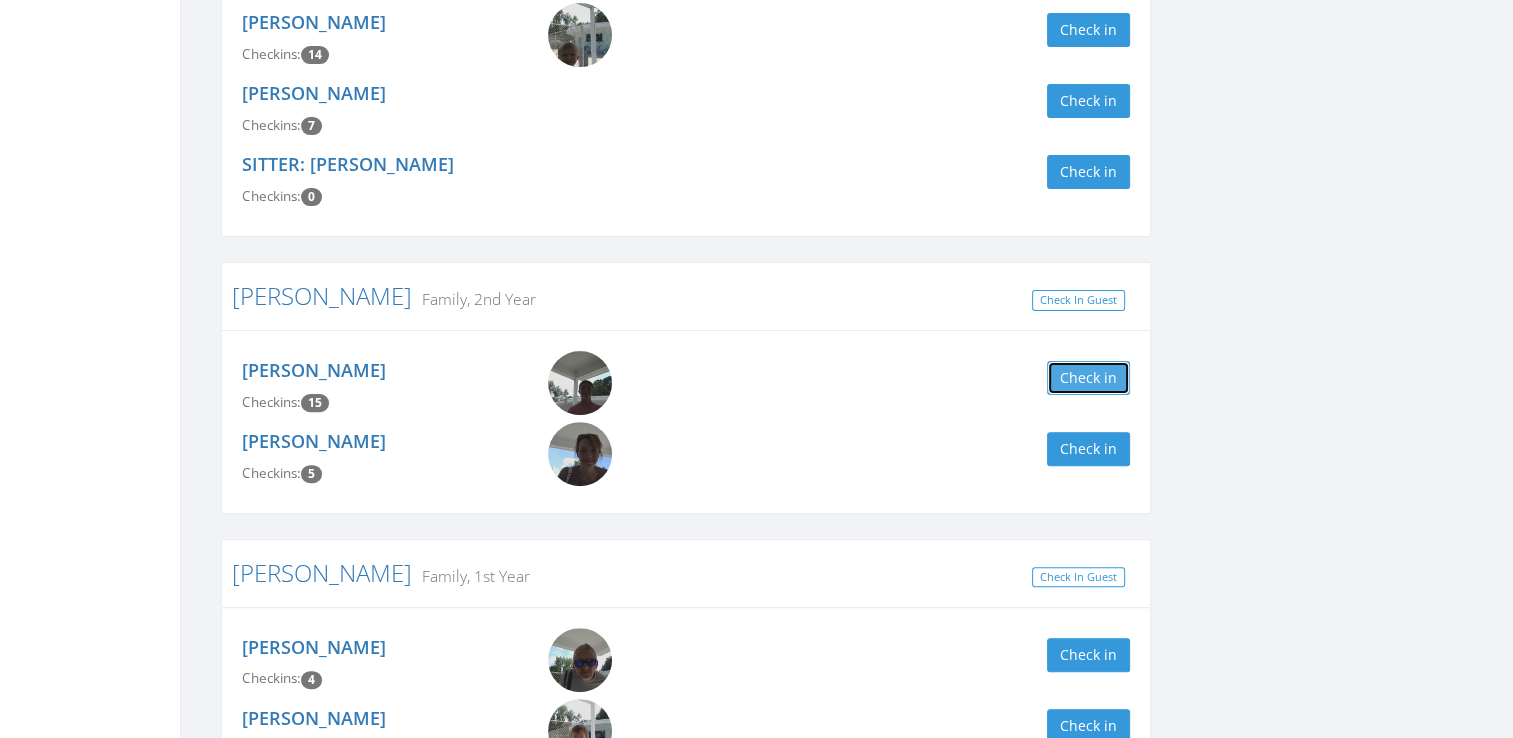 click on "Check in" at bounding box center (1088, 378) 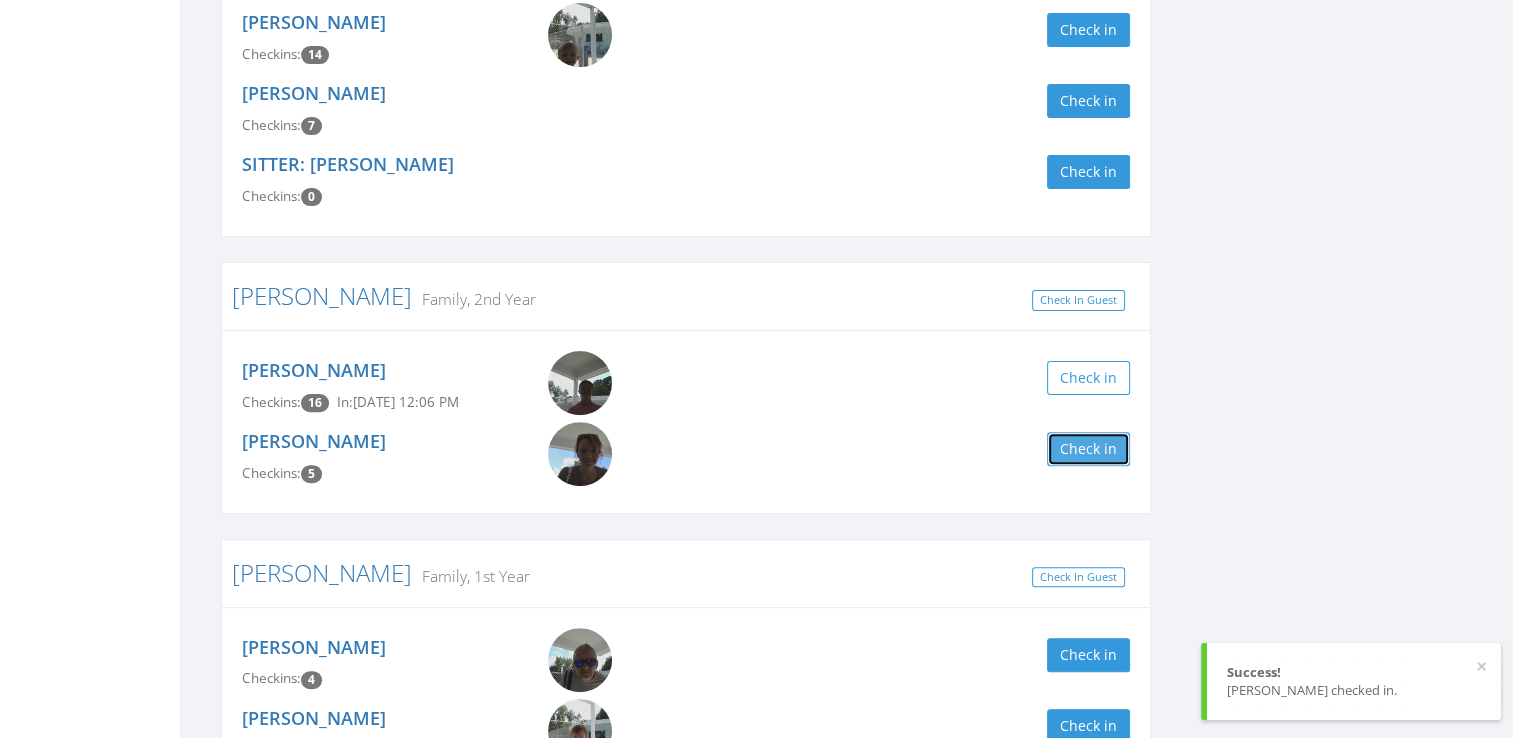 click on "Check in" at bounding box center [1088, 449] 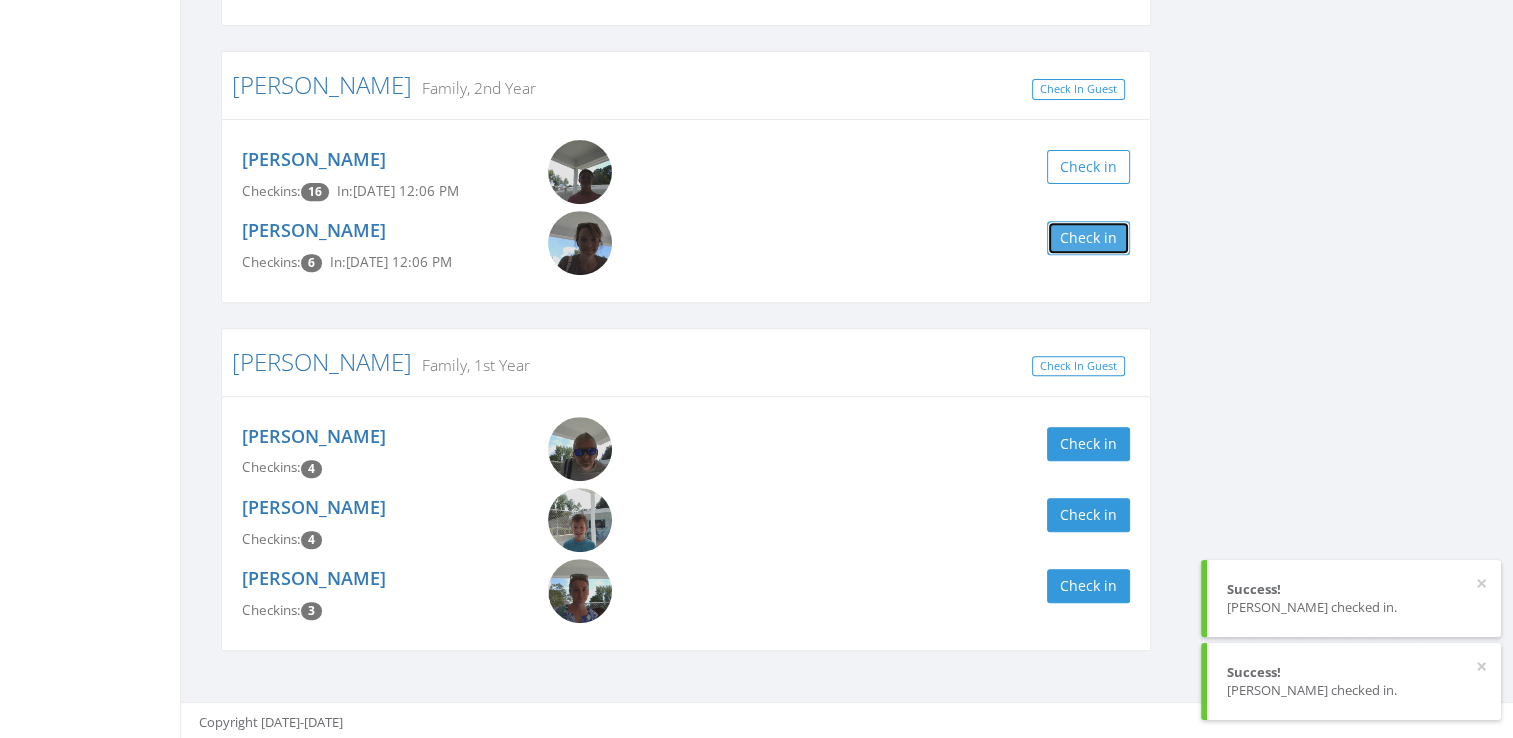 scroll, scrollTop: 0, scrollLeft: 0, axis: both 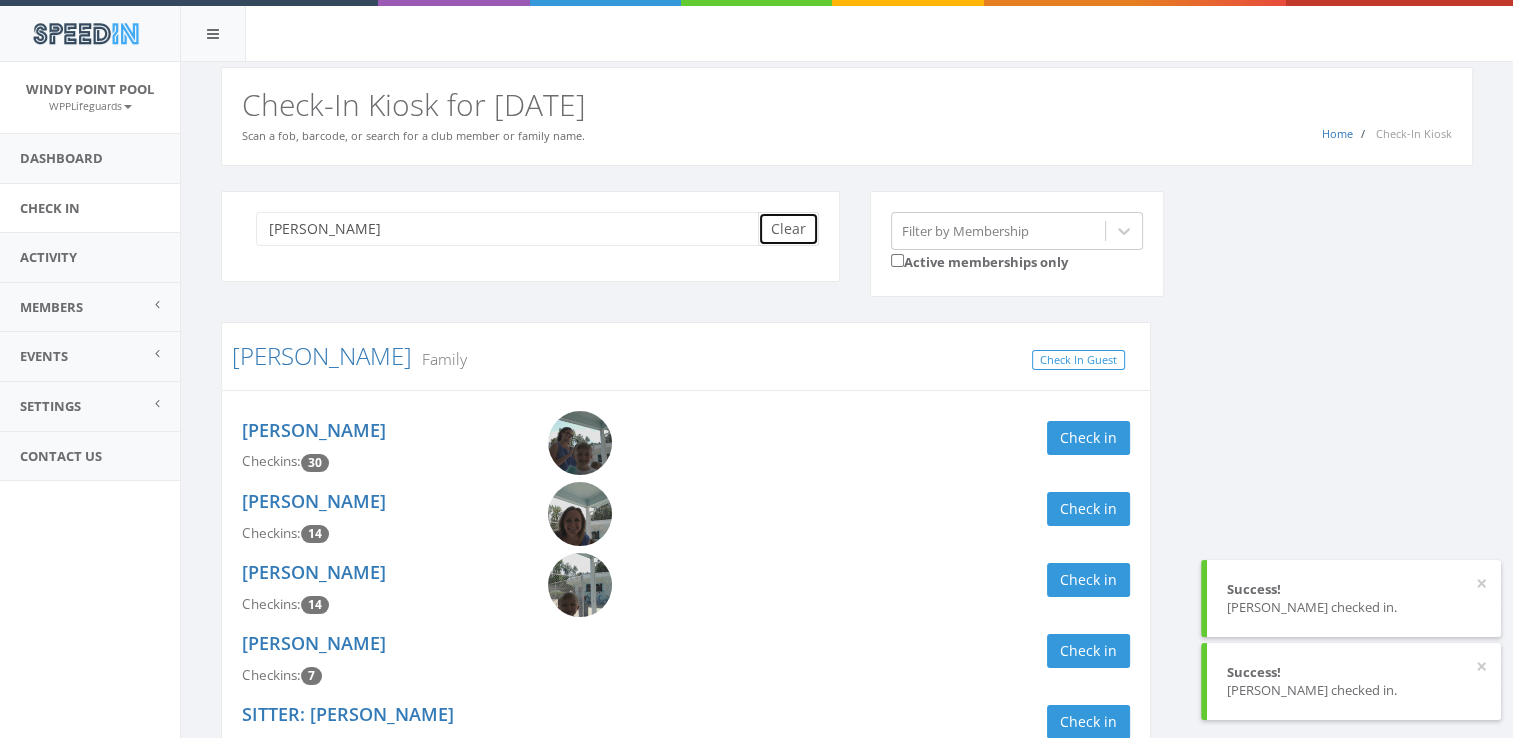 click on "Clear" at bounding box center (788, 229) 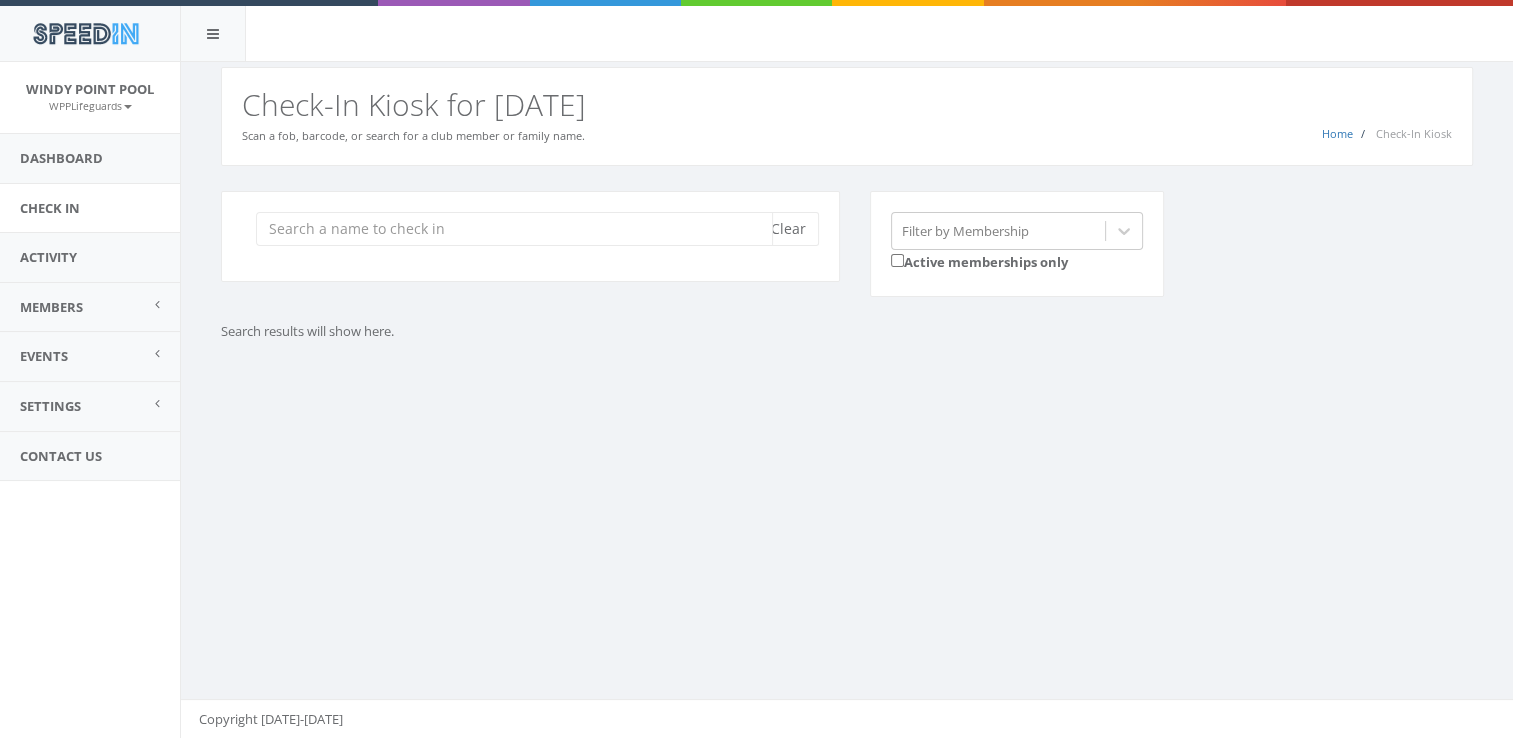 click at bounding box center (514, 229) 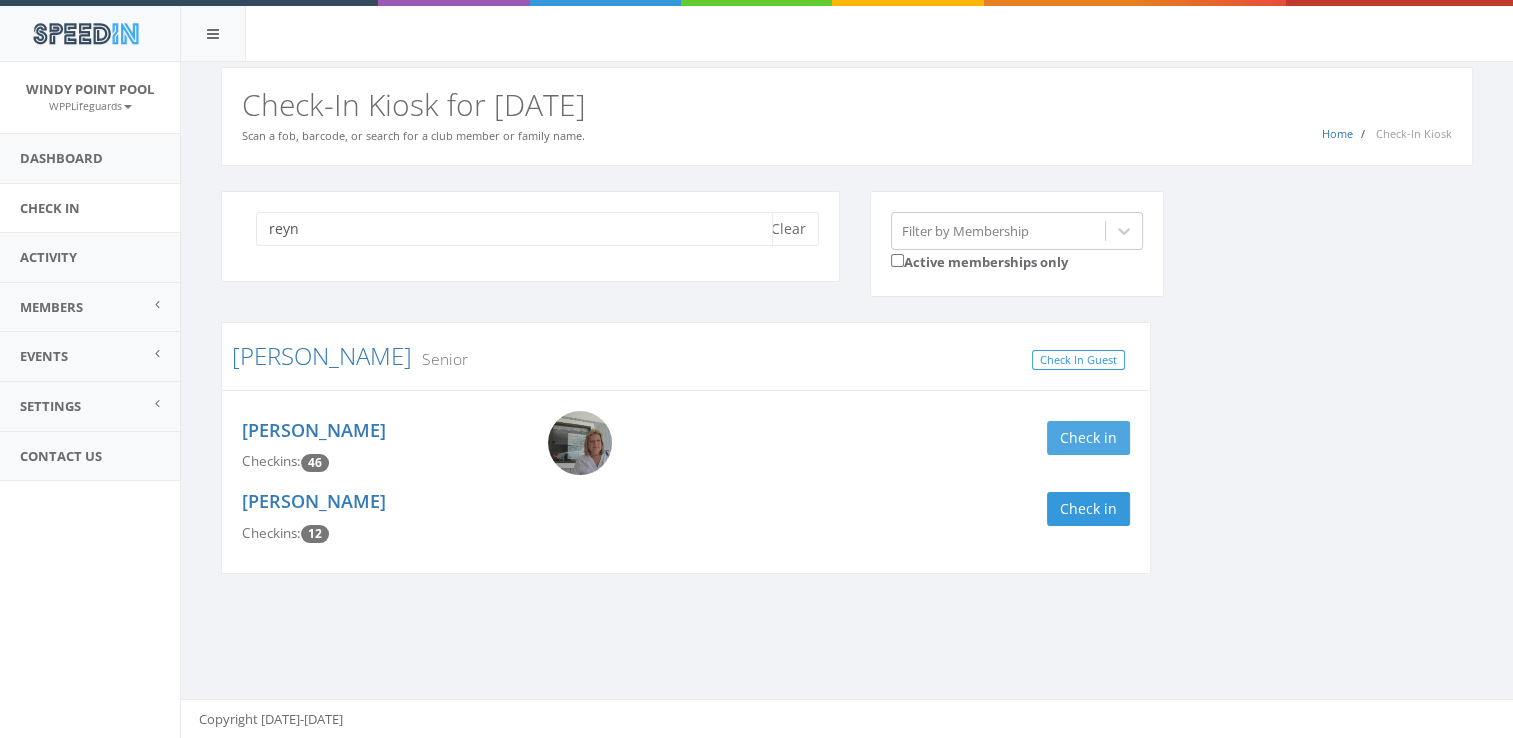 type on "reyn" 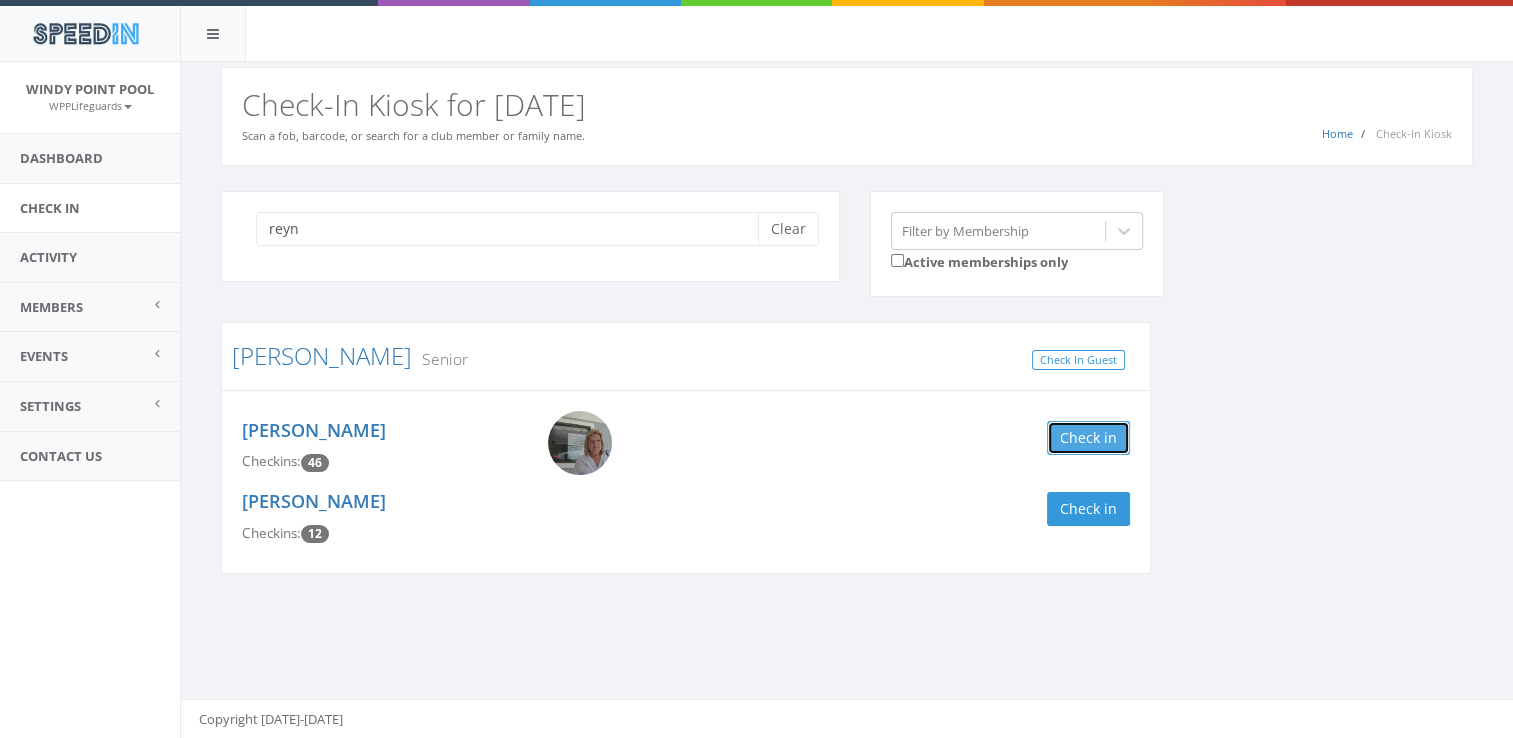 click on "Check in" at bounding box center (1088, 438) 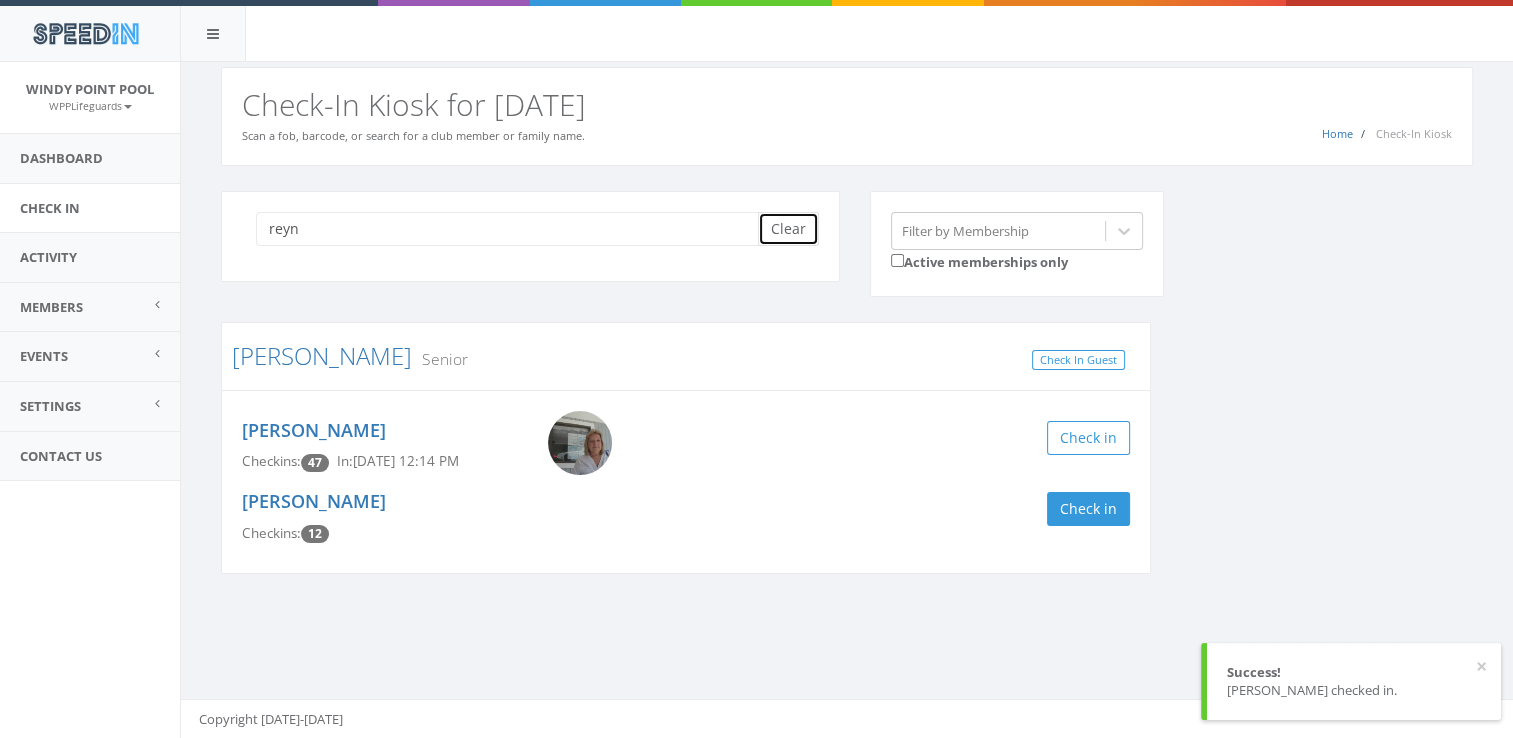 click on "Clear" at bounding box center [788, 229] 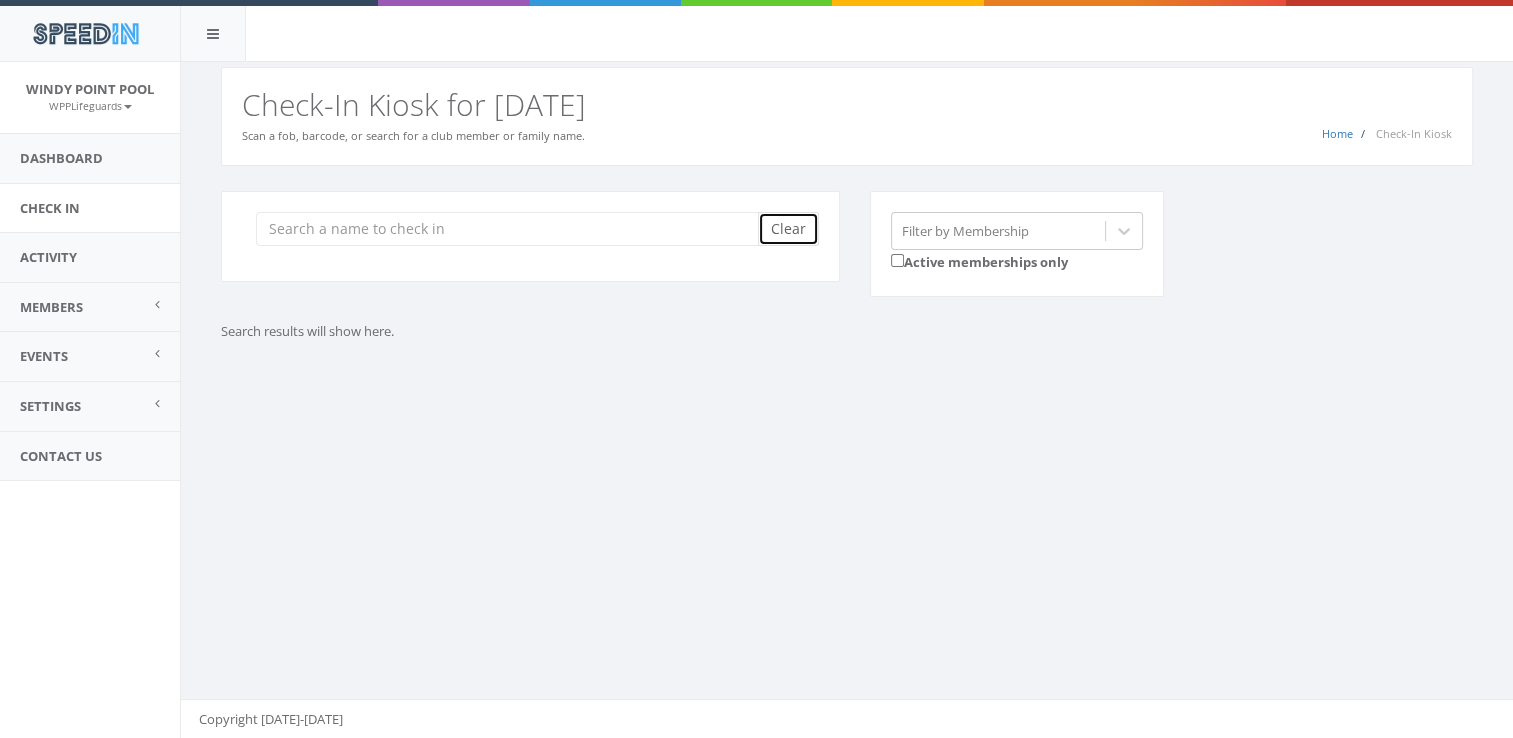 click on "Clear" at bounding box center (788, 229) 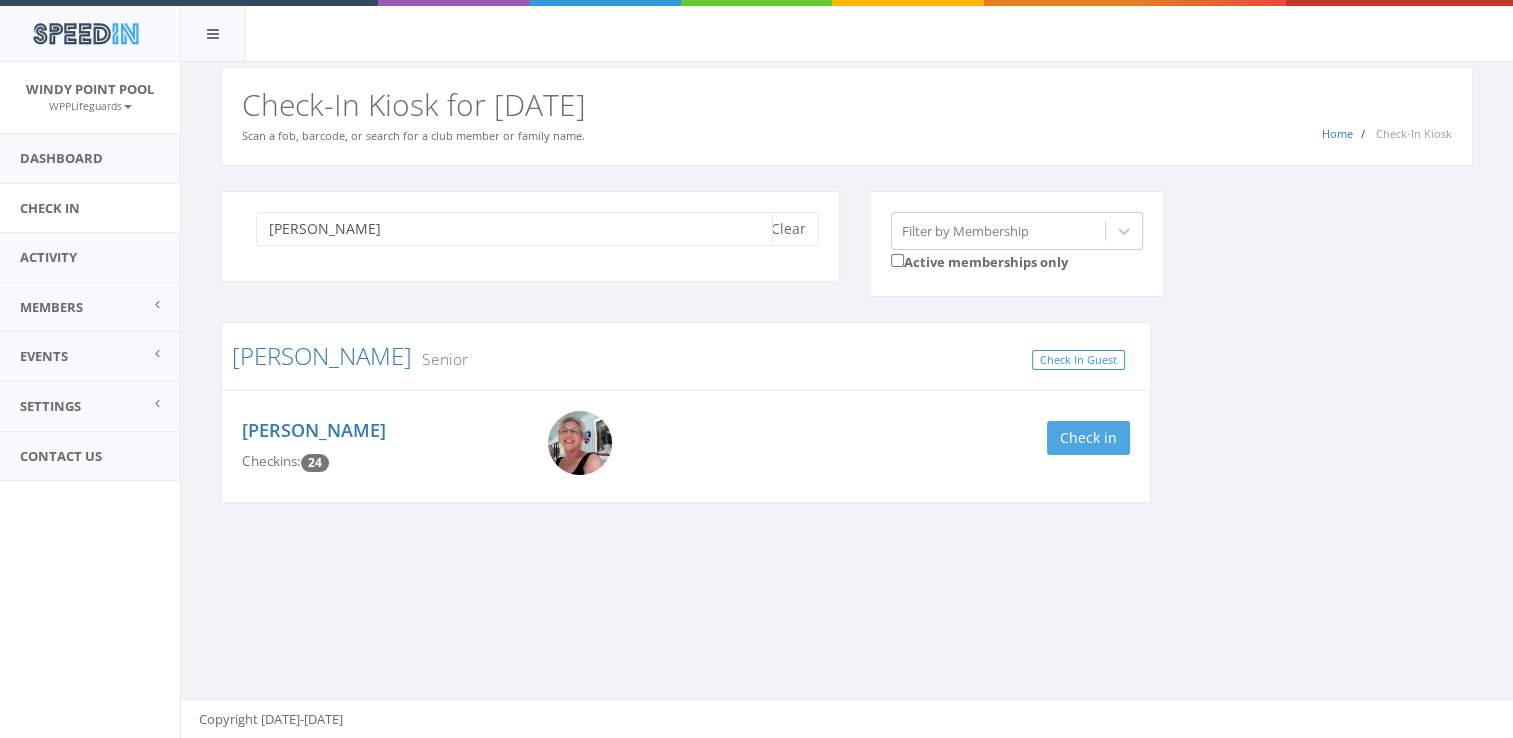 type on "Picken" 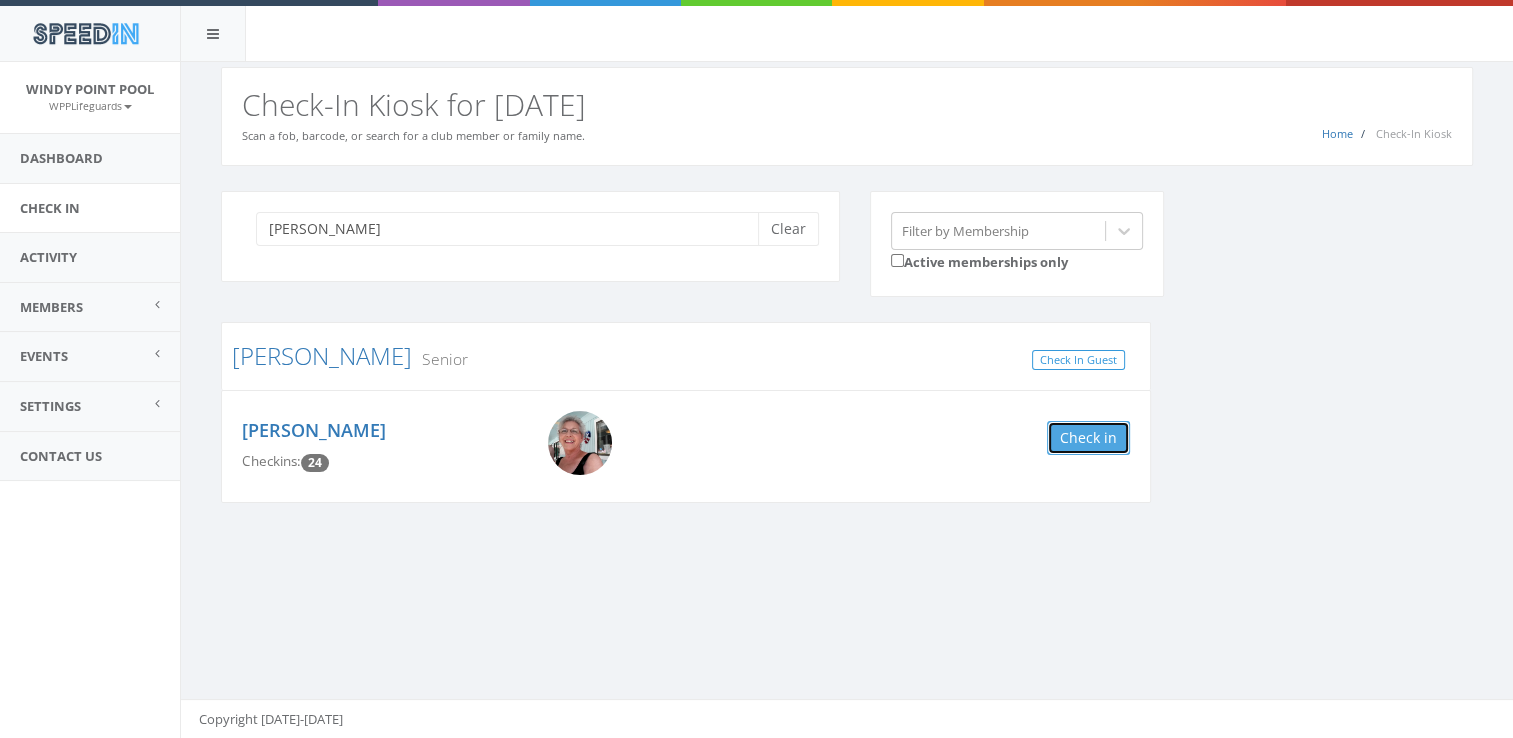 click on "Check in" at bounding box center [1088, 438] 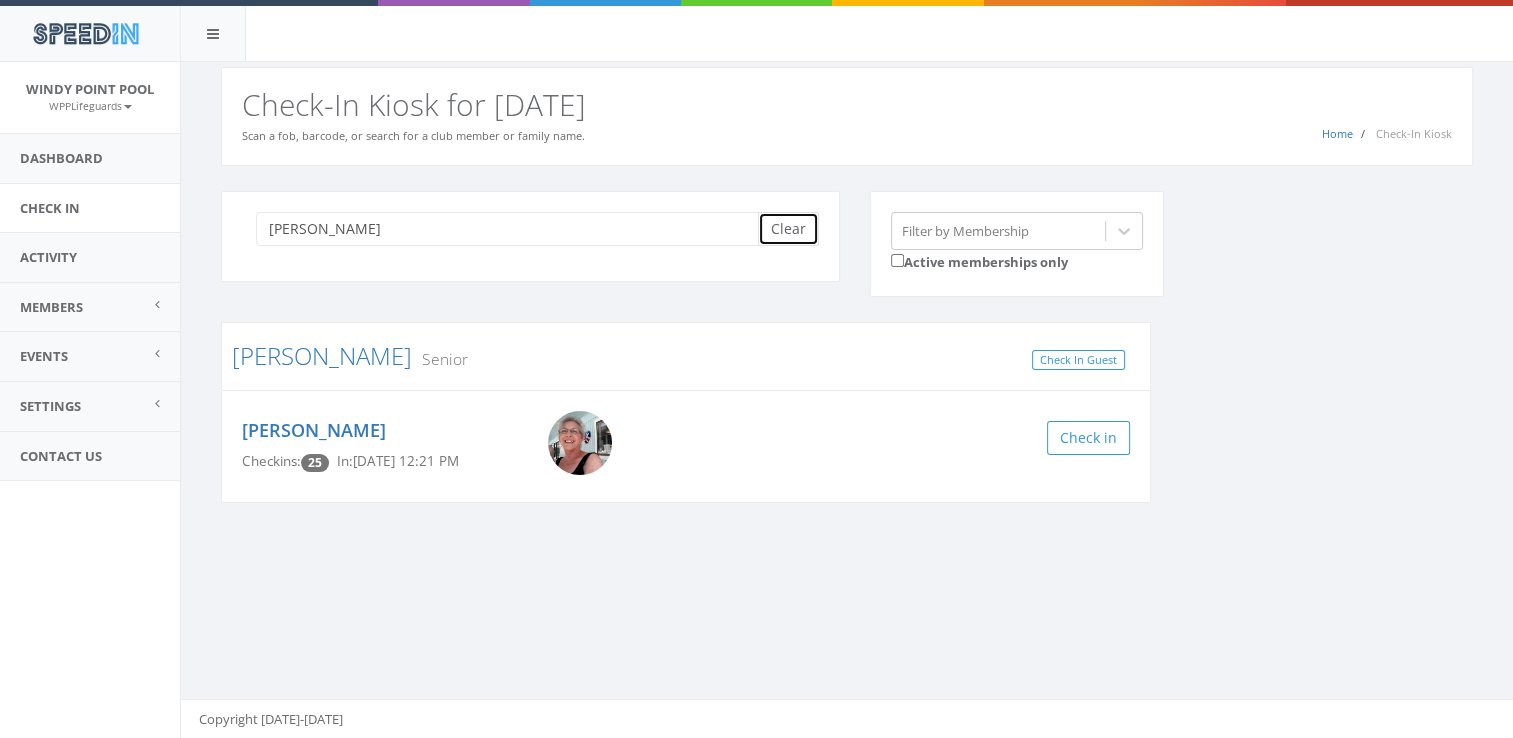 click on "Clear" at bounding box center (788, 229) 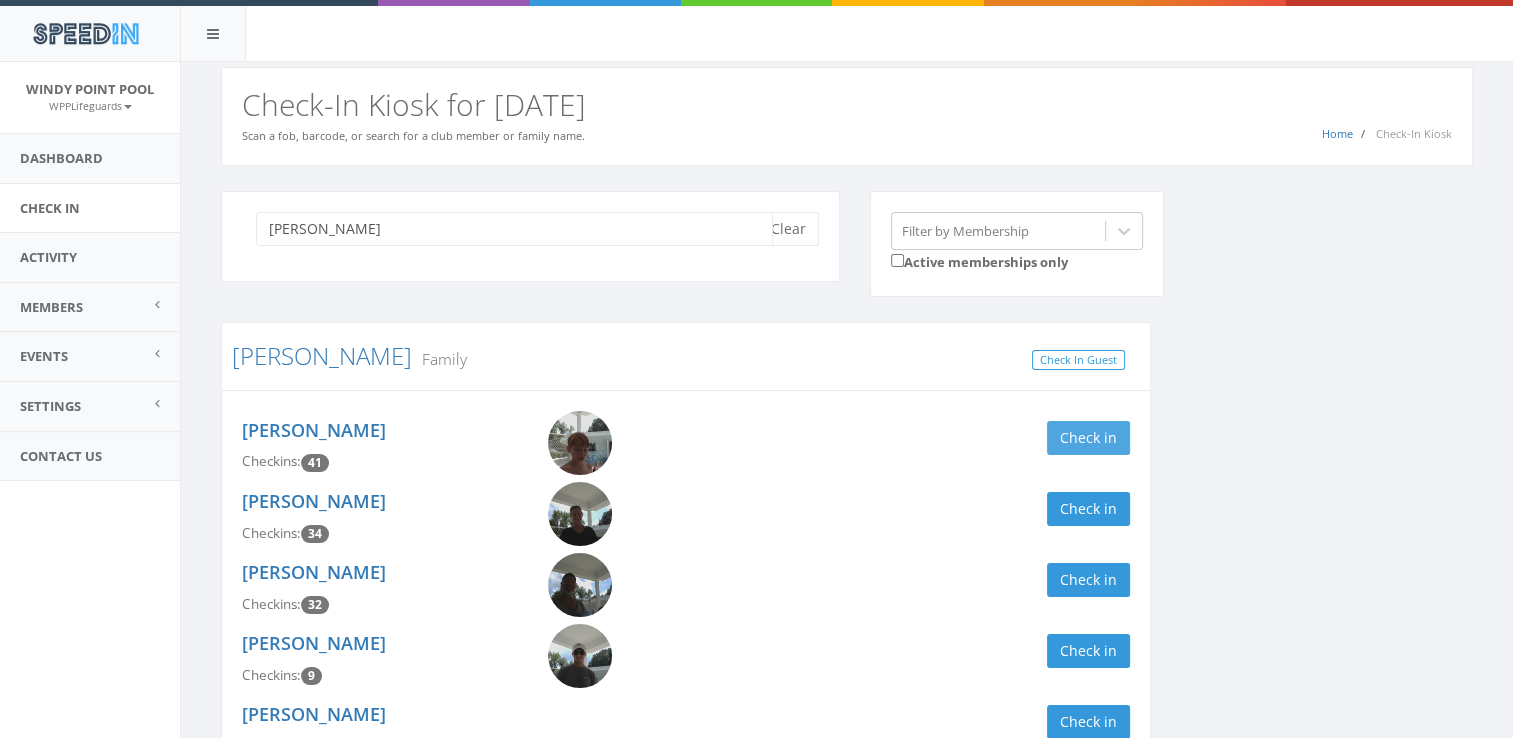 type on "[PERSON_NAME]" 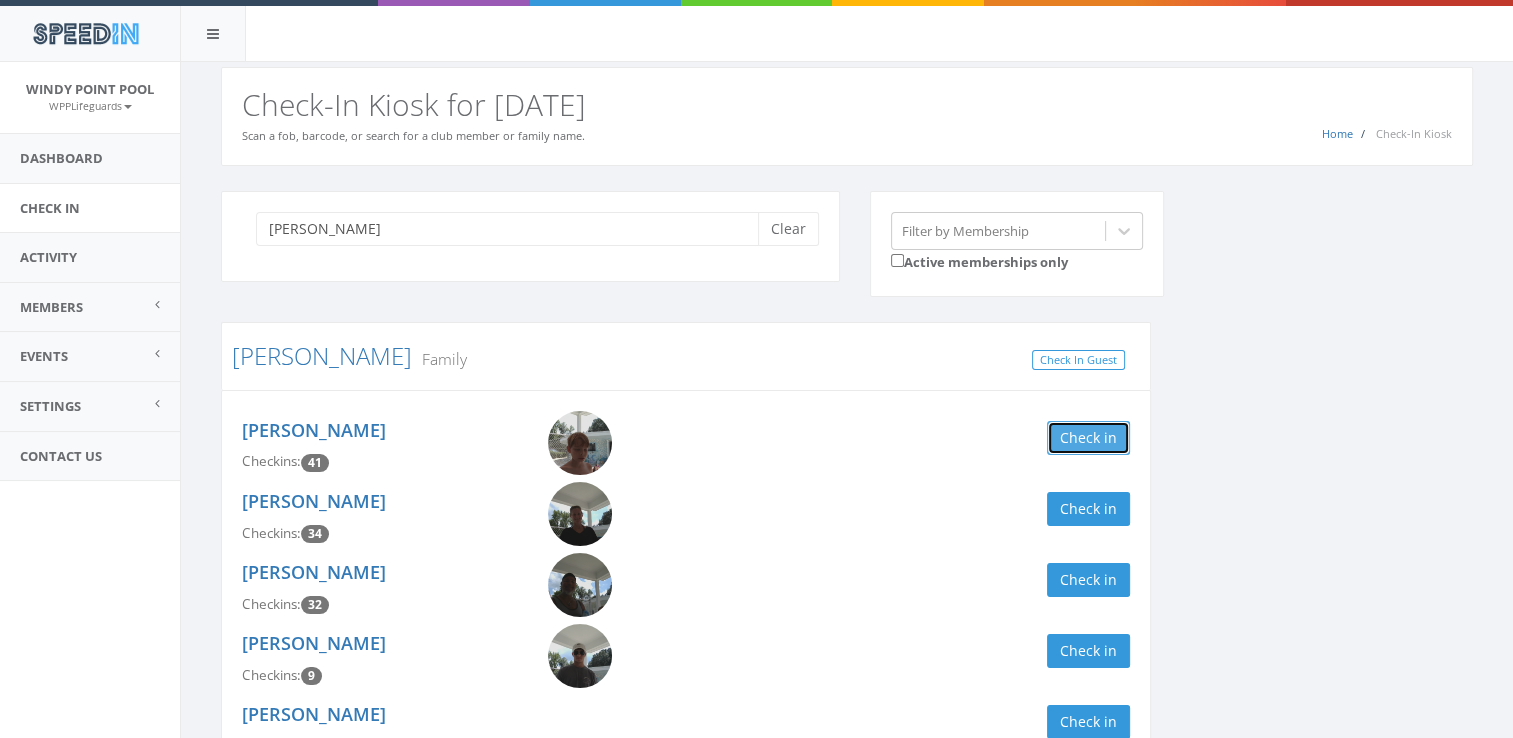 click on "Check in" at bounding box center [1088, 438] 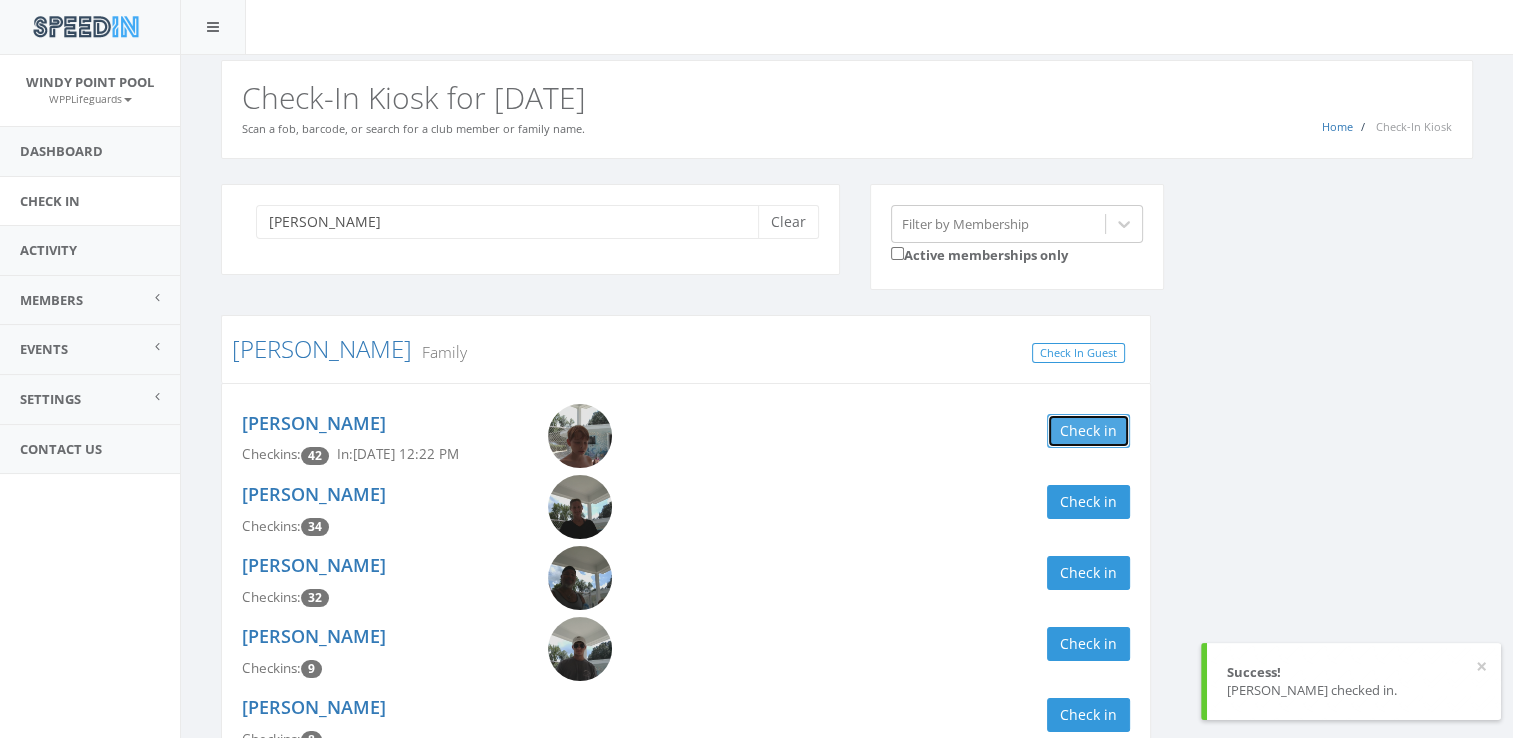 scroll, scrollTop: 9, scrollLeft: 0, axis: vertical 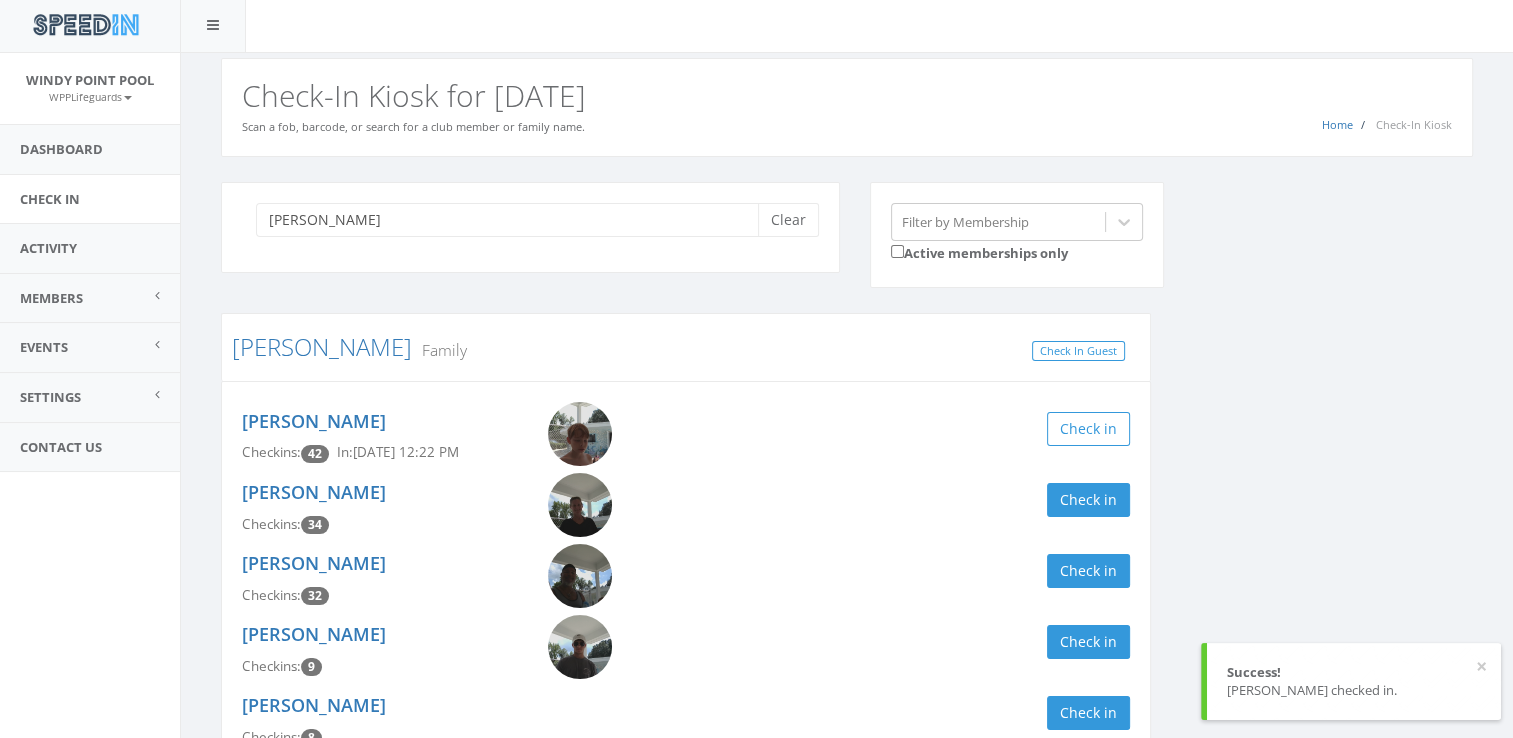 click on "Leslie Vega Checkins:  34 Check in" at bounding box center (686, 508) 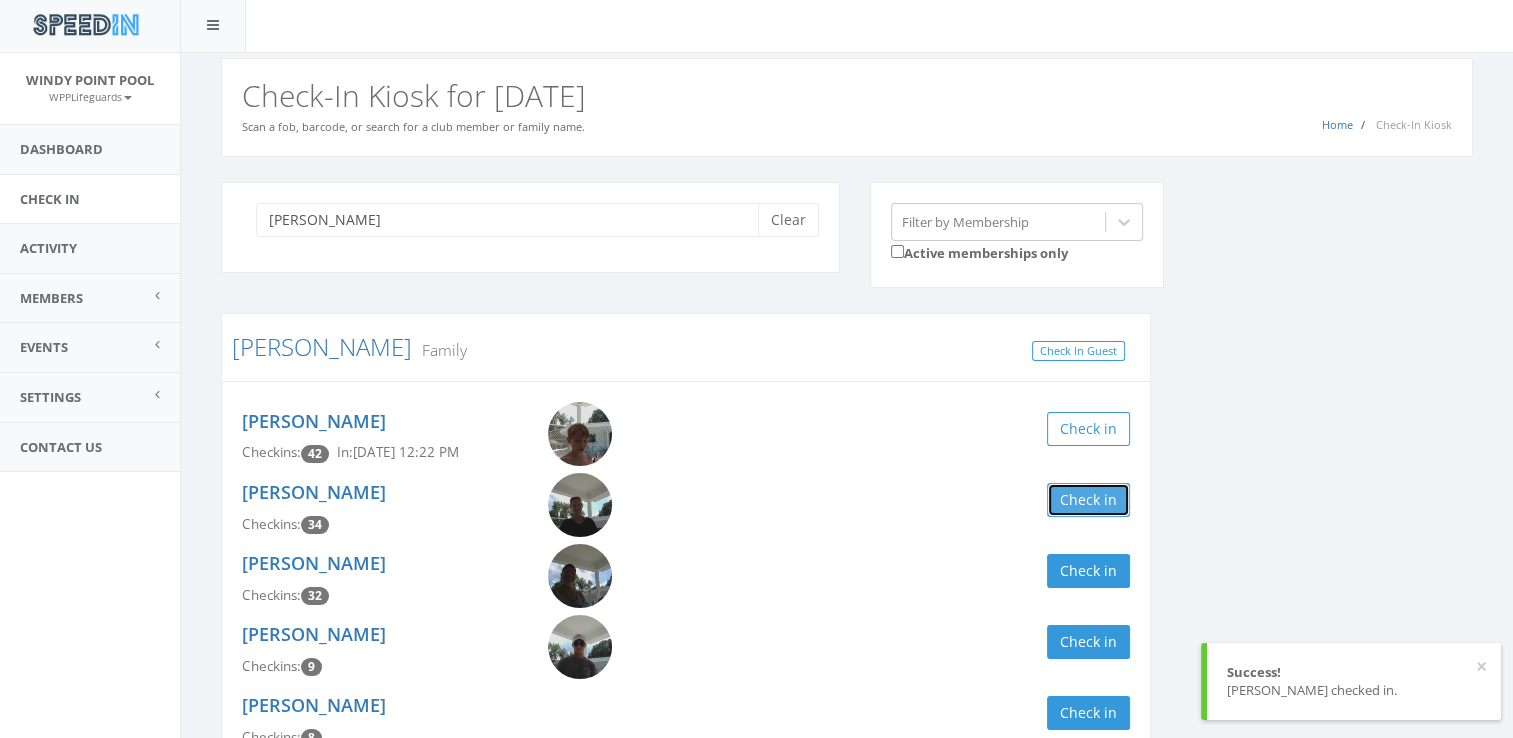 click on "Check in" at bounding box center (1088, 500) 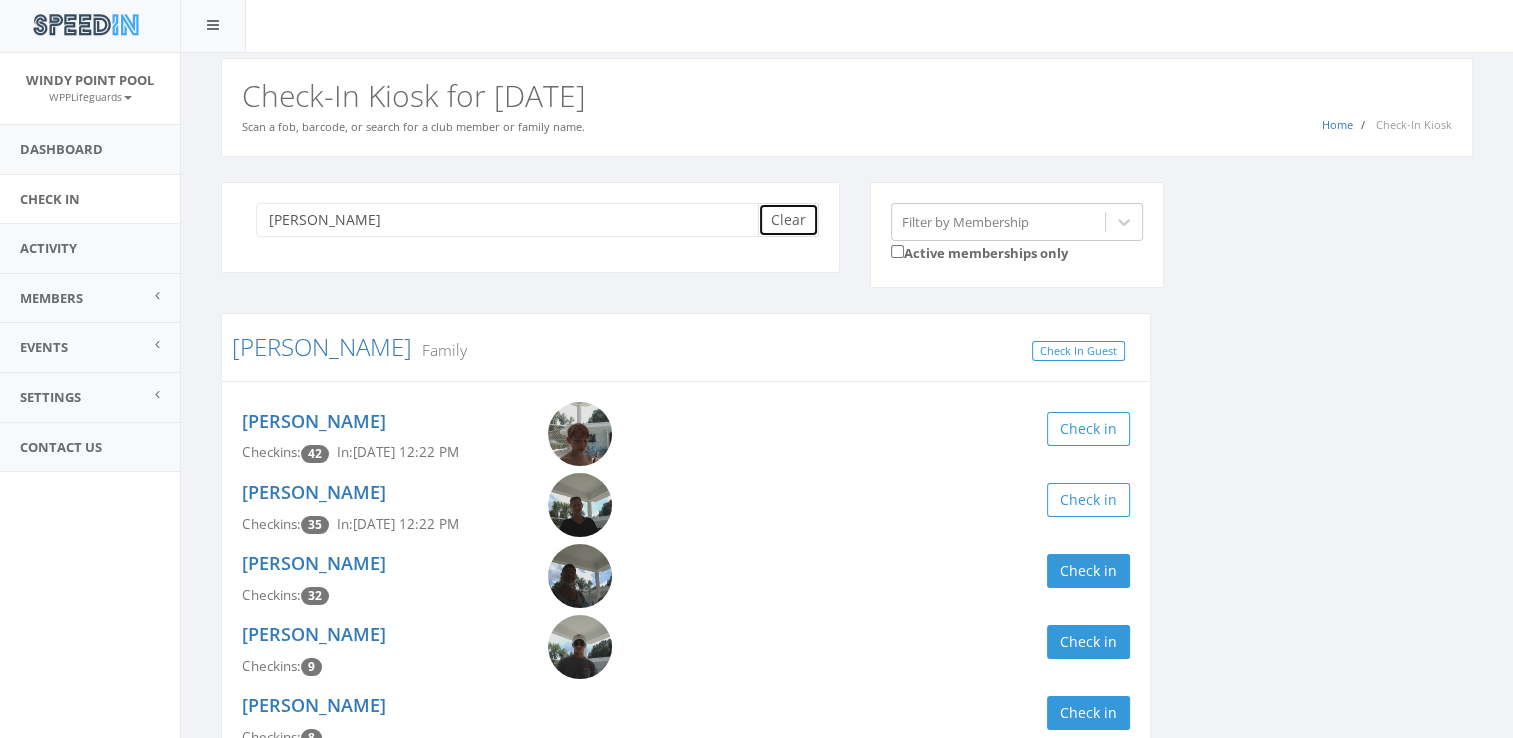 click on "Clear" at bounding box center [788, 220] 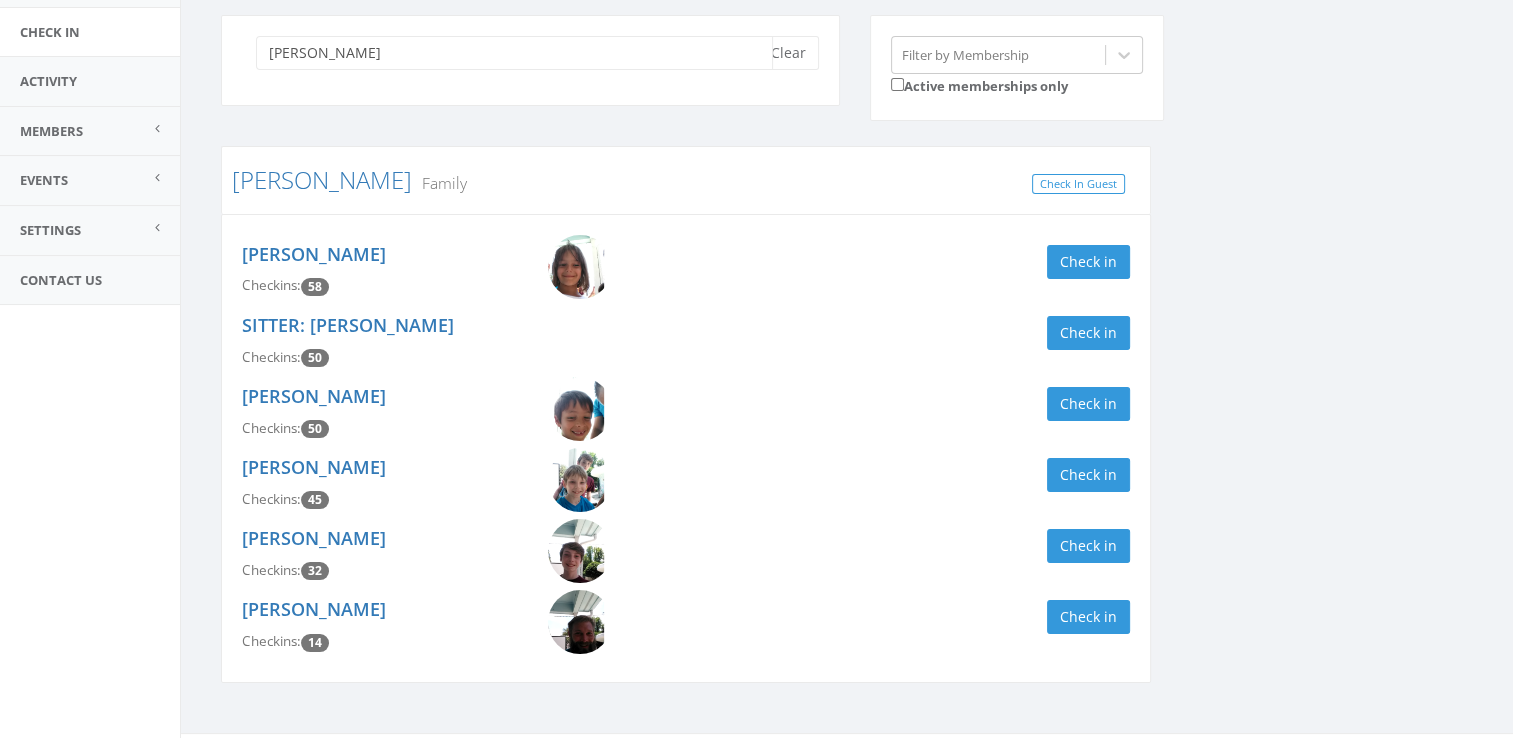 scroll, scrollTop: 209, scrollLeft: 0, axis: vertical 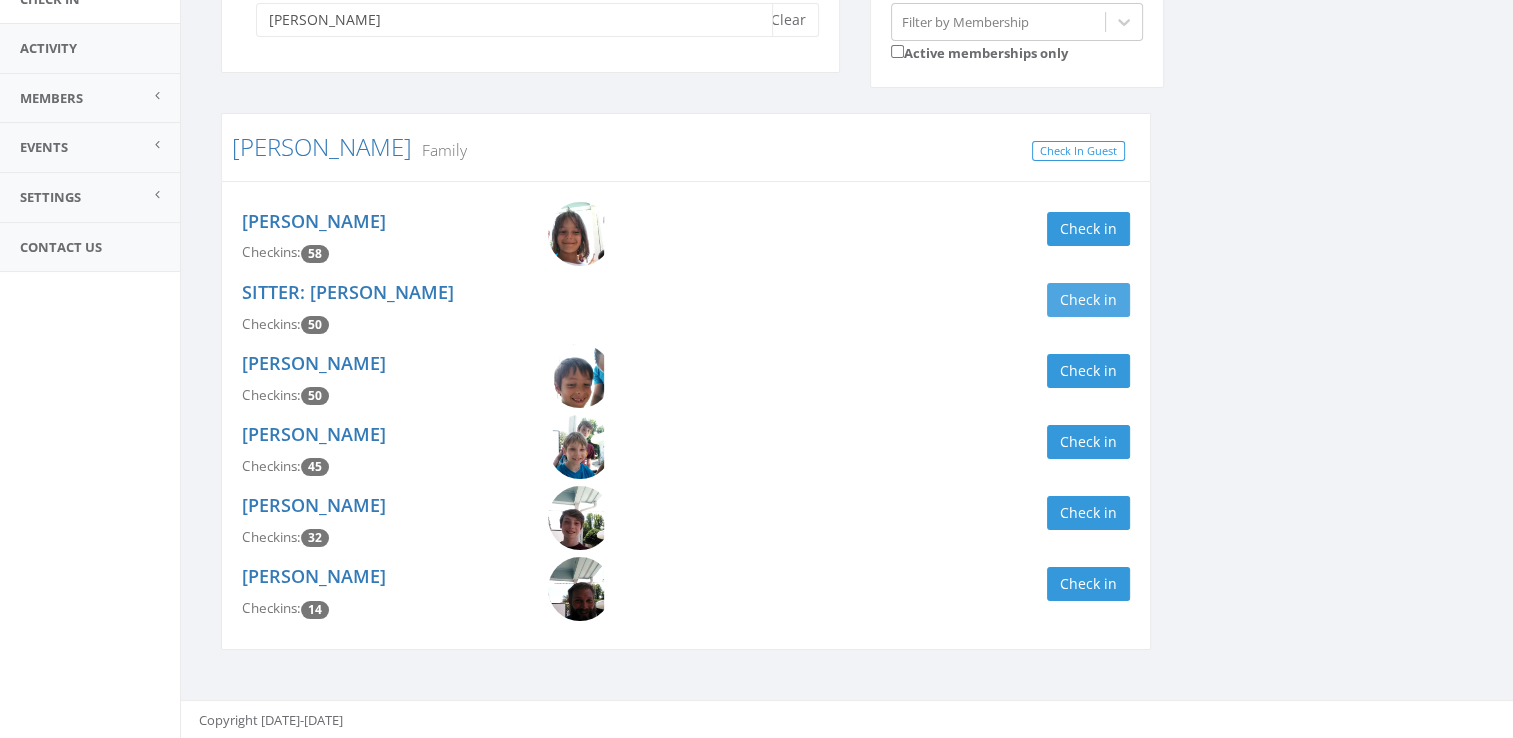 type on "[PERSON_NAME]" 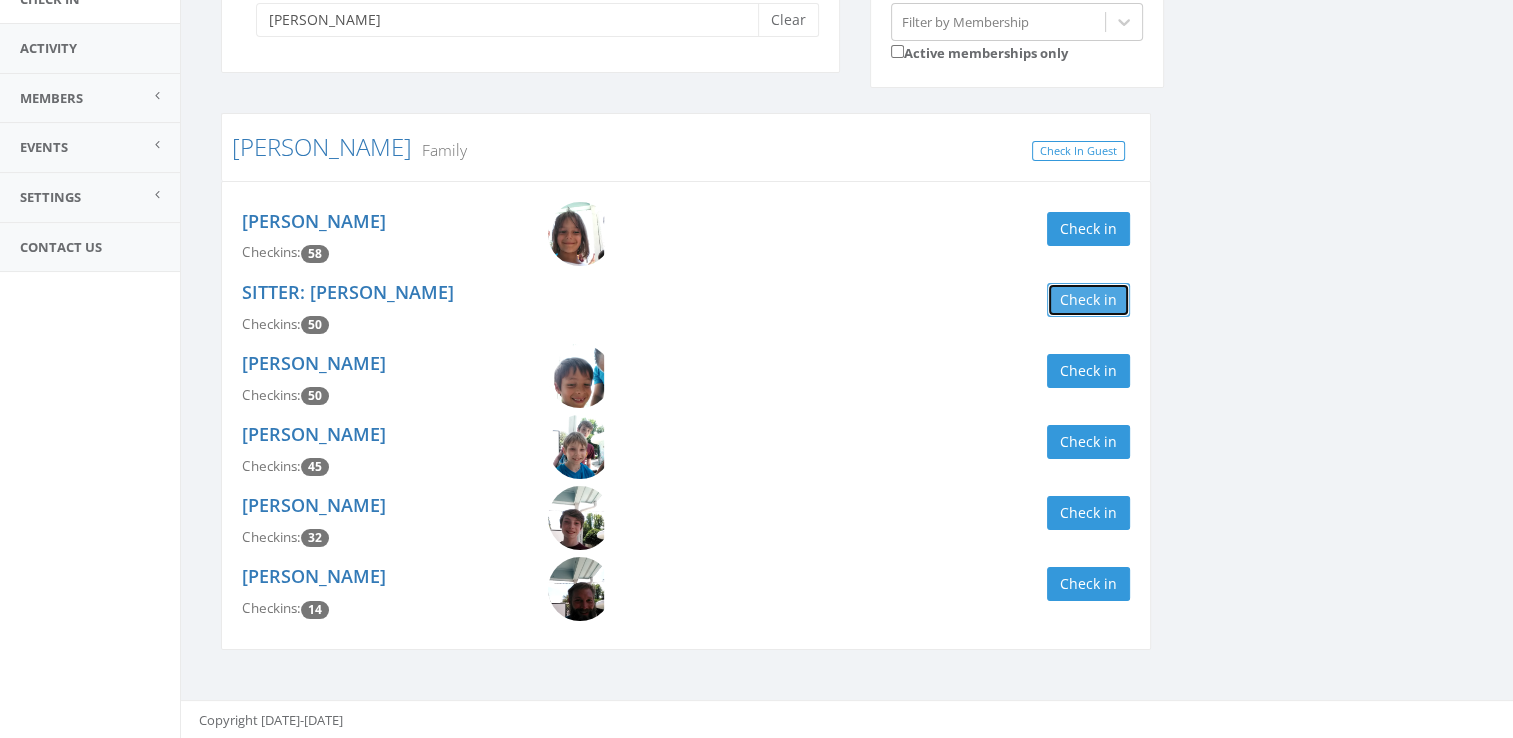 click on "Check in" at bounding box center (1088, 300) 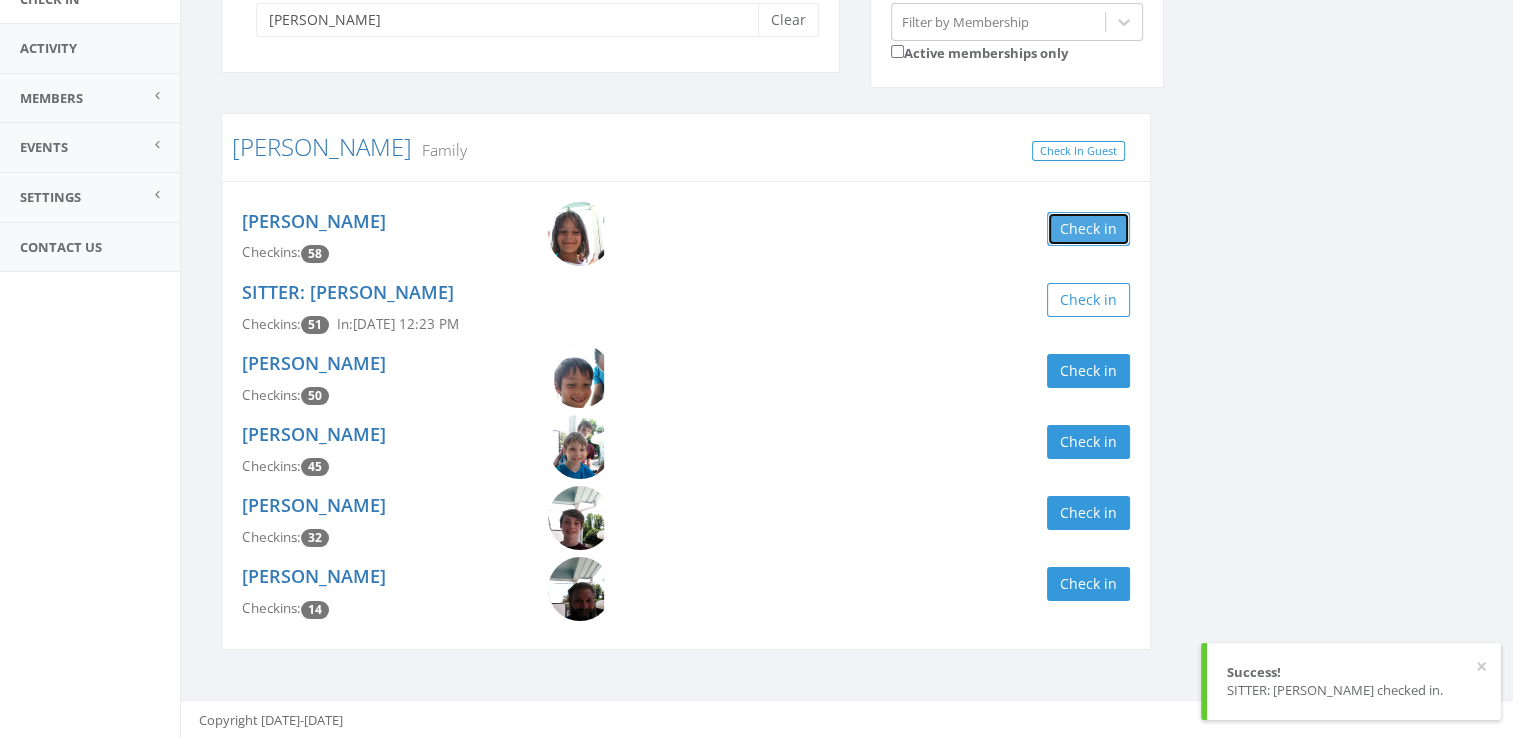 click on "Check in" at bounding box center [1088, 229] 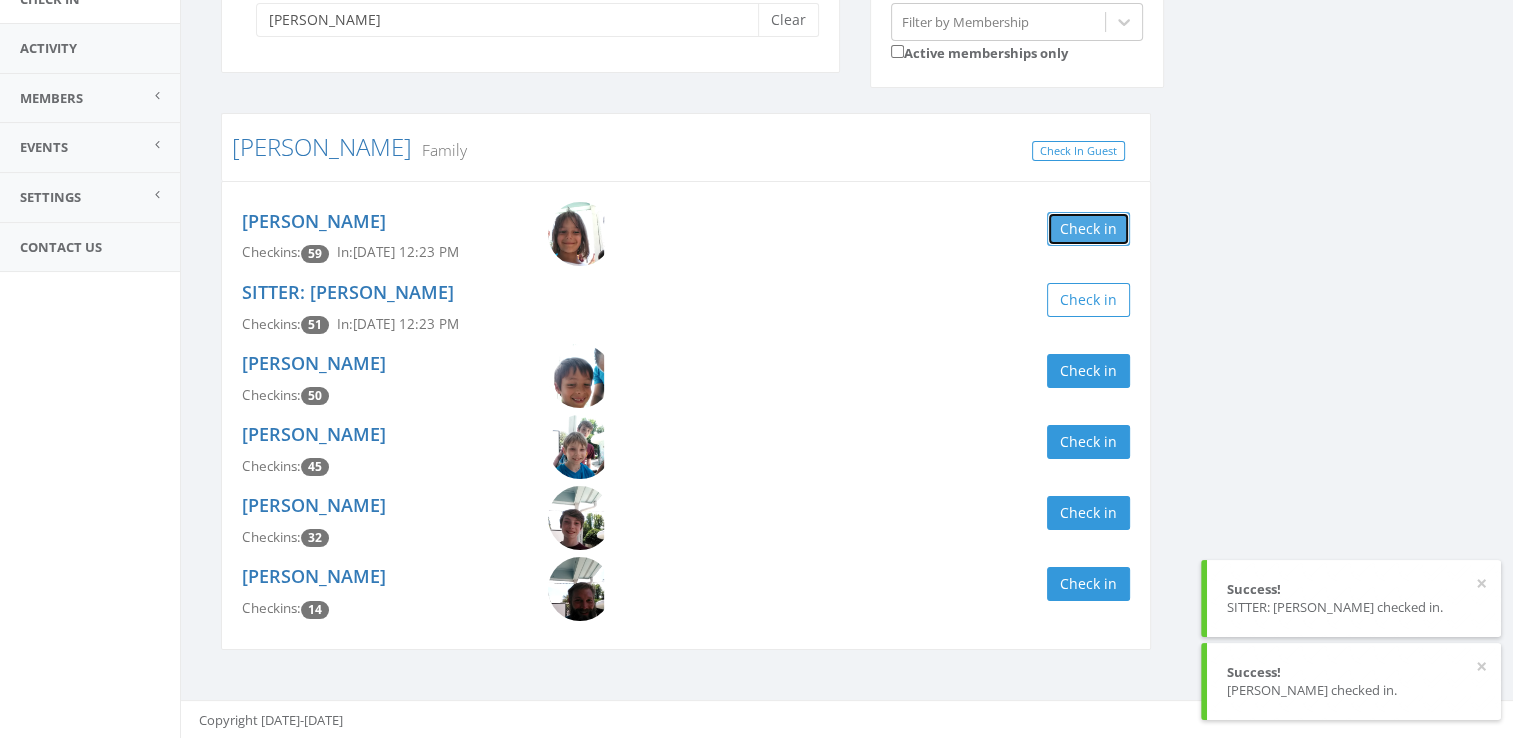 scroll, scrollTop: 0, scrollLeft: 0, axis: both 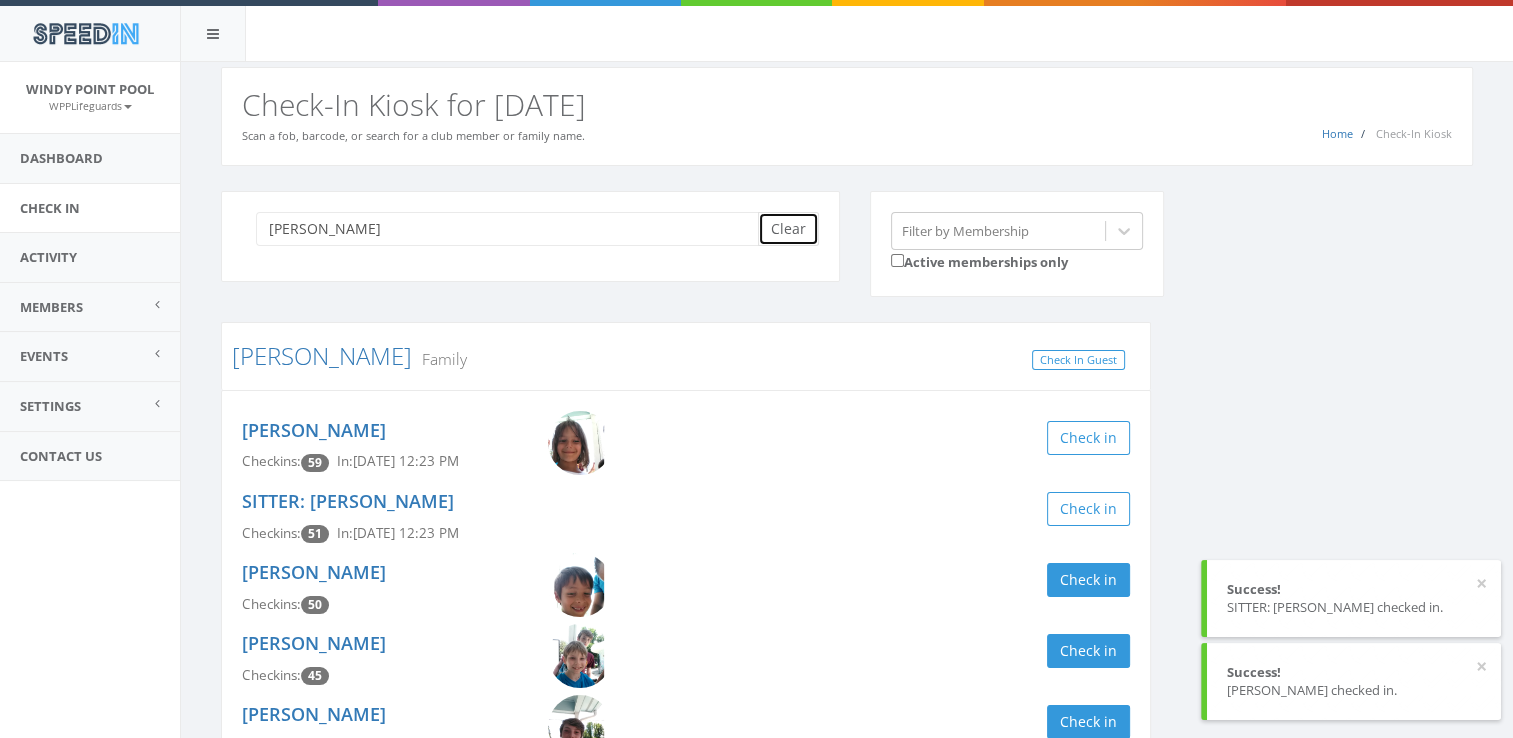 click on "Clear" at bounding box center [788, 229] 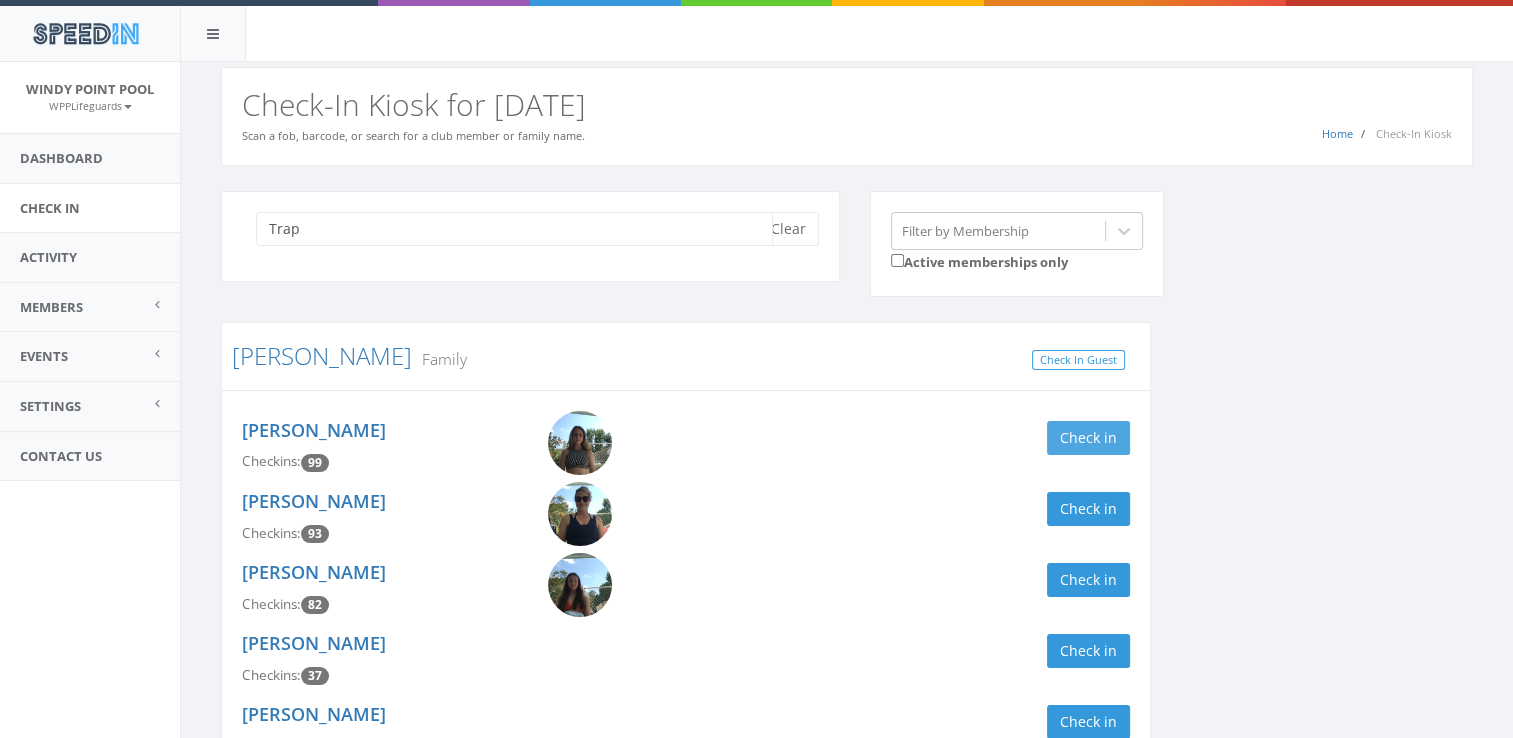 type on "Trap" 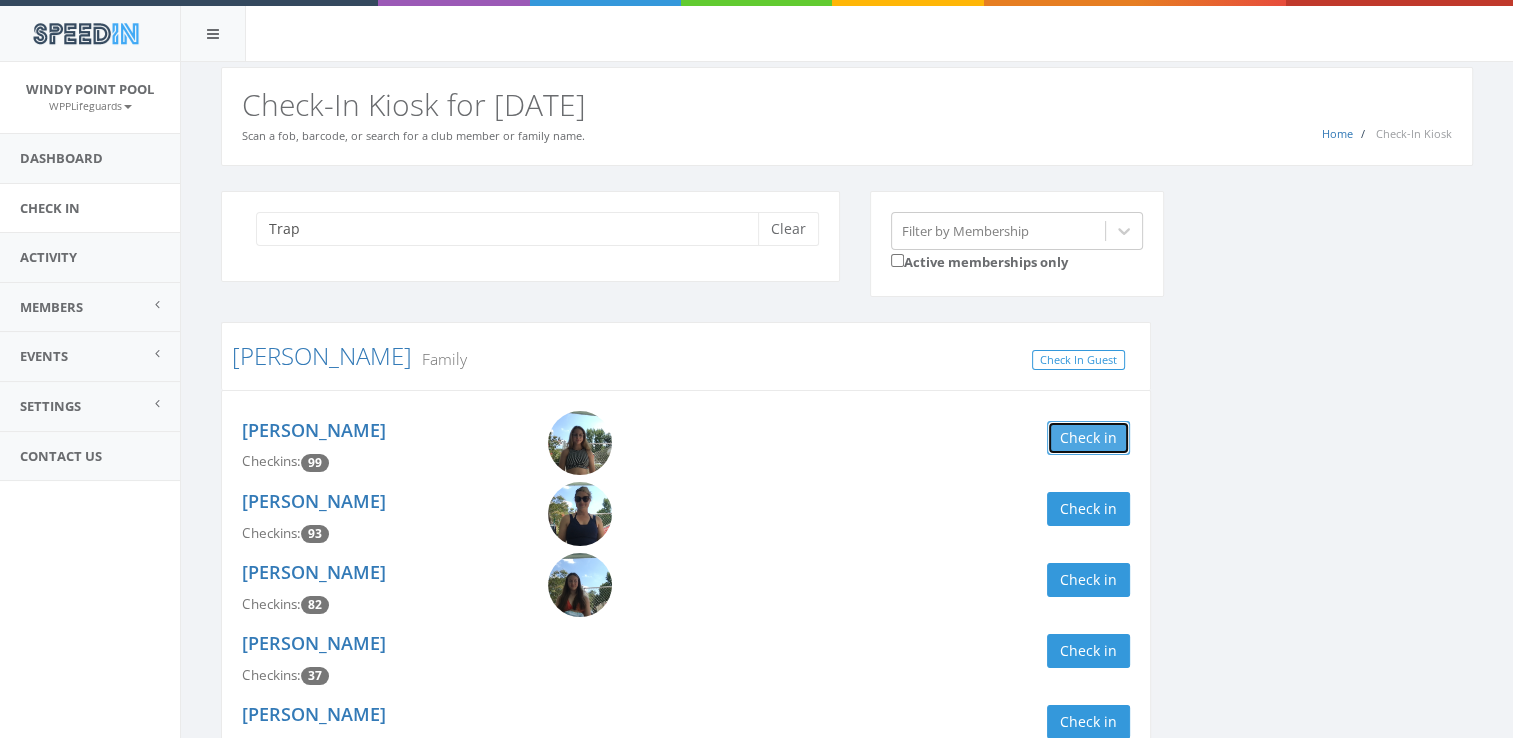 click on "Check in" at bounding box center (1088, 438) 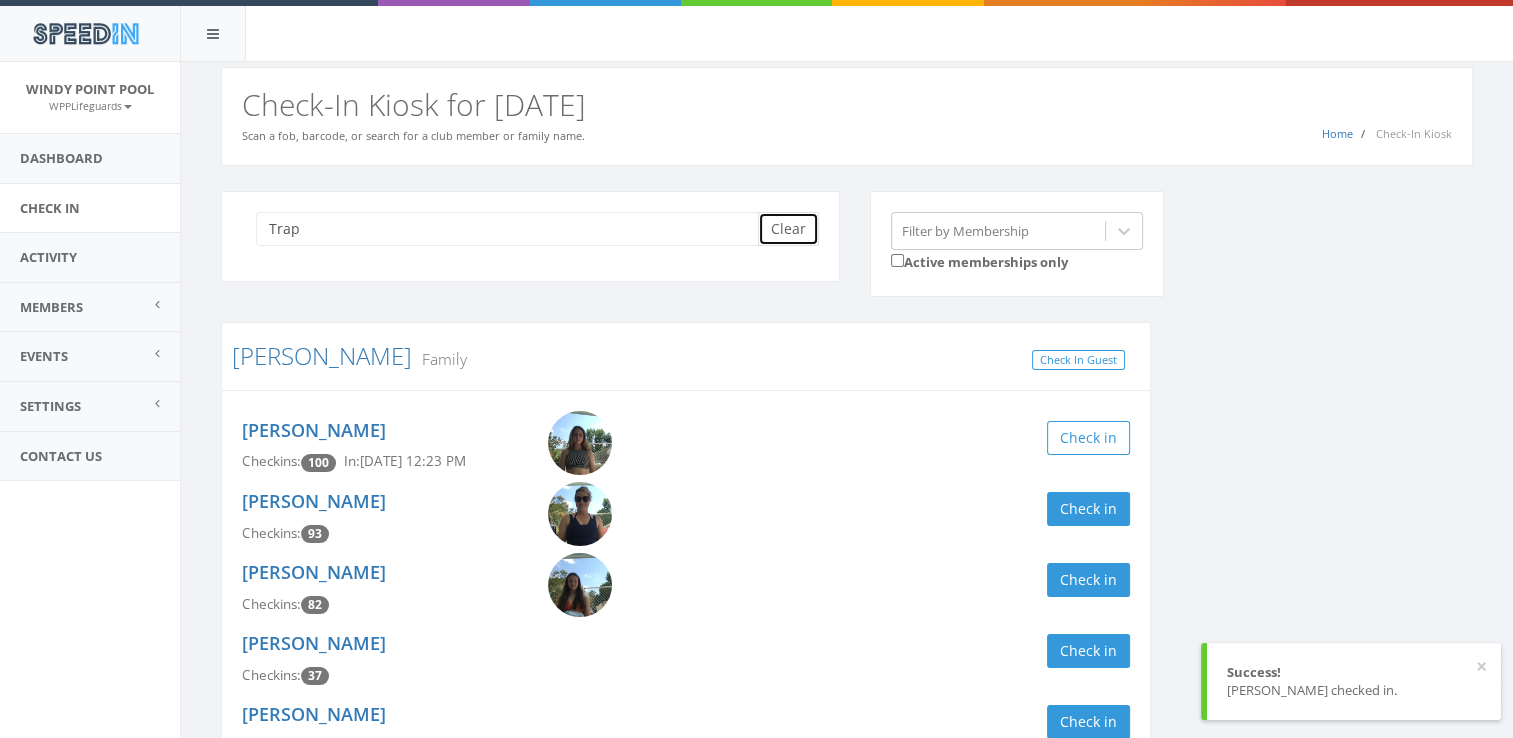 click on "Clear" at bounding box center [788, 229] 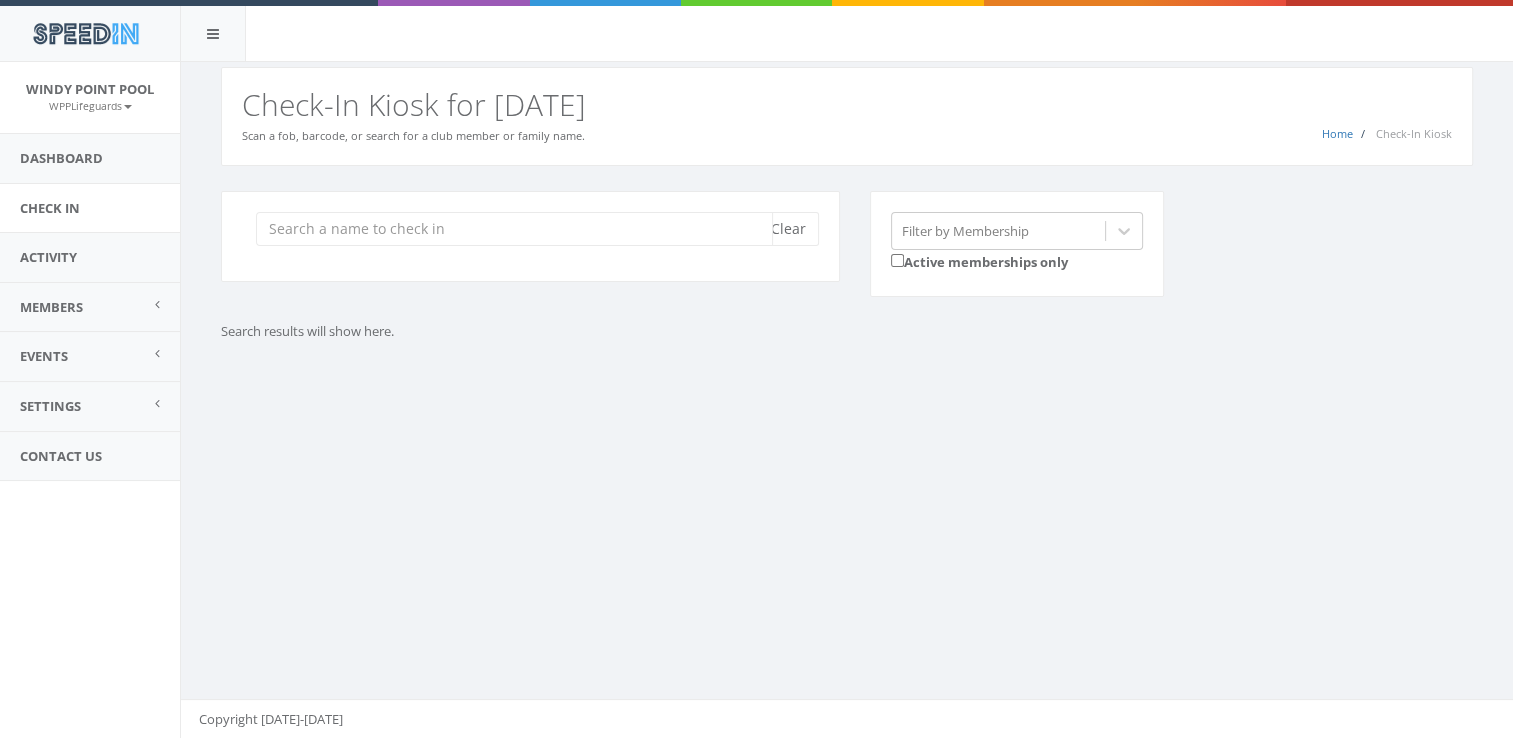 click at bounding box center [514, 229] 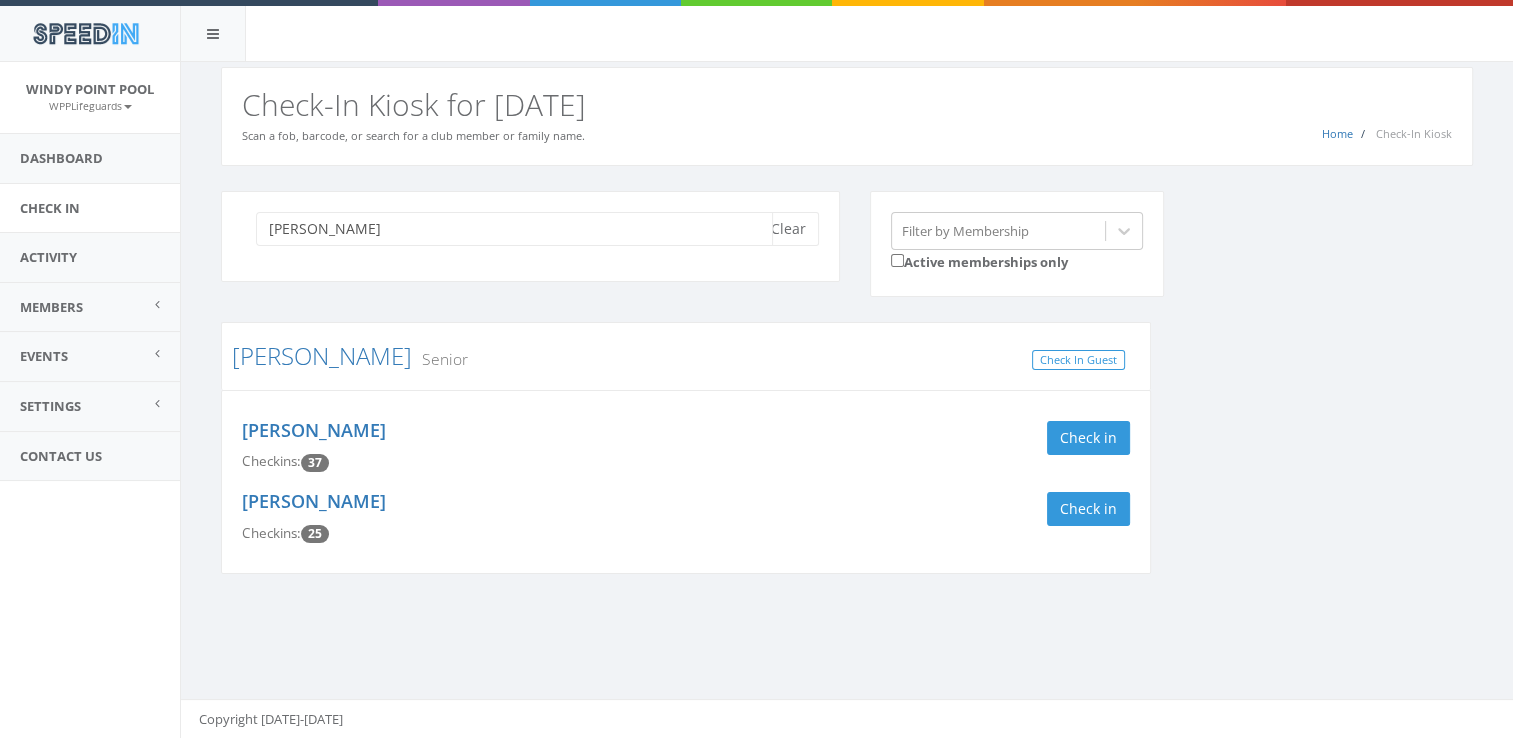 type on "Schuler" 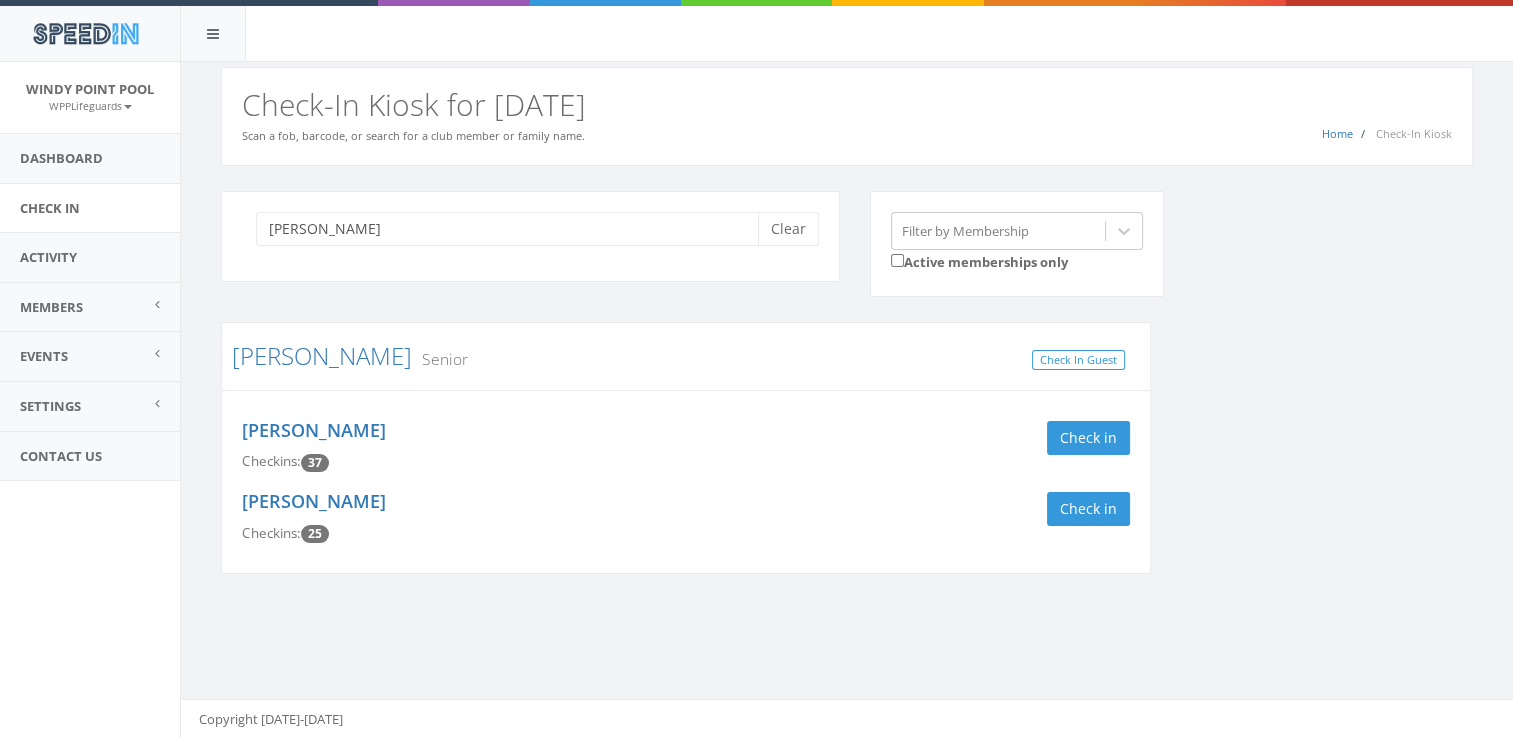 click on "David Schuler Checkins:  37 Check in" at bounding box center [686, 446] 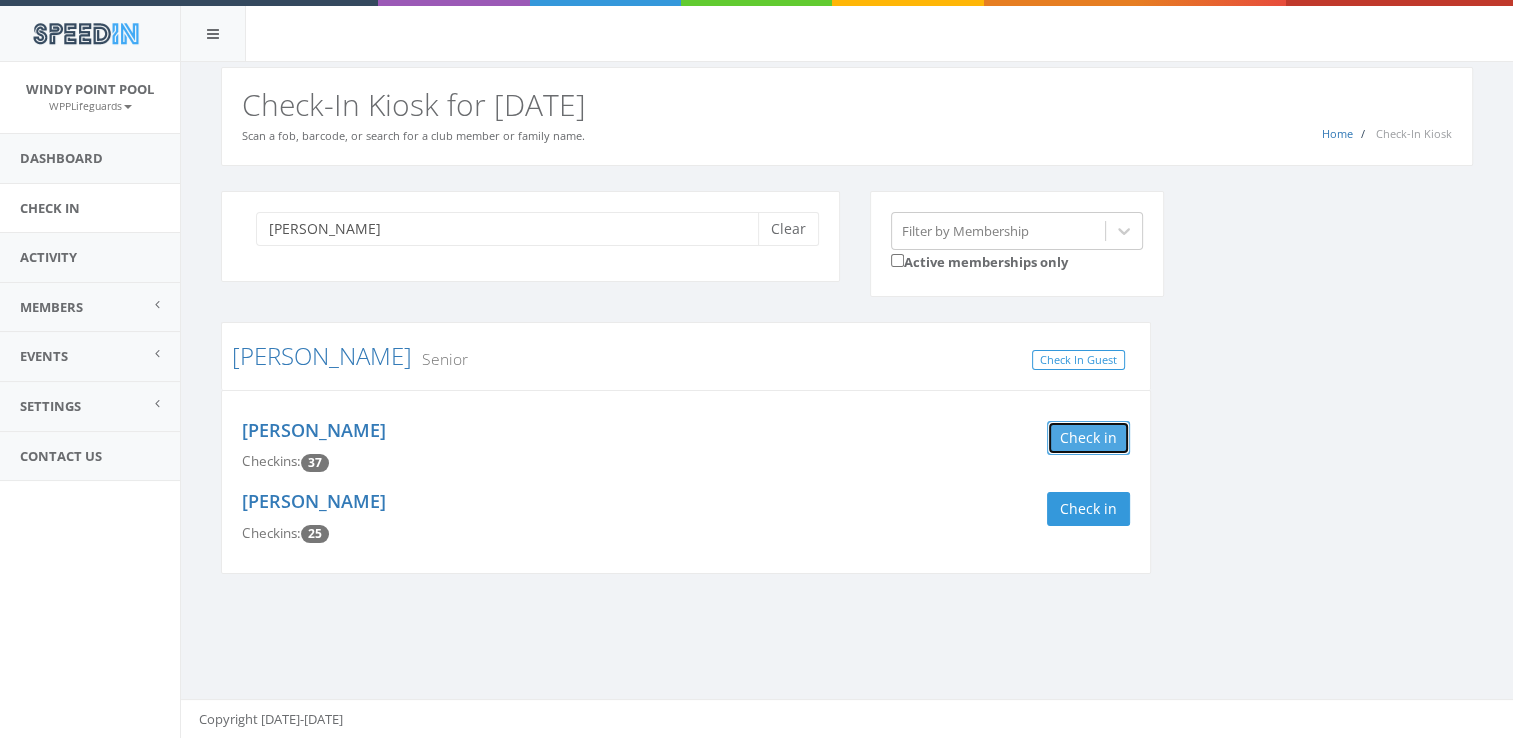 click on "Check in" at bounding box center [1088, 438] 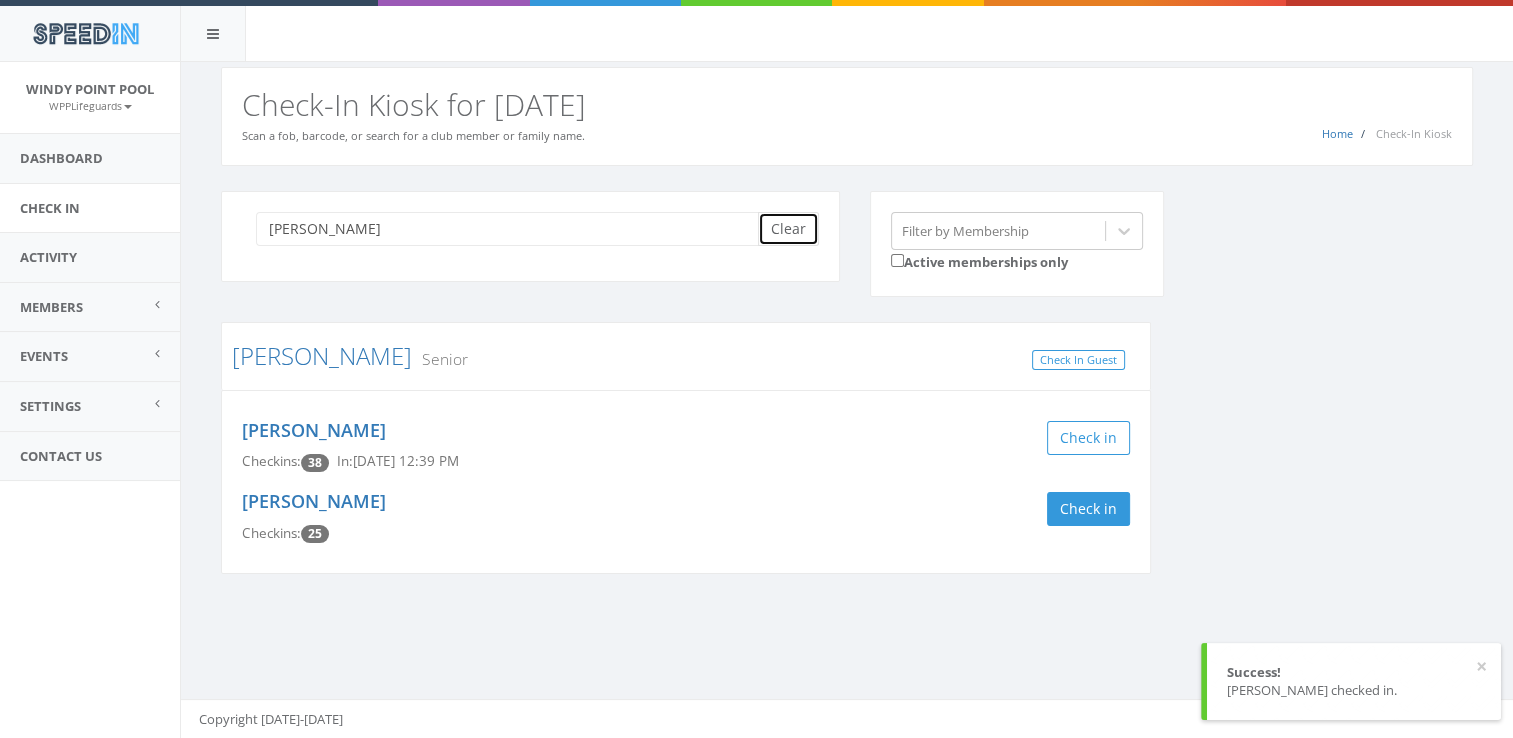click on "Clear" at bounding box center (788, 229) 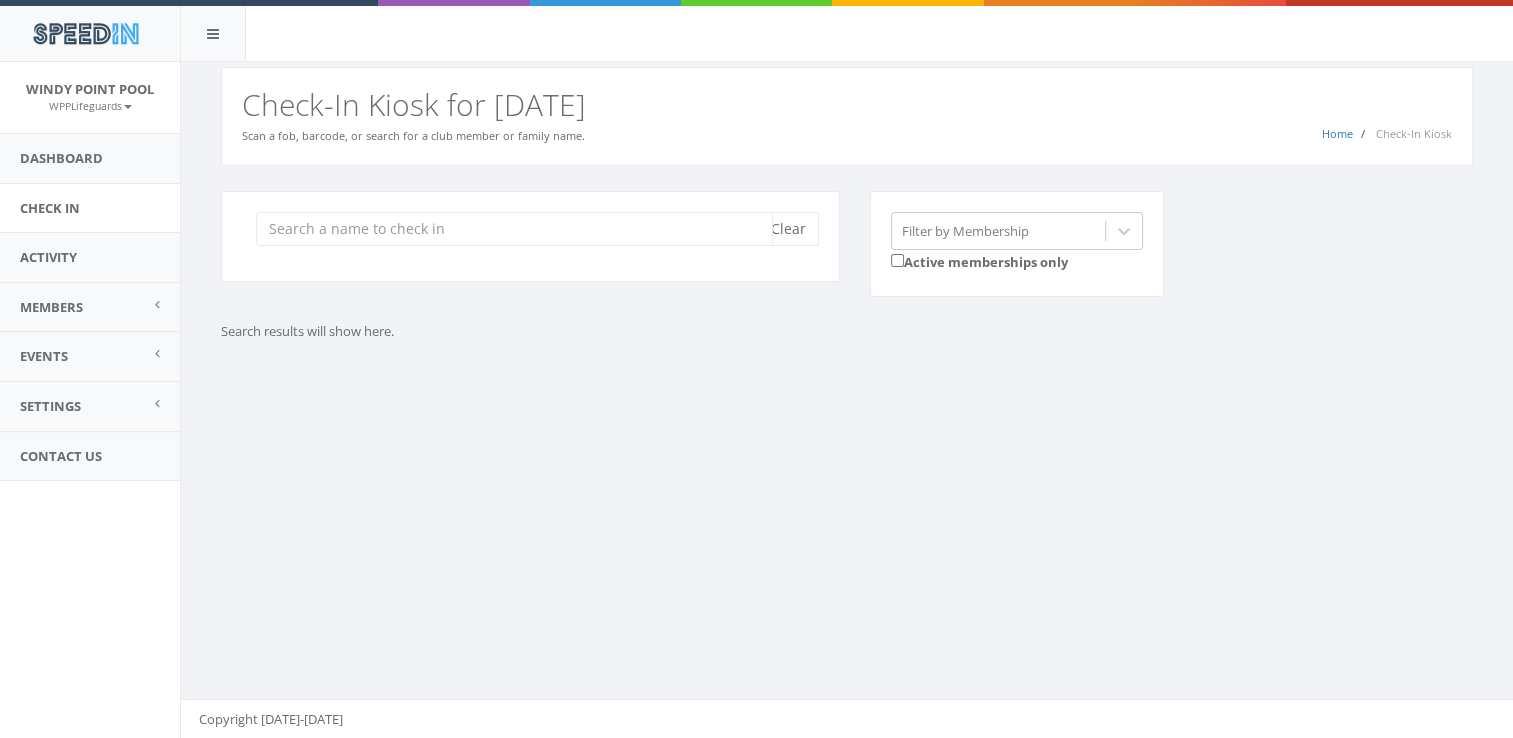 click at bounding box center [514, 229] 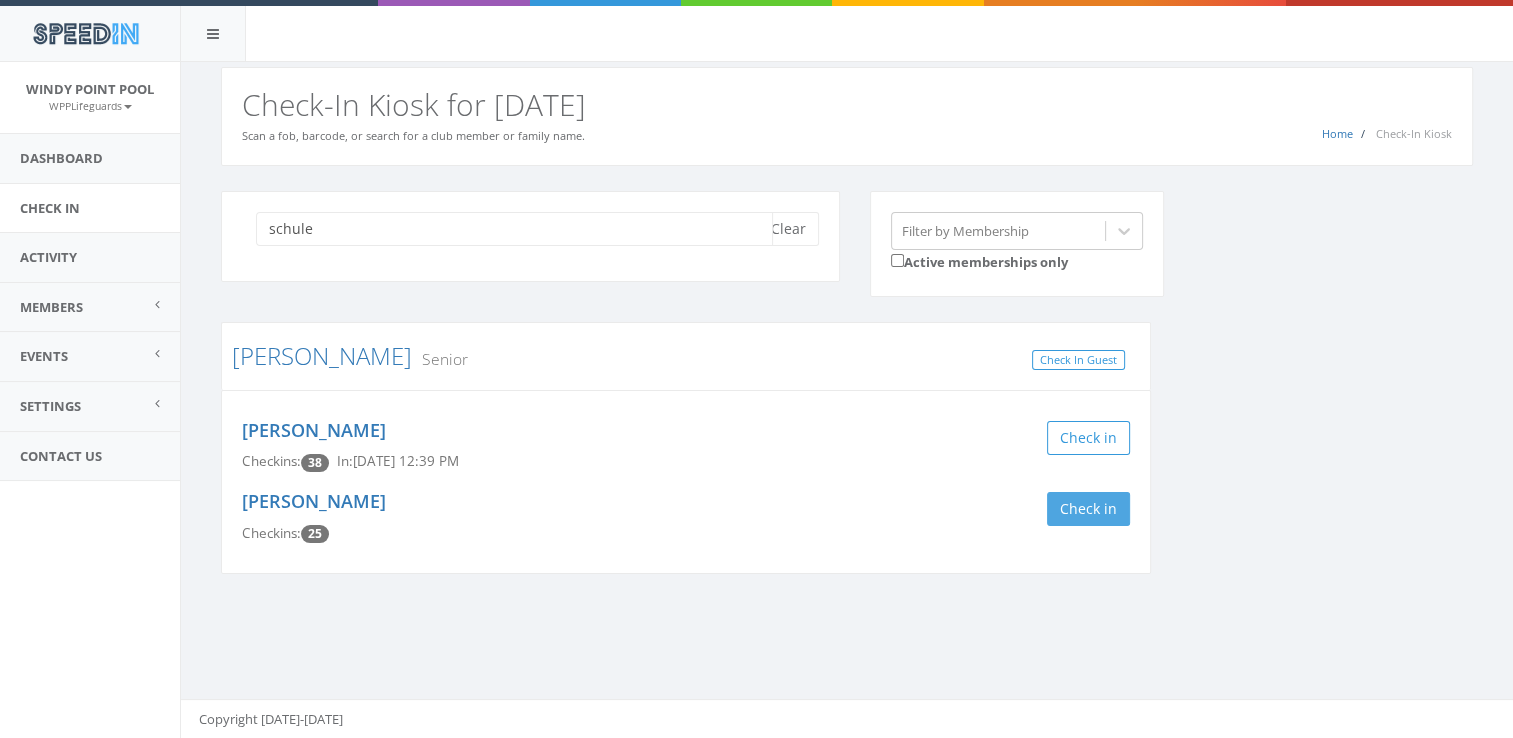 type on "schule" 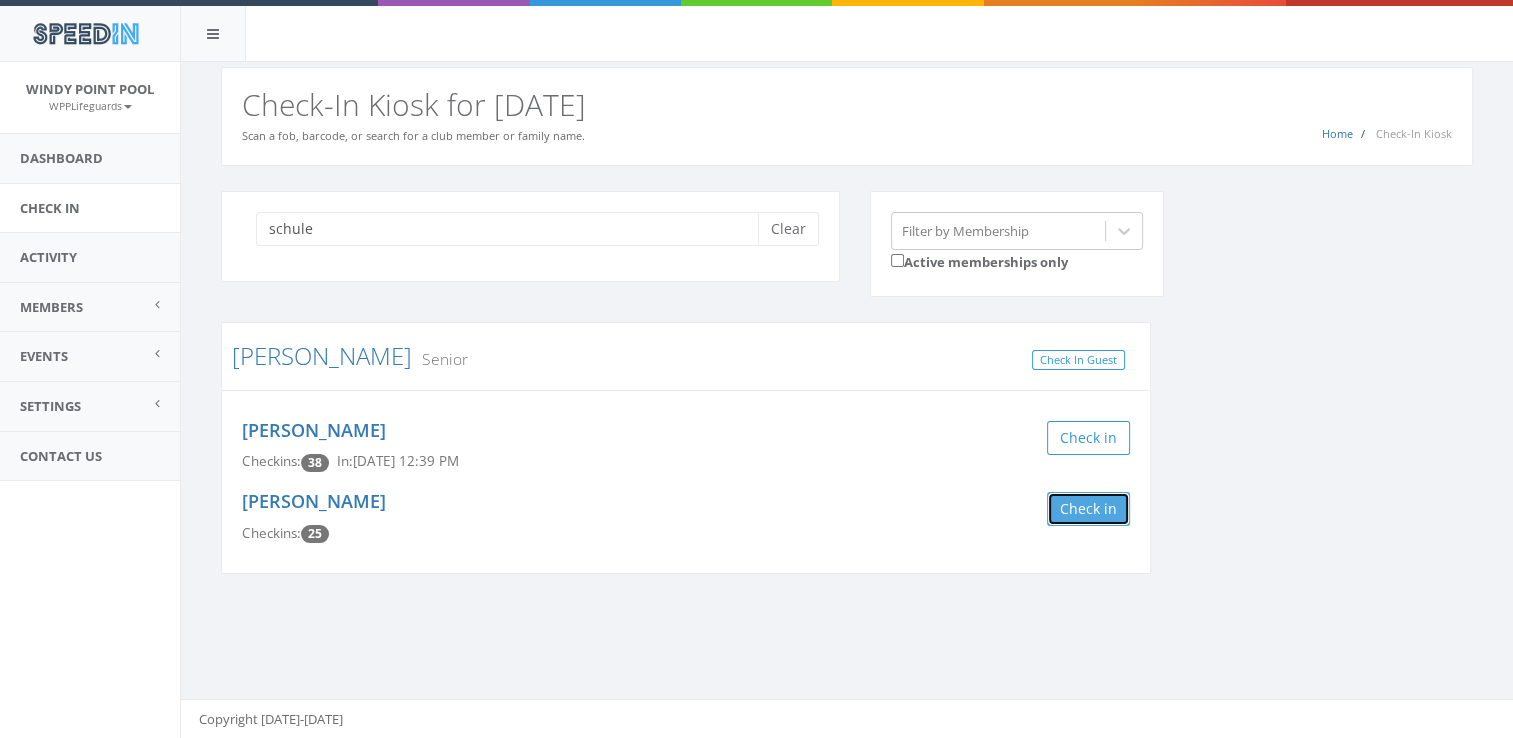 click on "Check in" at bounding box center [1088, 509] 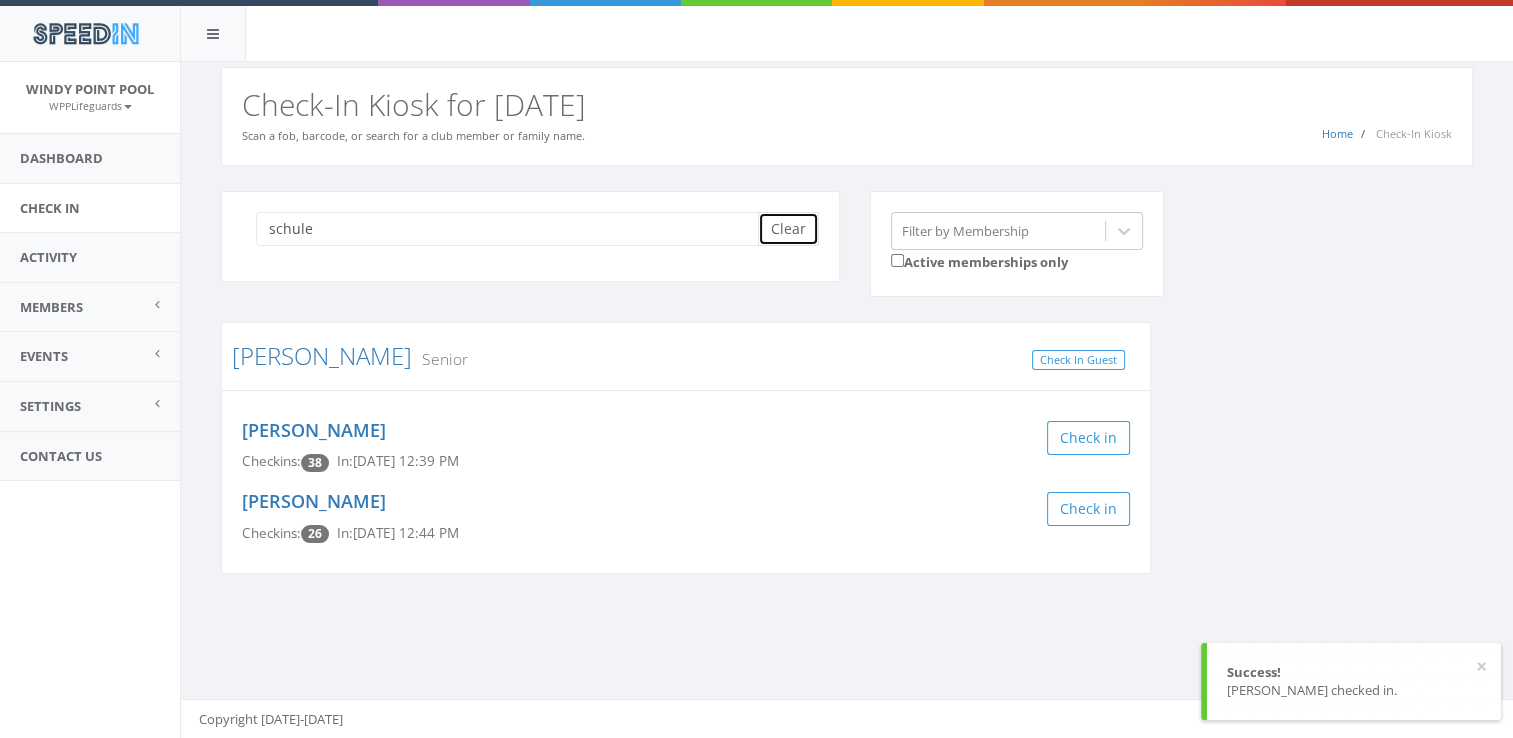 click on "Clear" at bounding box center [788, 229] 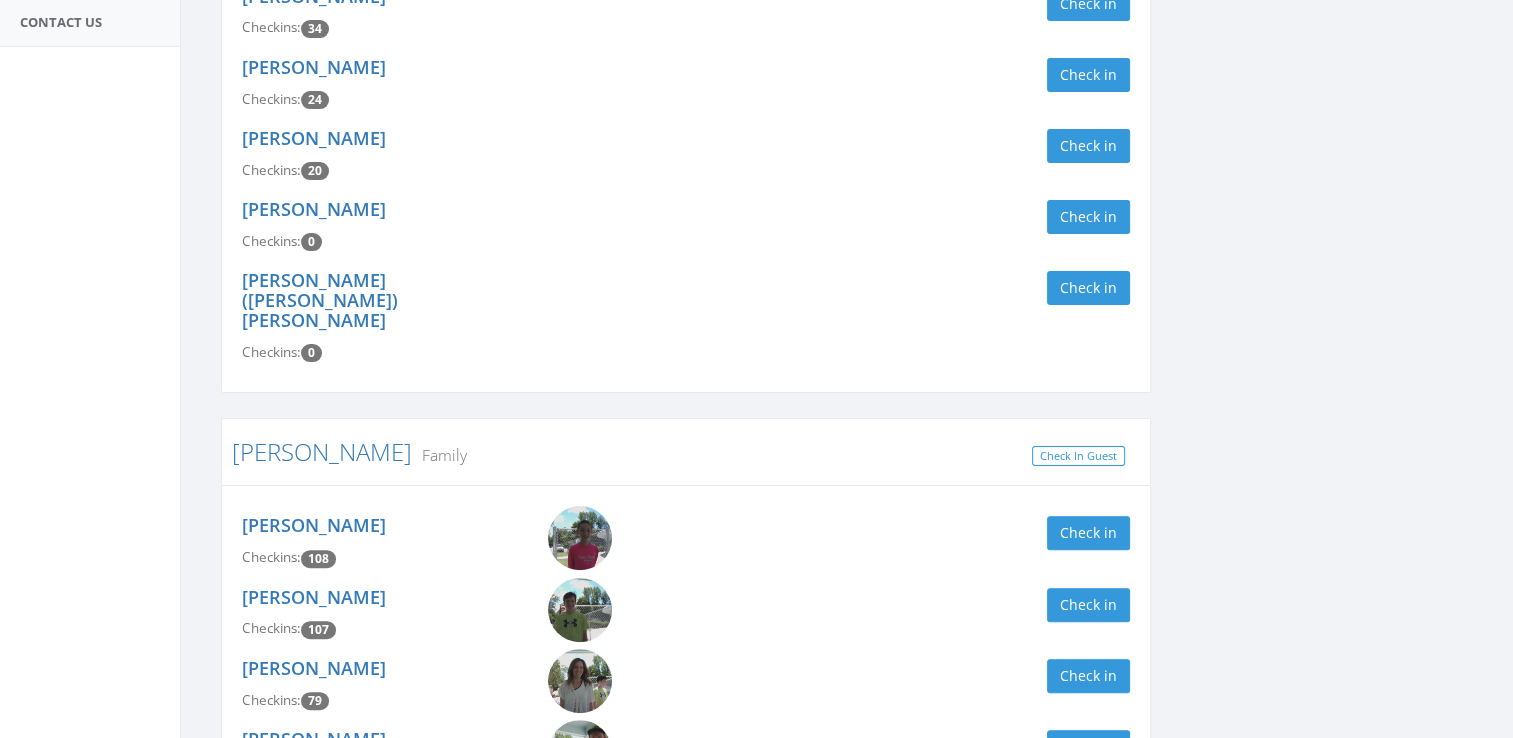 scroll, scrollTop: 538, scrollLeft: 0, axis: vertical 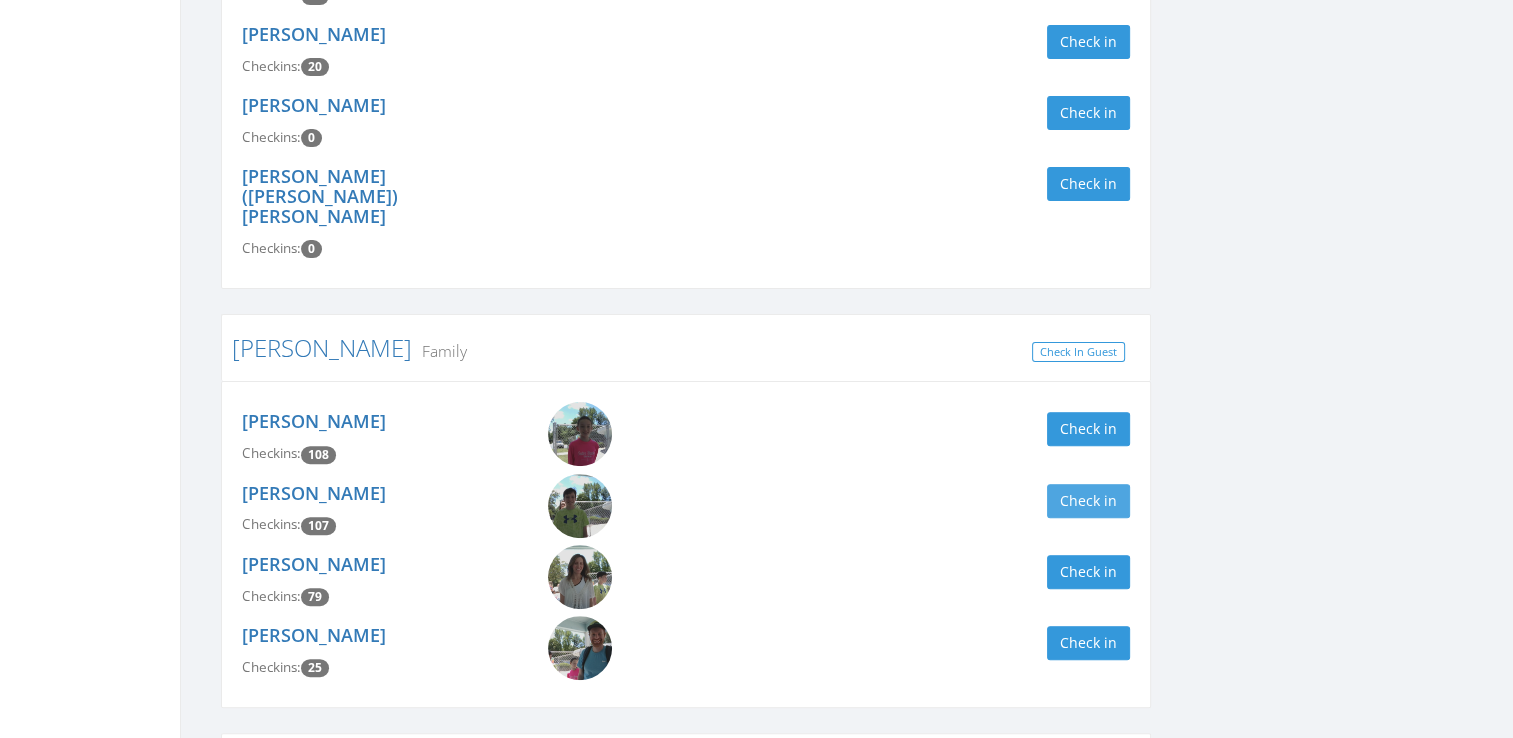 type on "anderson" 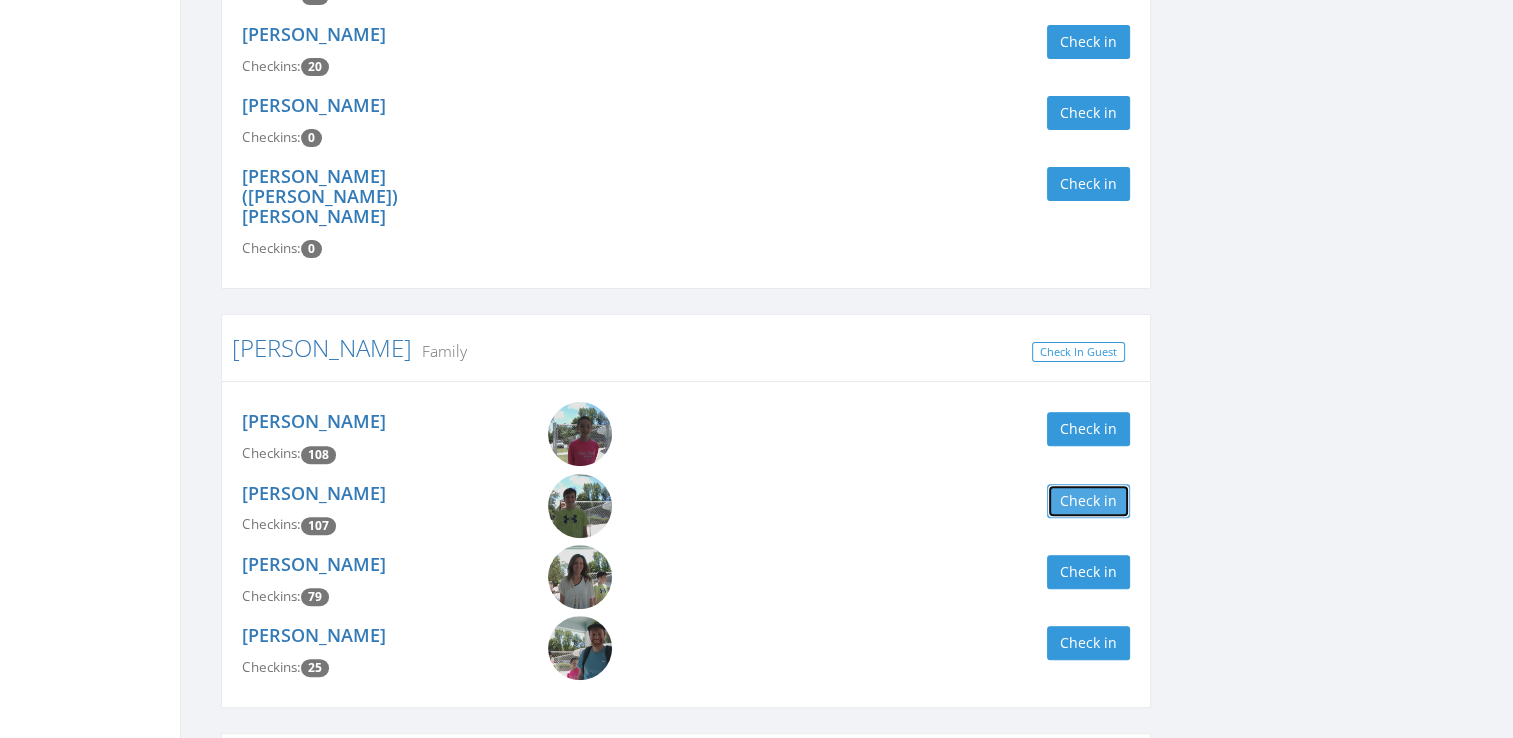 click on "Check in" at bounding box center (1088, 501) 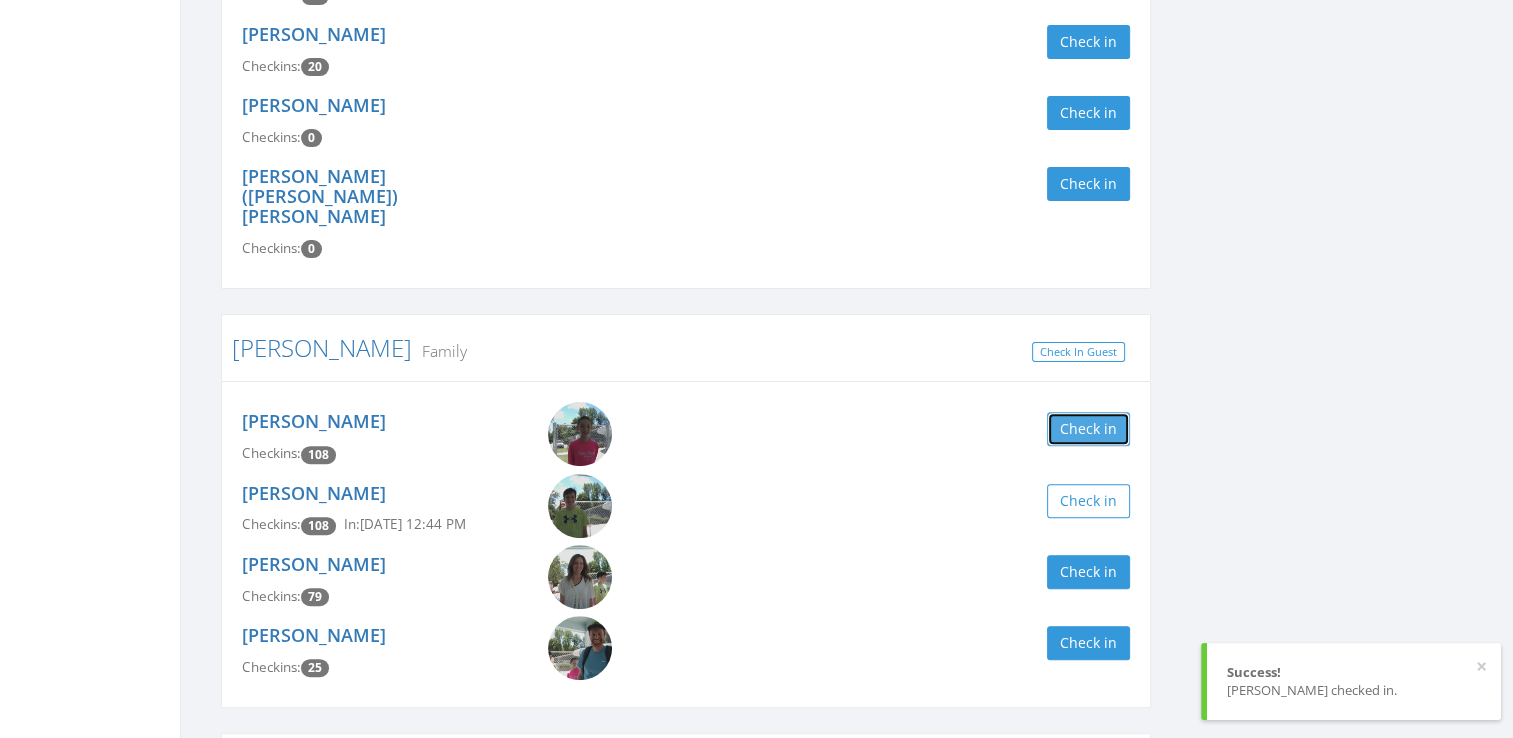 click on "Check in" at bounding box center [1088, 429] 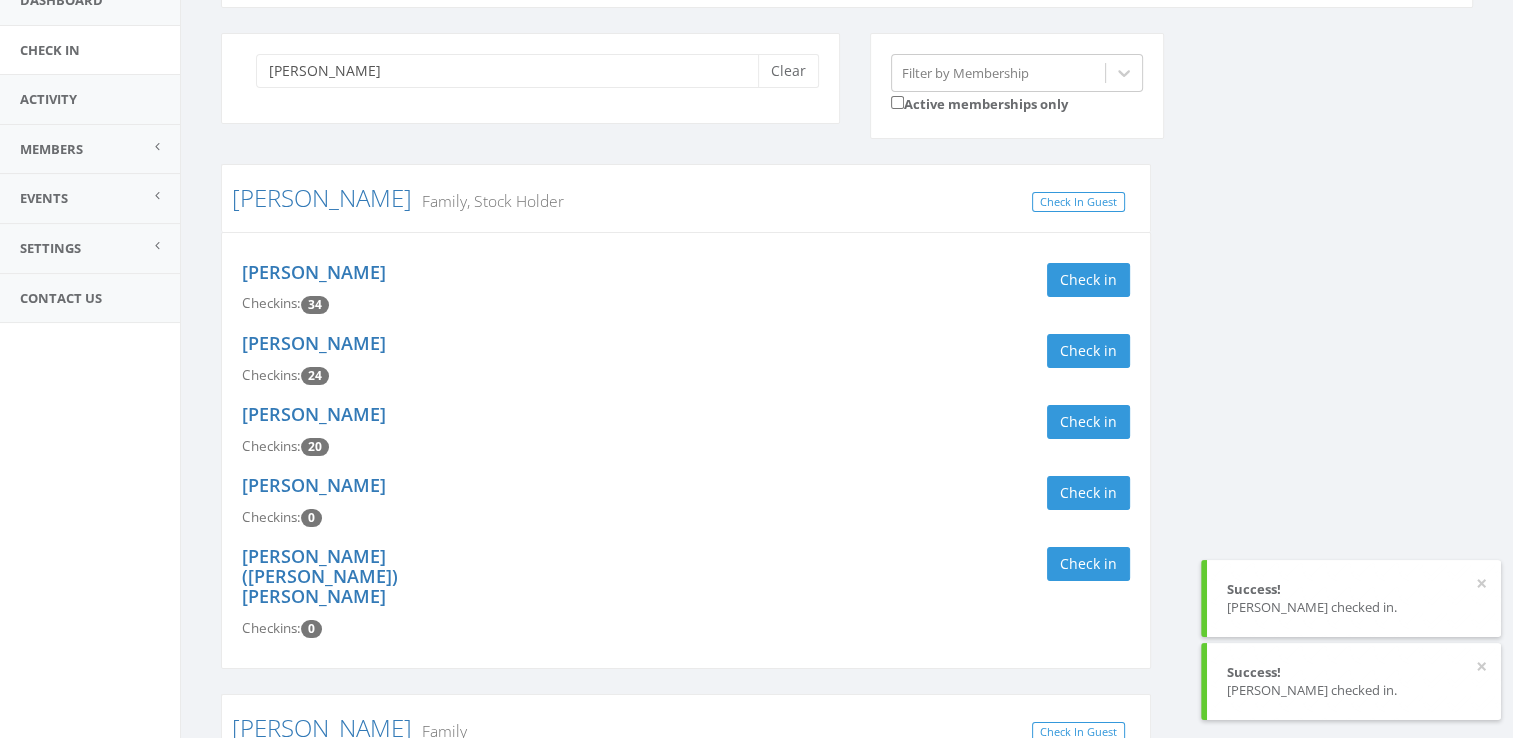 scroll, scrollTop: 0, scrollLeft: 0, axis: both 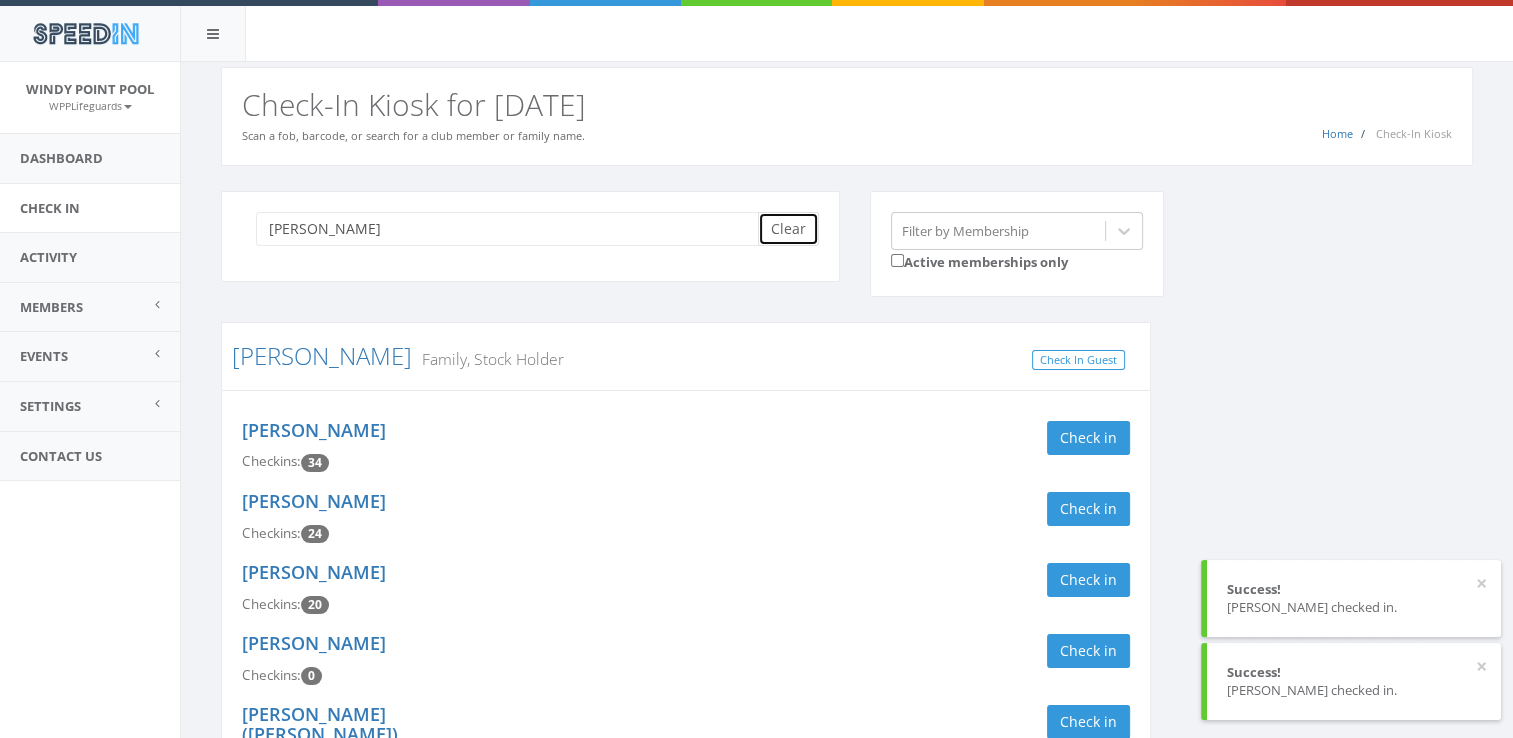 click on "Clear" at bounding box center [788, 229] 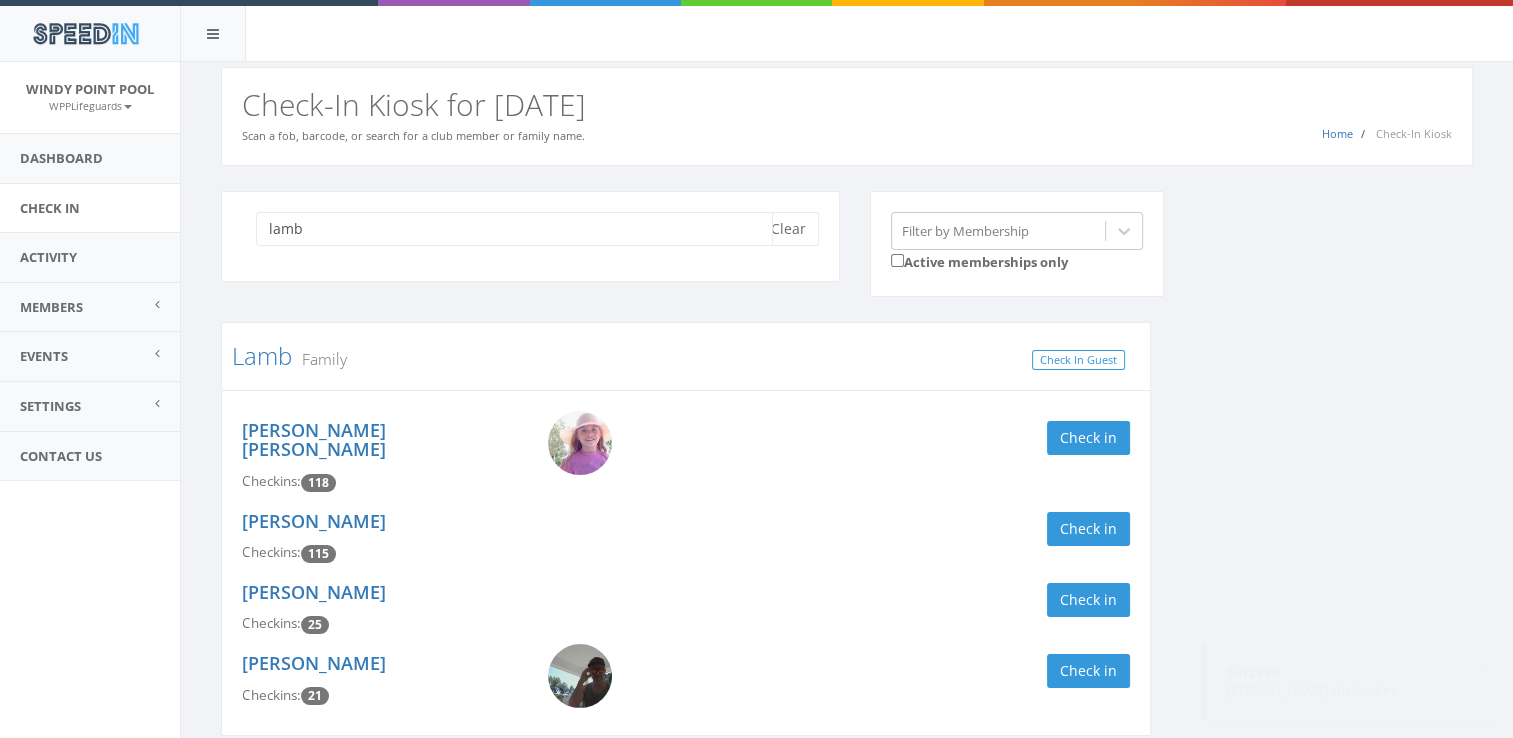 scroll, scrollTop: 67, scrollLeft: 0, axis: vertical 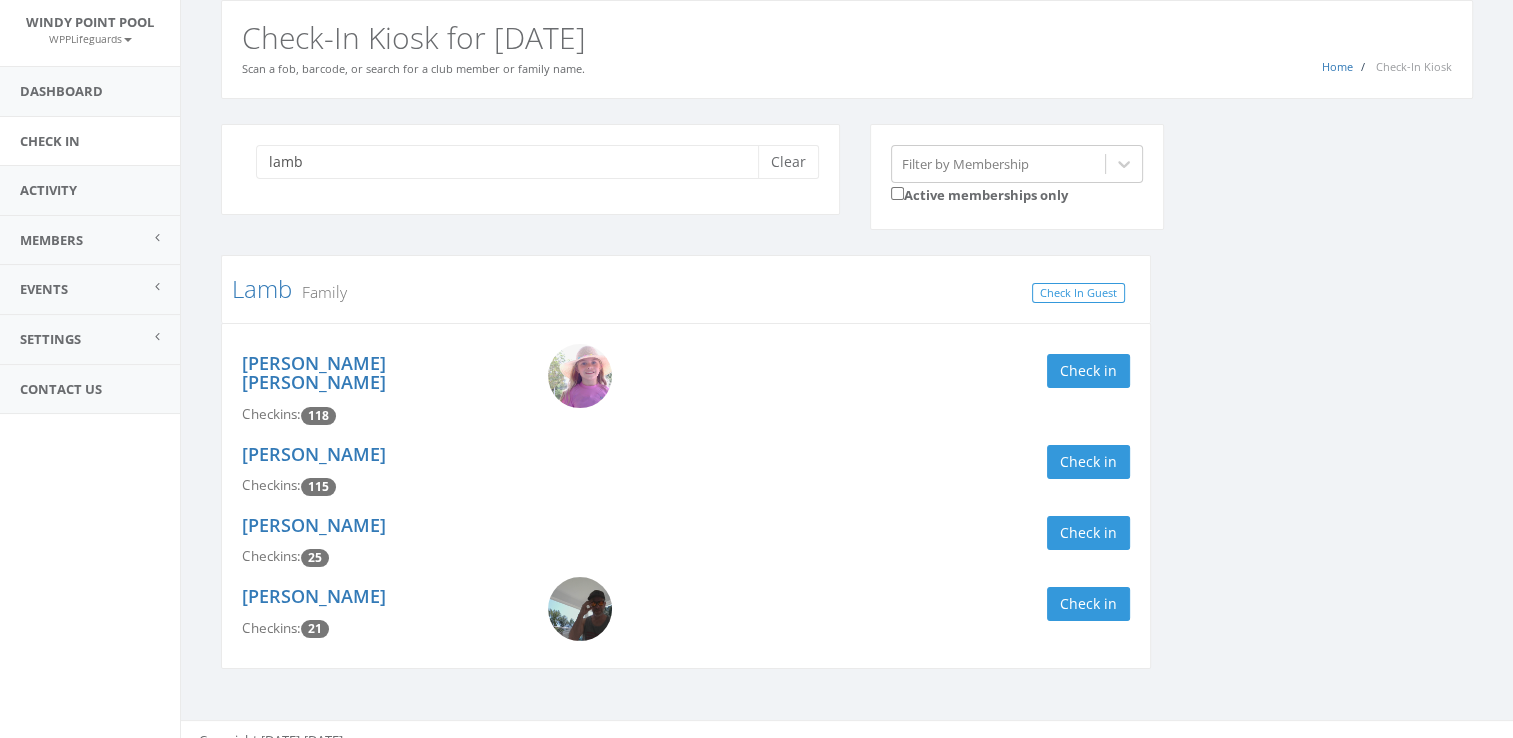click on "lamb Clear" at bounding box center (530, 169) 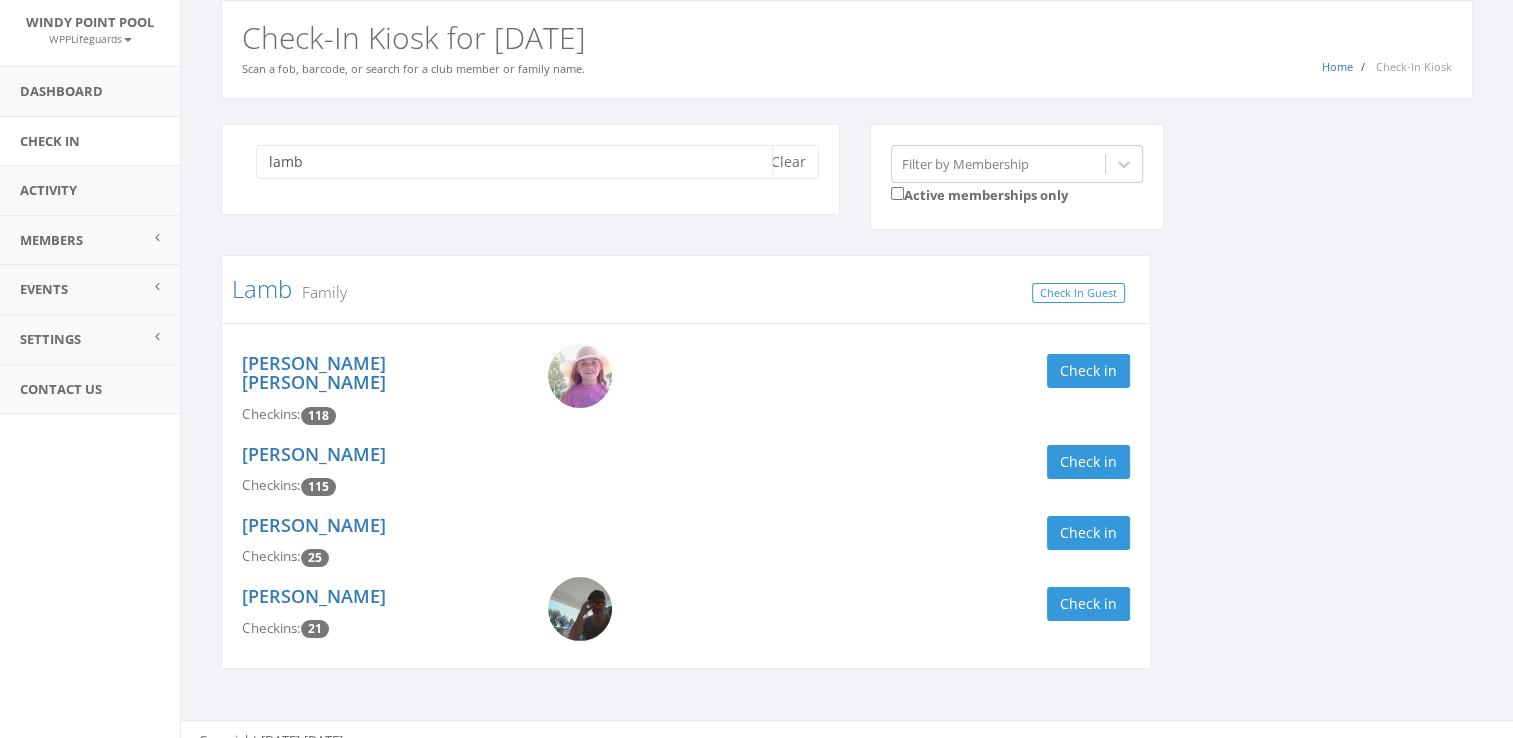 click on "lamb" at bounding box center [514, 162] 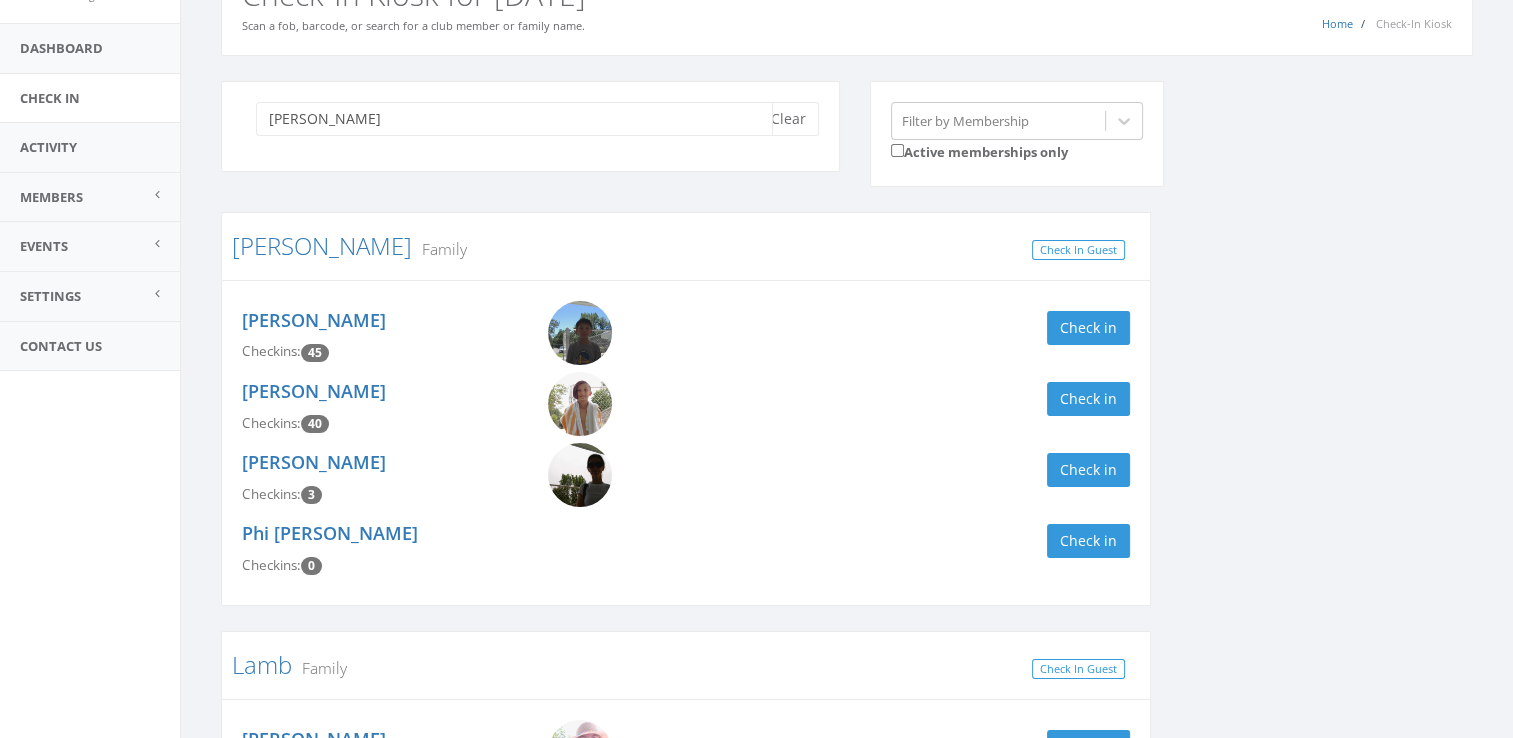 scroll, scrollTop: 112, scrollLeft: 0, axis: vertical 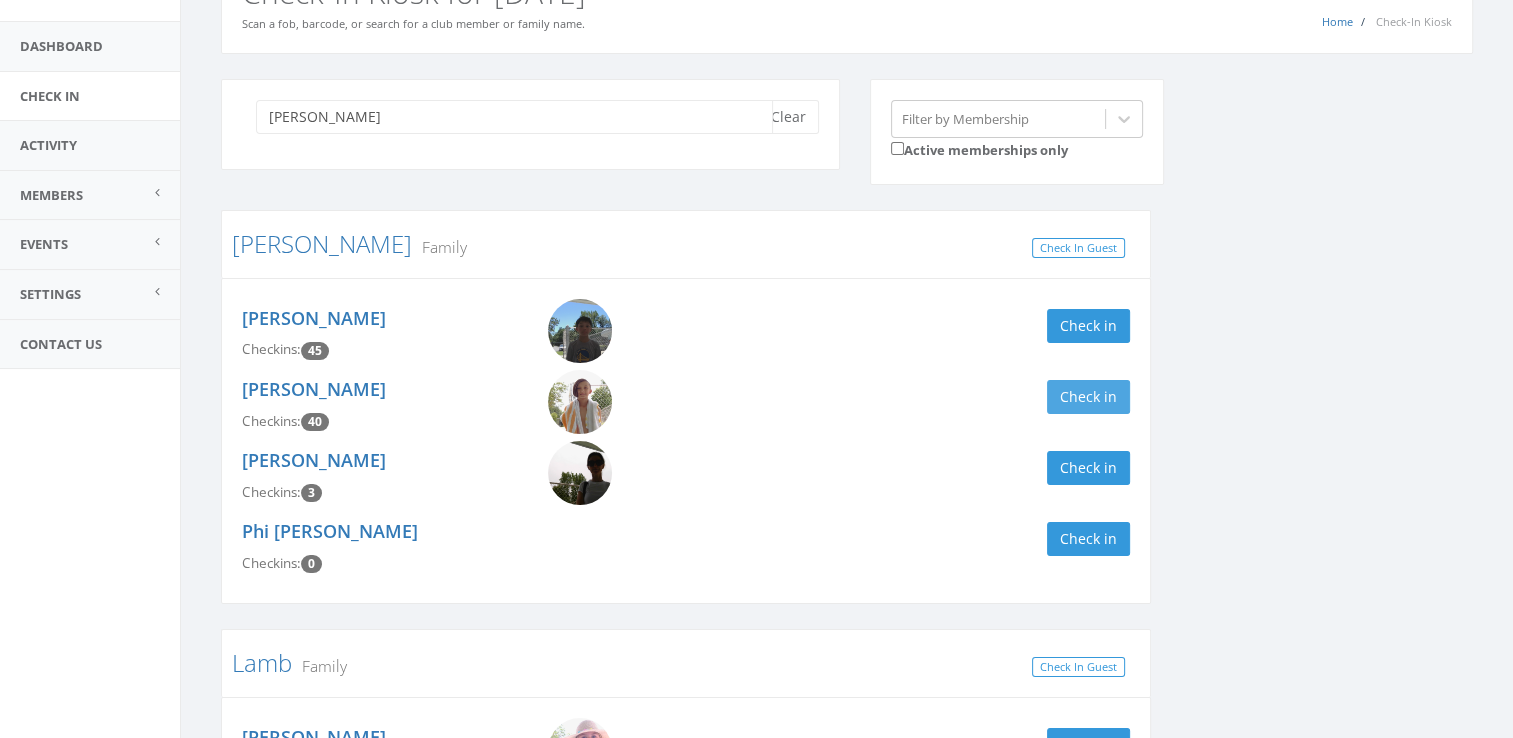 type on "lam" 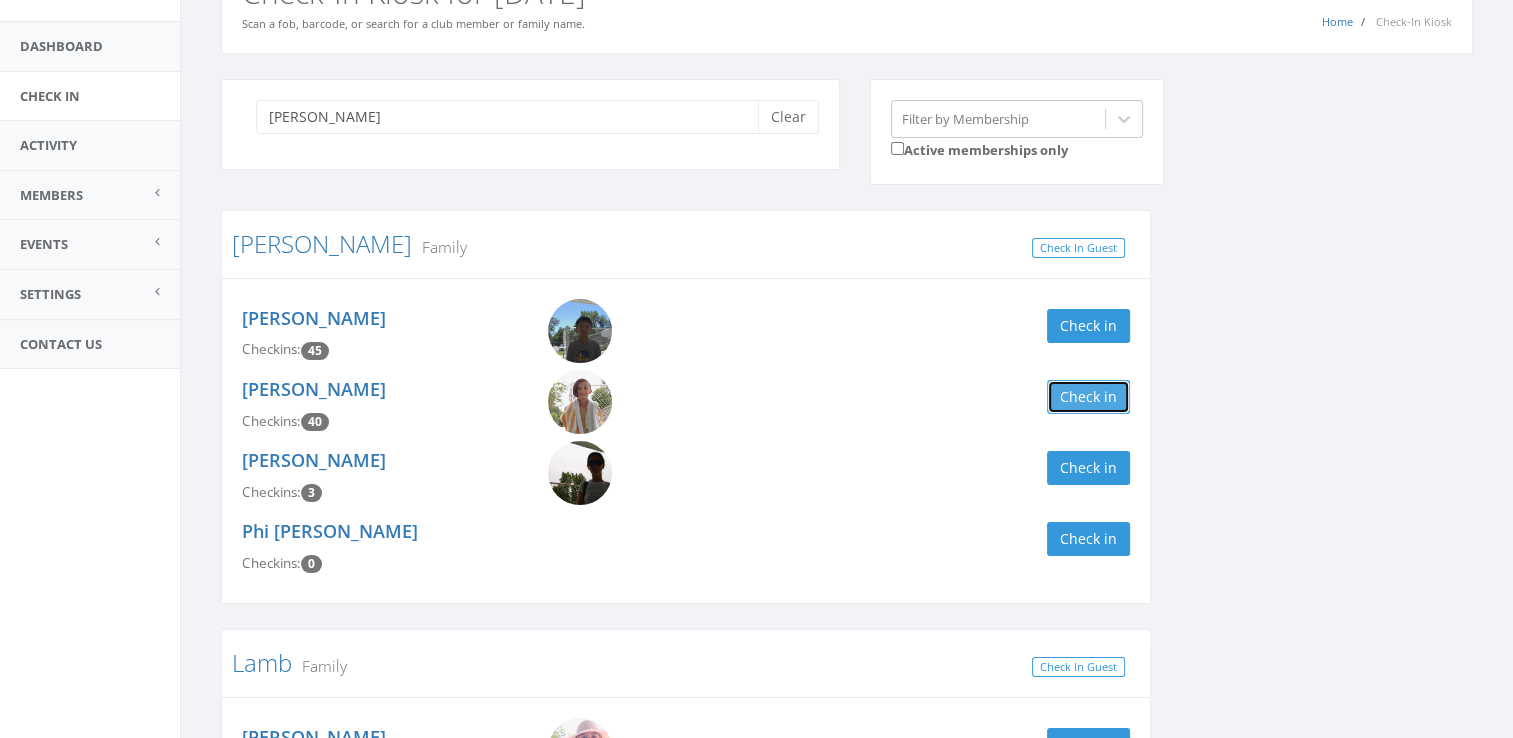 click on "Check in" at bounding box center [1088, 397] 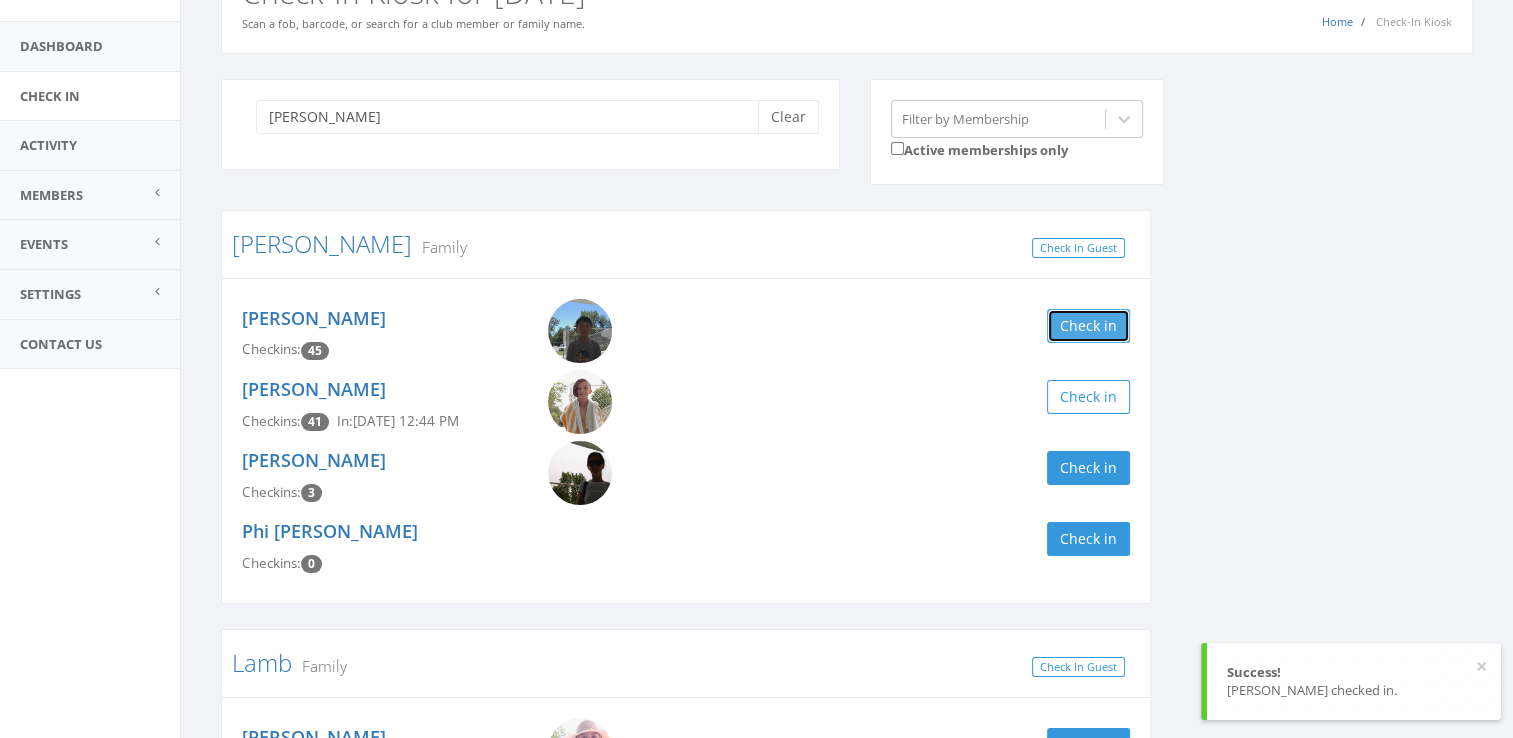 click on "Check in" at bounding box center (1088, 326) 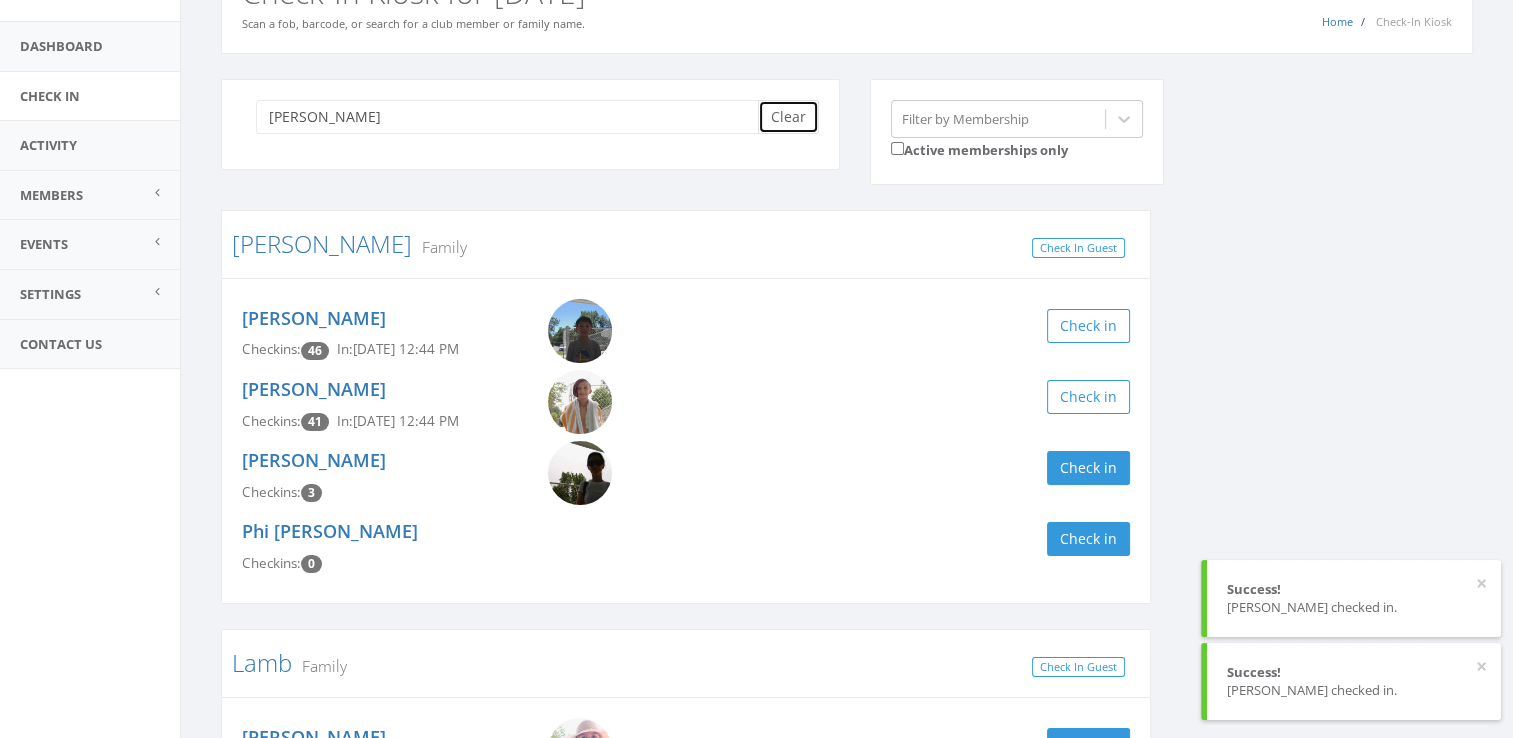 click on "Clear" at bounding box center [788, 117] 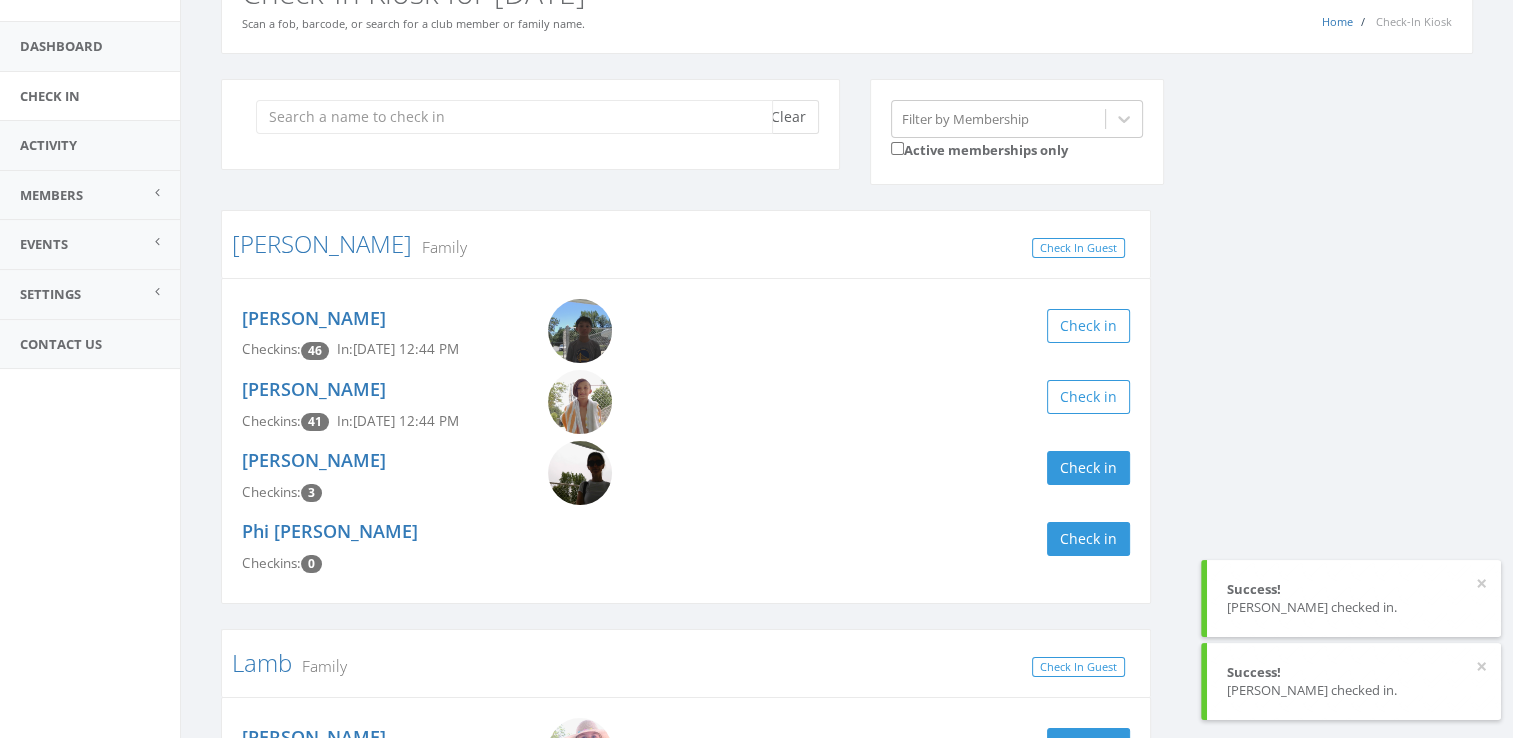 scroll, scrollTop: 0, scrollLeft: 0, axis: both 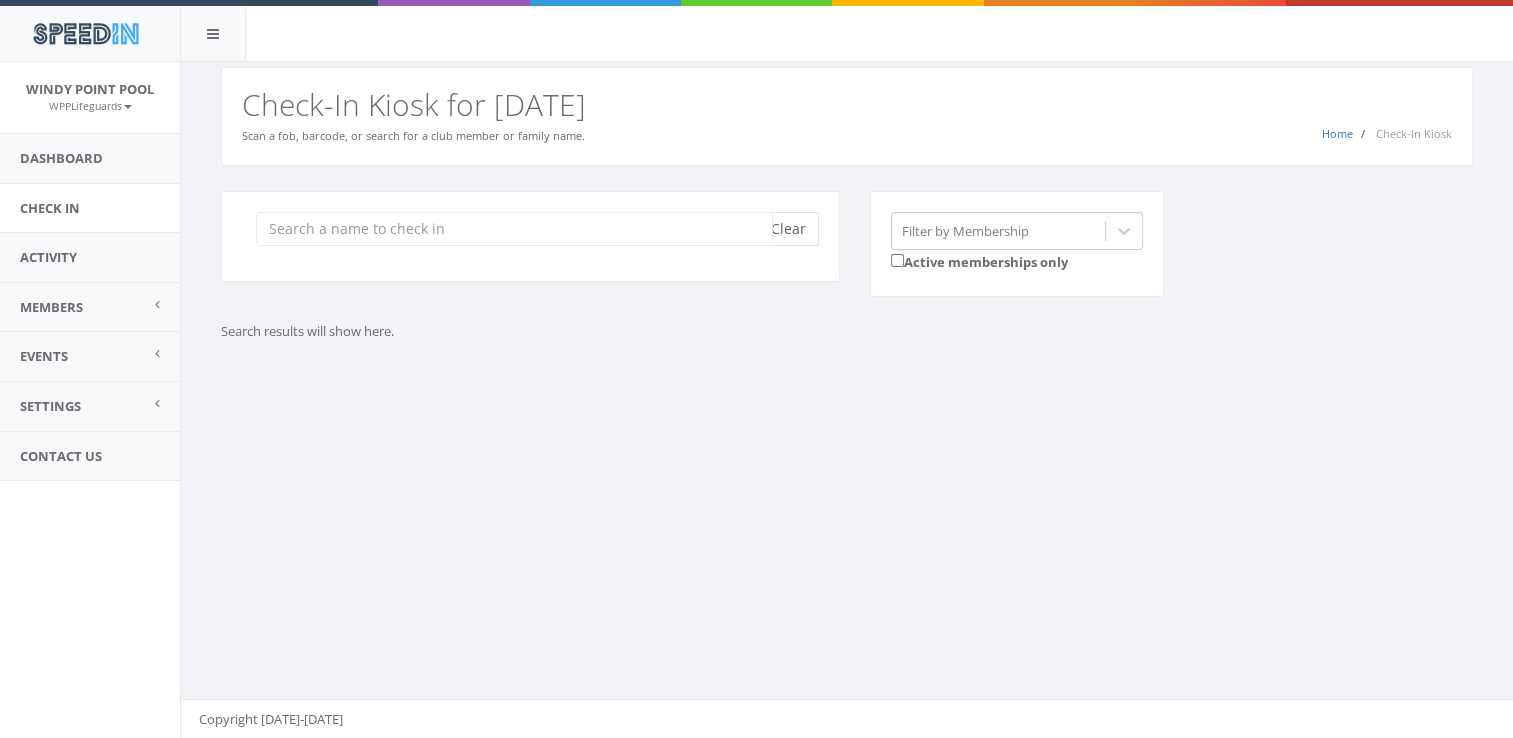 type on "g" 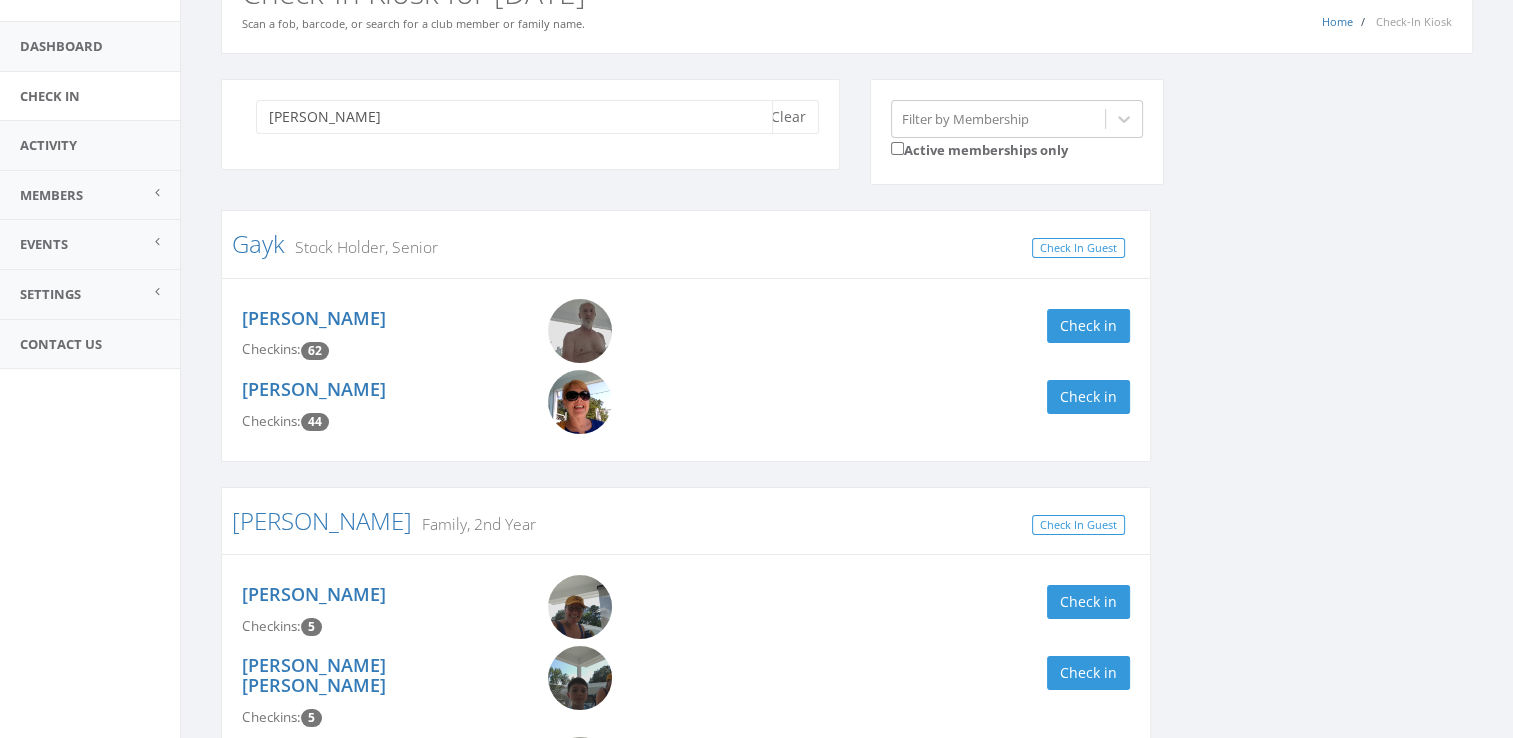 scroll, scrollTop: 143, scrollLeft: 0, axis: vertical 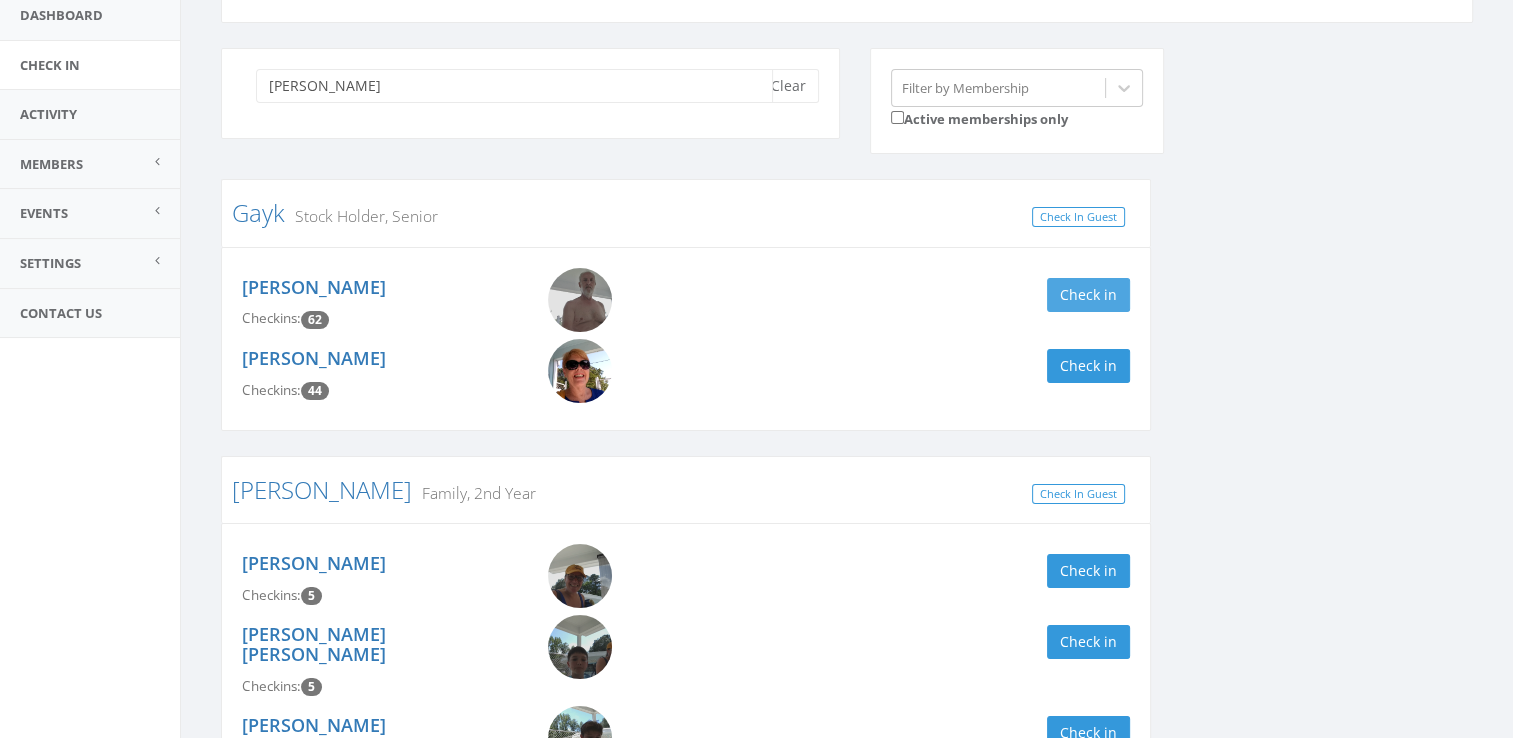 type on "ted" 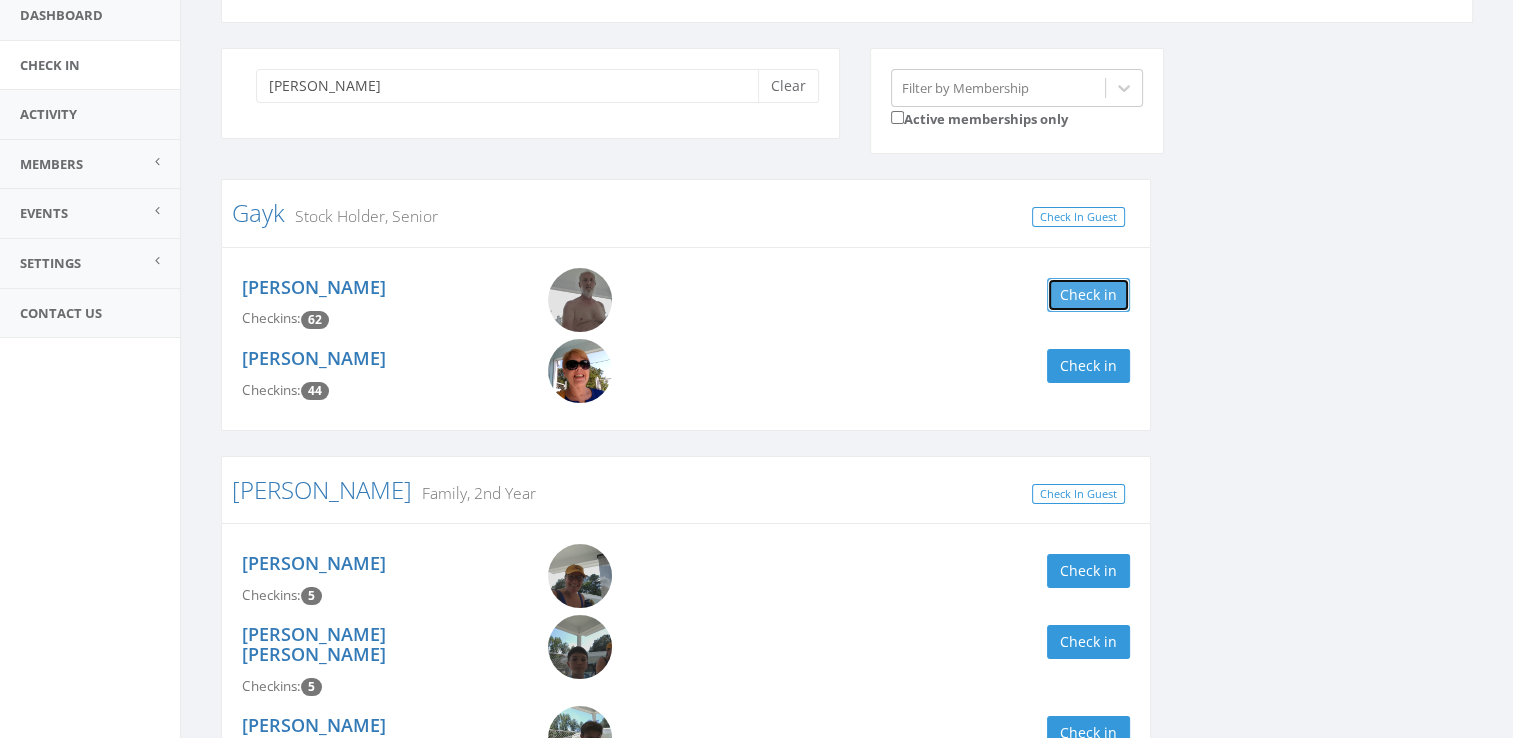 click on "Check in" at bounding box center (1088, 295) 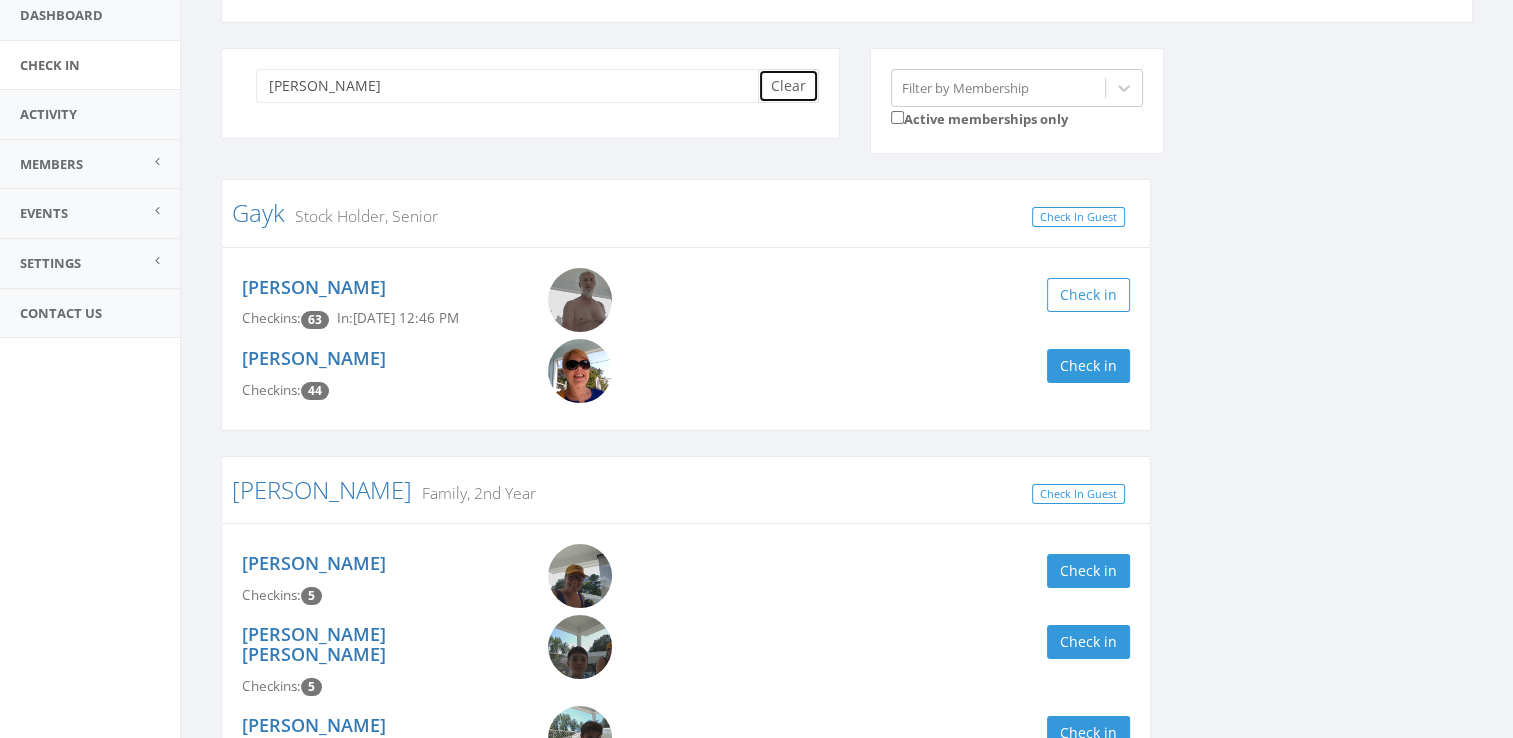 click on "Clear" at bounding box center (788, 86) 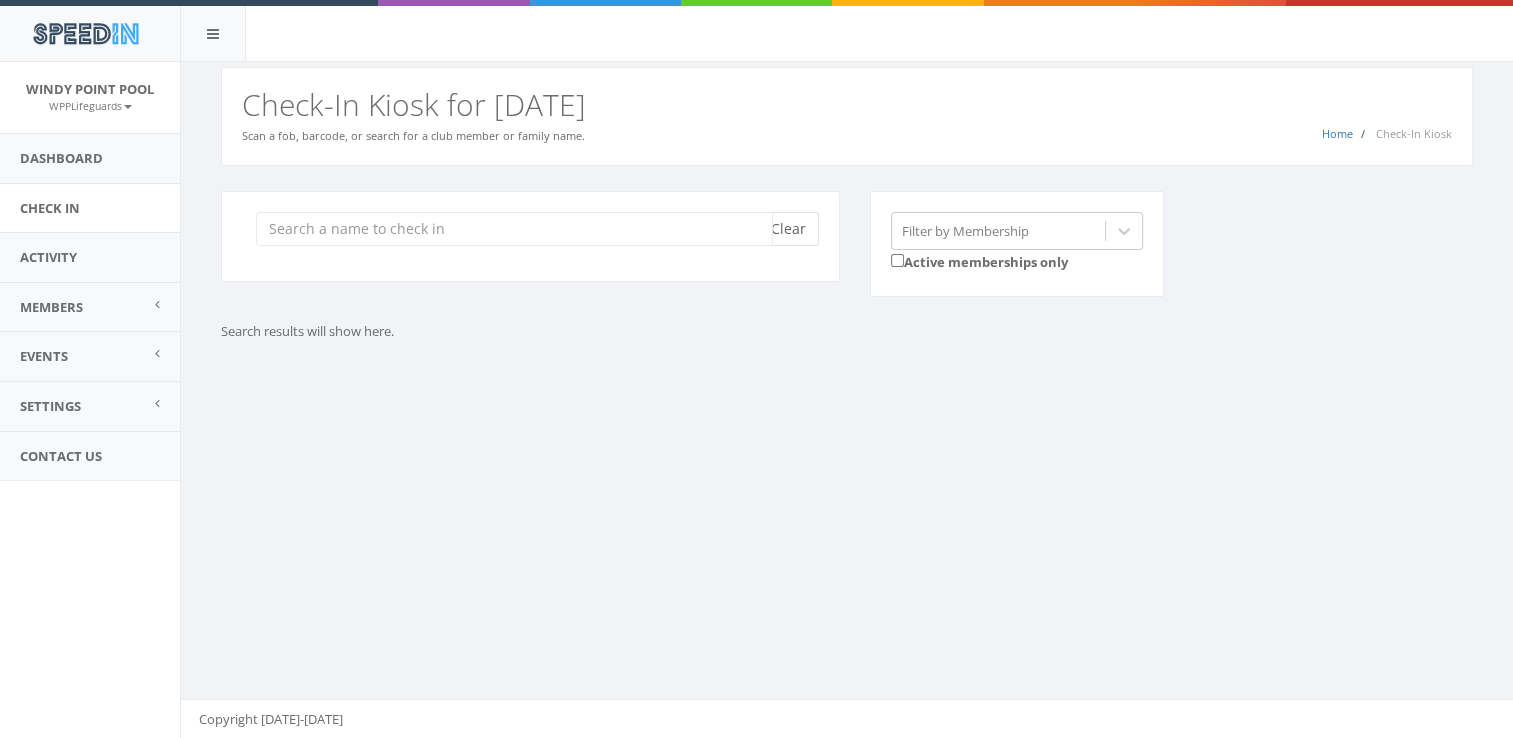 scroll, scrollTop: 0, scrollLeft: 0, axis: both 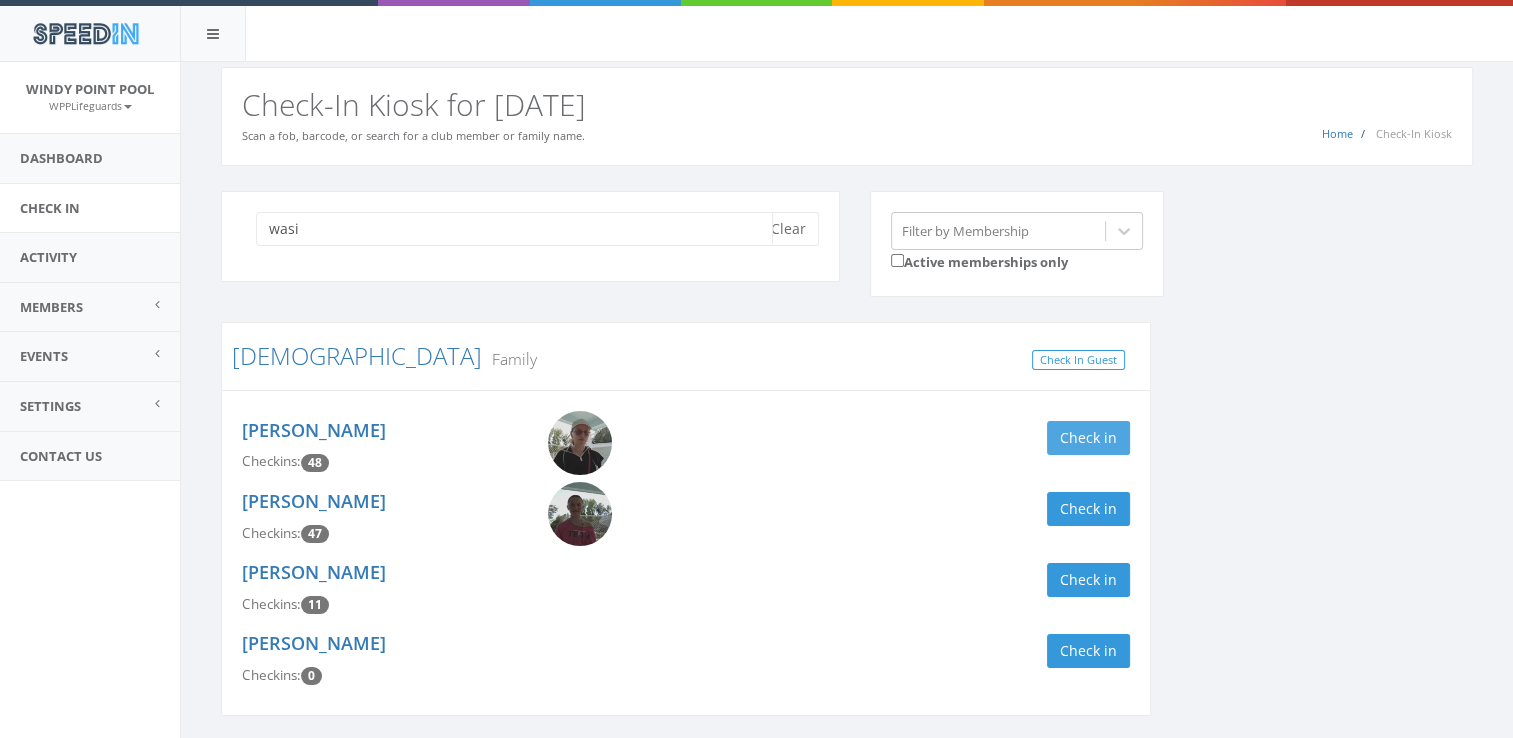 type on "wasi" 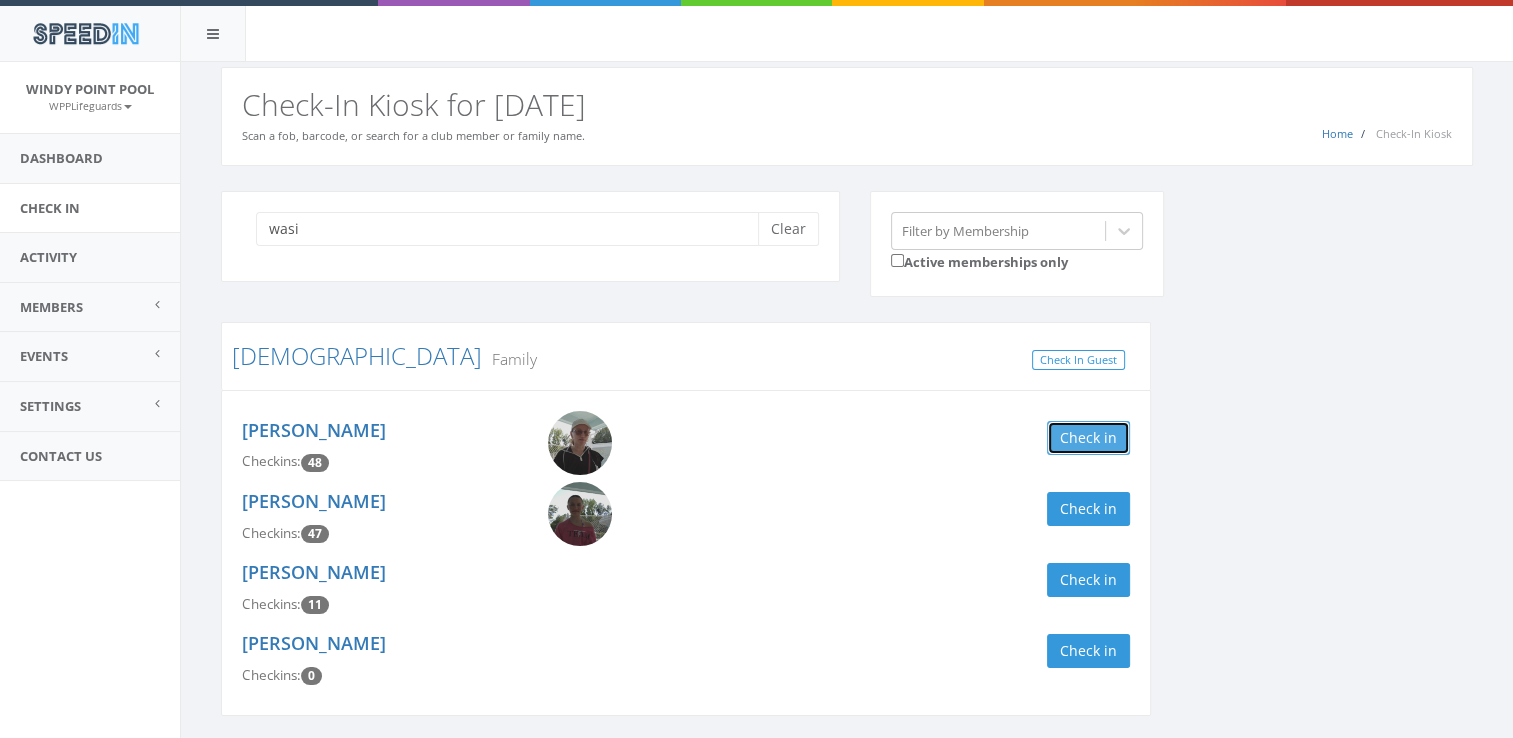 click on "Check in" at bounding box center (1088, 438) 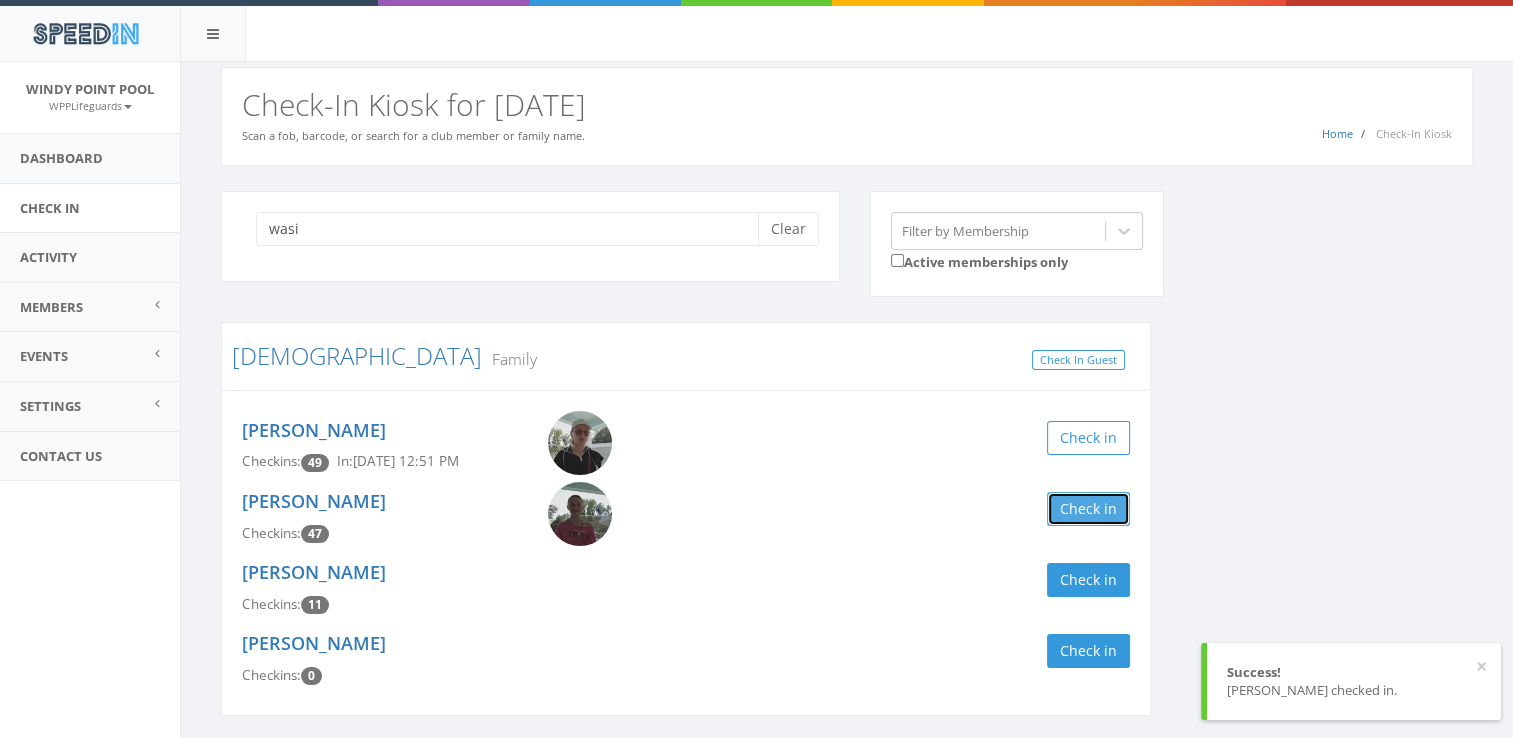 click on "Check in" at bounding box center (1088, 509) 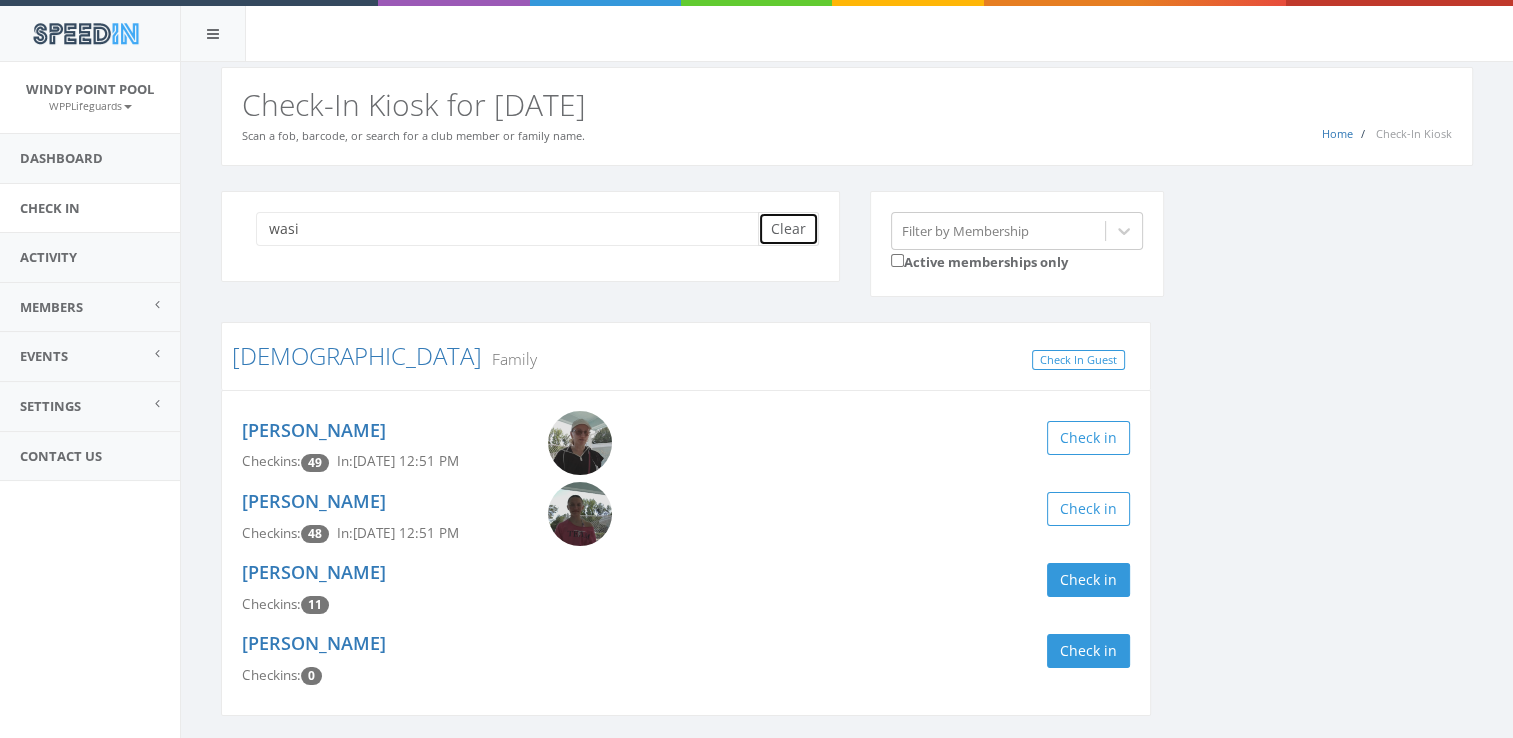 click on "Clear" at bounding box center (788, 229) 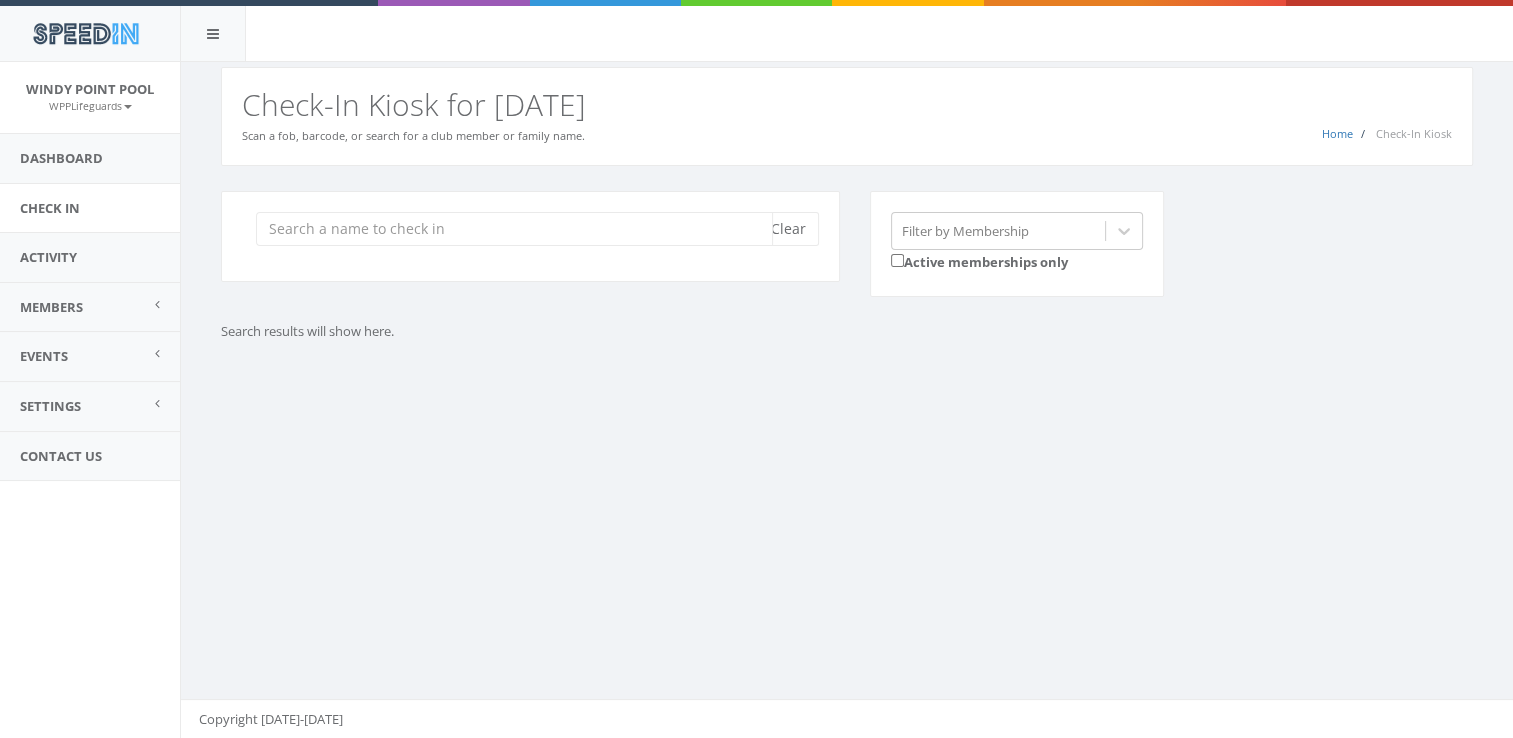 click at bounding box center (514, 229) 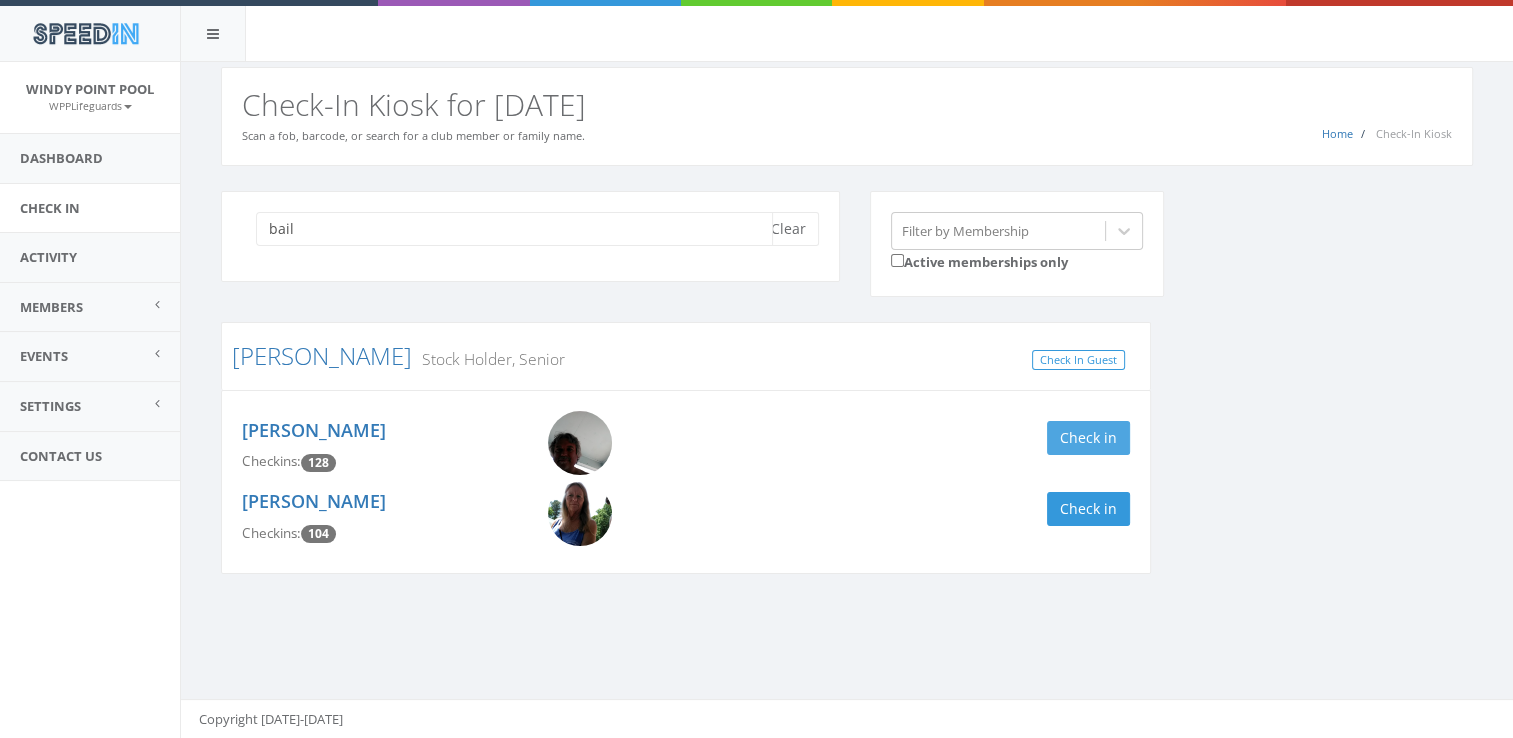 type on "bail" 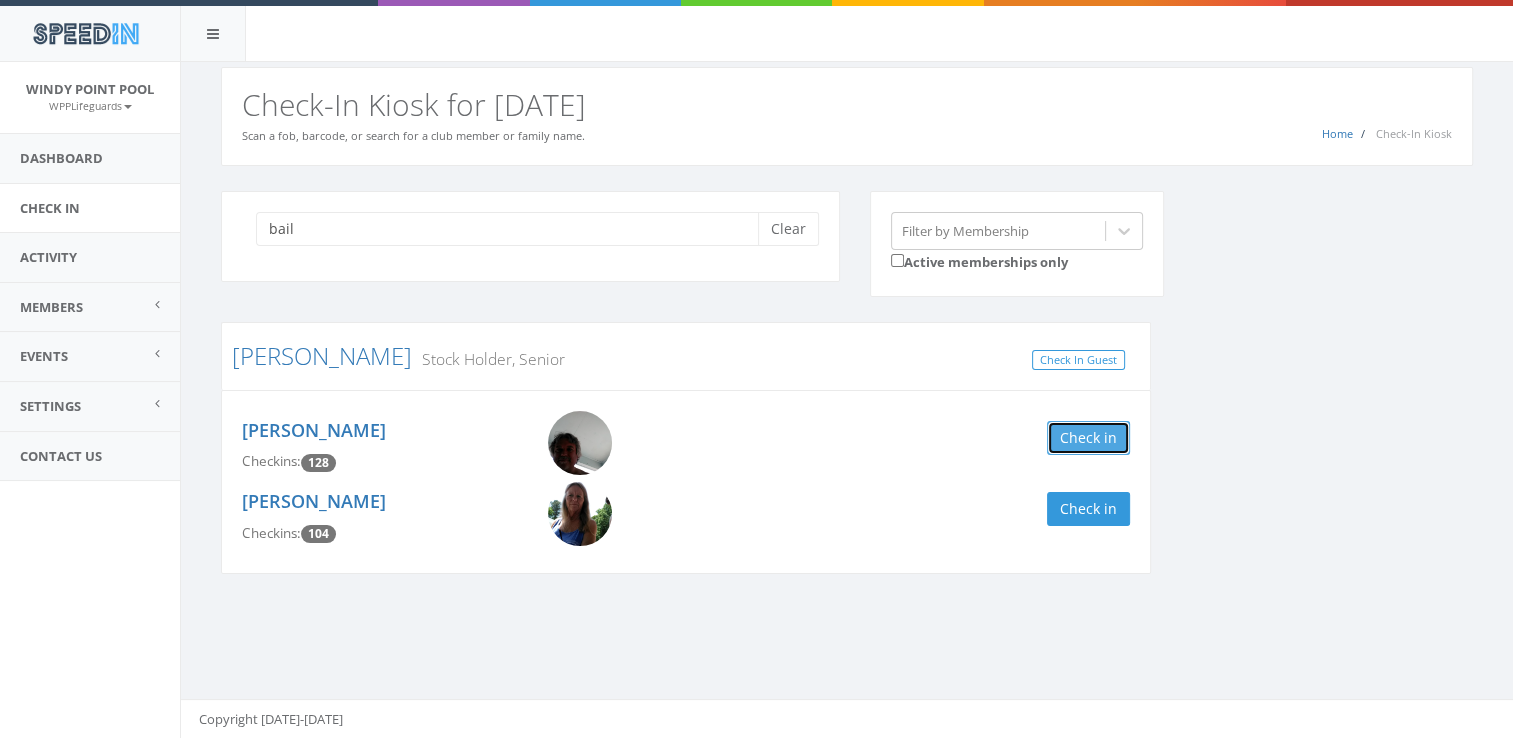 click on "Check in" at bounding box center (1088, 438) 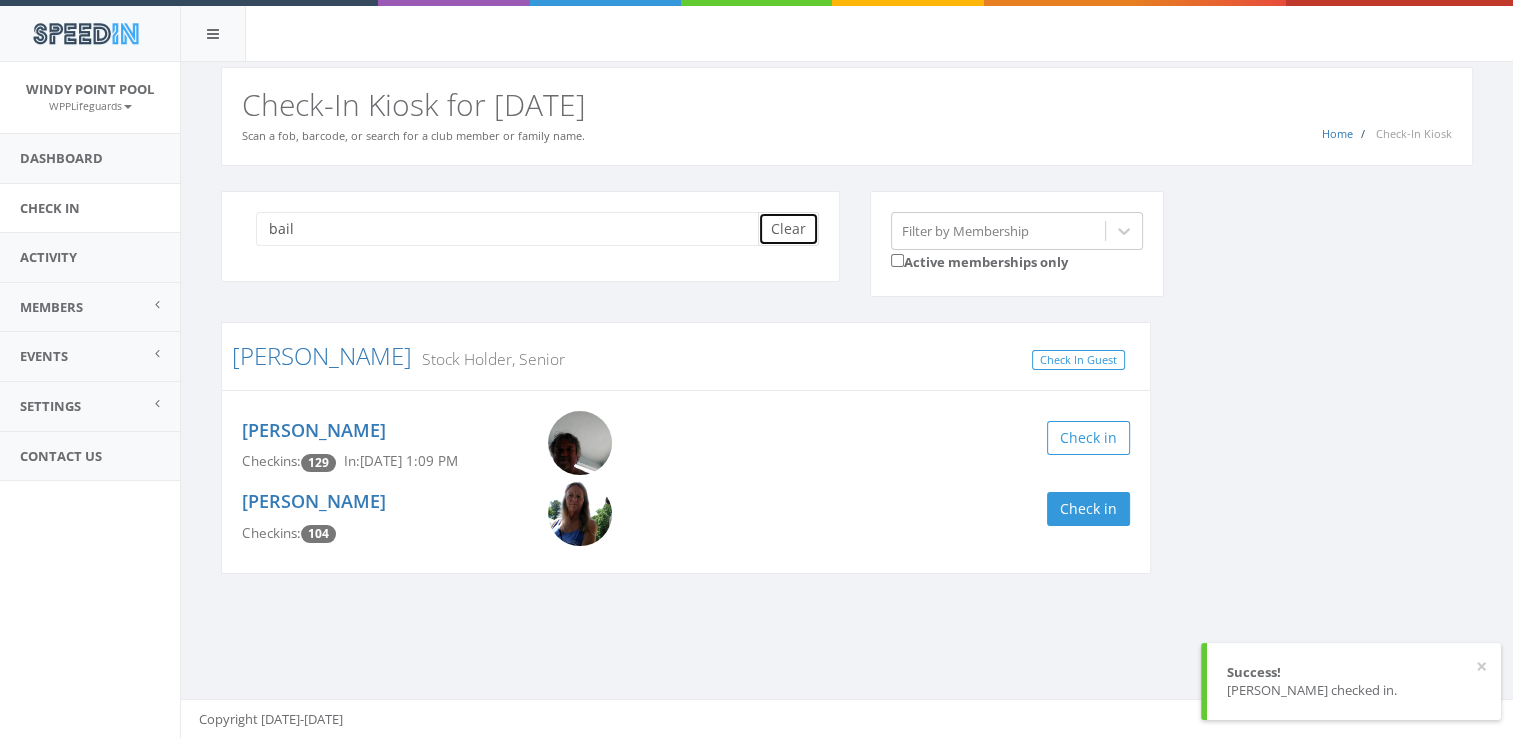 click on "Clear" at bounding box center (788, 229) 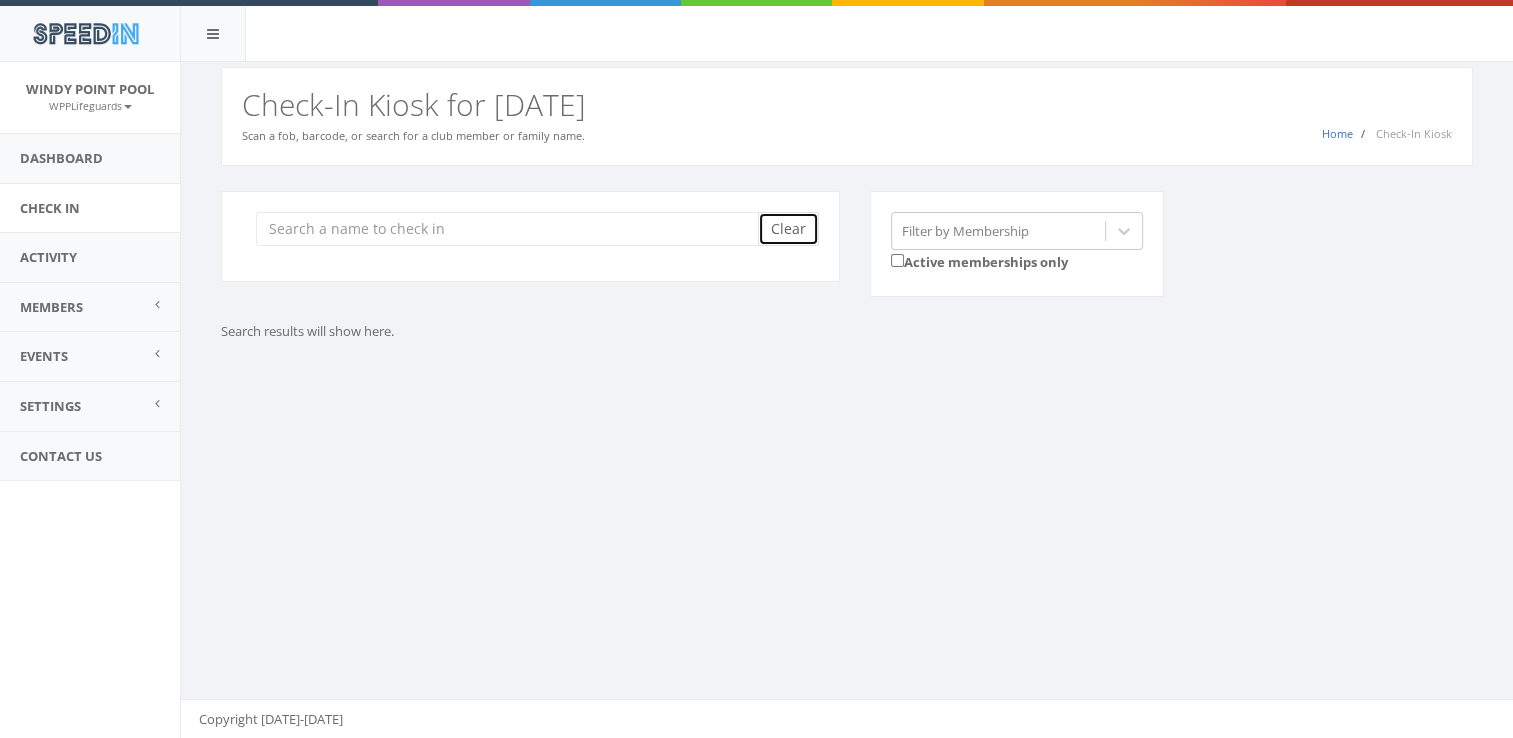 click on "Clear" at bounding box center (788, 229) 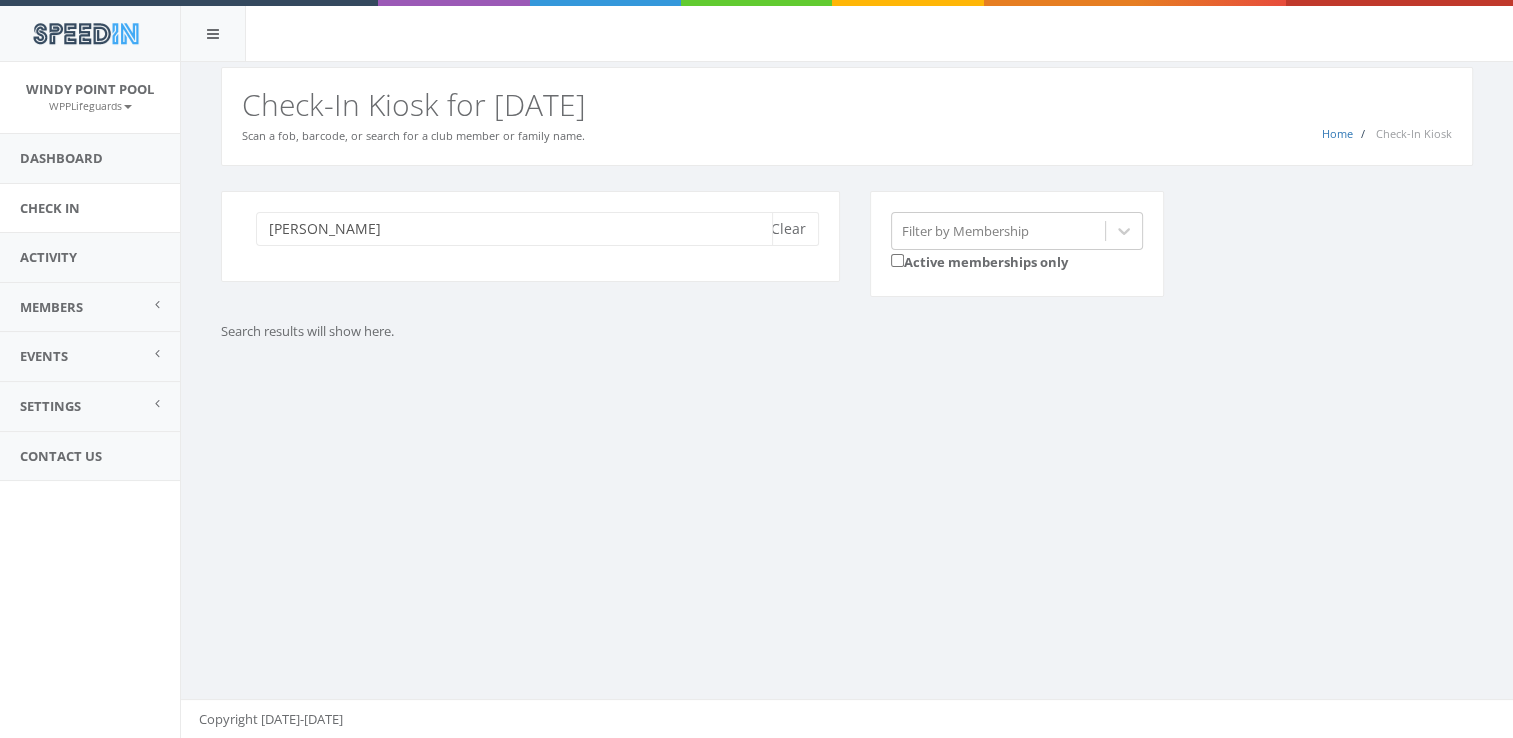 type on "butler" 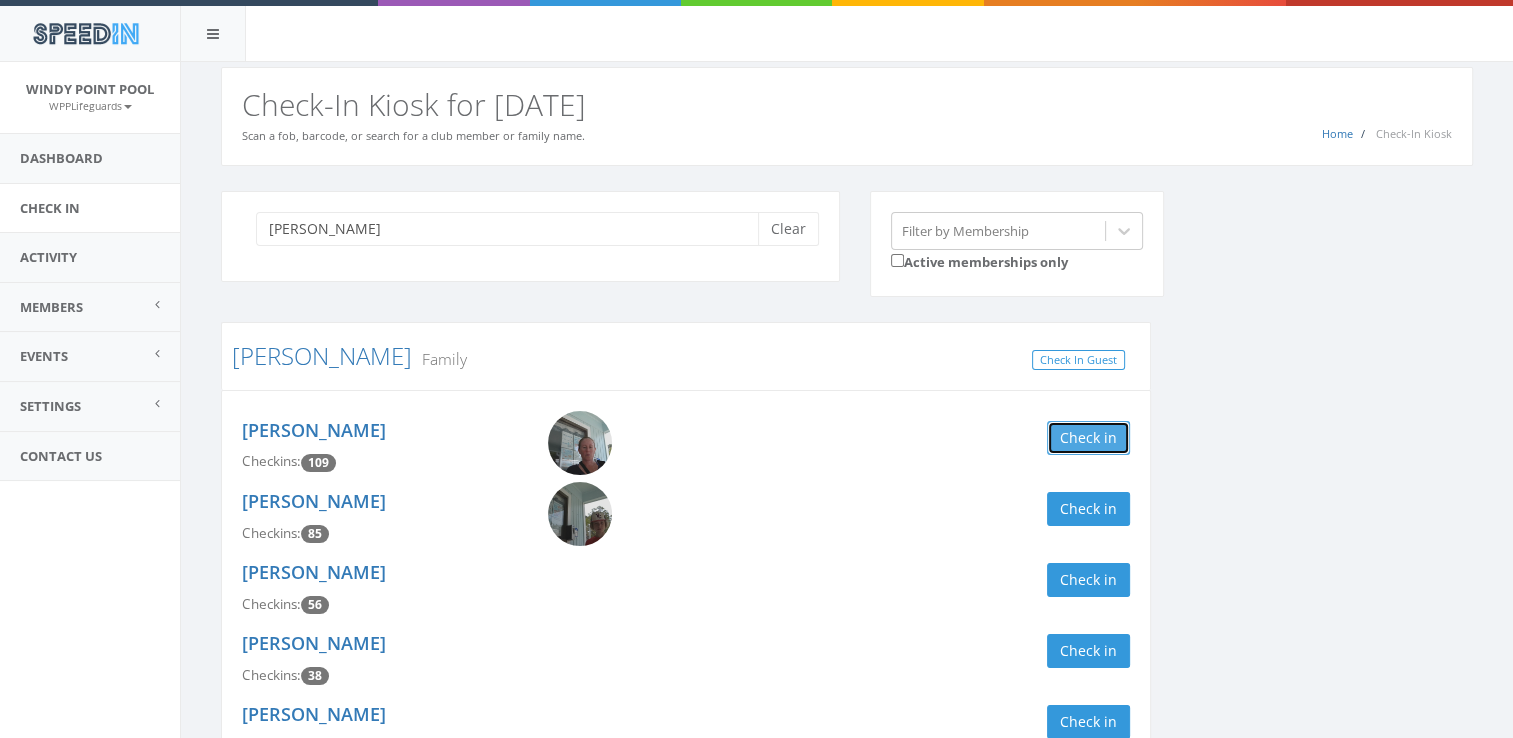 click on "Check in" at bounding box center [1088, 438] 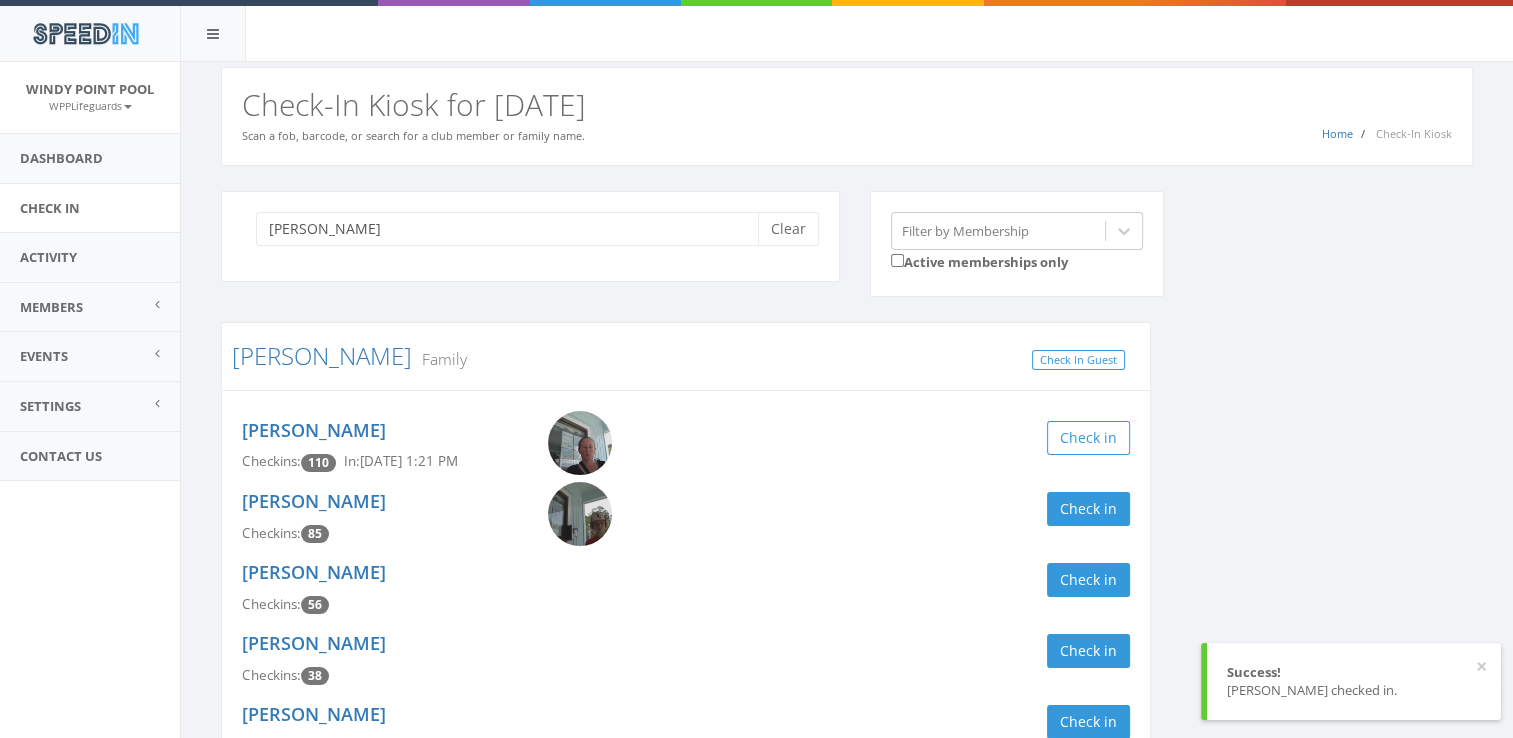 click on "butler Clear" at bounding box center [530, 236] 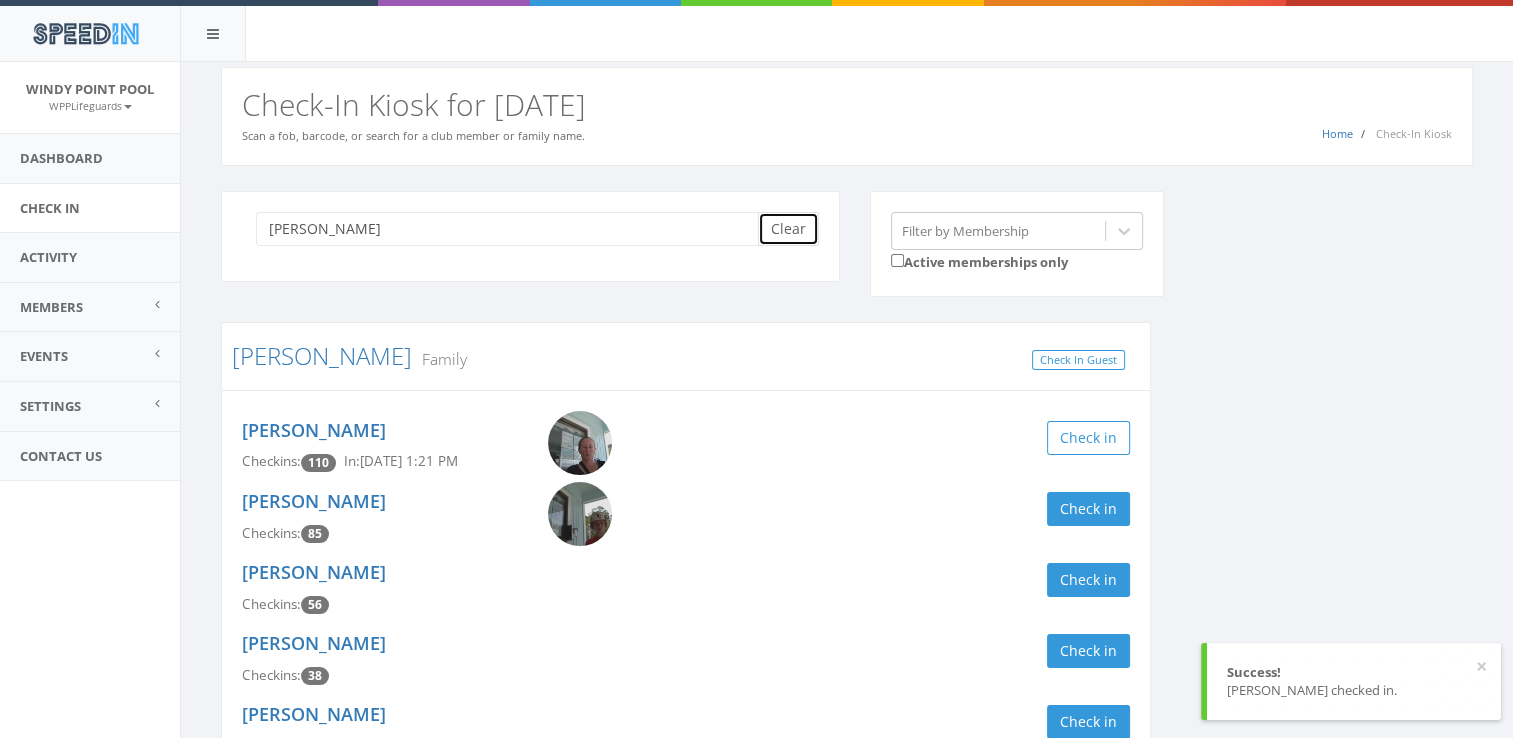 click on "Clear" at bounding box center [788, 229] 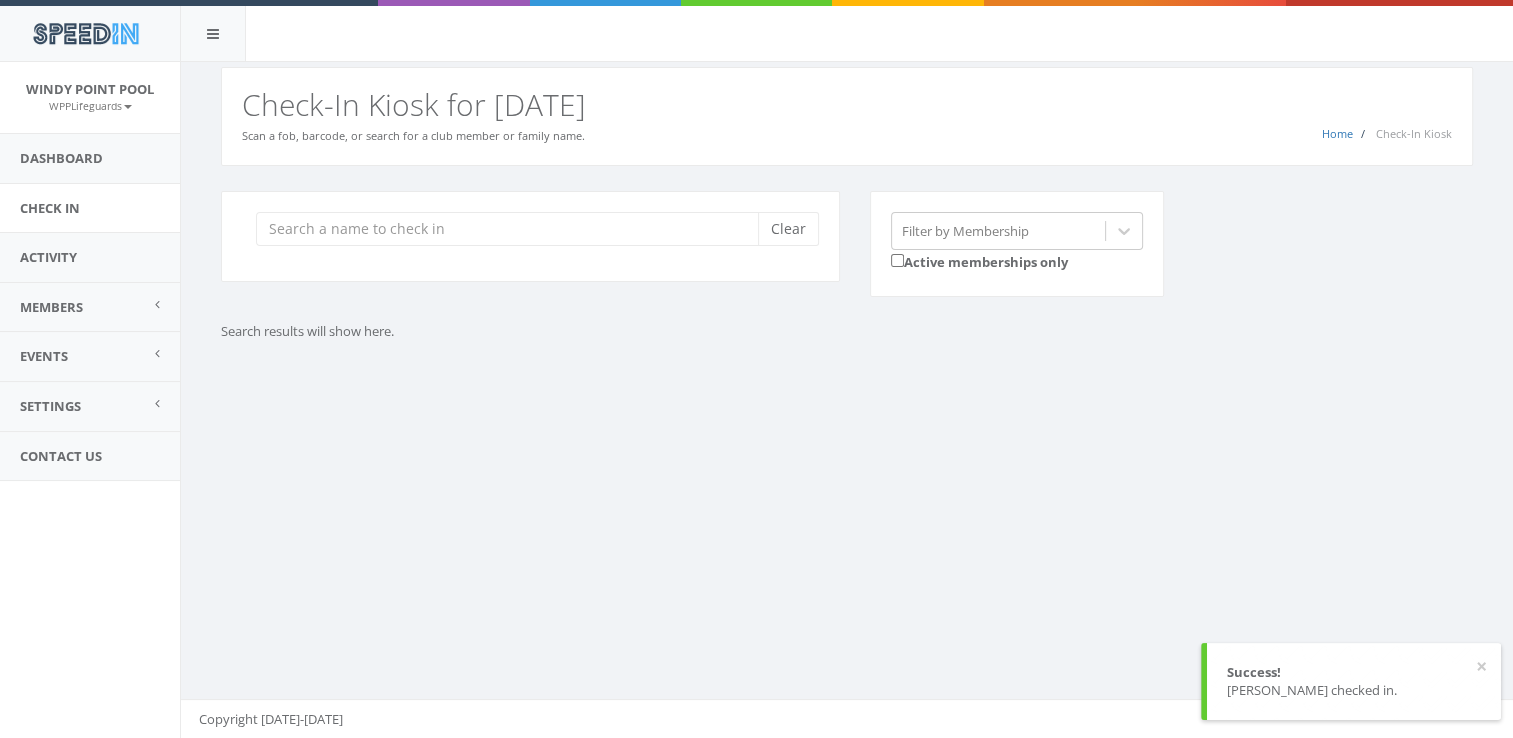 click on "You are using Internet Explorer, which is an old, insecure browser that does not work with this page. Please use another browser like Firefox, Chrome, or Edge.
Home
Check-In Kiosk
Check-In Kiosk for [DATE]
Scan a fob, barcode, or search for a club member or family name.
Clear Filter by Membership  Active memberships only Search results will show here.
Copyright [DATE]-[DATE]" at bounding box center [846, 400] 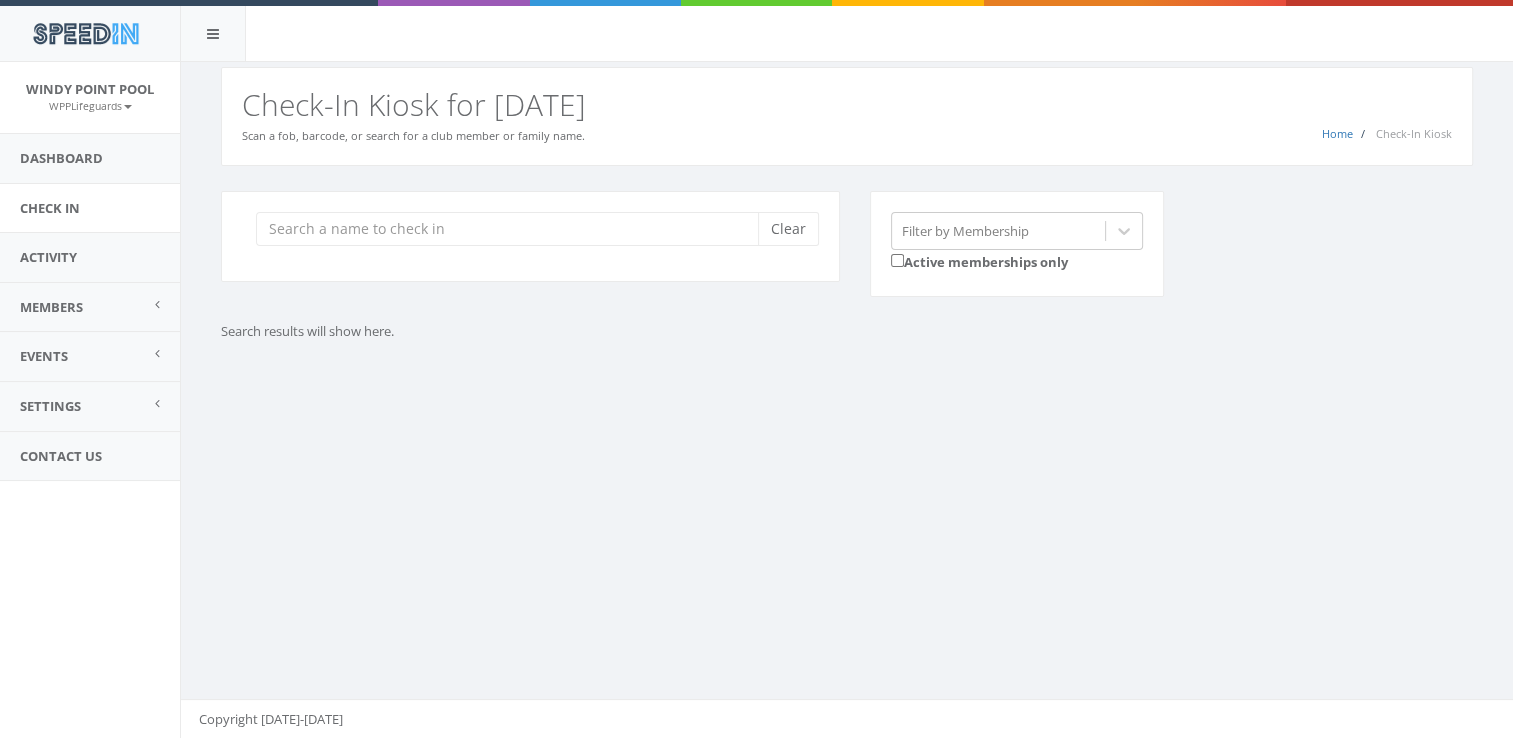 click on "You are using Internet Explorer, which is an old, insecure browser that does not work with this page. Please use another browser like Firefox, Chrome, or Edge.
Home
Check-In Kiosk
Check-In Kiosk for [DATE]
Scan a fob, barcode, or search for a club member or family name.
Clear Filter by Membership  Active memberships only Search results will show here.
Copyright [DATE]-[DATE]" at bounding box center (846, 400) 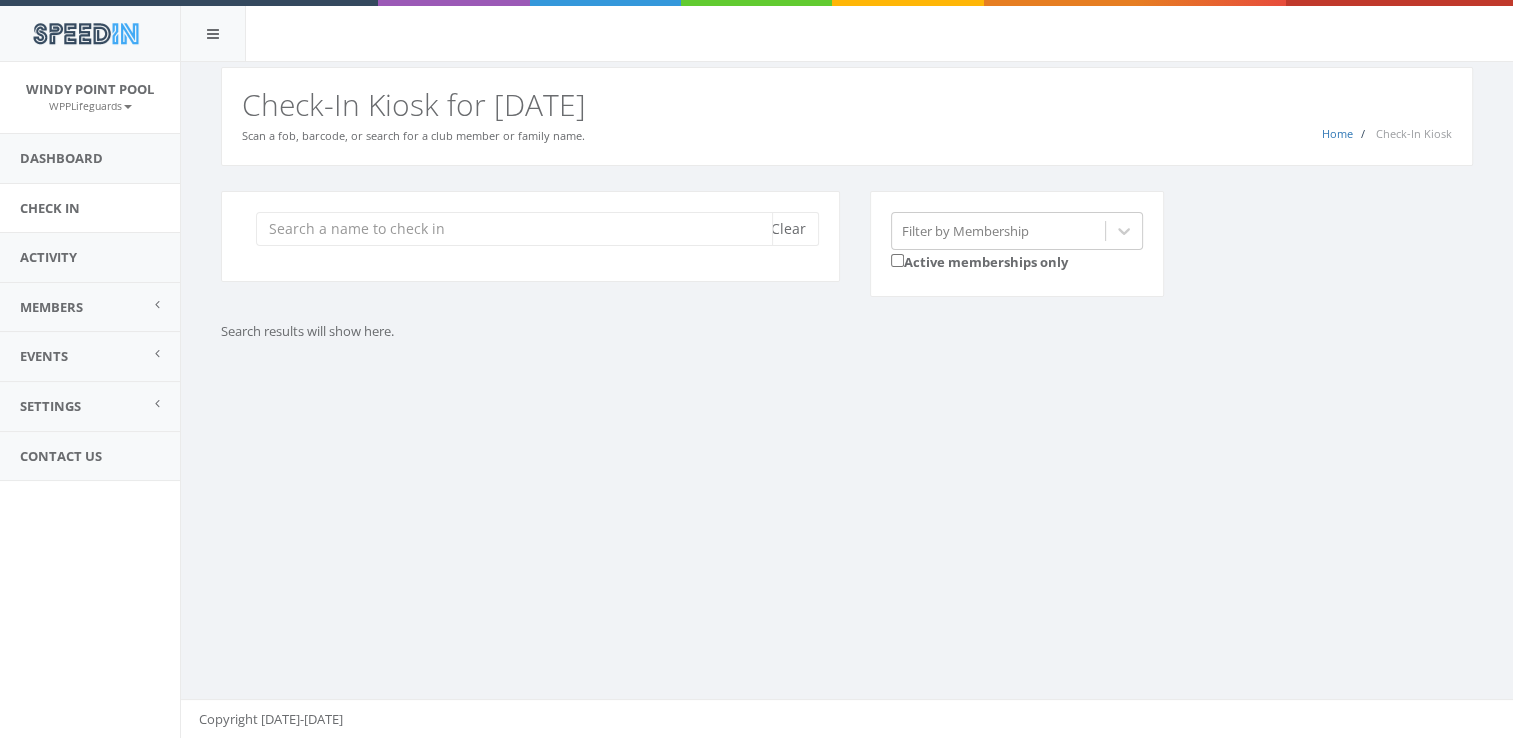 click at bounding box center (514, 229) 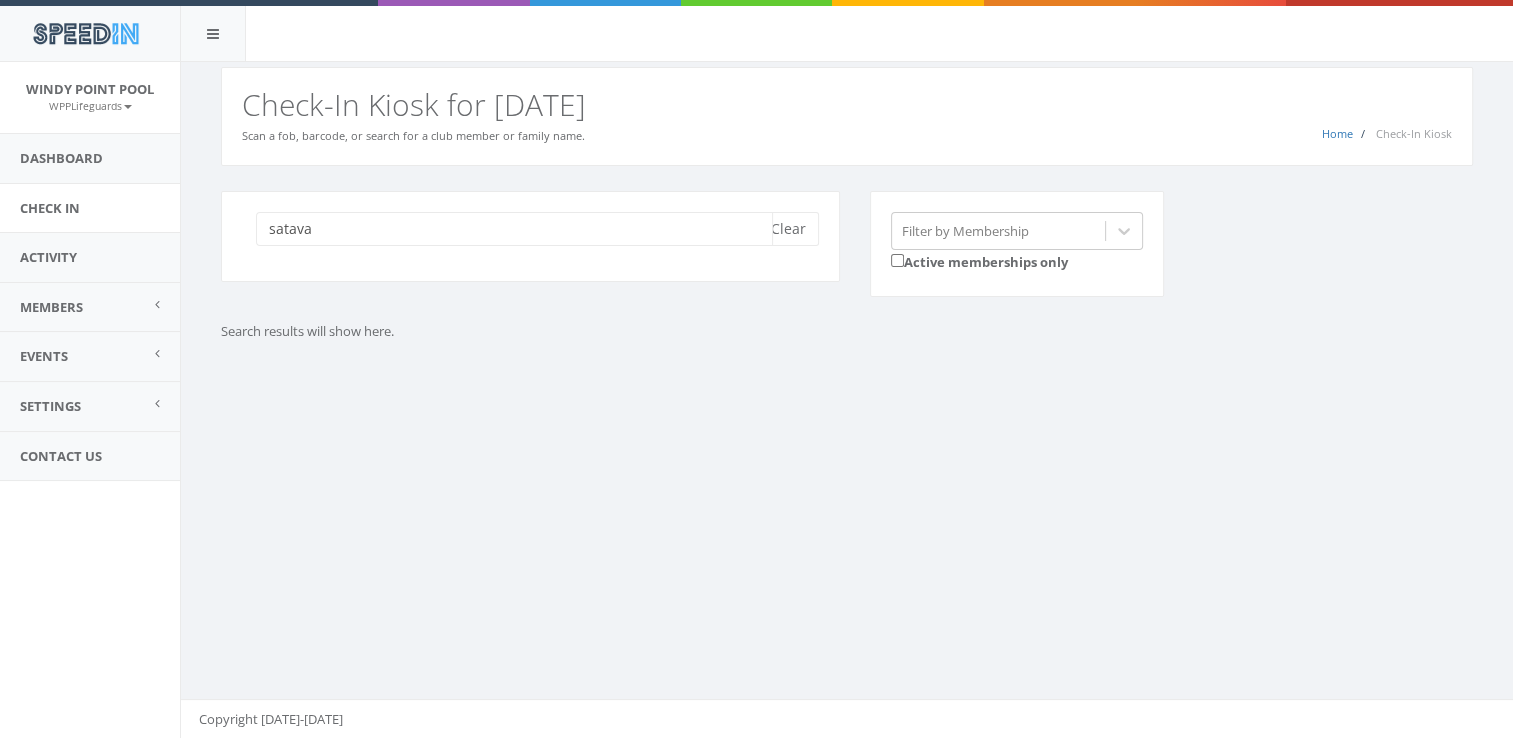 type on "satava" 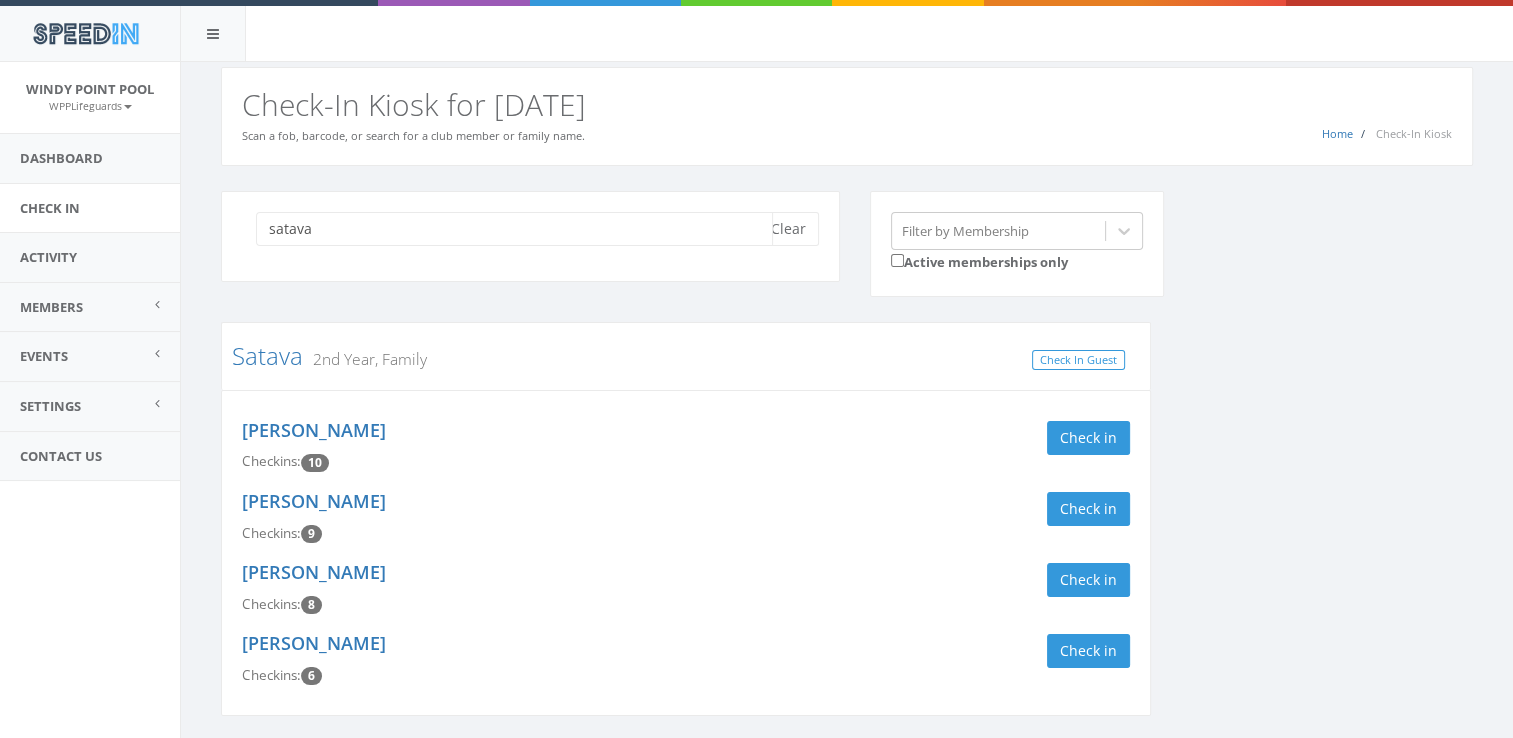 scroll, scrollTop: 67, scrollLeft: 0, axis: vertical 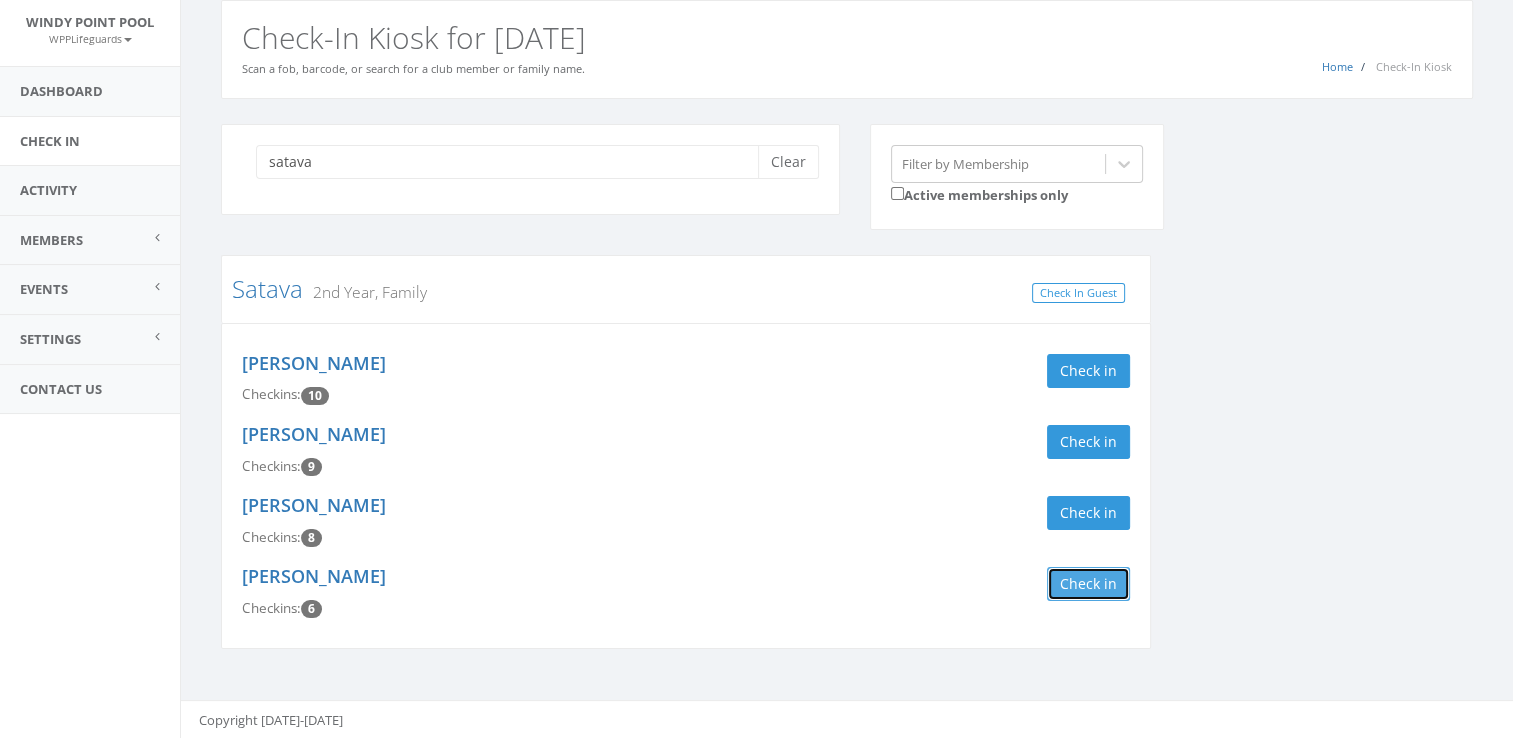 click on "Check in" at bounding box center (1088, 584) 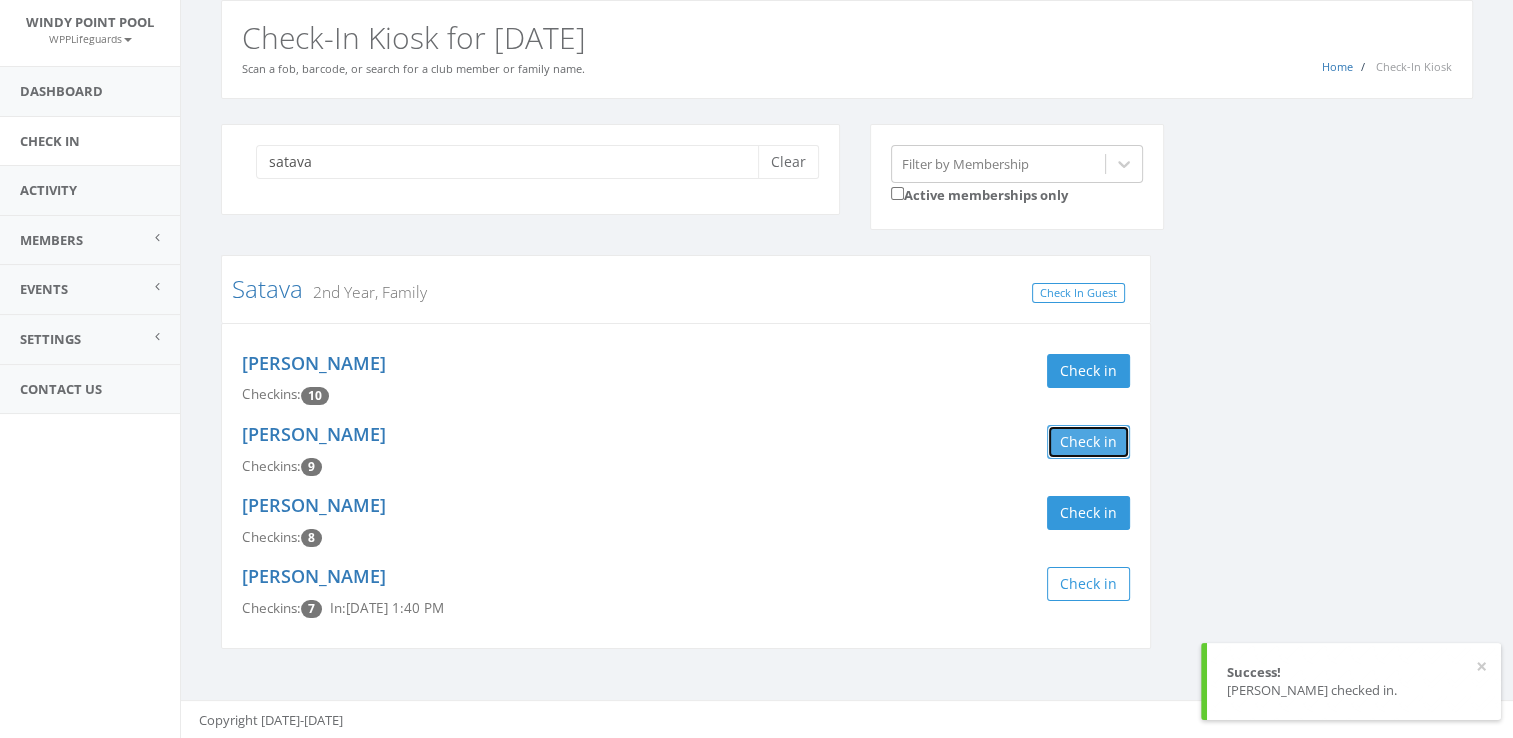 click on "Check in" at bounding box center [1088, 442] 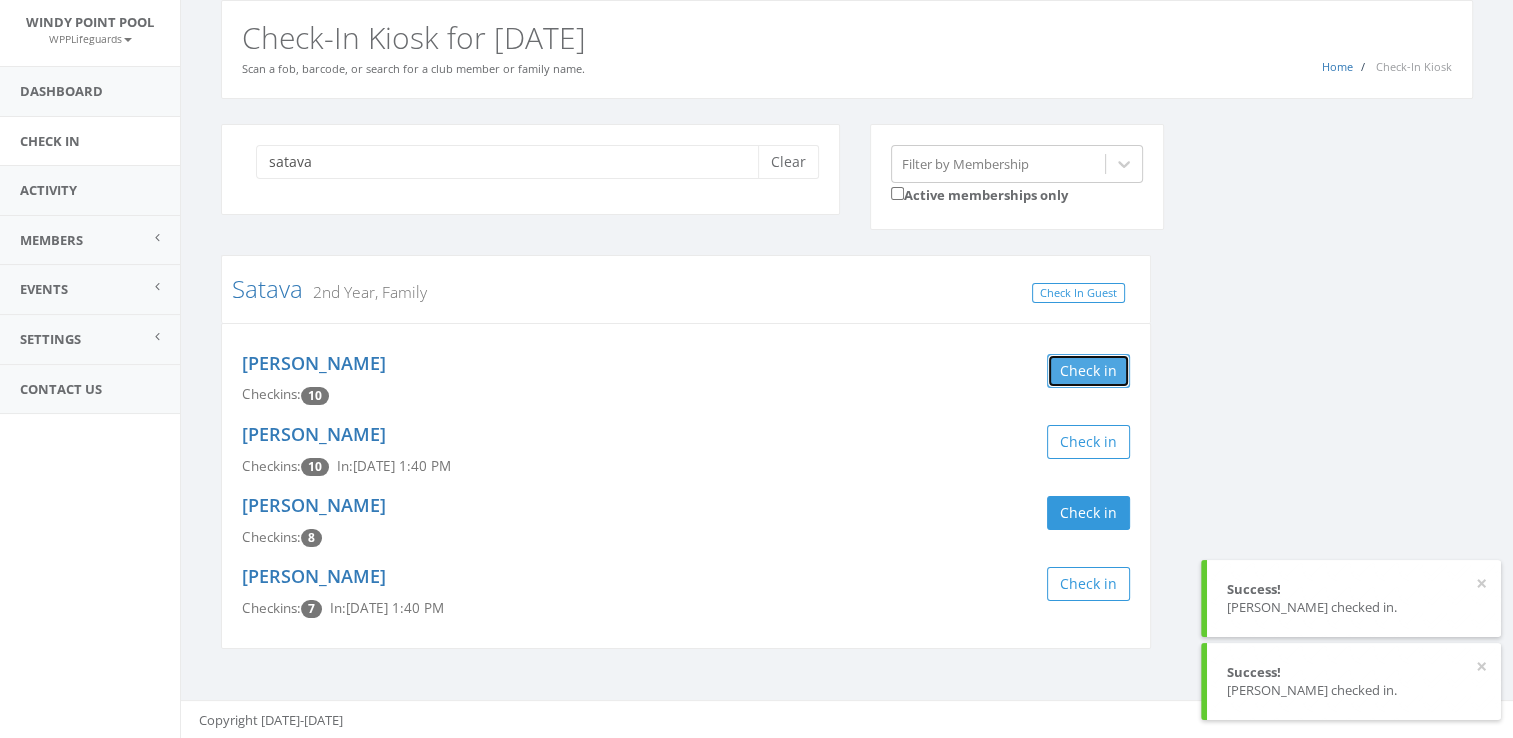 click on "Check in" at bounding box center (1088, 371) 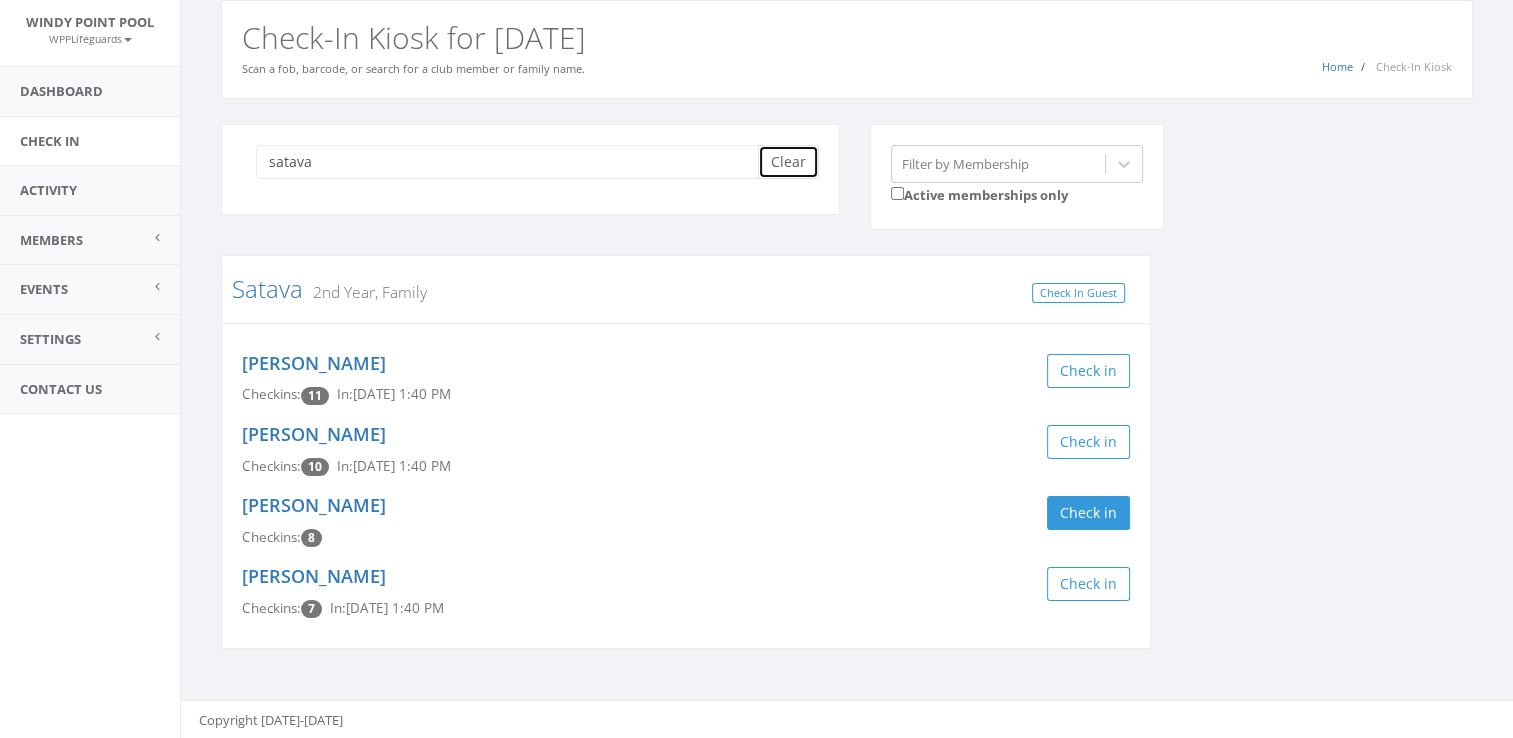 click on "Clear" at bounding box center (788, 162) 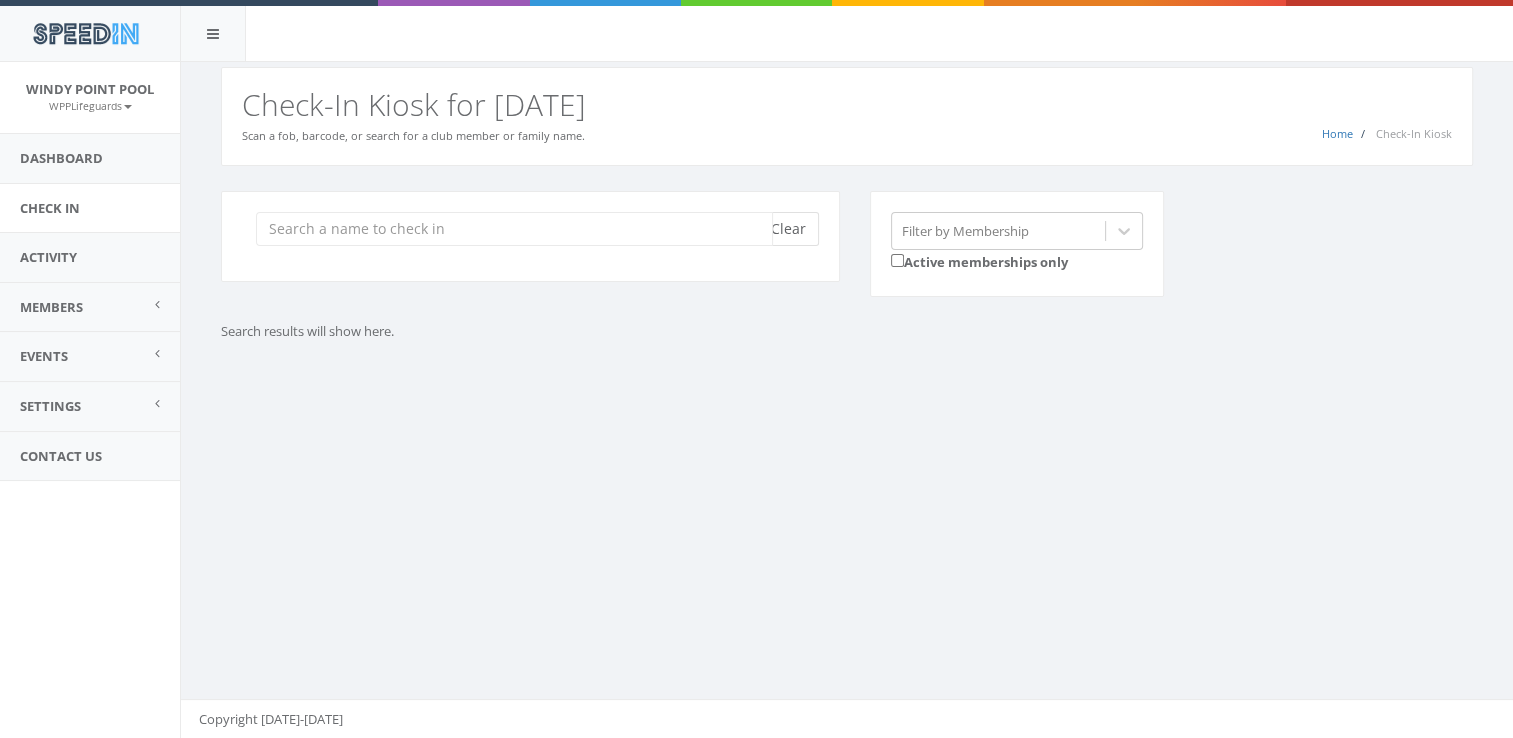 scroll, scrollTop: 0, scrollLeft: 0, axis: both 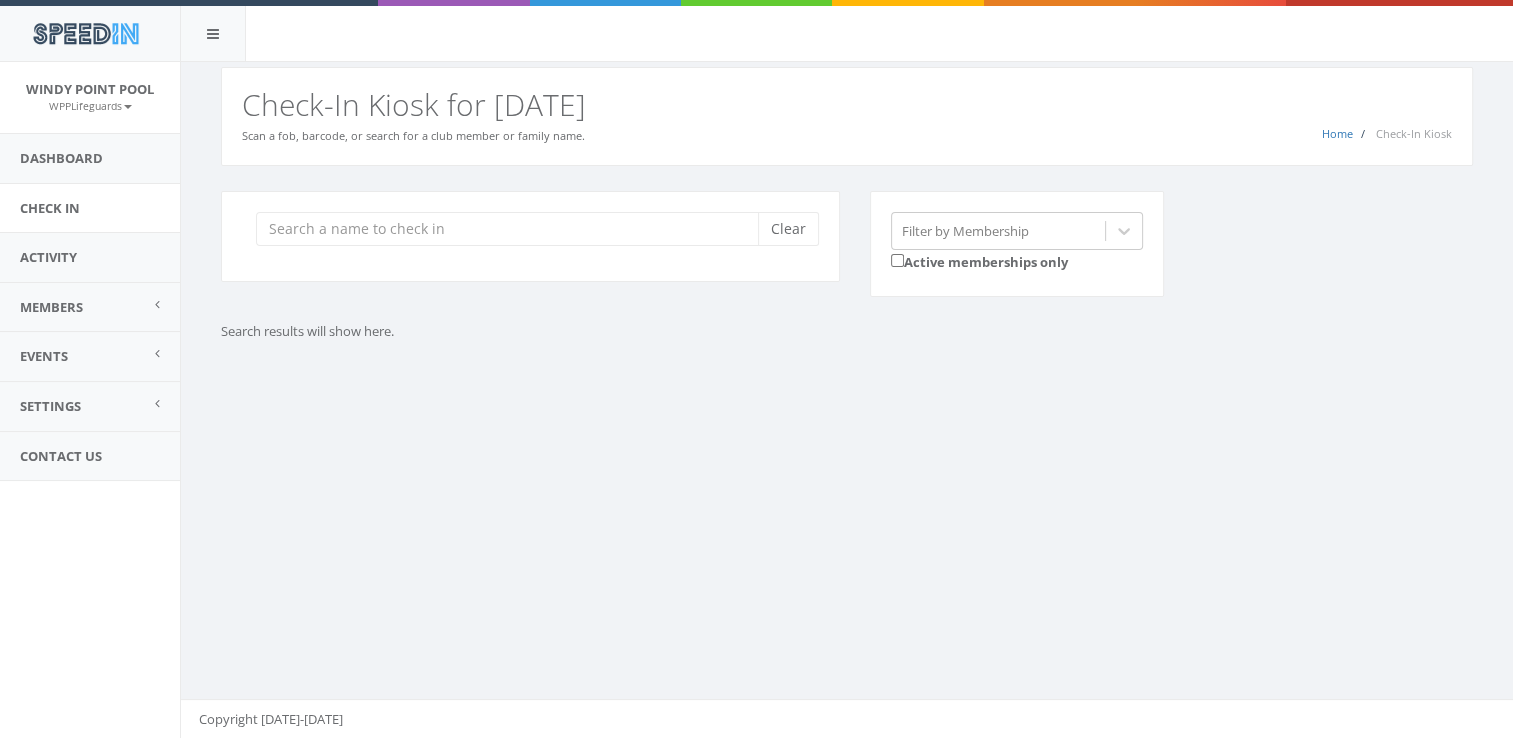 click on "Search results will show here." at bounding box center [686, 331] 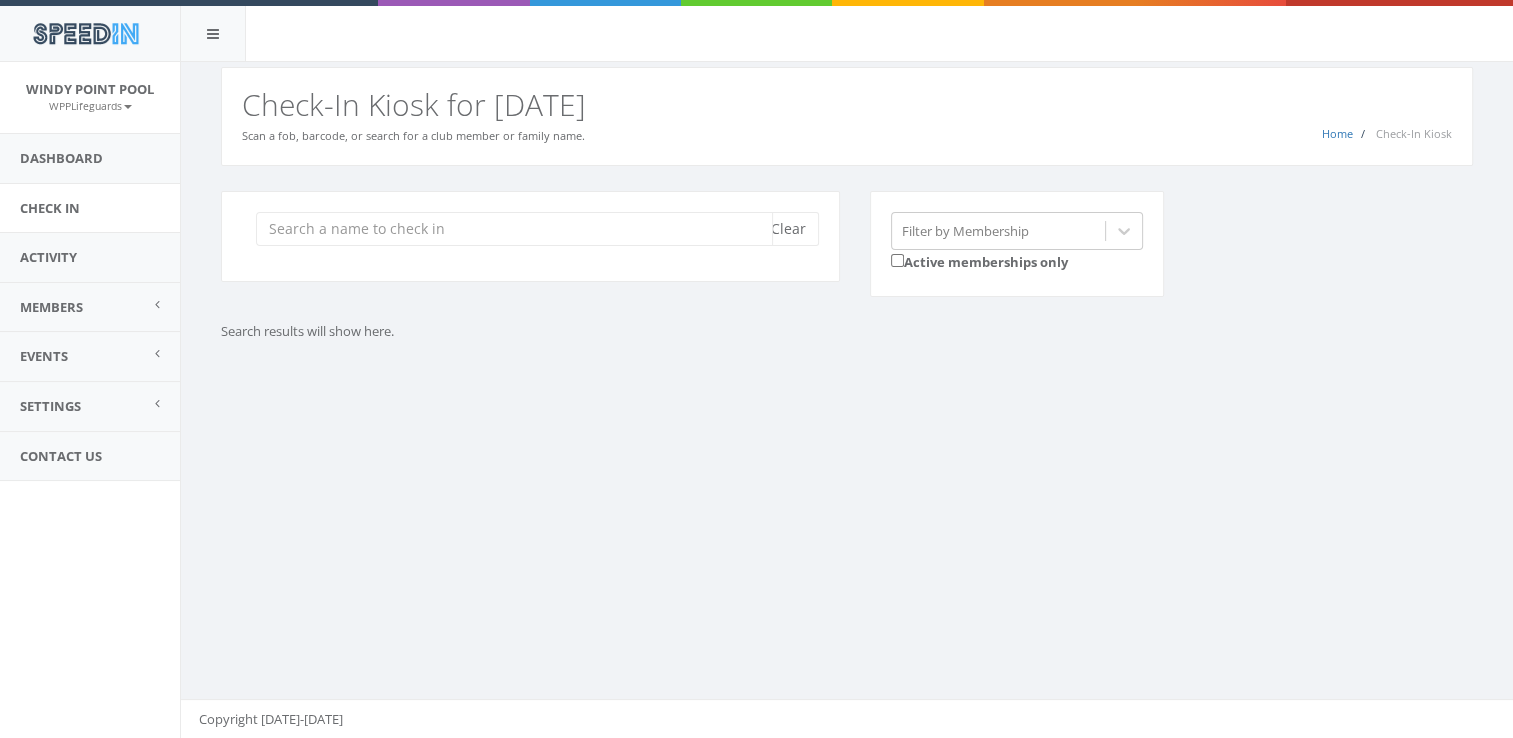 click at bounding box center [514, 229] 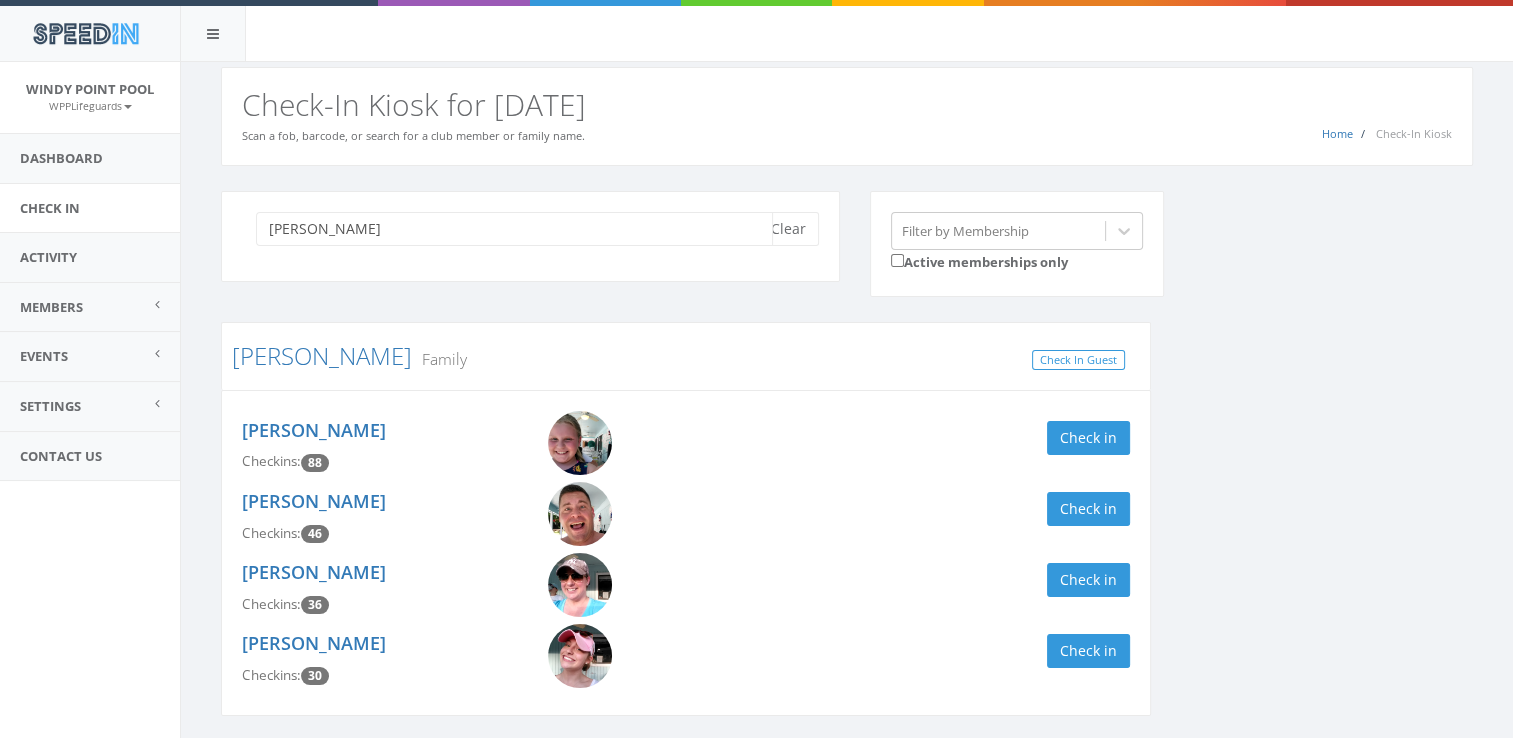 type on "brumbaugh" 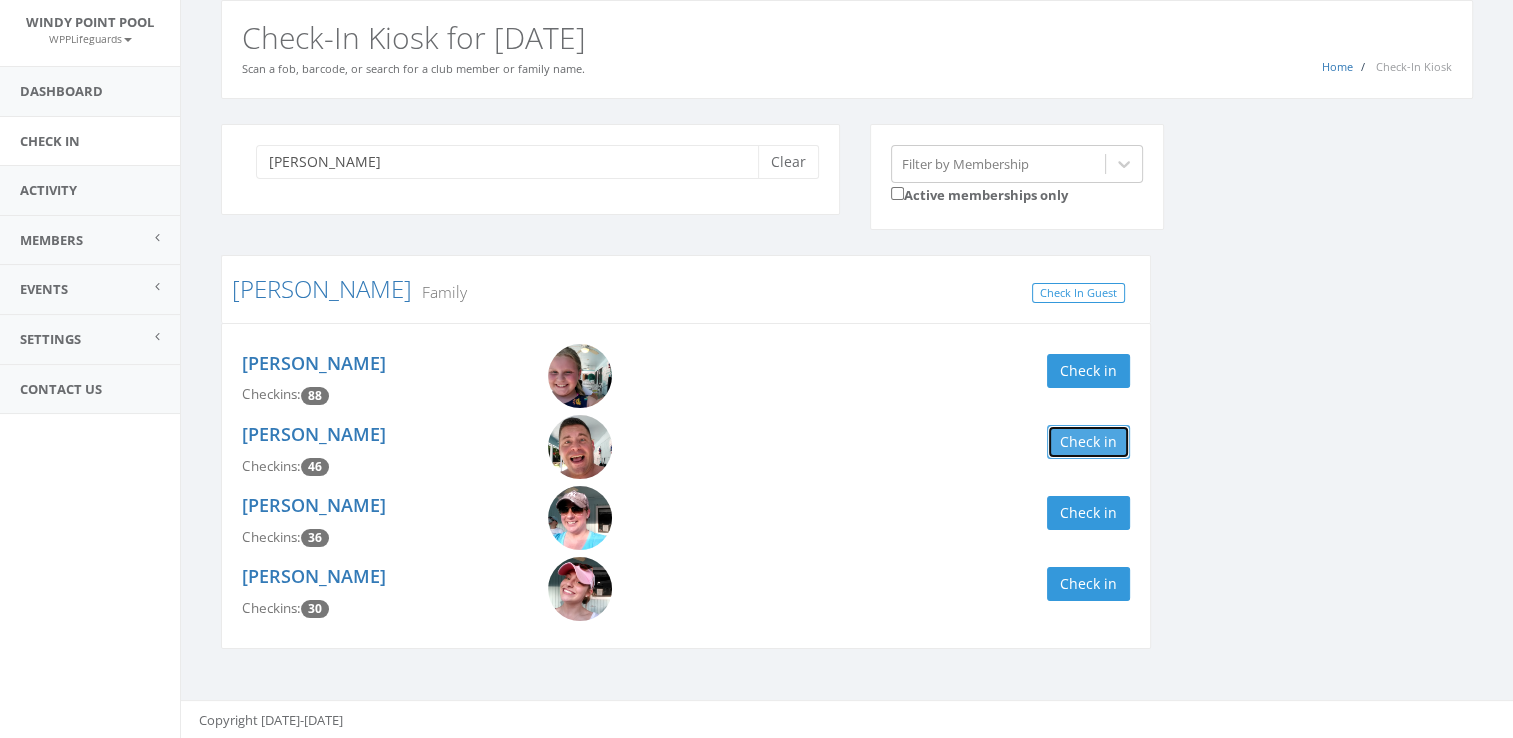 click on "Check in" at bounding box center (1088, 442) 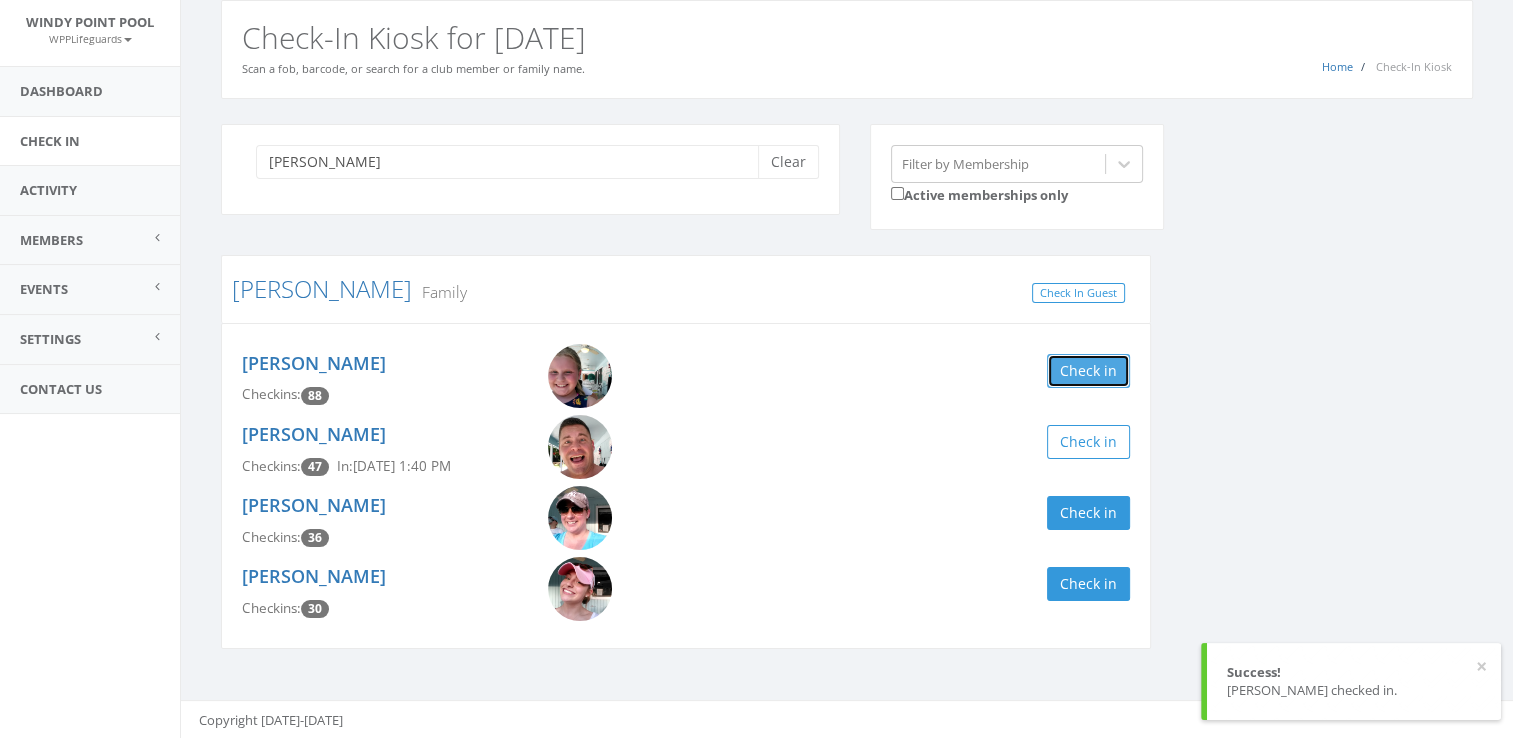 click on "Check in" at bounding box center (1088, 371) 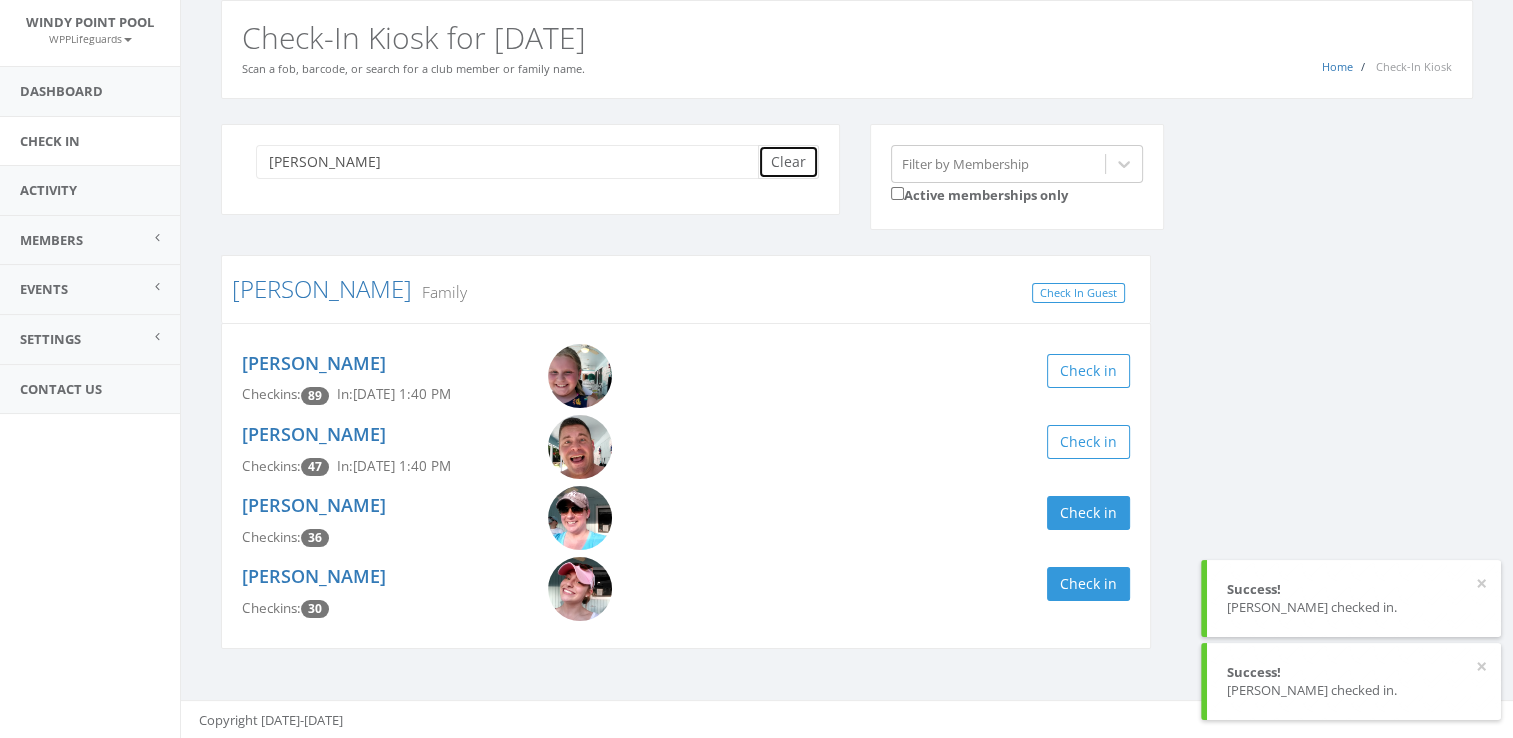 click on "Clear" at bounding box center [788, 162] 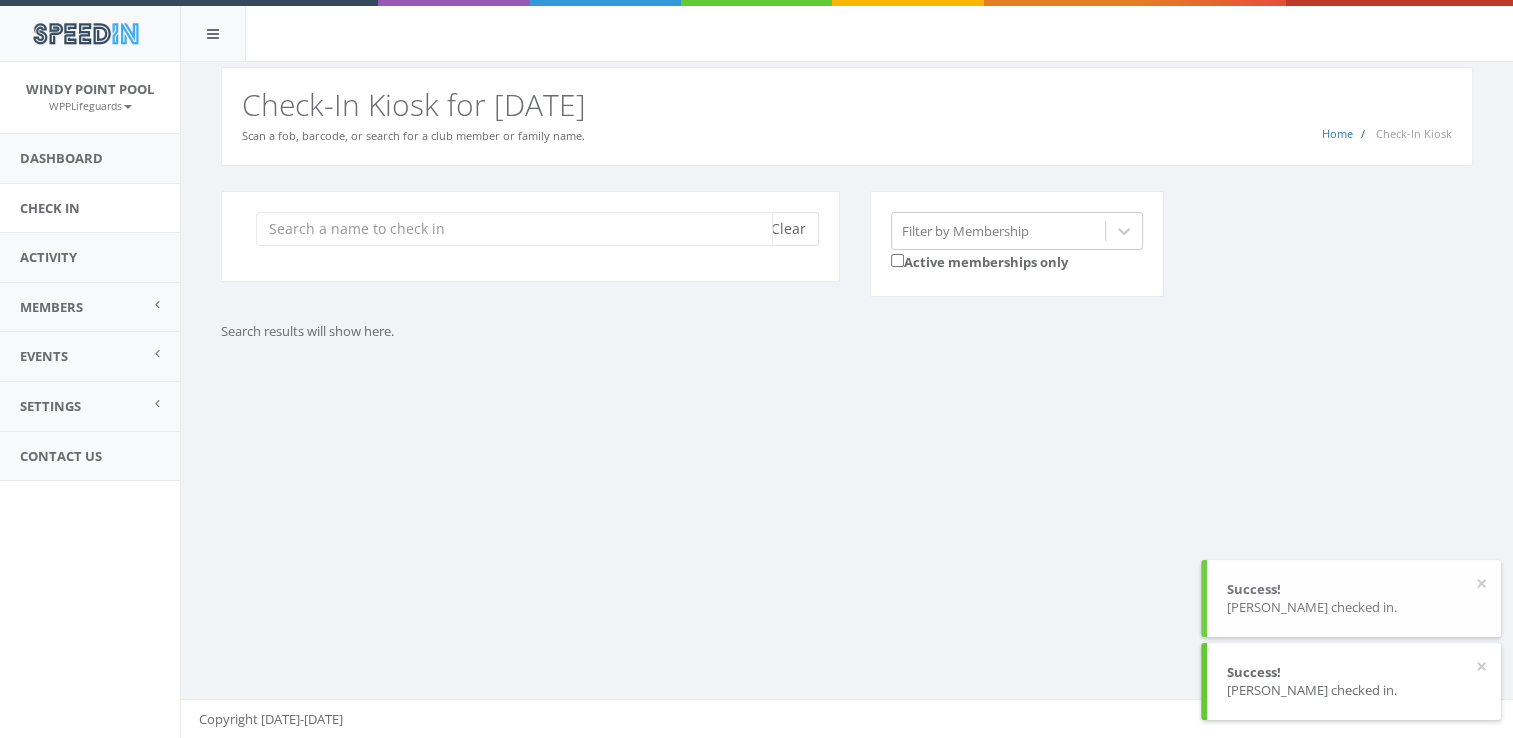 scroll, scrollTop: 0, scrollLeft: 0, axis: both 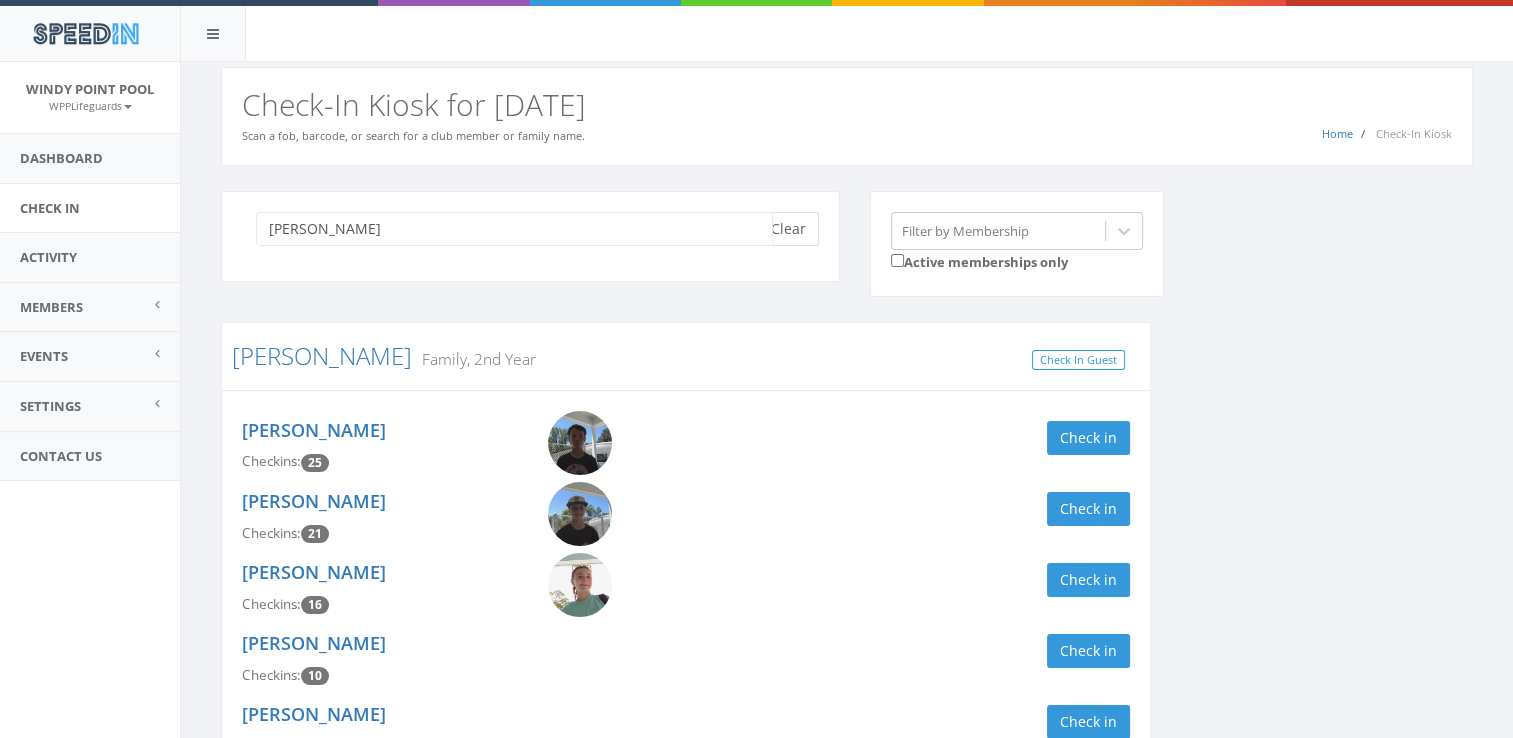 type on "crites" 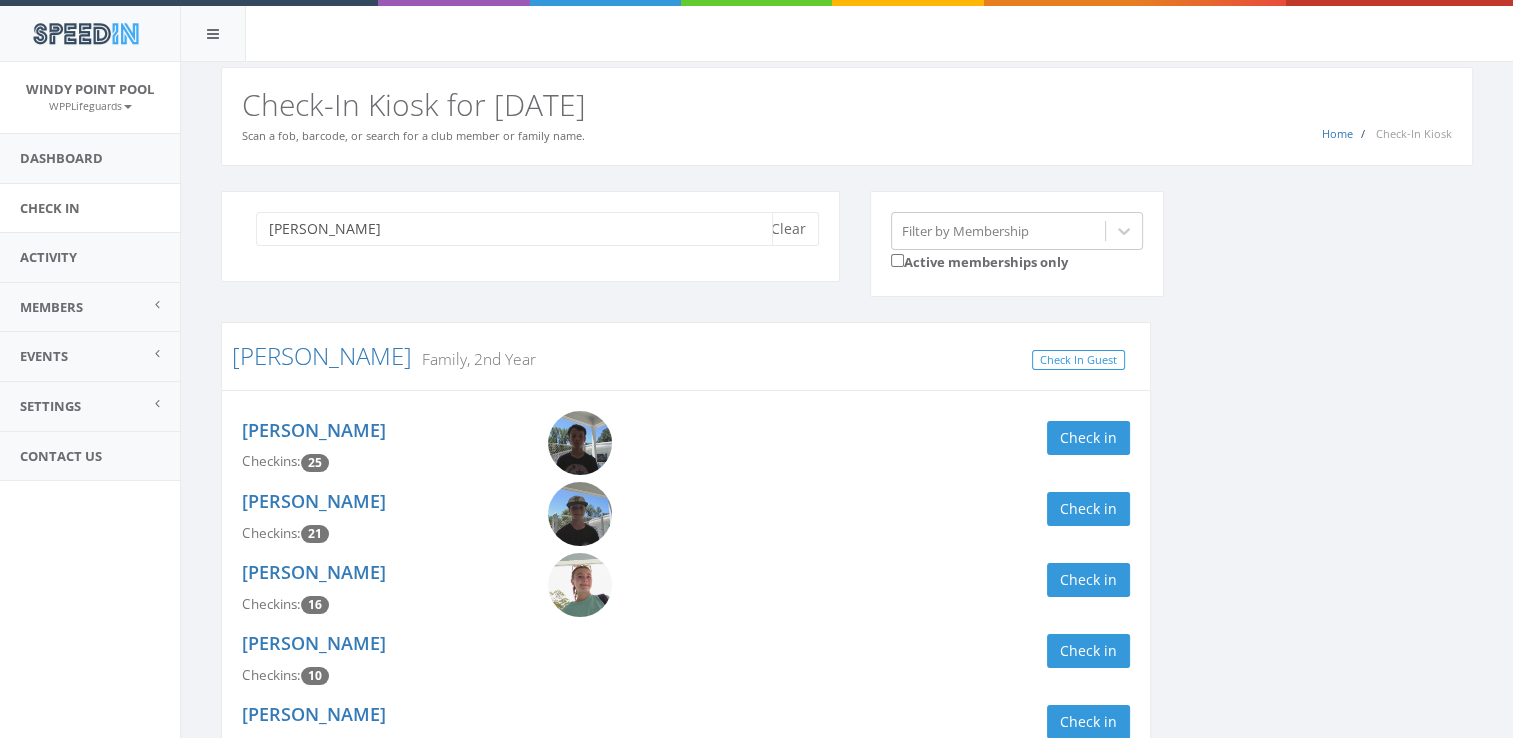 scroll, scrollTop: 209, scrollLeft: 0, axis: vertical 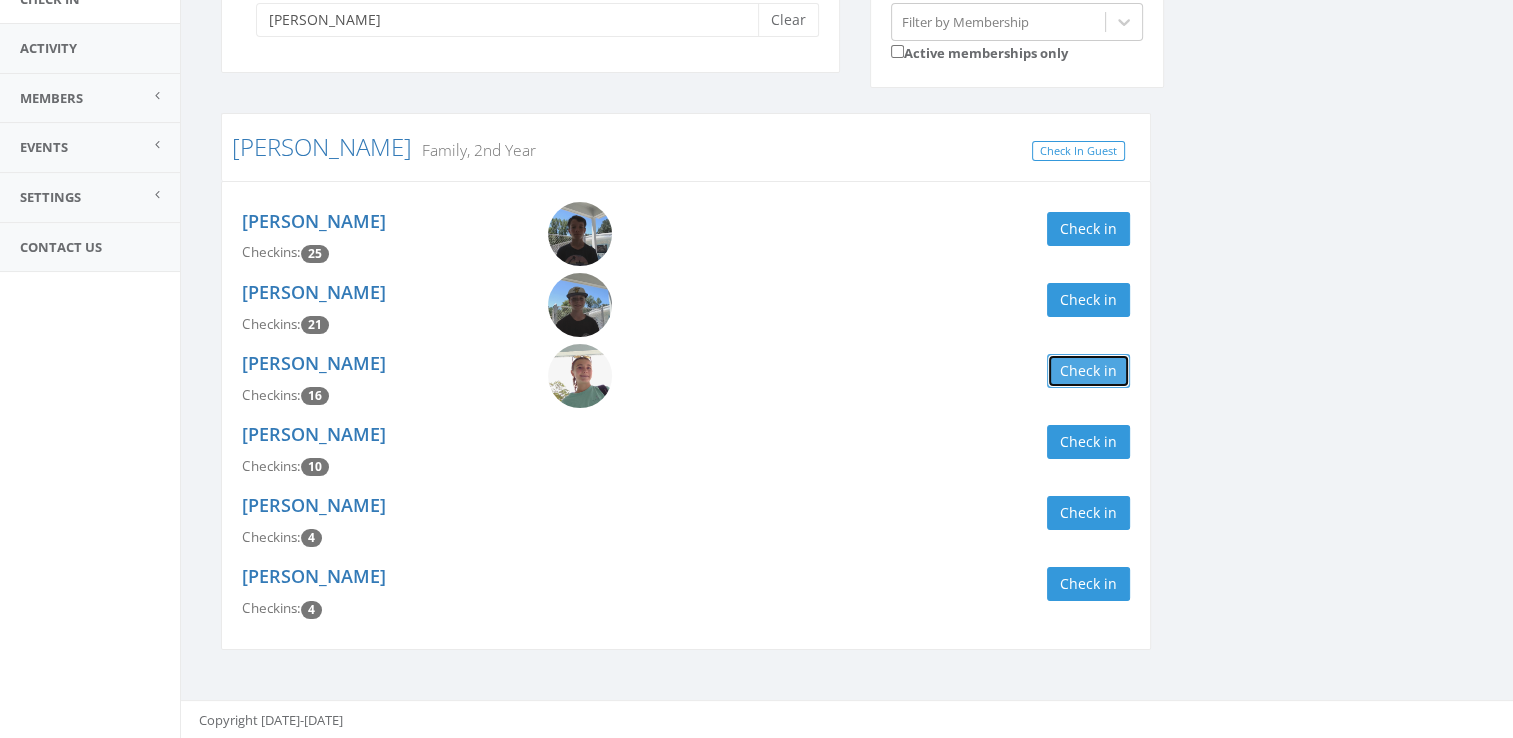 click on "Check in" at bounding box center [1088, 371] 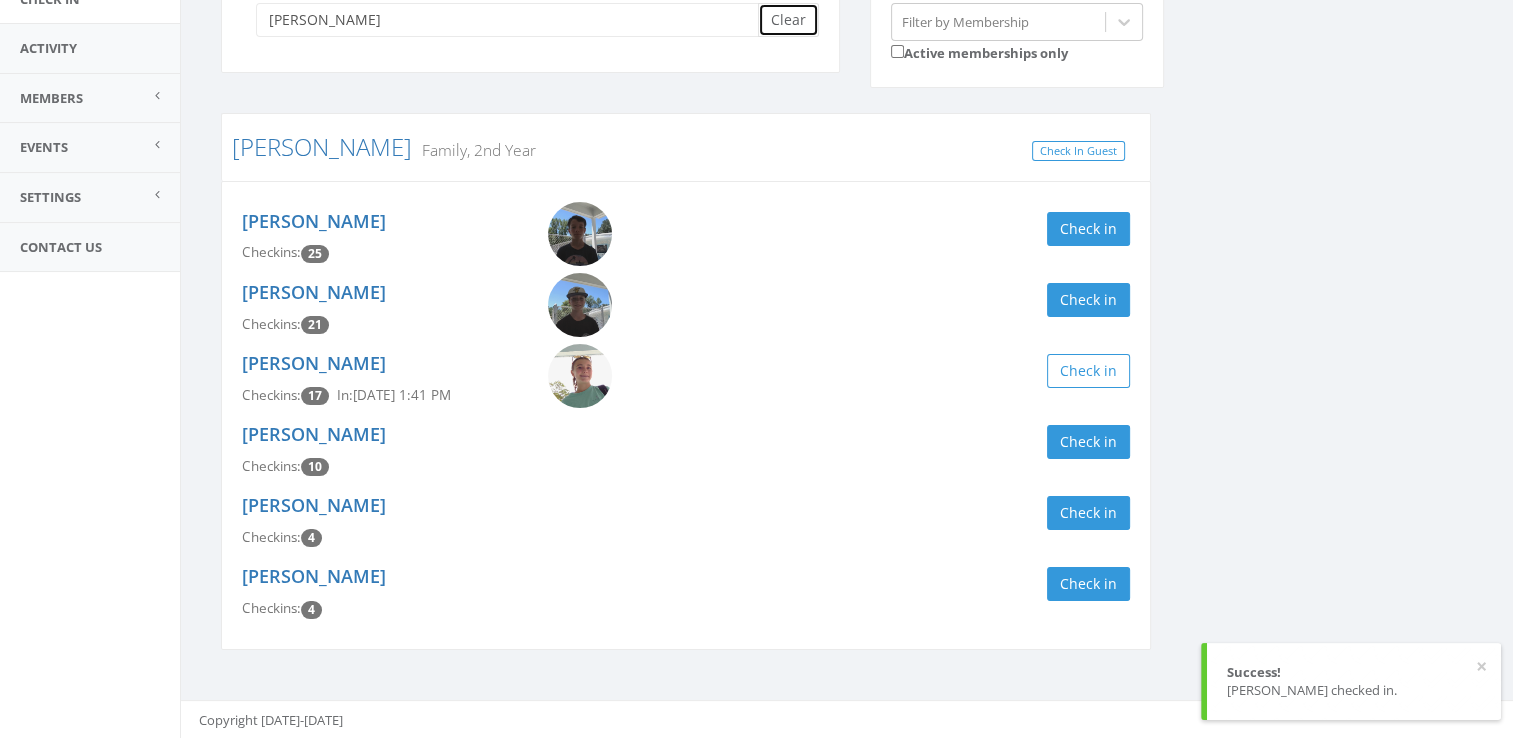 click on "Clear" at bounding box center (788, 20) 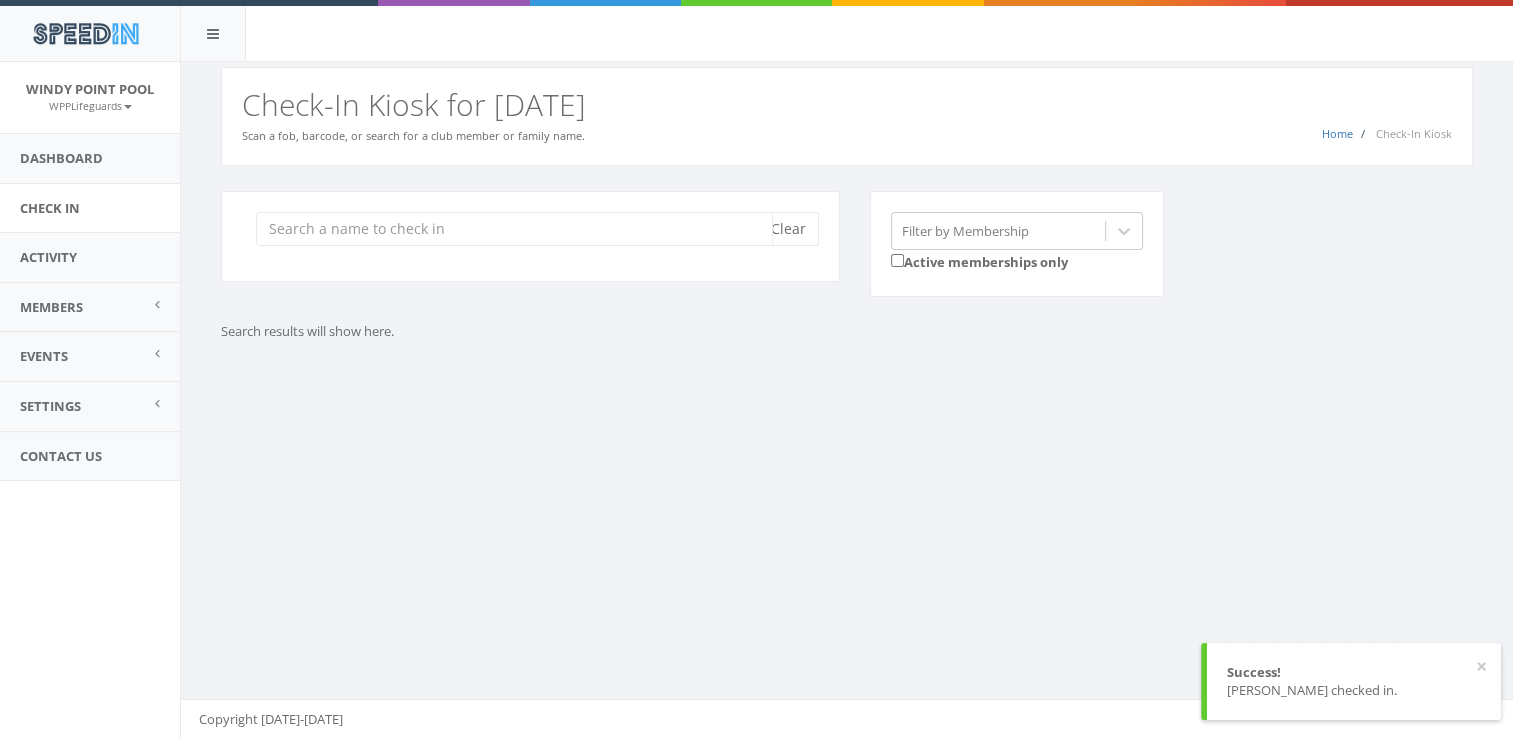 scroll, scrollTop: 0, scrollLeft: 0, axis: both 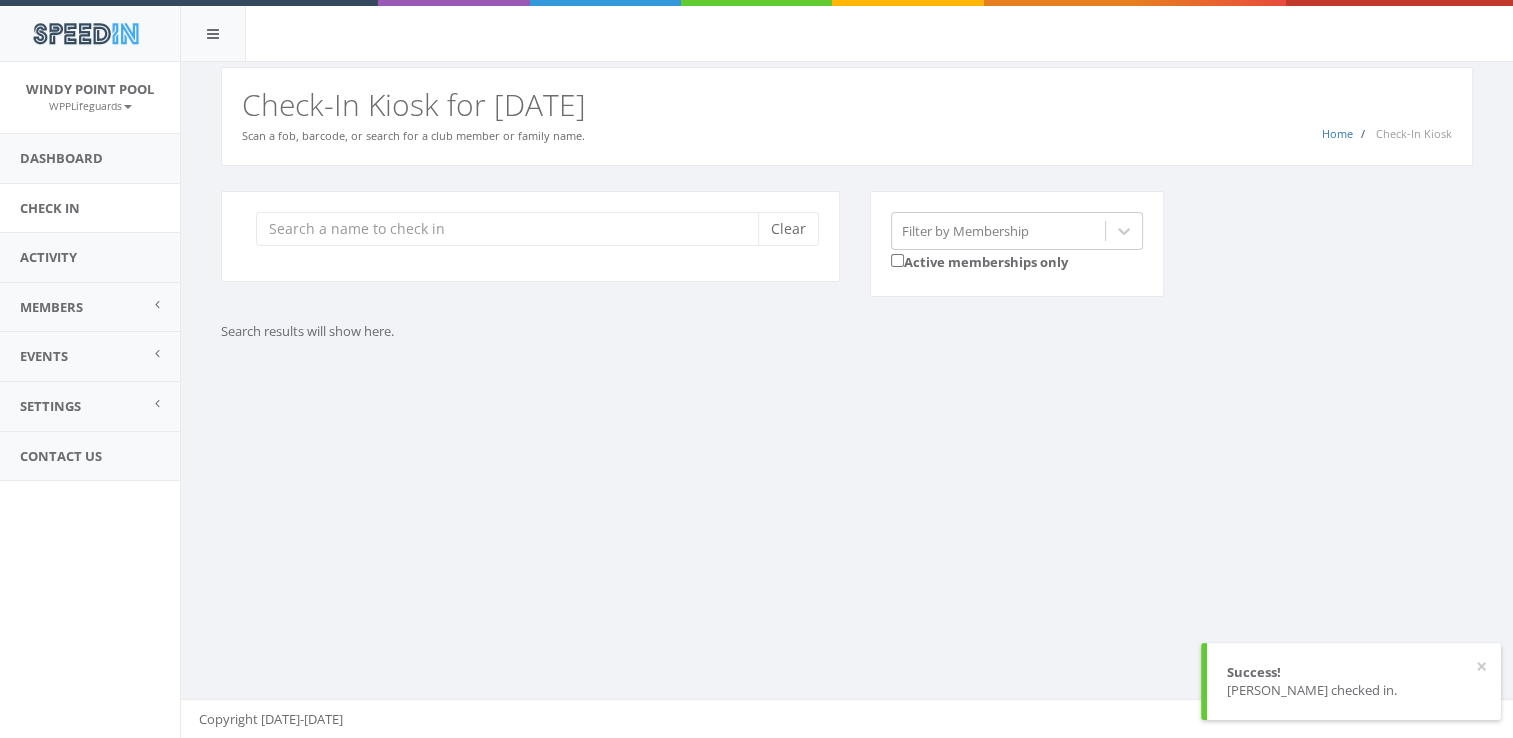 click on "Clear Filter by Membership  Active memberships only Search results will show here." at bounding box center [847, 291] 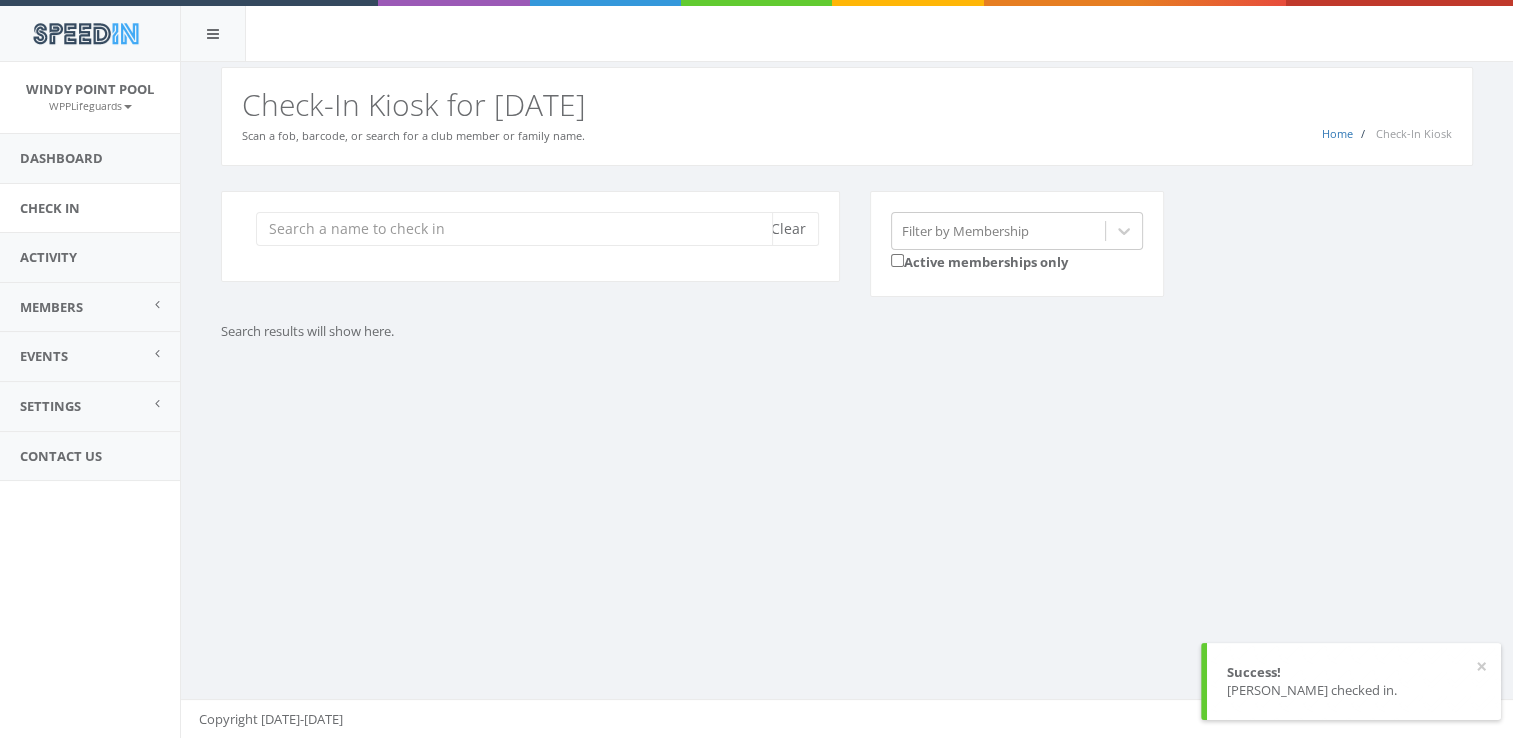 drag, startPoint x: 684, startPoint y: 210, endPoint x: 607, endPoint y: 226, distance: 78.64477 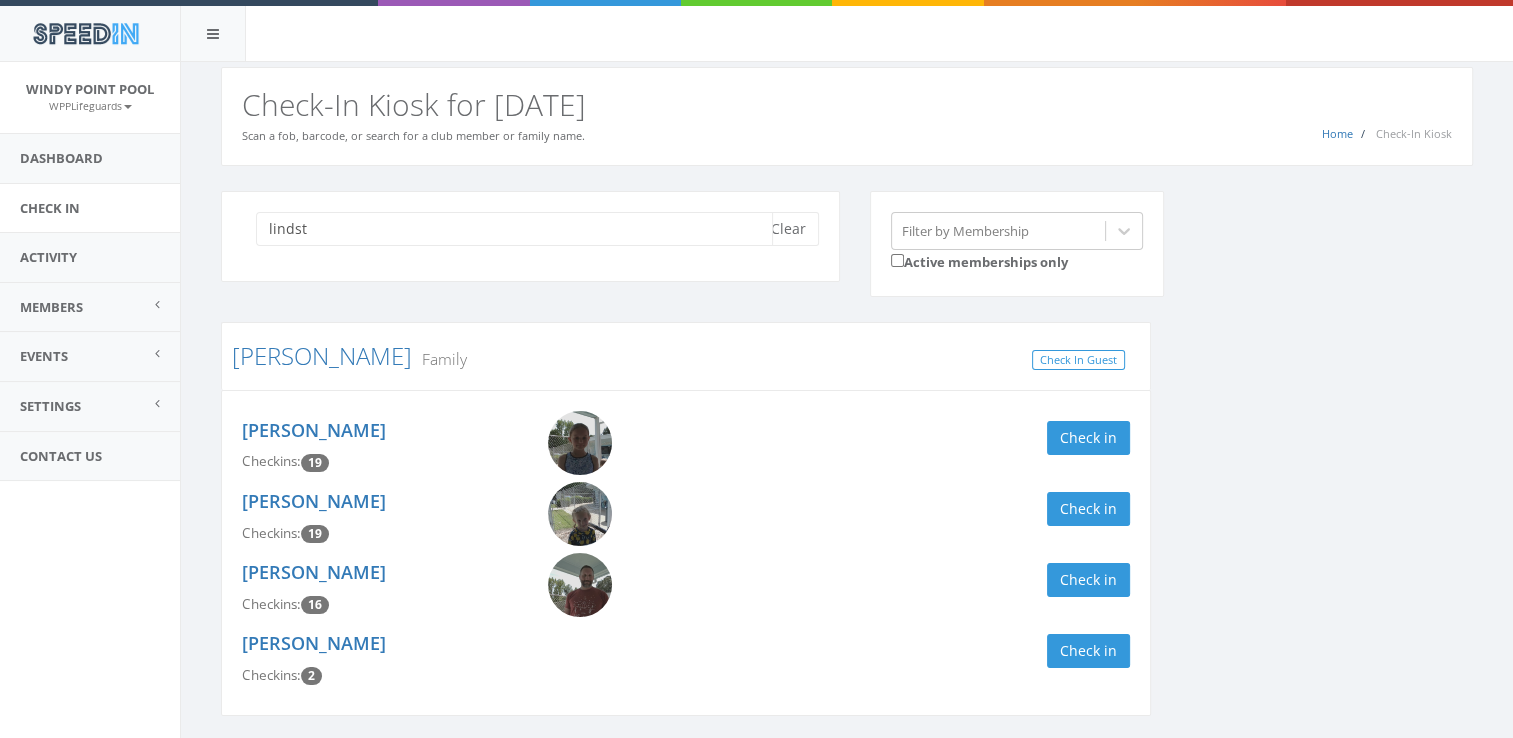 type on "lindst" 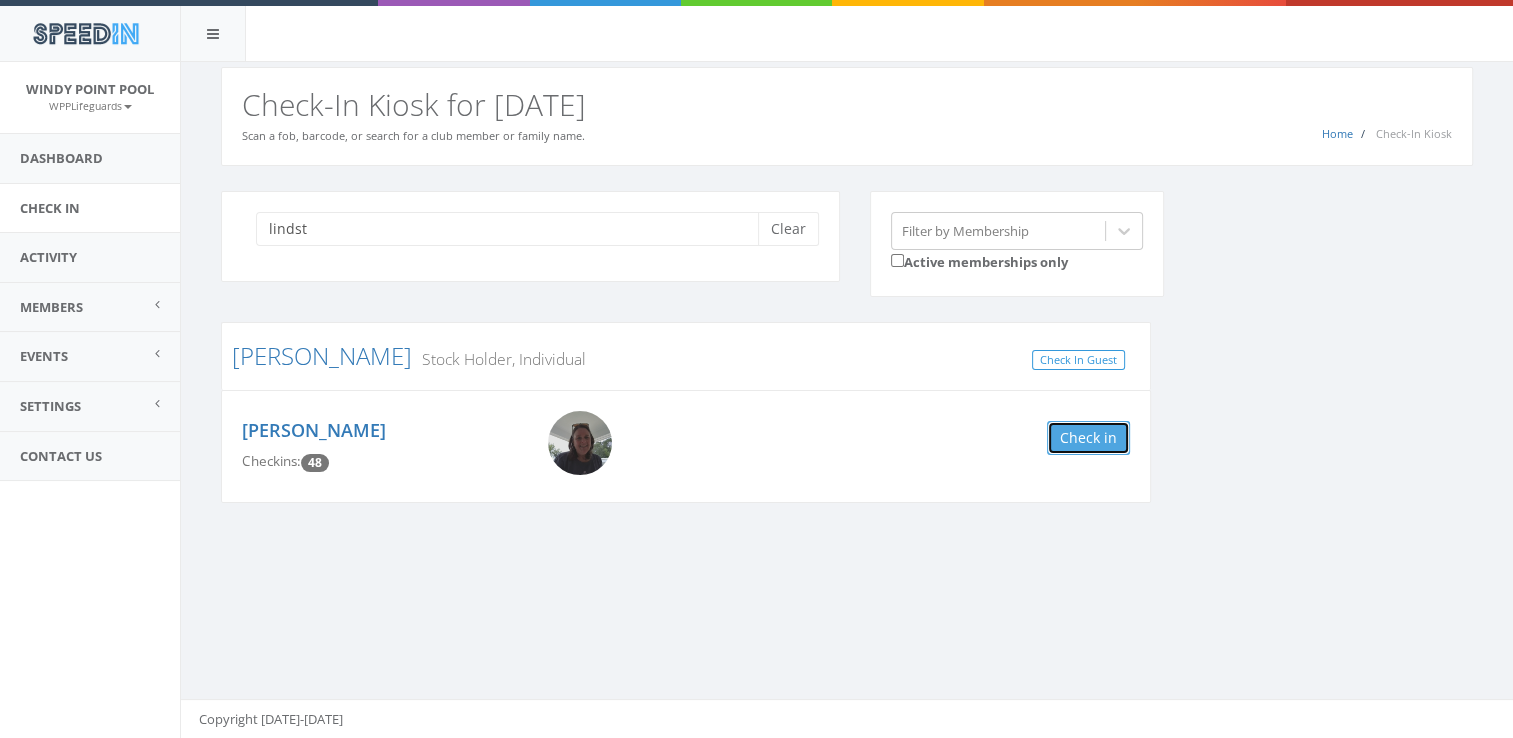 click on "Check in" at bounding box center (1088, 438) 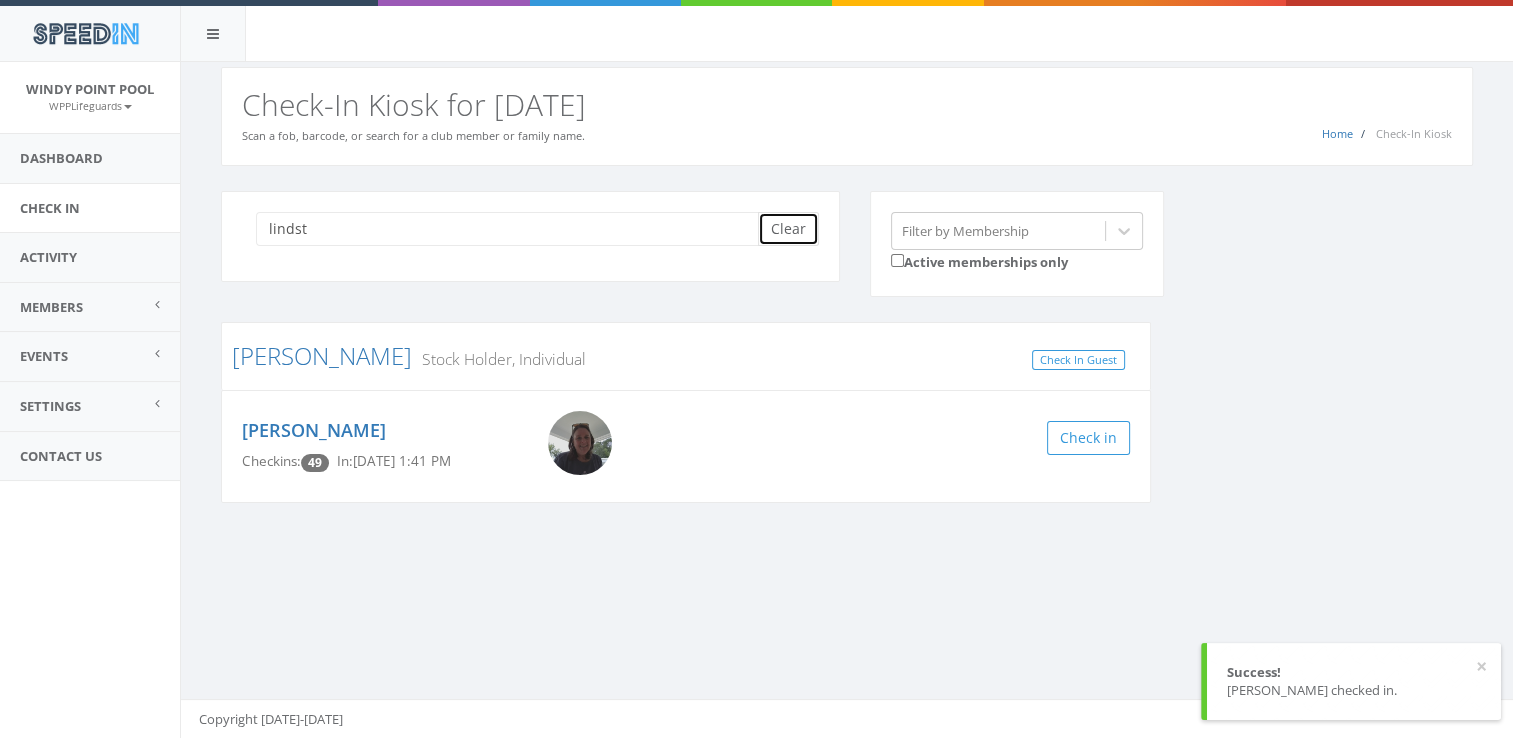 click on "Clear" at bounding box center (788, 229) 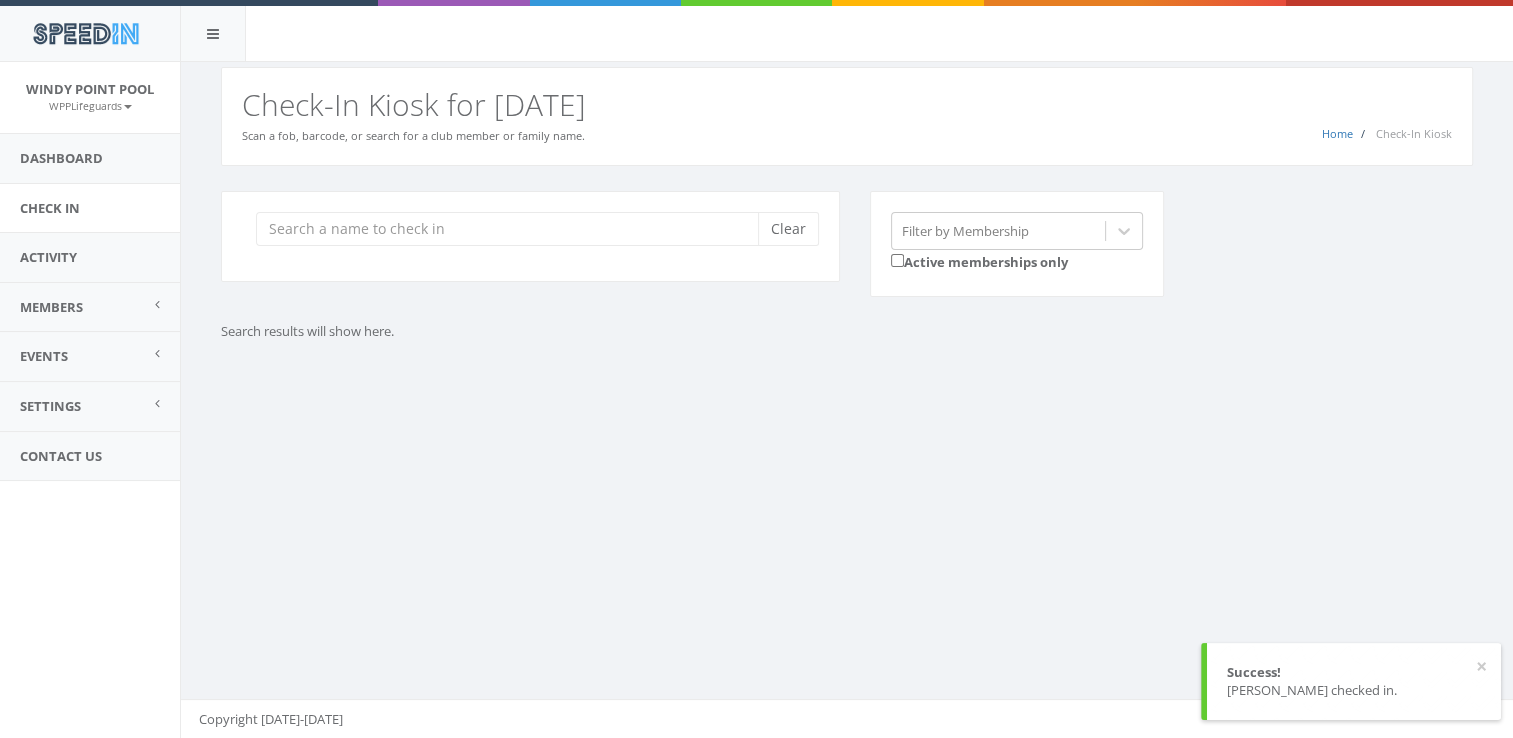 click on "You are using Internet Explorer, which is an old, insecure browser that does not work with this page. Please use another browser like Firefox, Chrome, or Edge.
Home
Check-In Kiosk
Check-In Kiosk for [DATE]
Scan a fob, barcode, or search for a club member or family name.
Clear Filter by Membership  Active memberships only Search results will show here.
Copyright [DATE]-[DATE]" at bounding box center (846, 400) 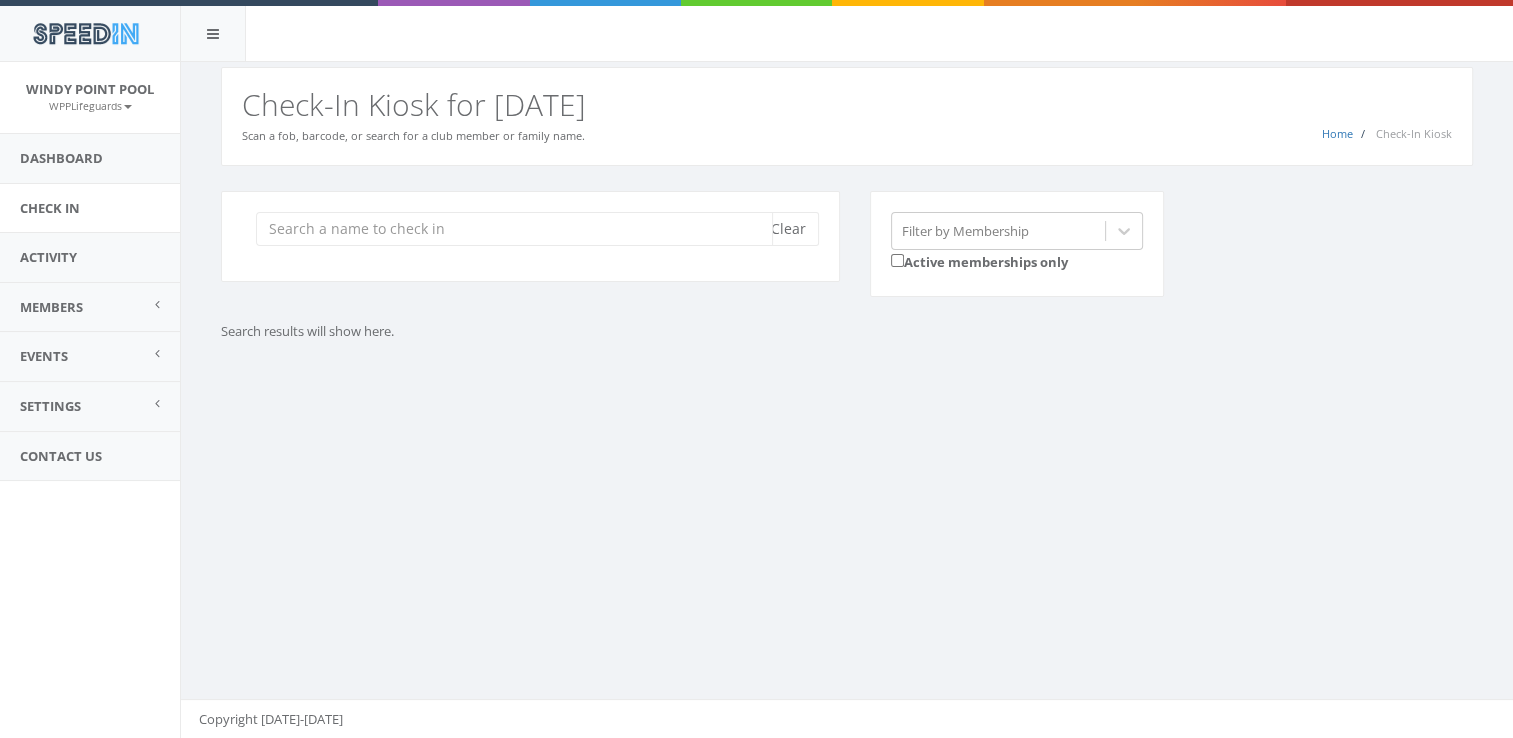 click at bounding box center [514, 229] 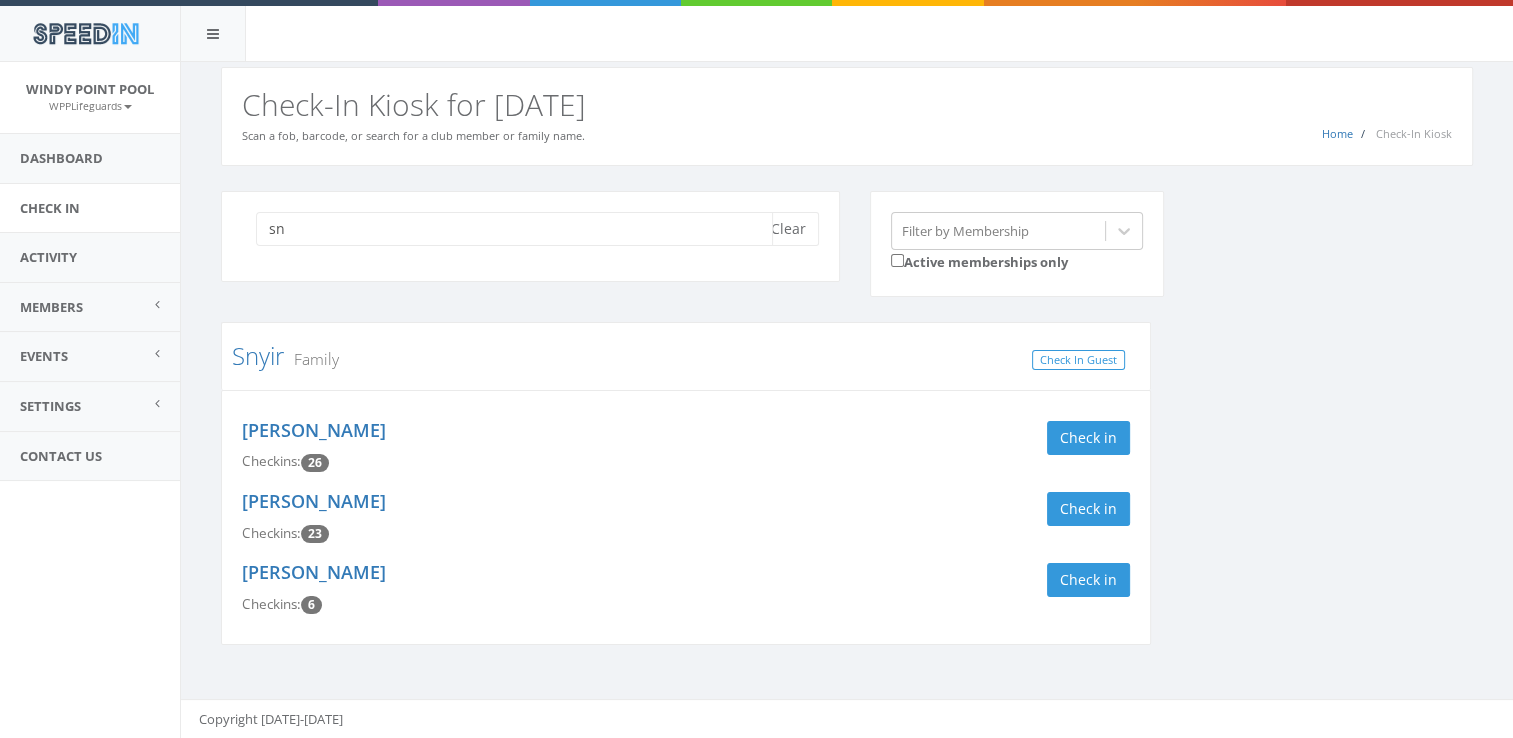 scroll, scrollTop: 0, scrollLeft: 0, axis: both 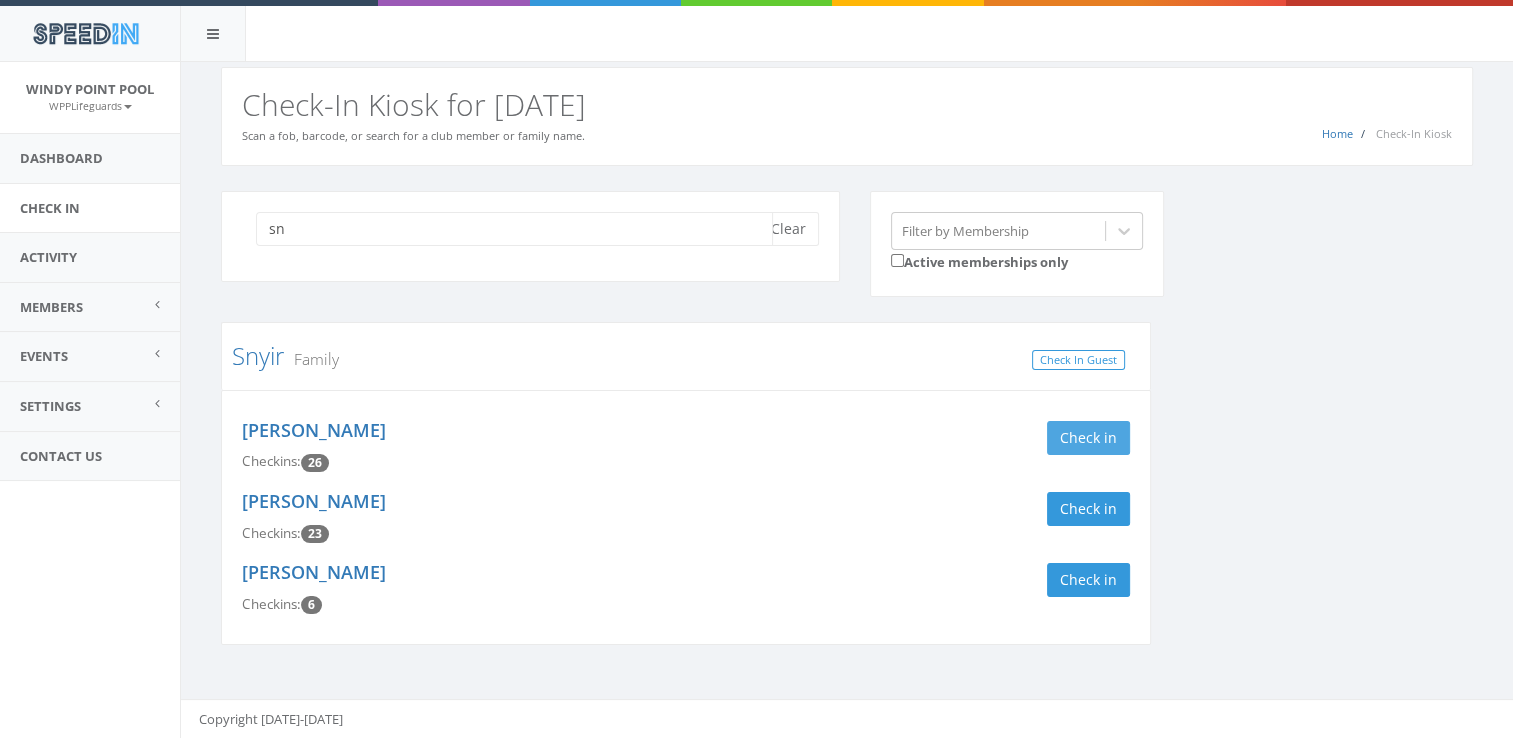 type on "sn" 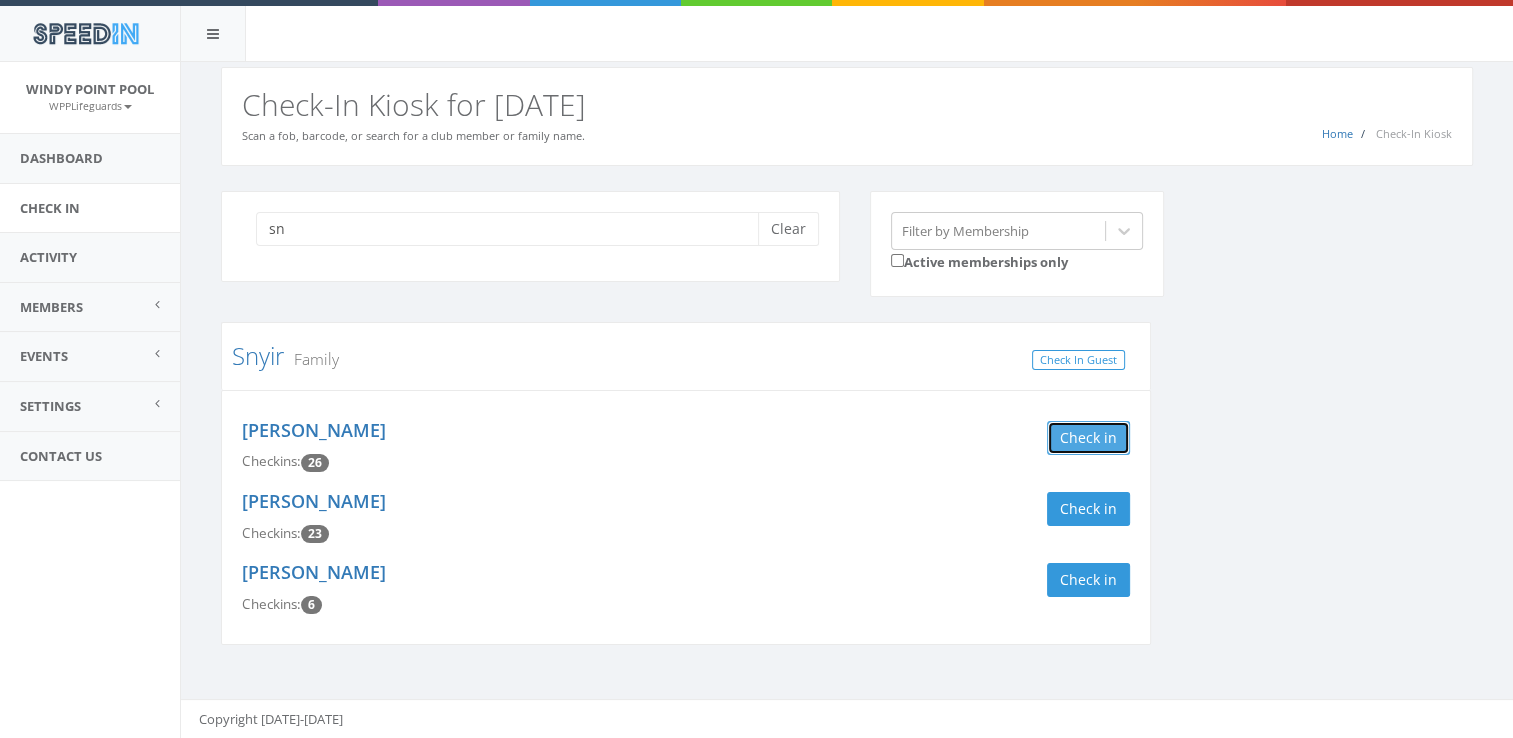 click on "Check in" at bounding box center [1088, 438] 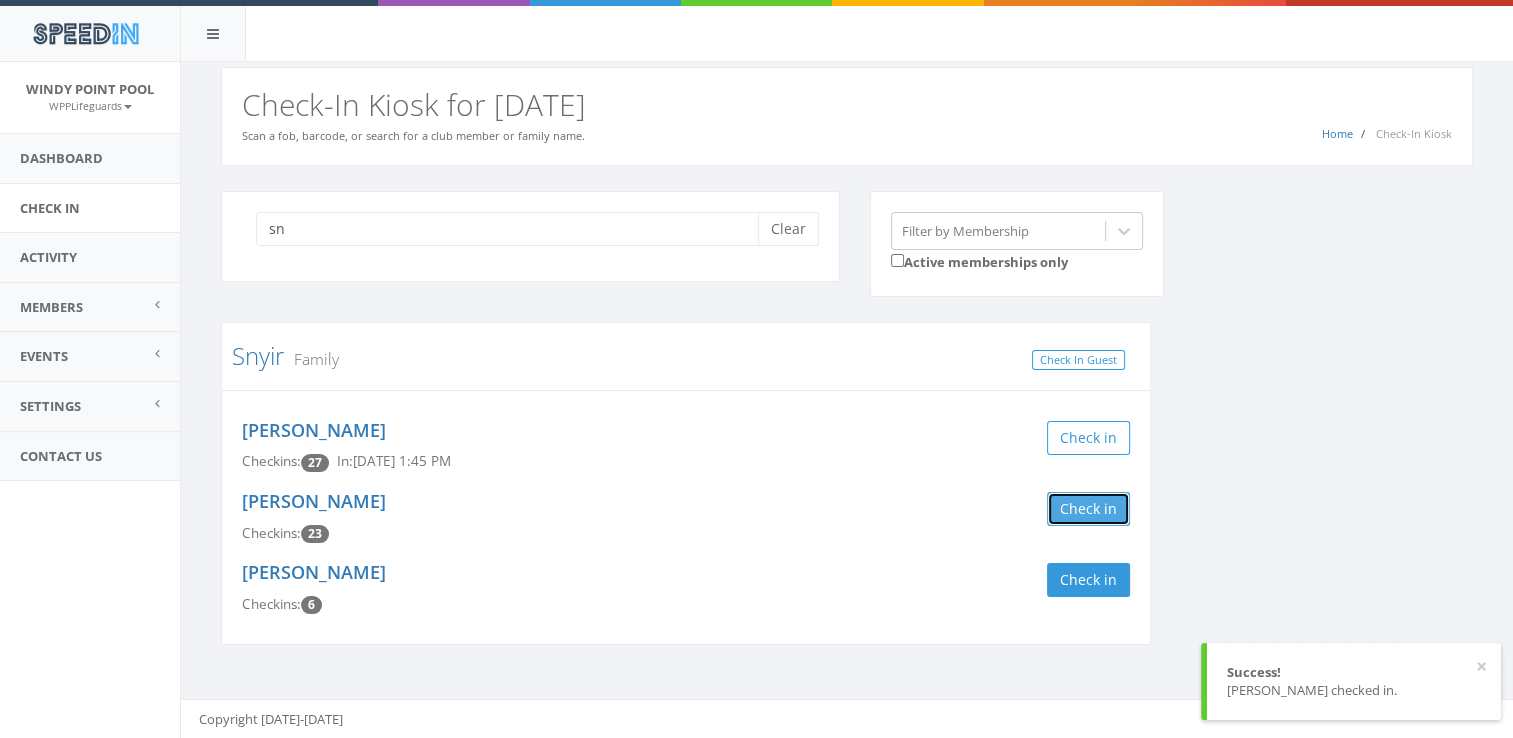 click on "Check in" at bounding box center [1088, 509] 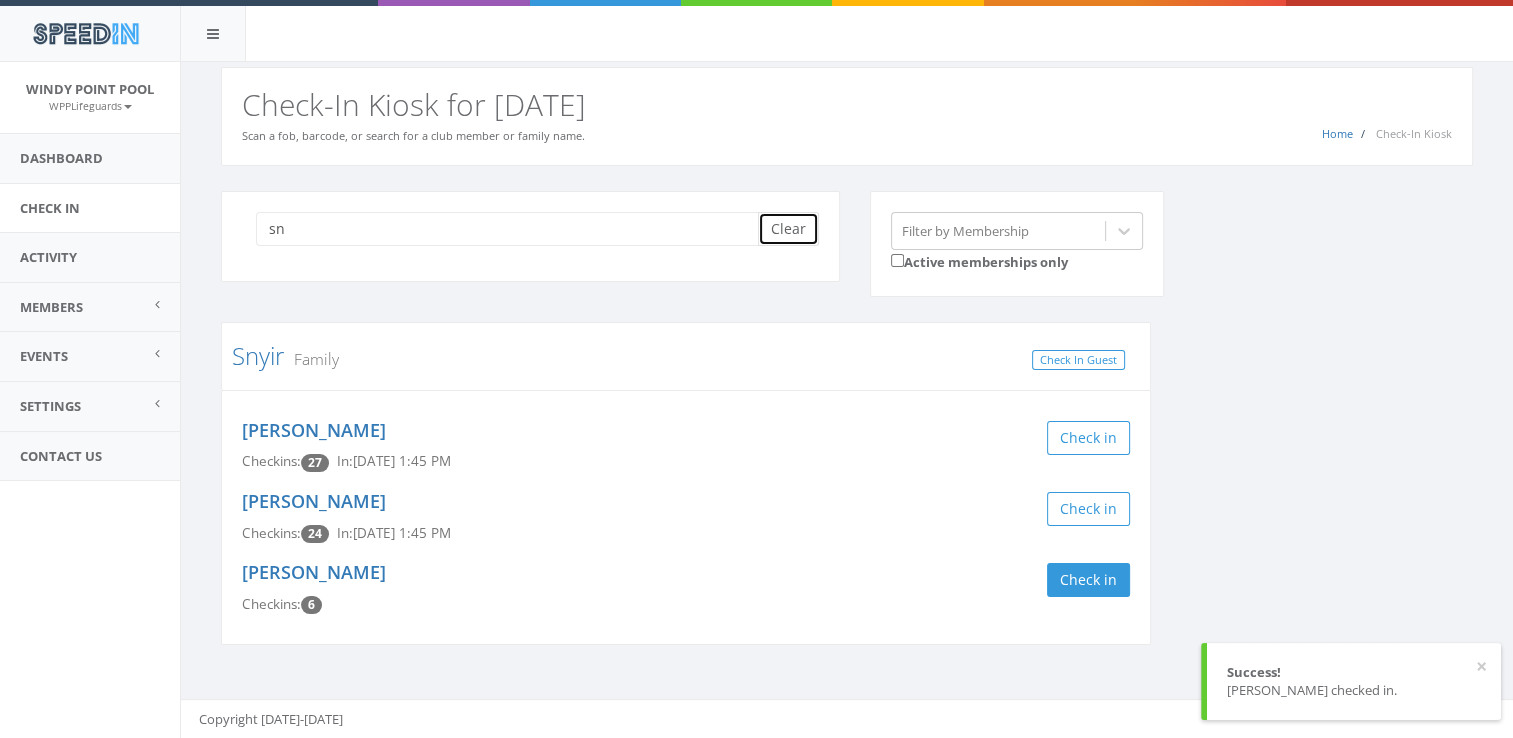 click on "Clear" at bounding box center [788, 229] 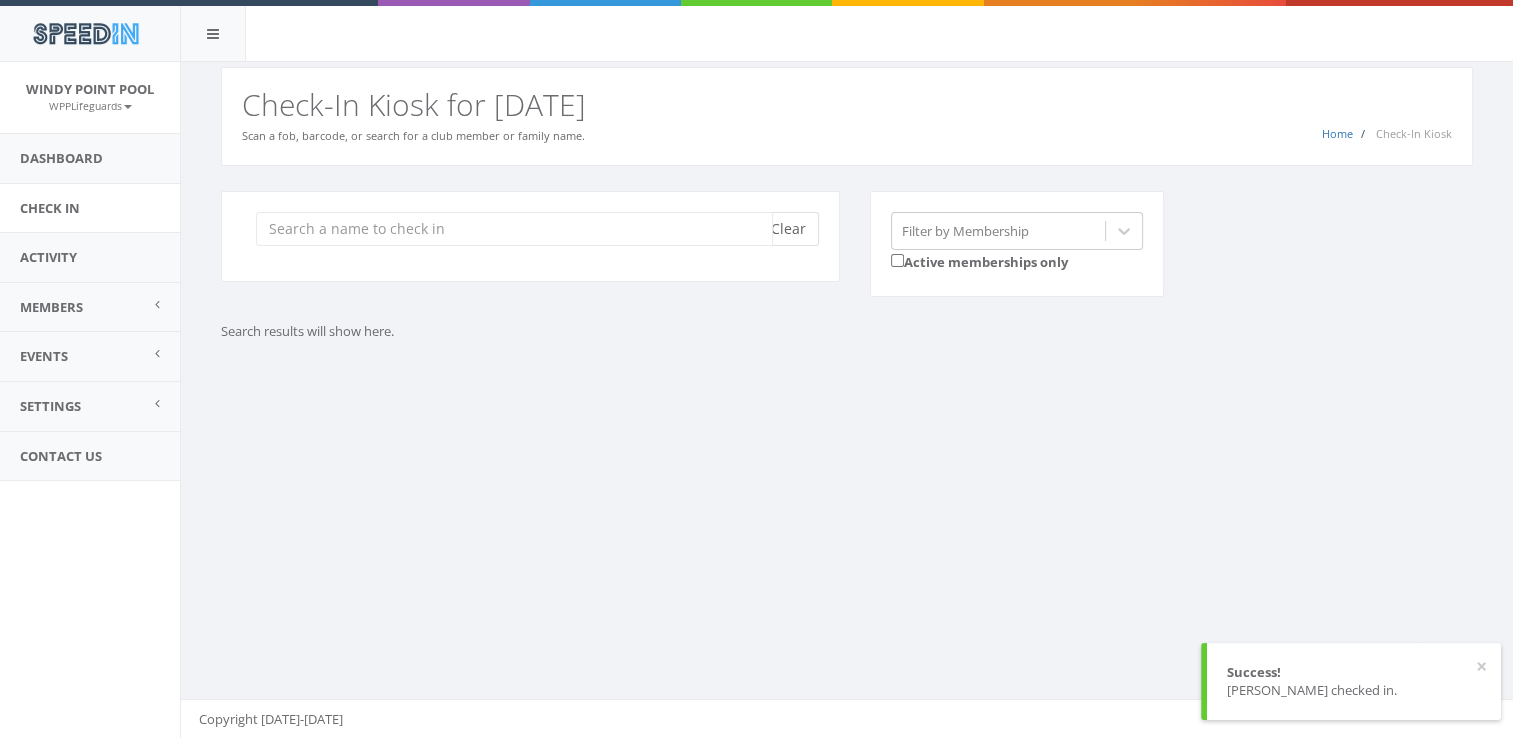 scroll, scrollTop: 0, scrollLeft: 0, axis: both 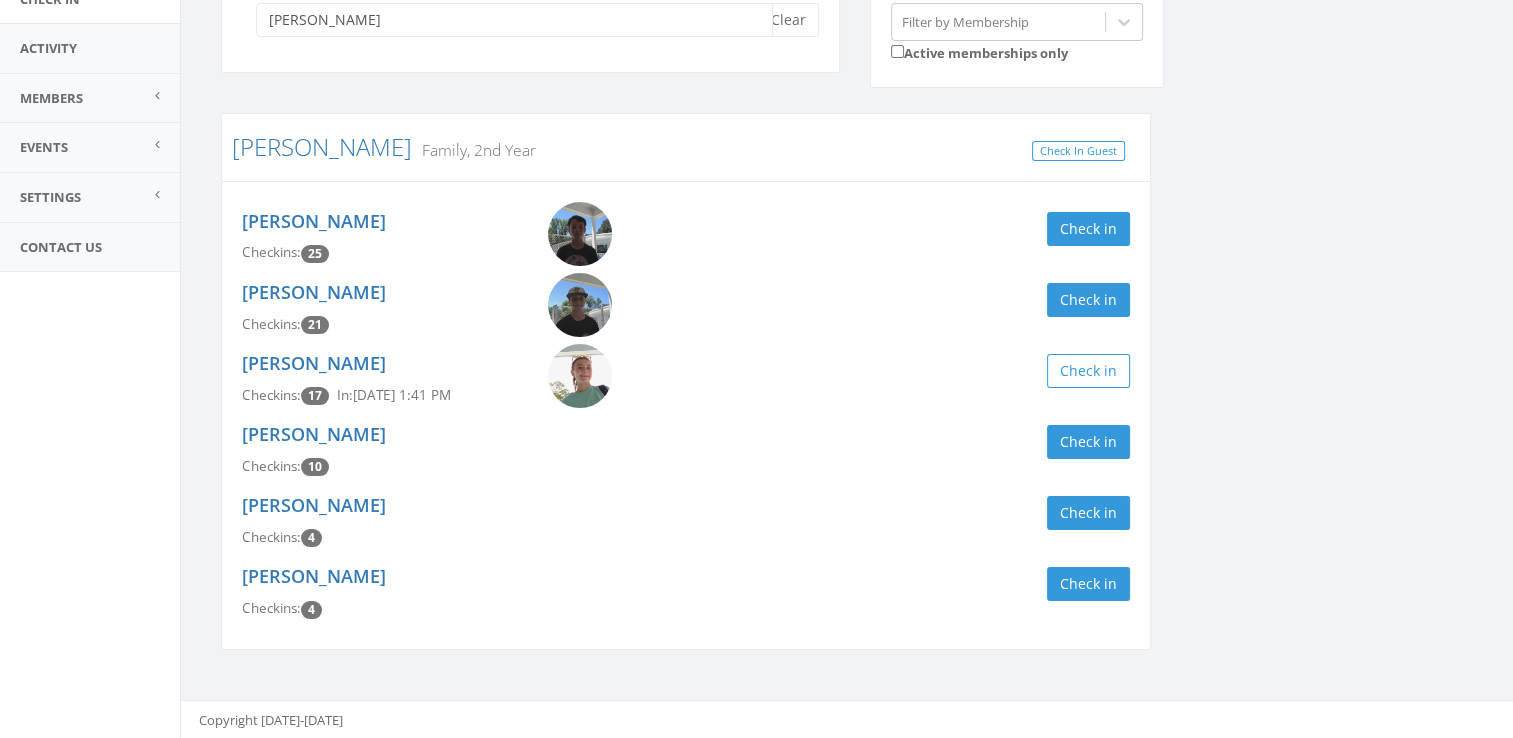 type on "[PERSON_NAME]" 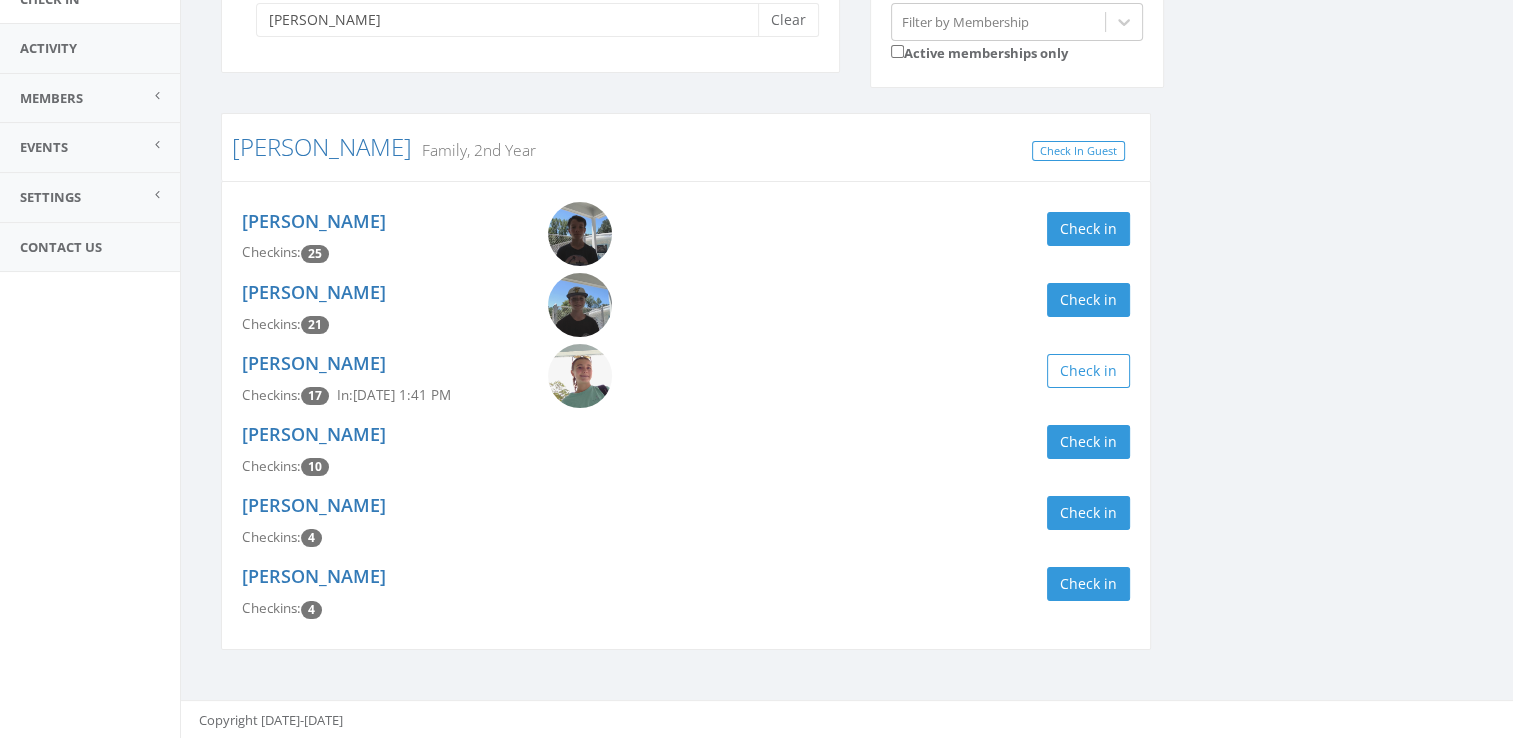 click on "Kaleb Crites Checkins:  21" at bounding box center (380, 308) 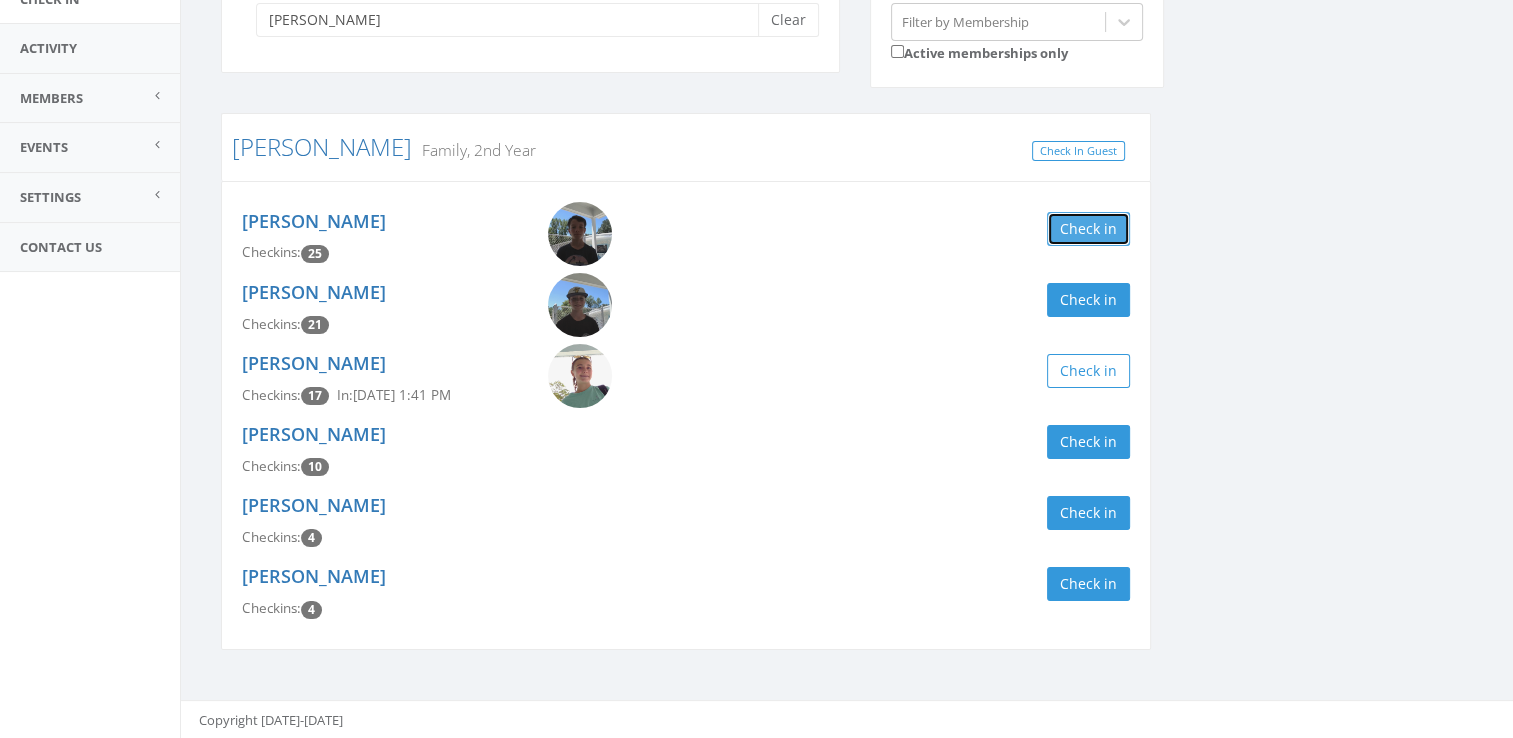 click on "Check in" at bounding box center [1088, 229] 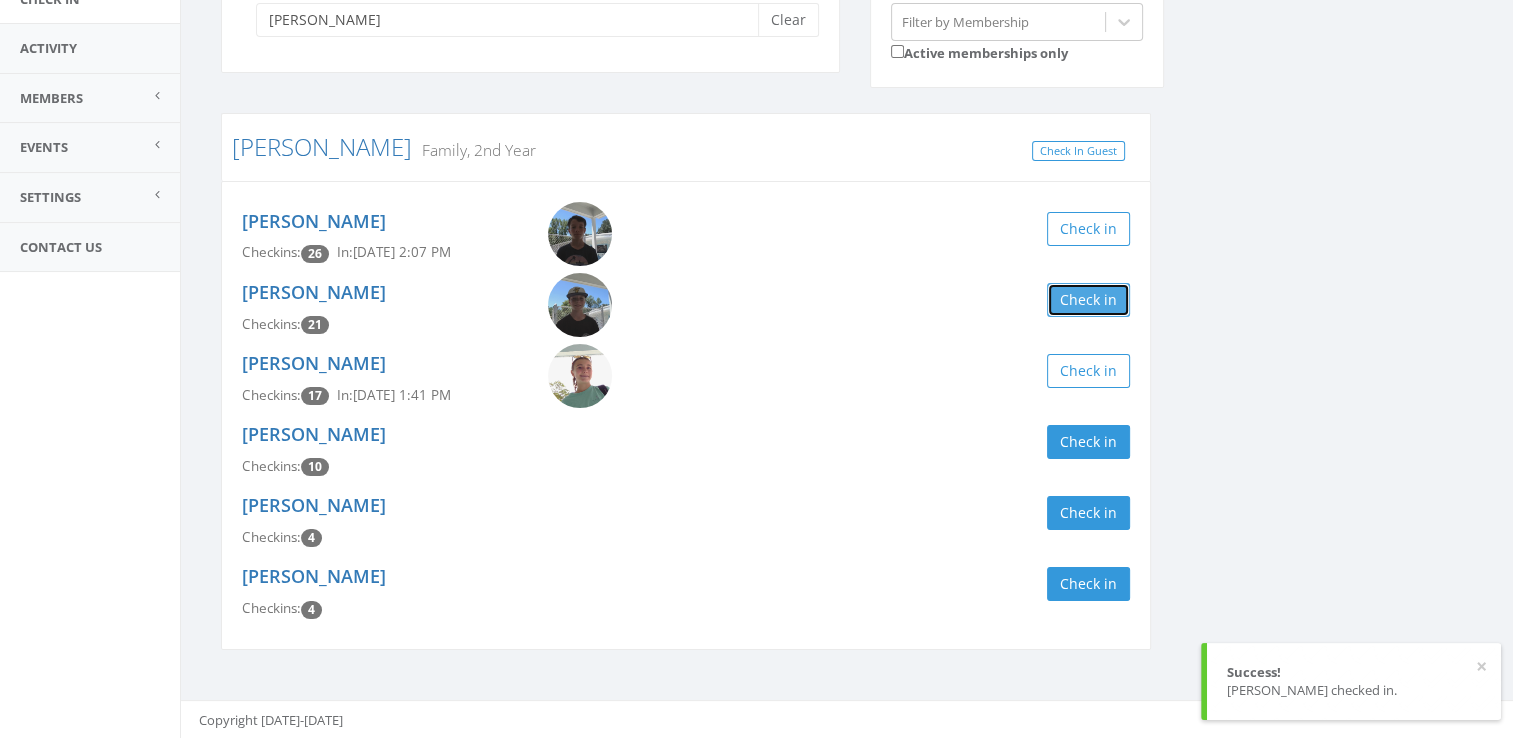 click on "Check in" at bounding box center [1088, 300] 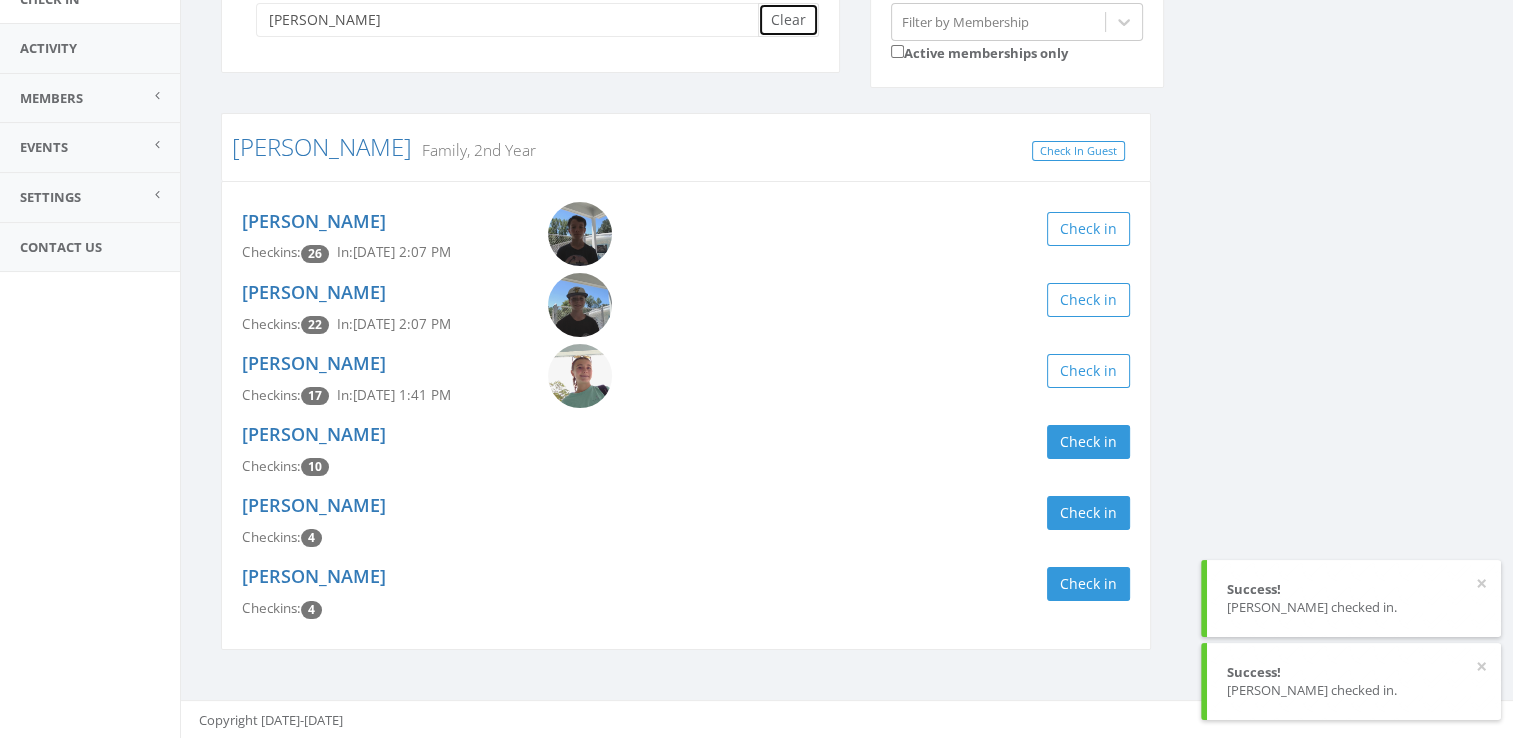 click on "Clear" at bounding box center [788, 20] 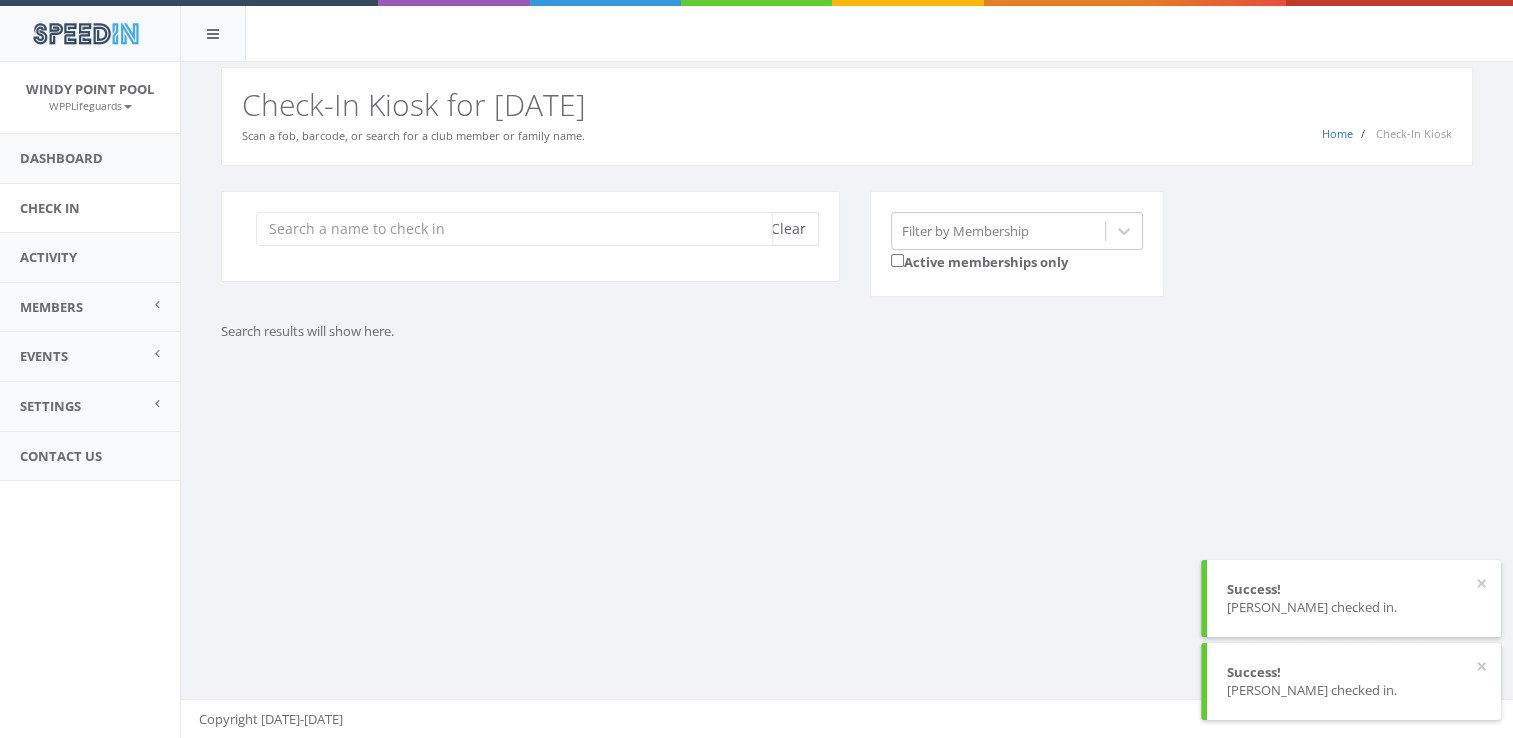 scroll, scrollTop: 0, scrollLeft: 0, axis: both 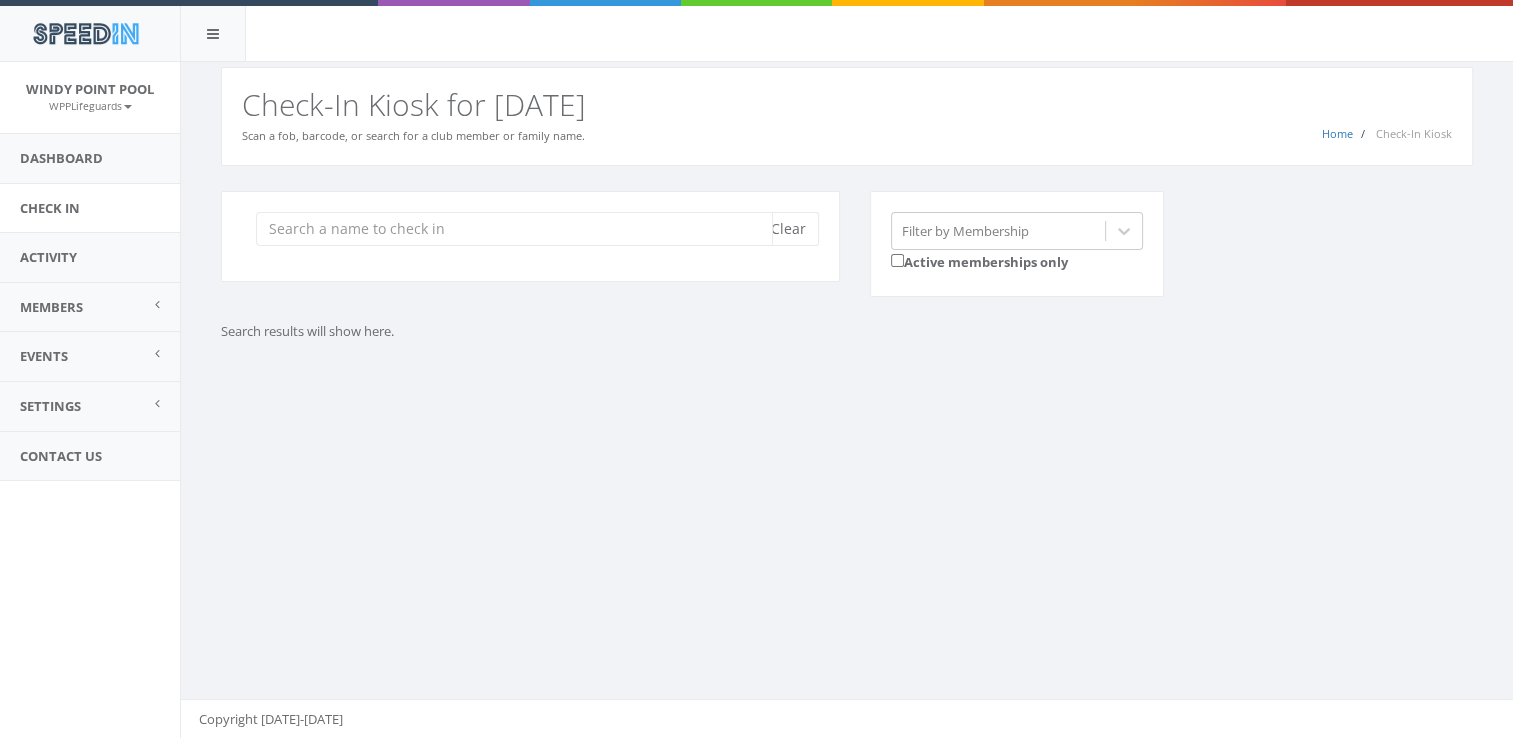 click at bounding box center (514, 229) 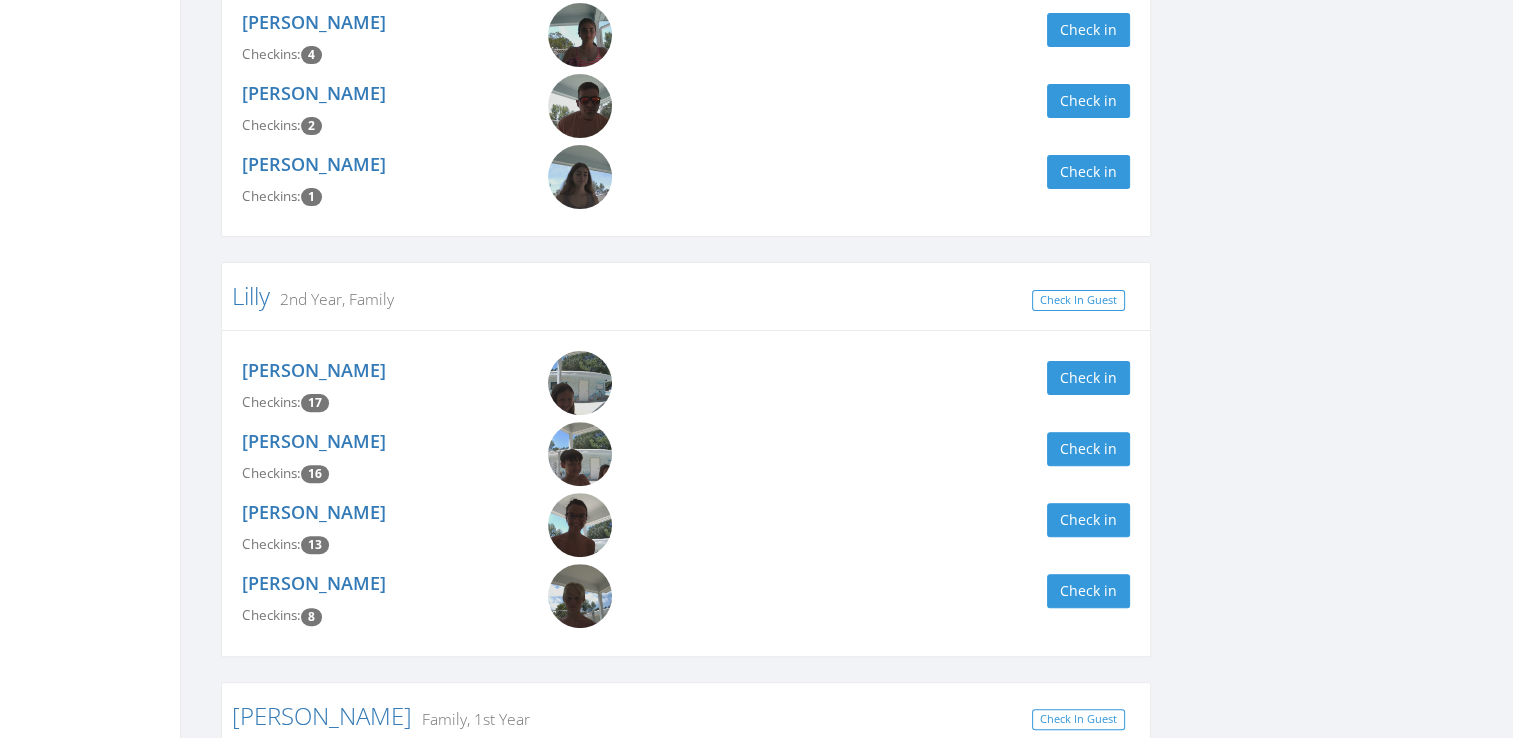 scroll, scrollTop: 596, scrollLeft: 0, axis: vertical 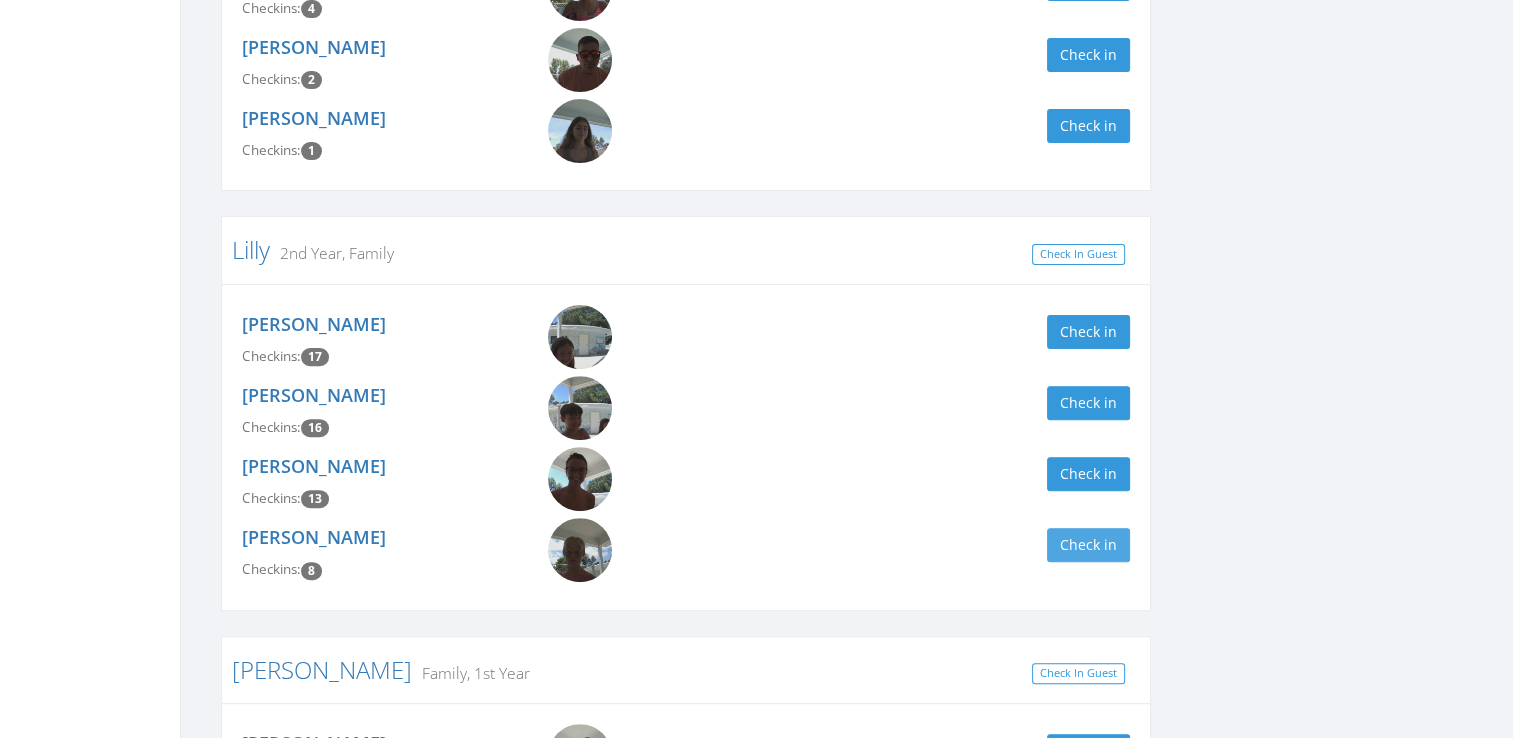 type on "Lilly" 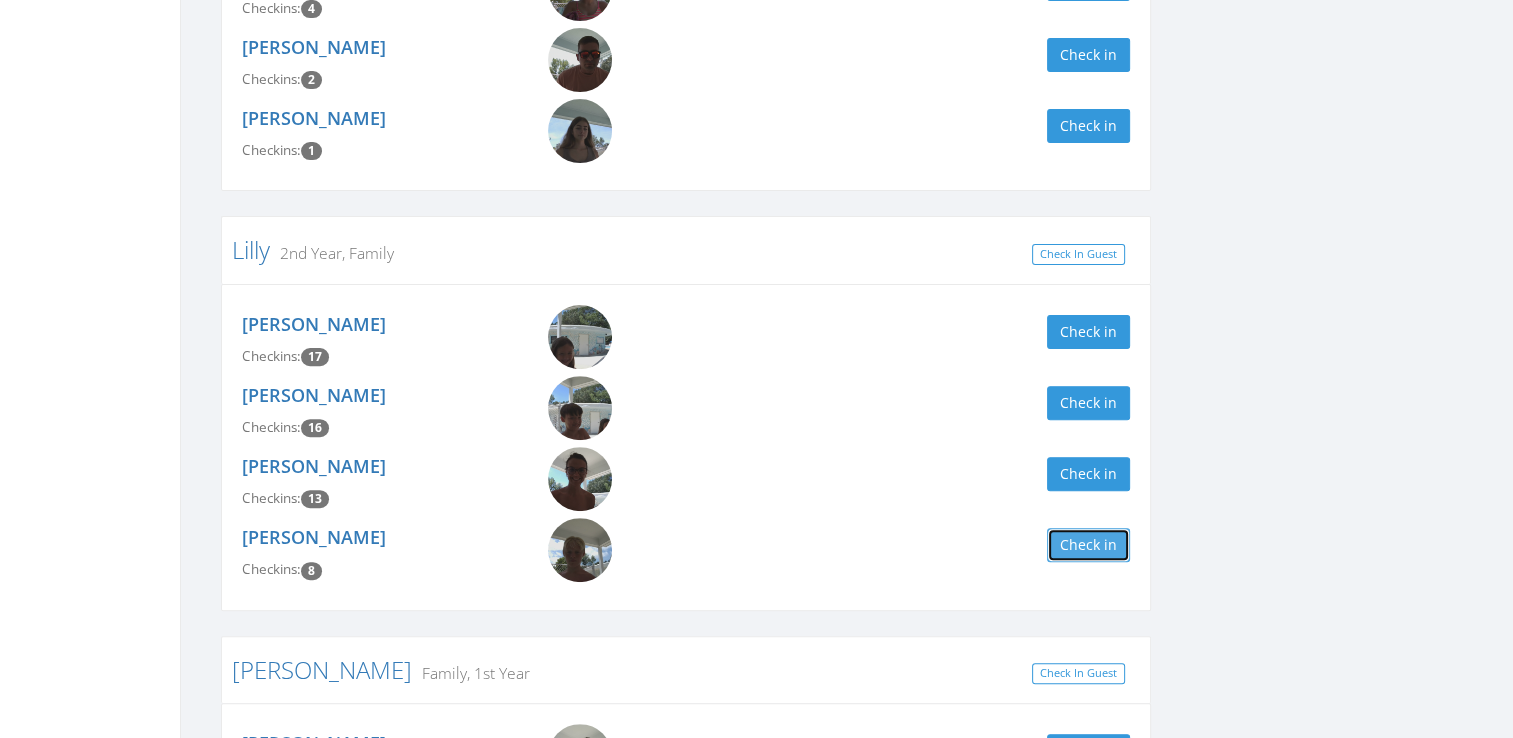 click on "Check in" at bounding box center [1088, 545] 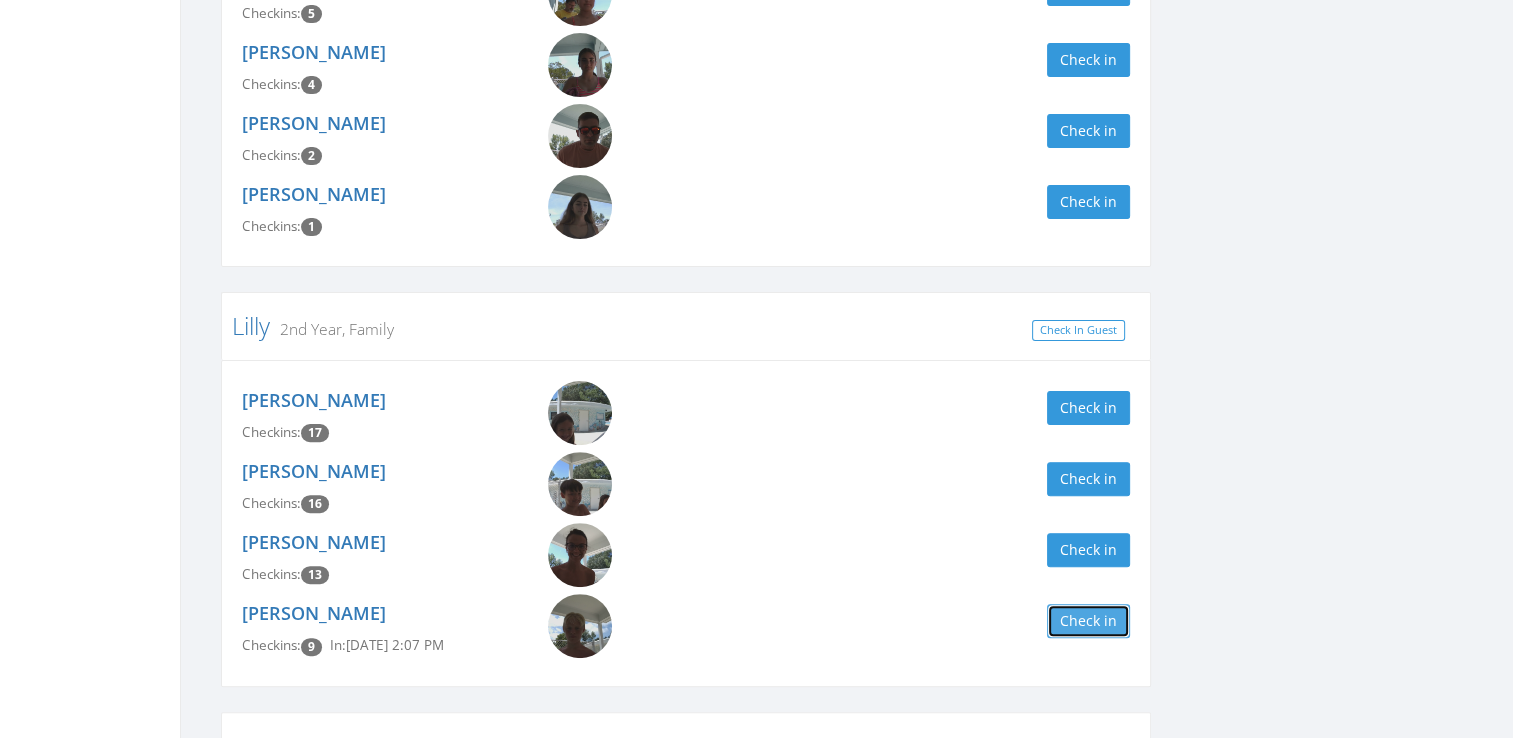 scroll, scrollTop: 0, scrollLeft: 0, axis: both 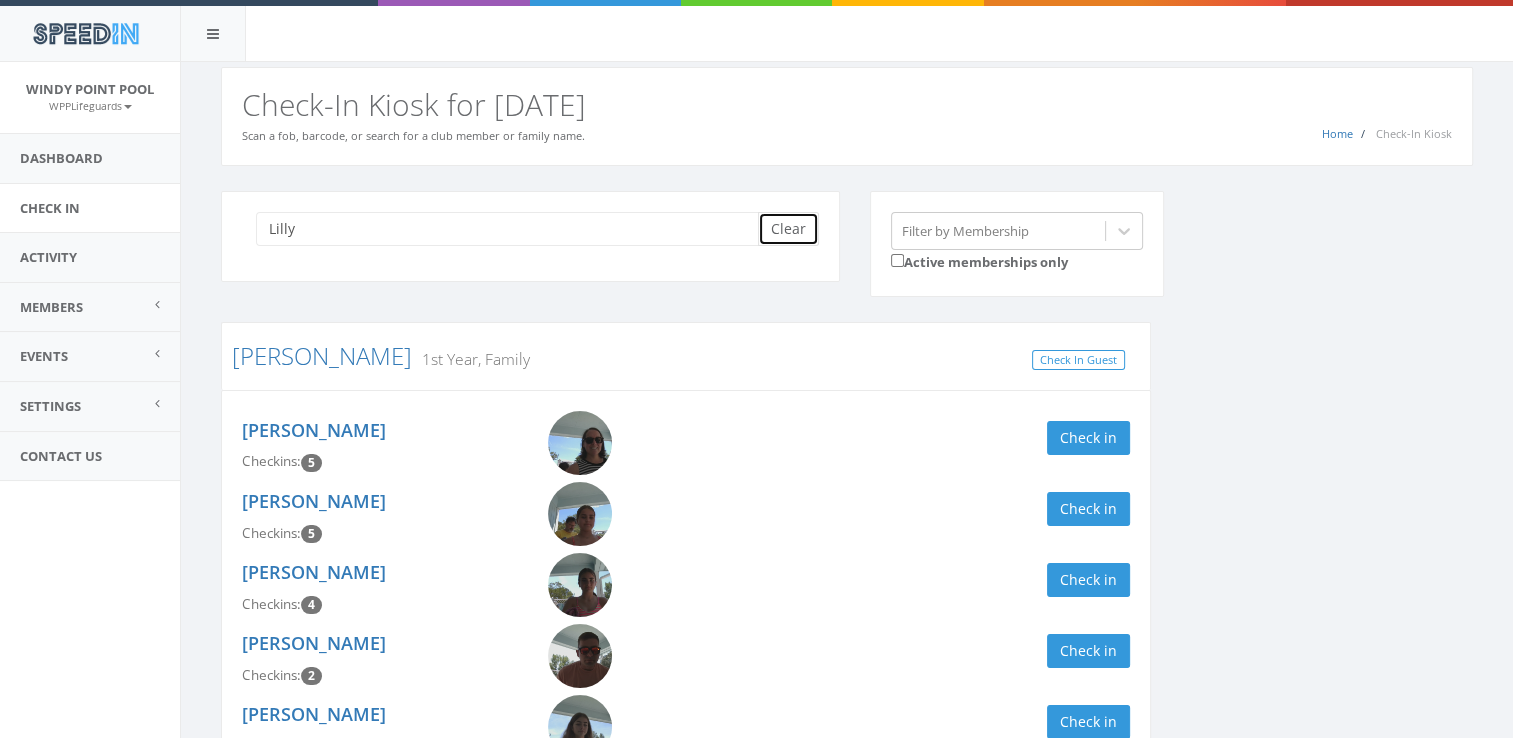 click on "Clear" at bounding box center (788, 229) 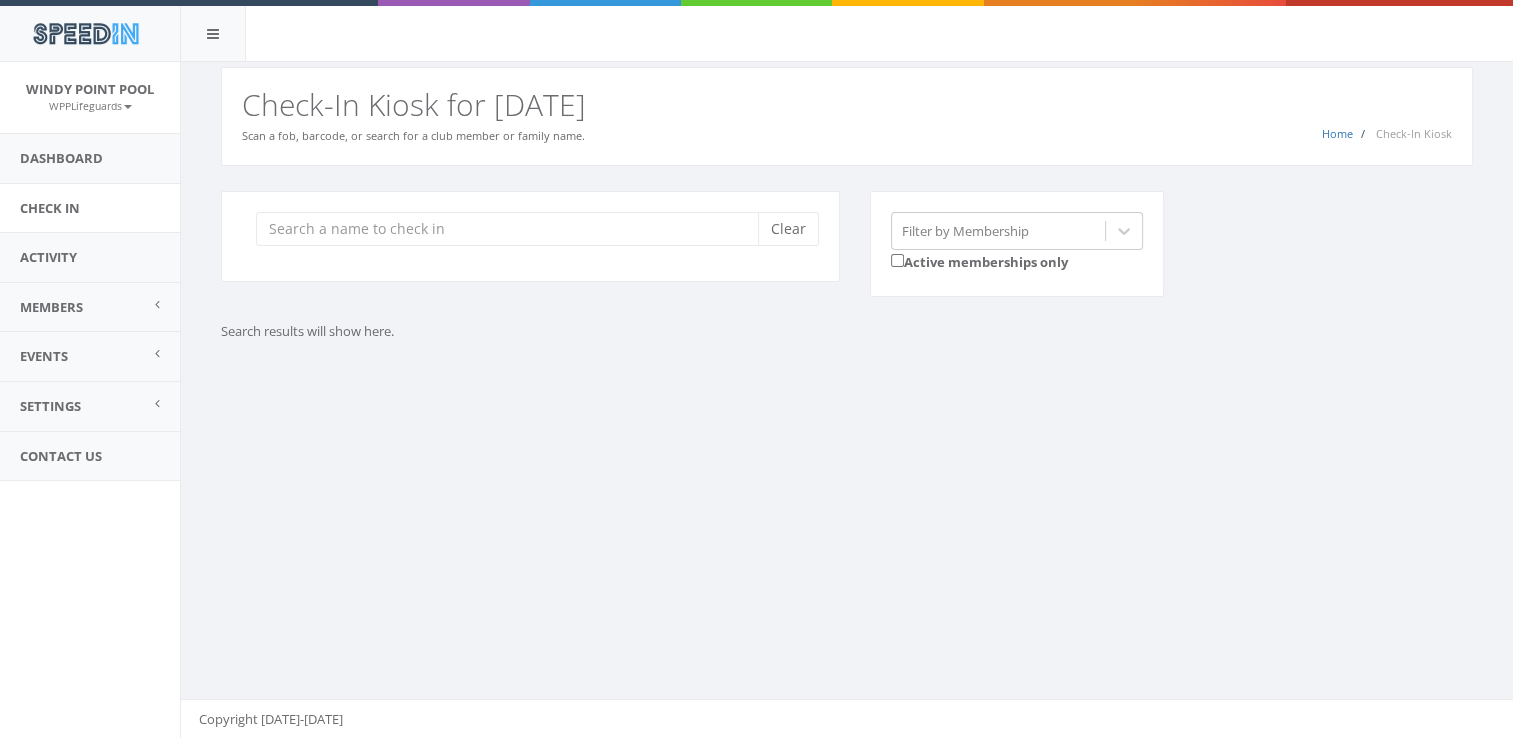 click on "Clear Filter by Membership  Active memberships only" at bounding box center (854, 257) 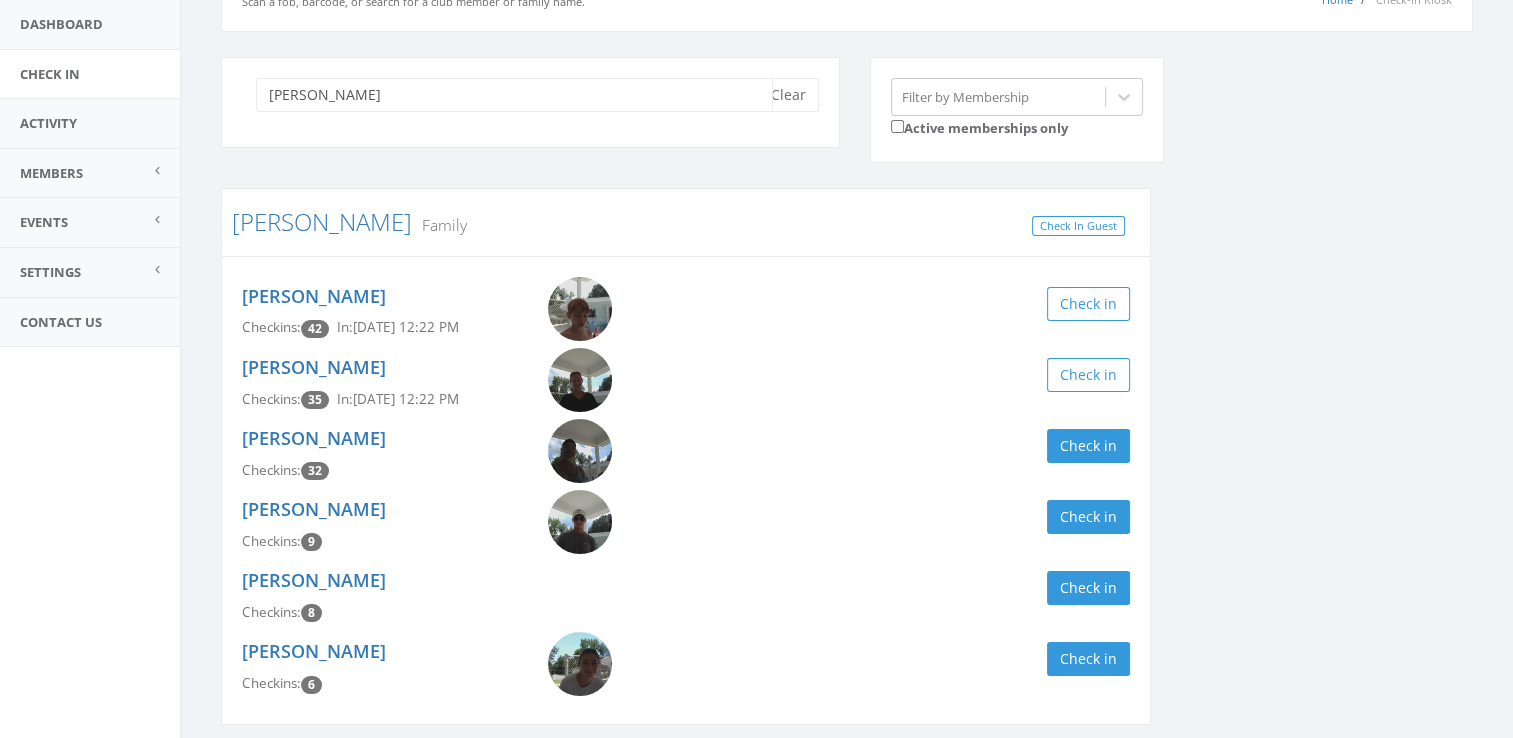 scroll, scrollTop: 154, scrollLeft: 0, axis: vertical 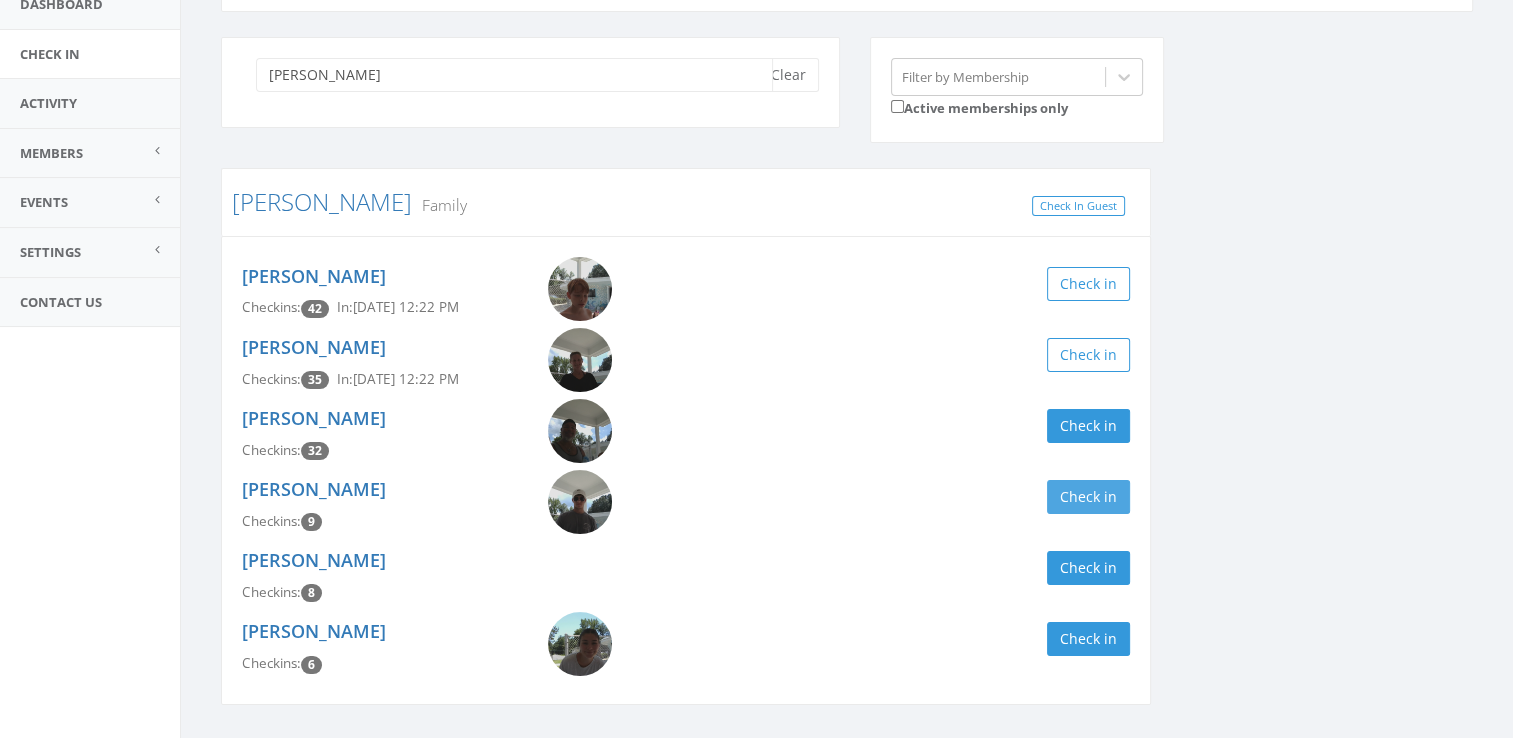 type on "vega" 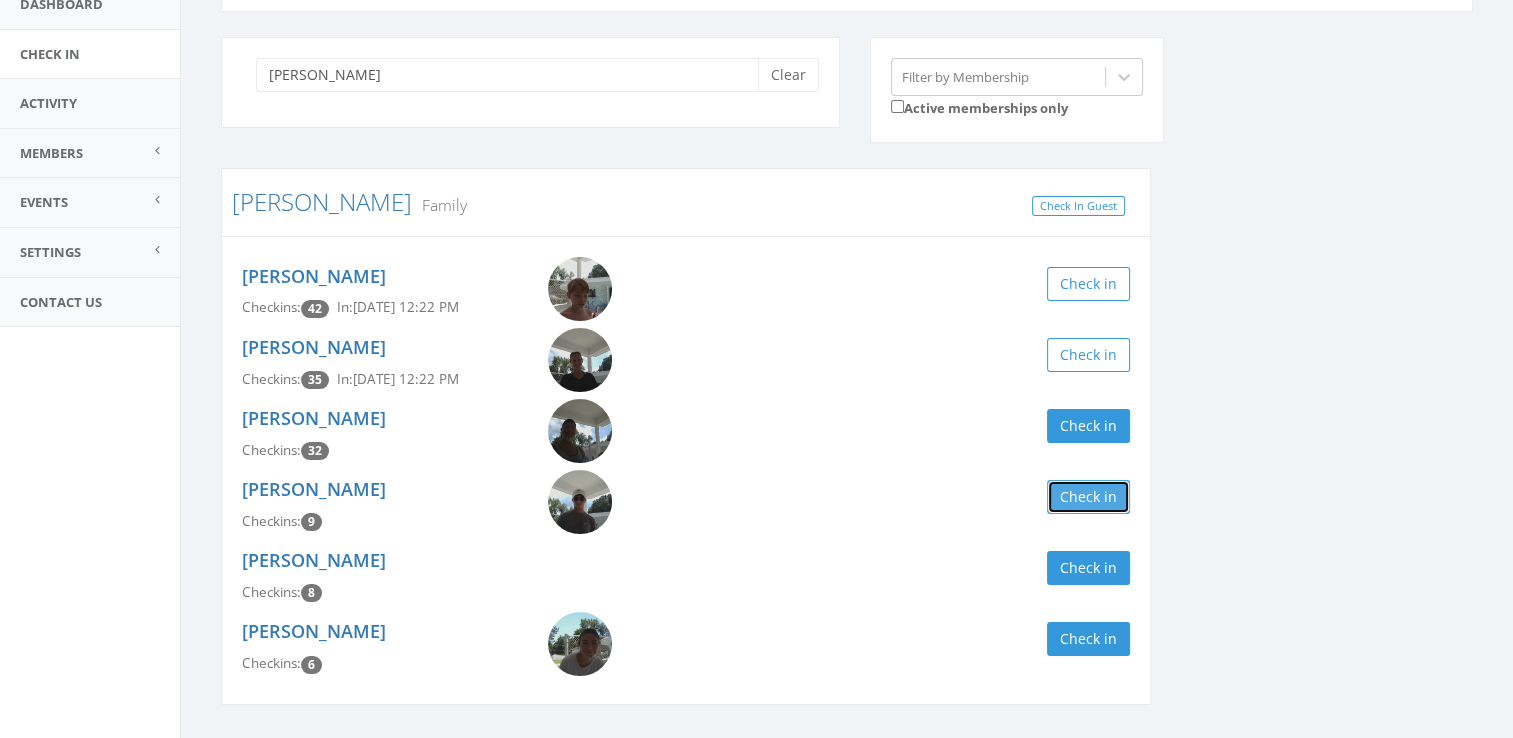 click on "Check in" at bounding box center [1088, 497] 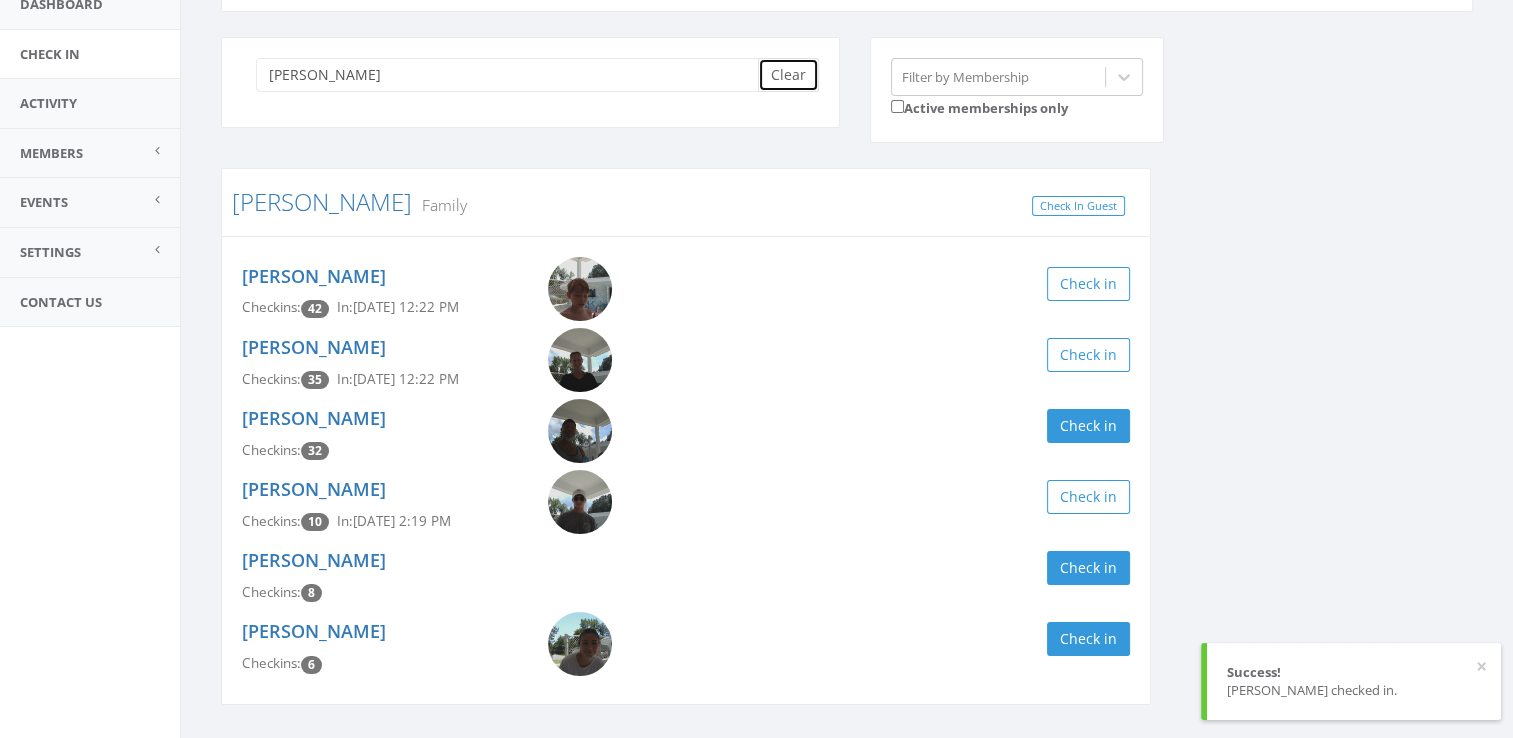 click on "Clear" at bounding box center (788, 75) 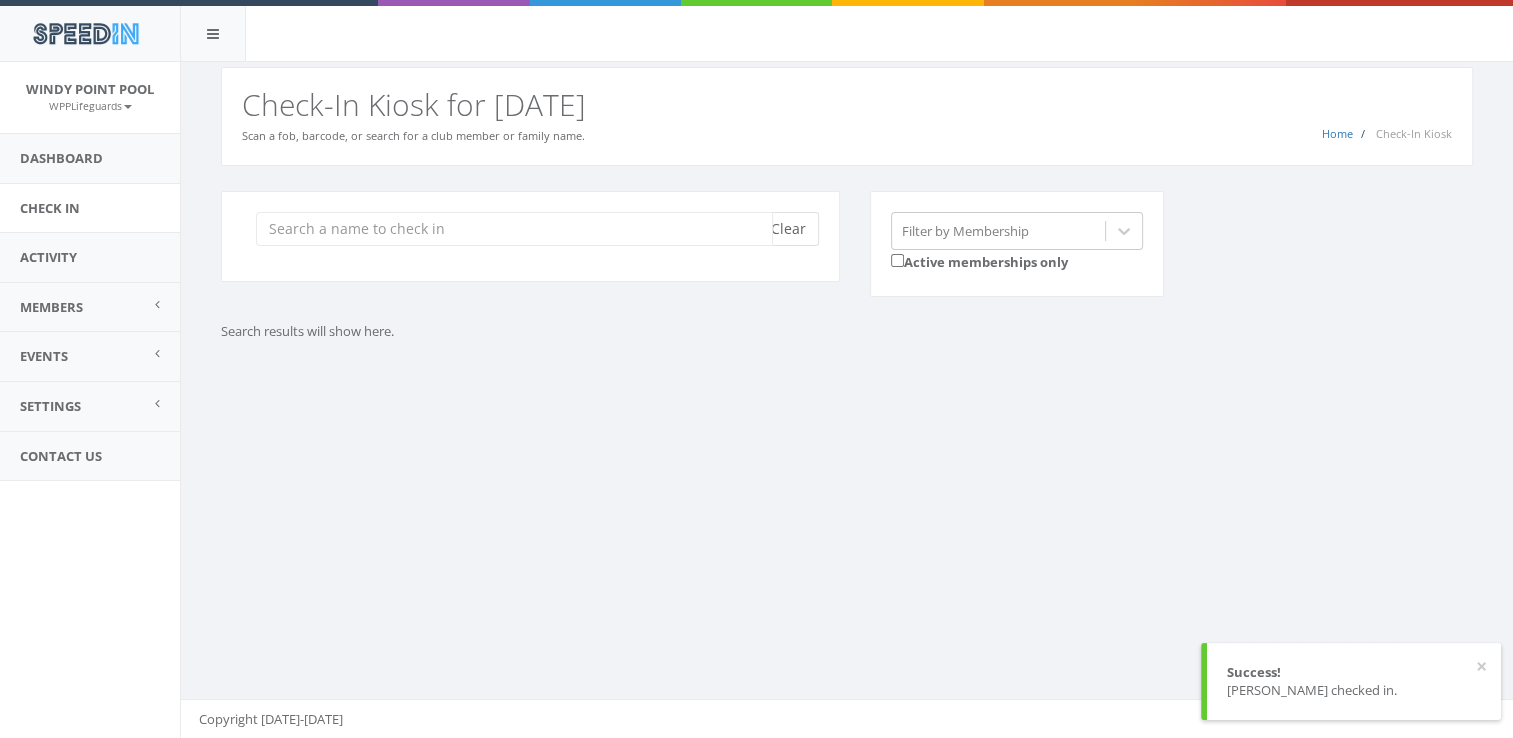 scroll, scrollTop: 0, scrollLeft: 0, axis: both 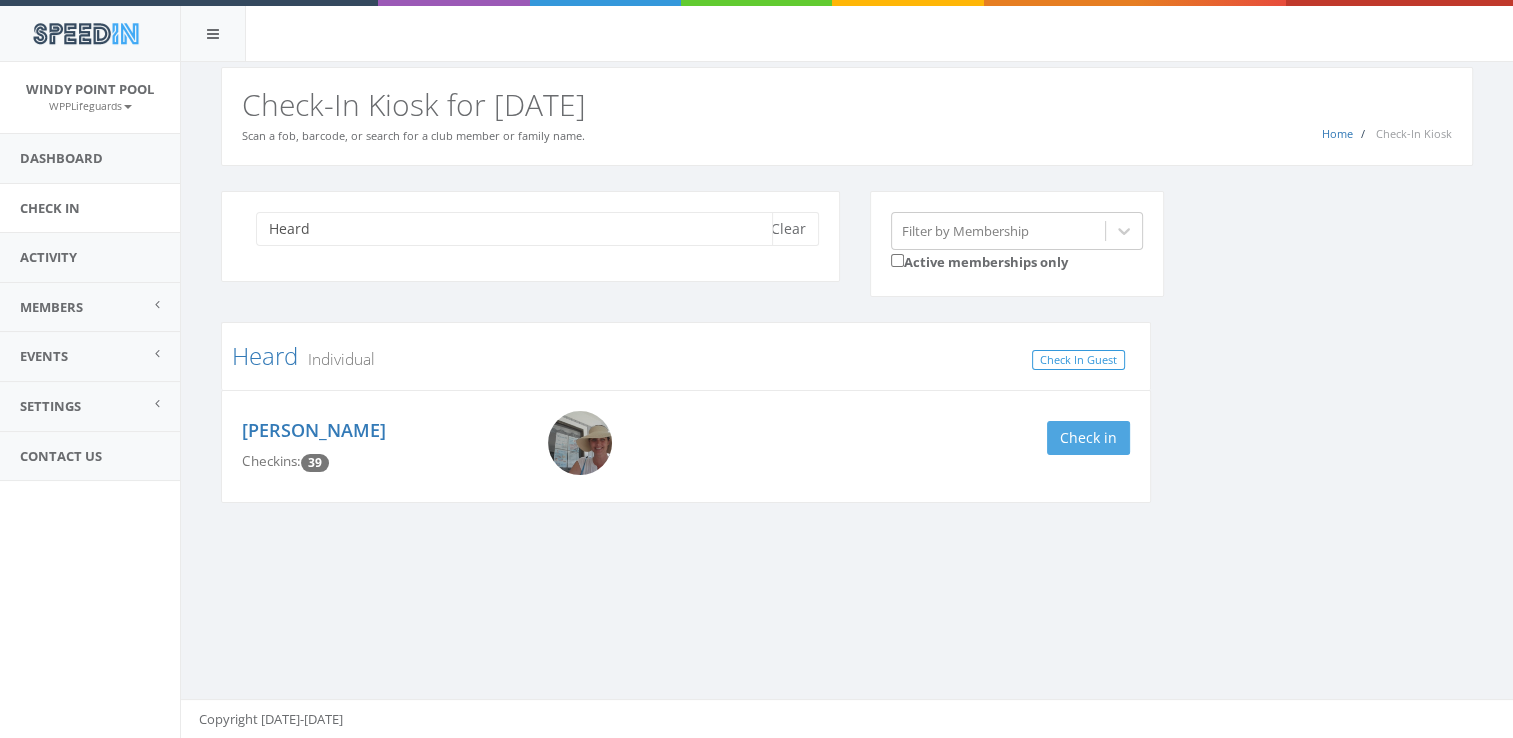 type on "Heard" 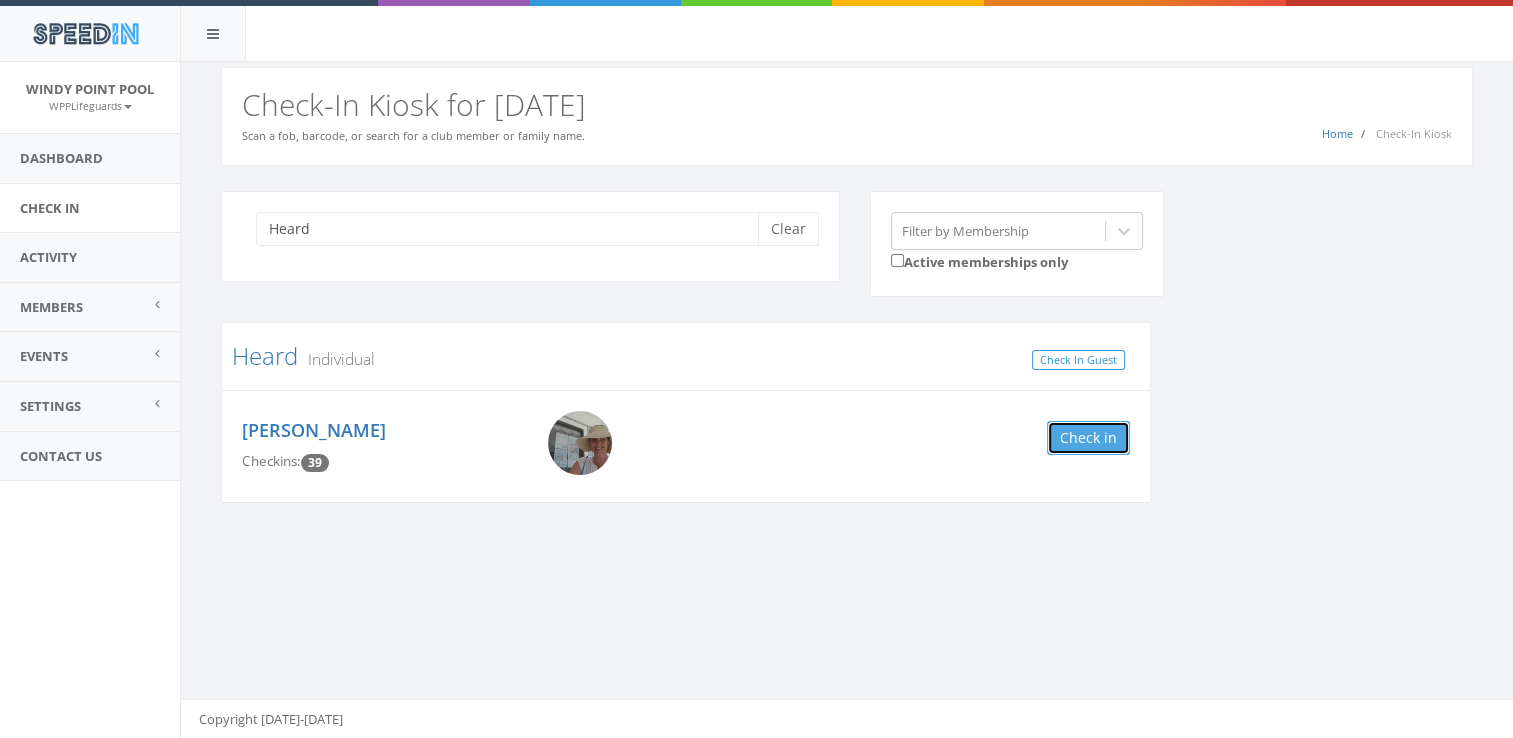 click on "Check in" at bounding box center [1088, 438] 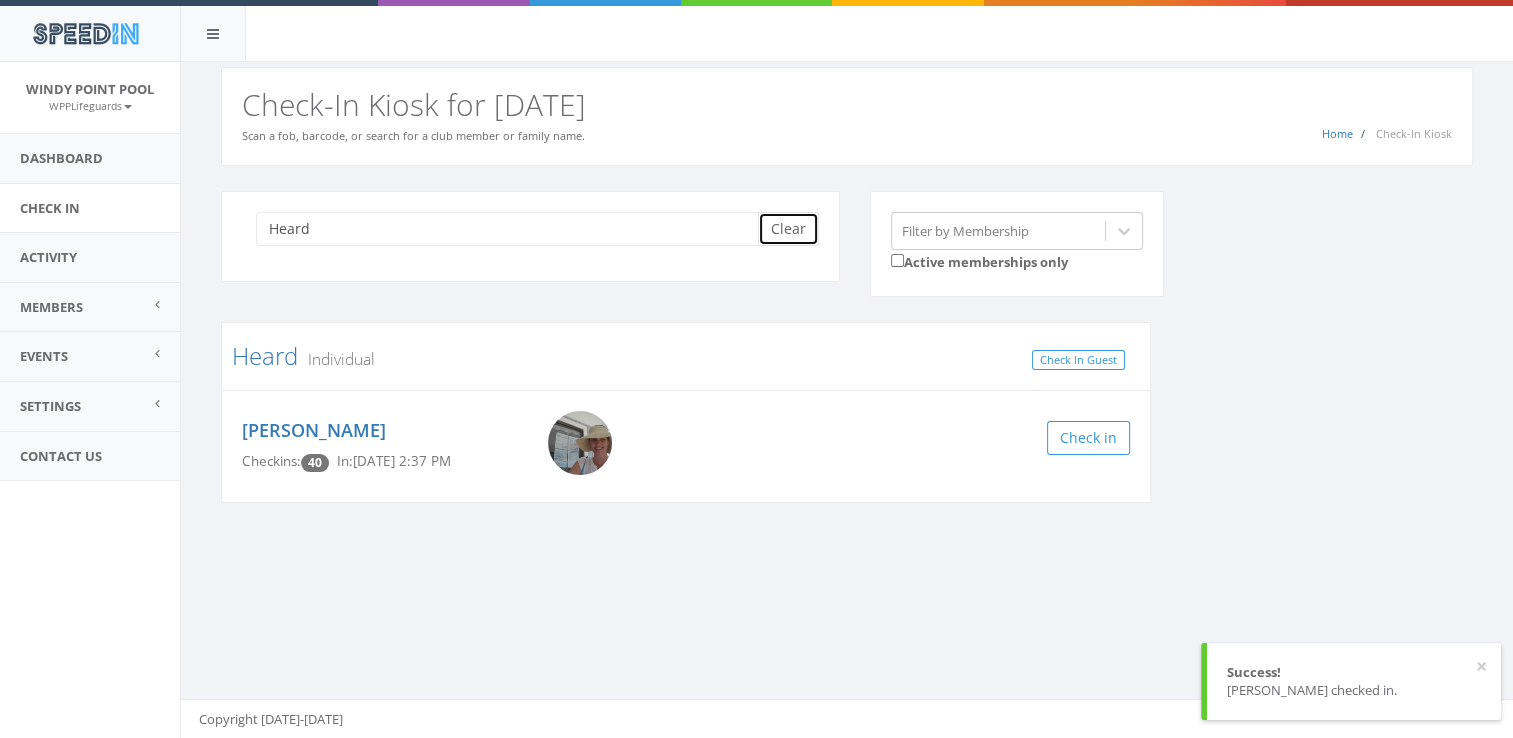 click on "Clear" at bounding box center (788, 229) 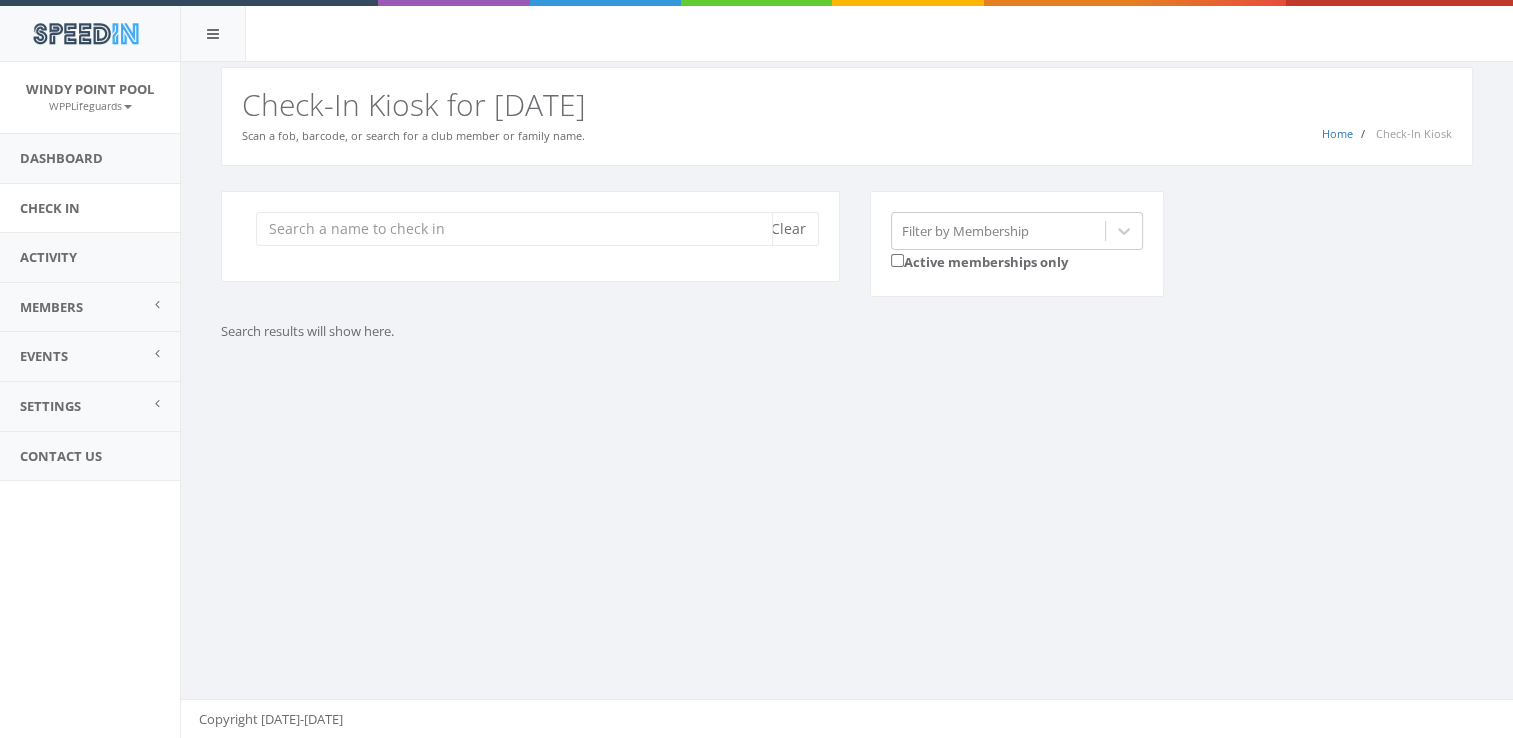 click at bounding box center (514, 229) 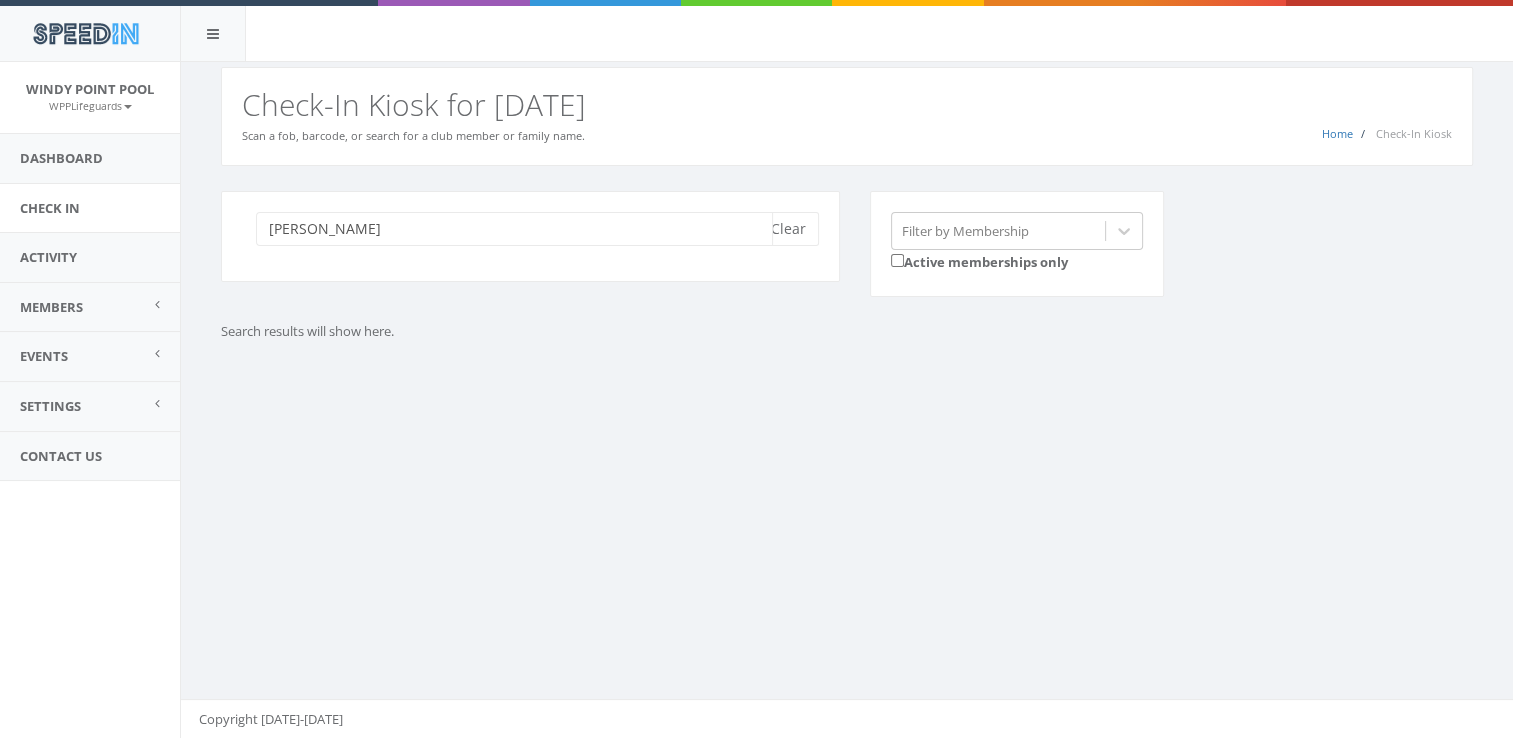 type on "[PERSON_NAME]" 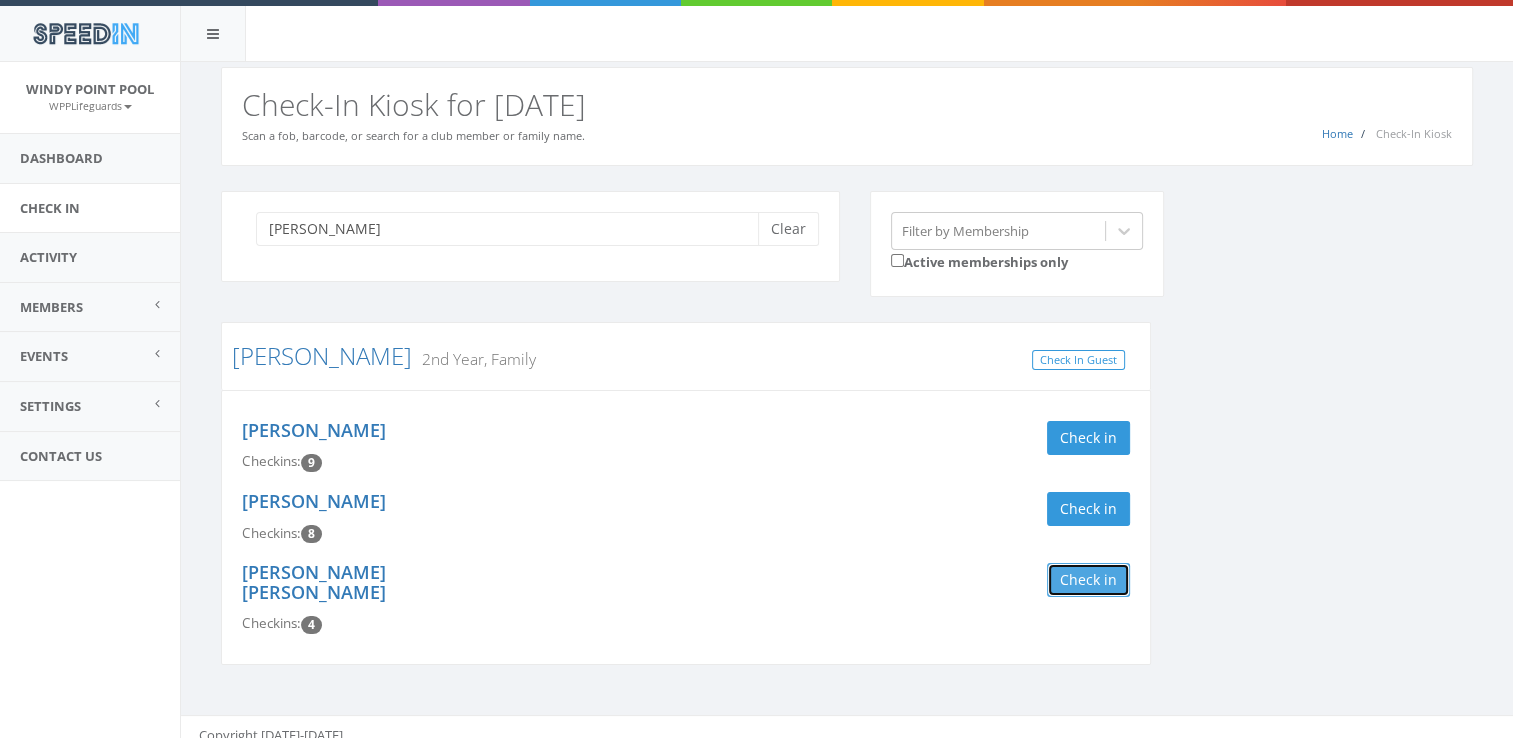 click on "Check in" at bounding box center [1088, 580] 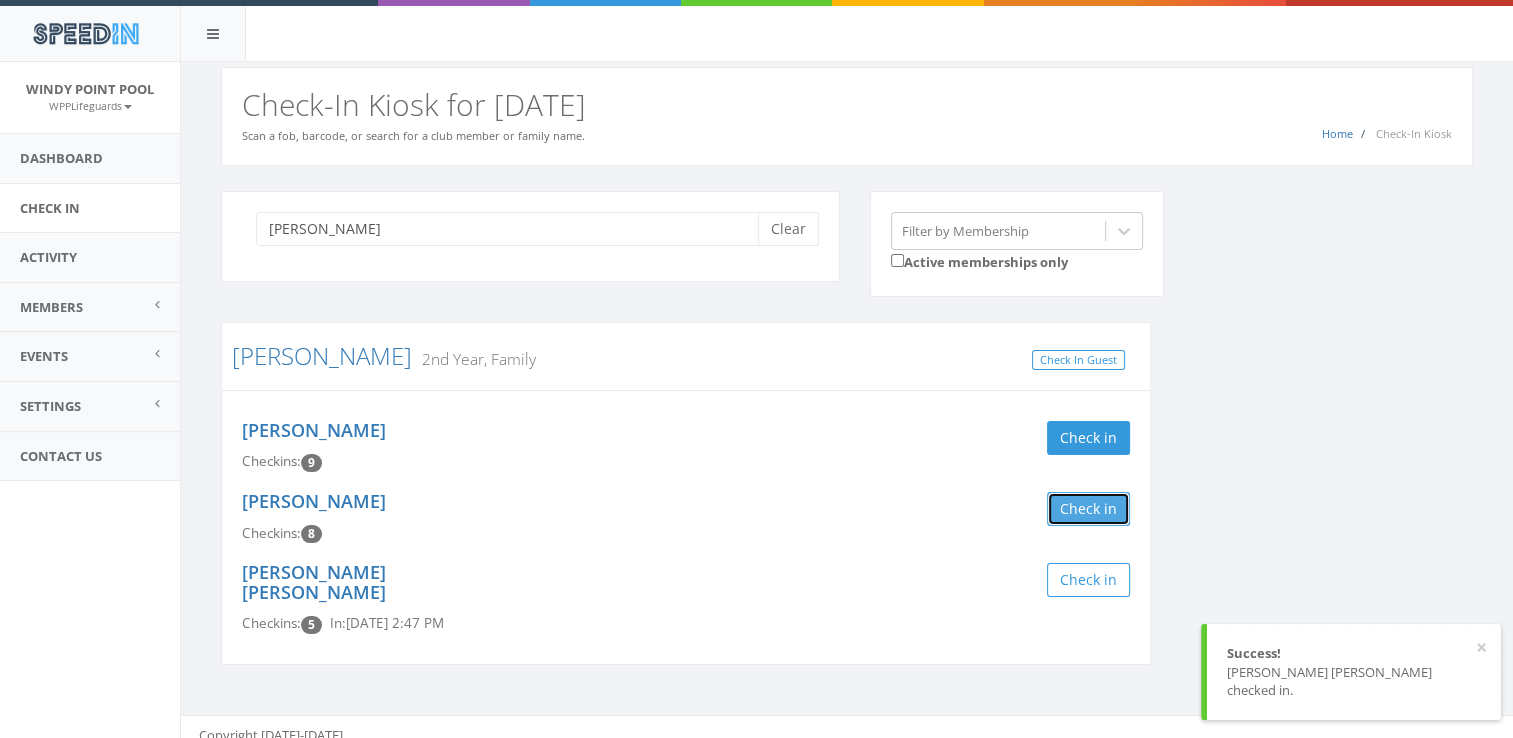 click on "Check in" at bounding box center (1088, 509) 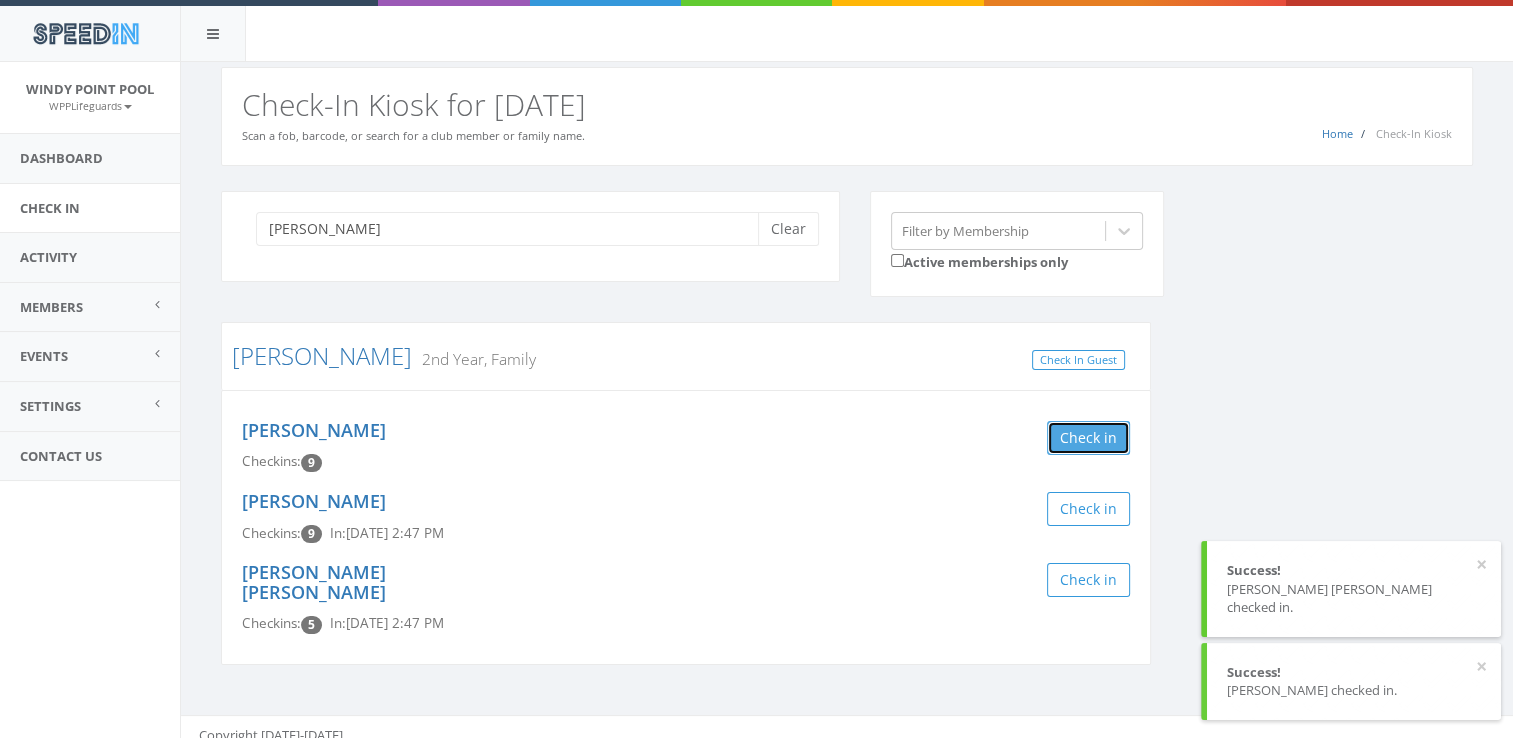 click on "Check in" at bounding box center [1088, 438] 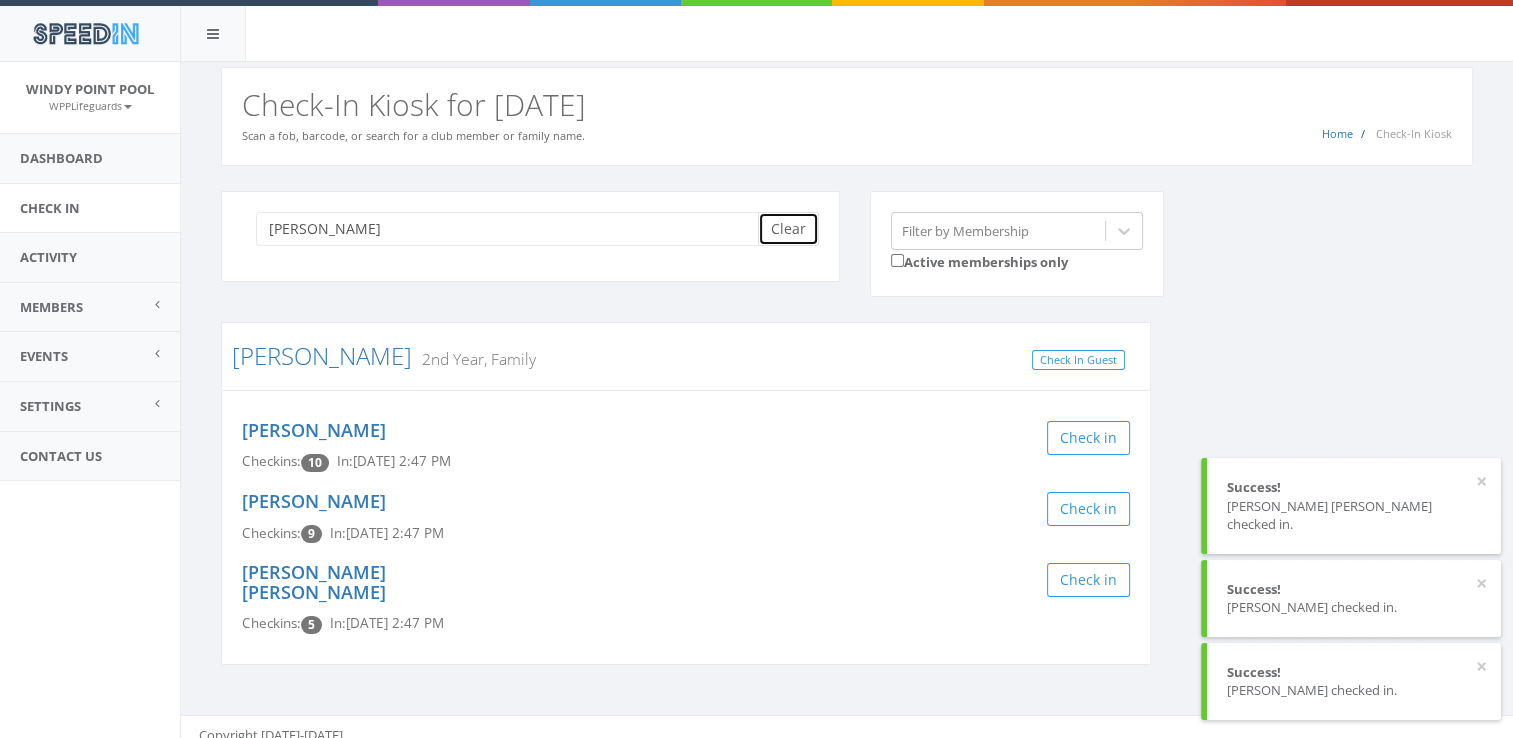 click on "Clear" at bounding box center [788, 229] 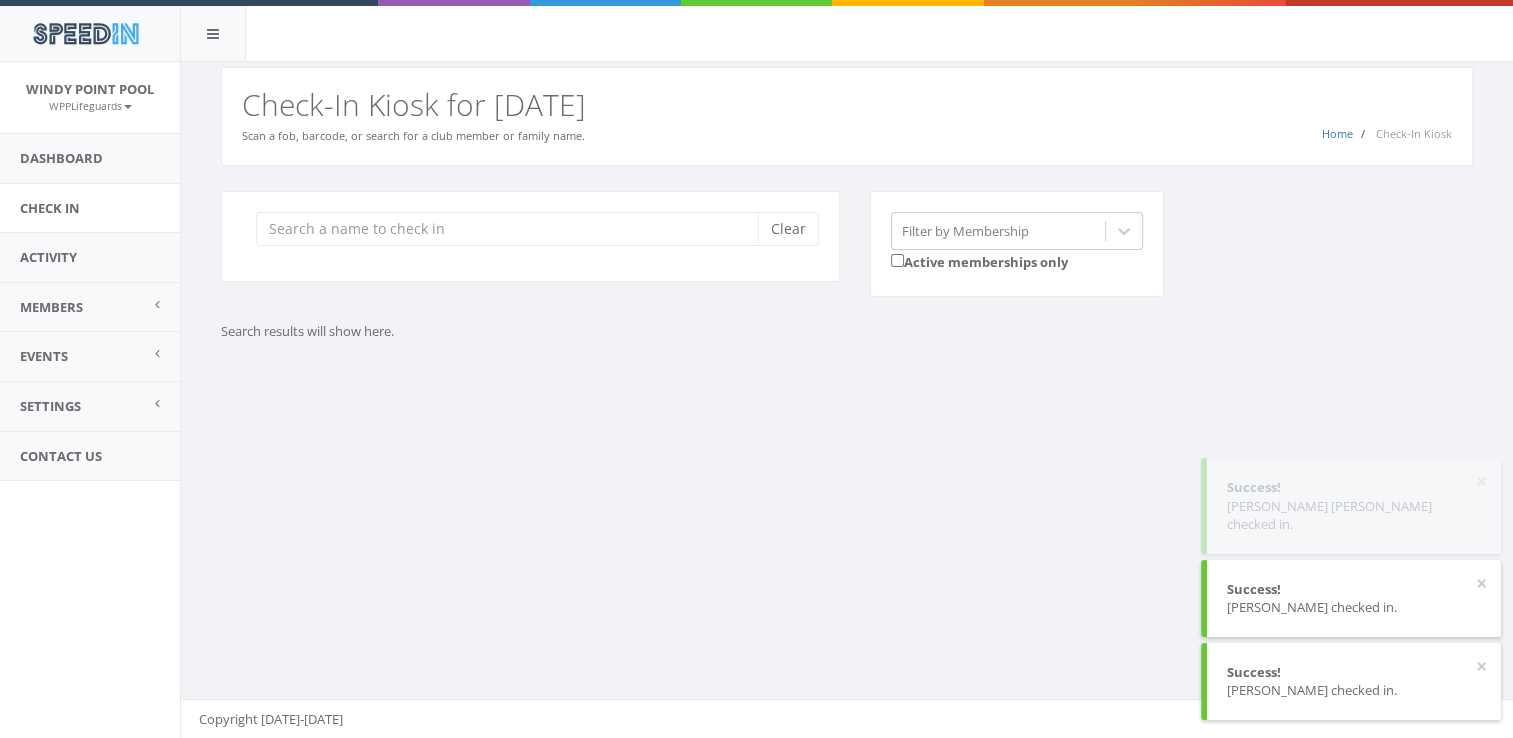 click on "You are using Internet Explorer, which is an old, insecure browser that does not work with this page. Please use another browser like Firefox, Chrome, or Edge.
Home
Check-In Kiosk
Check-In Kiosk for [DATE]
Scan a fob, barcode, or search for a club member or family name.
Clear Filter by Membership  Active memberships only Search results will show here.
Copyright [DATE]-[DATE]" at bounding box center [846, 400] 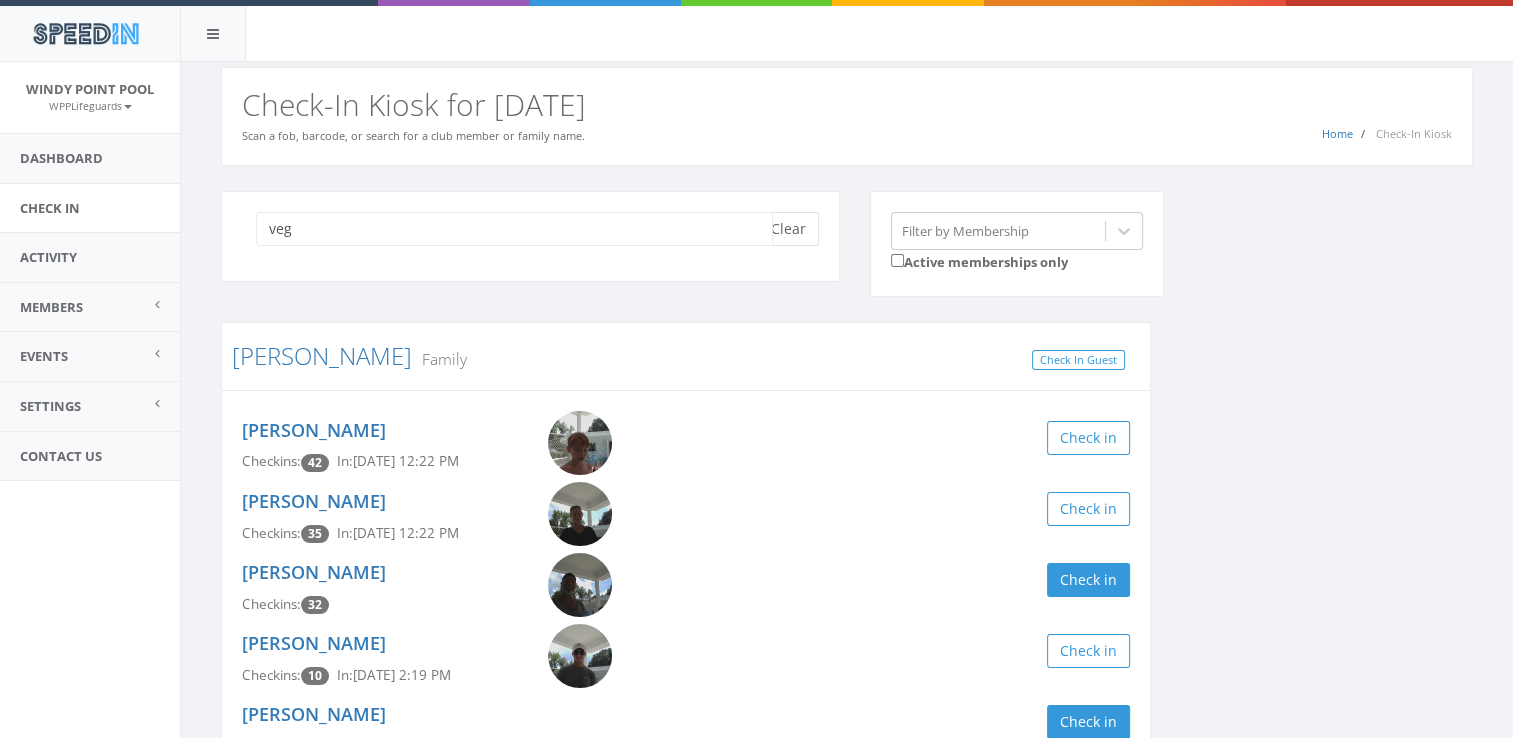 type on "veg" 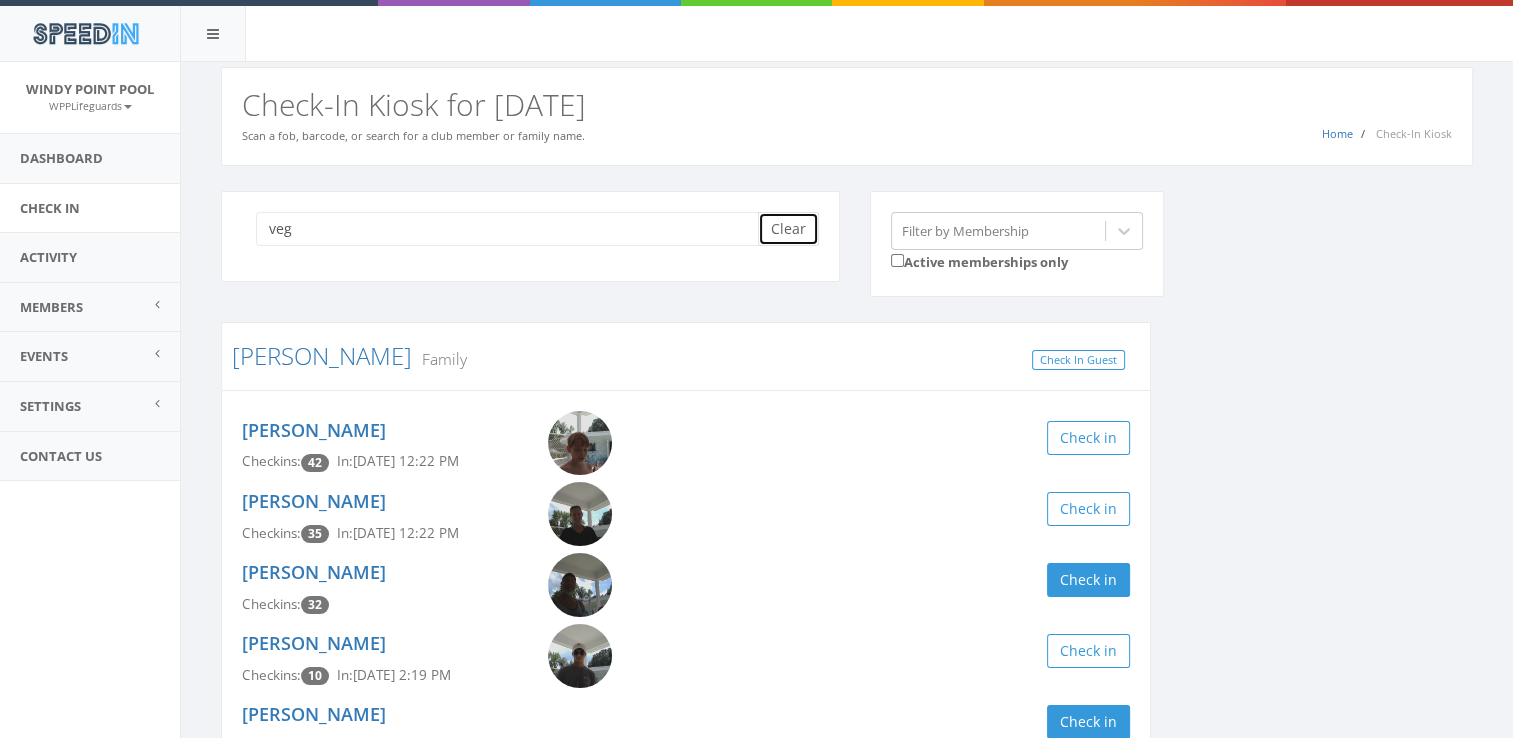 click on "Clear" at bounding box center [788, 229] 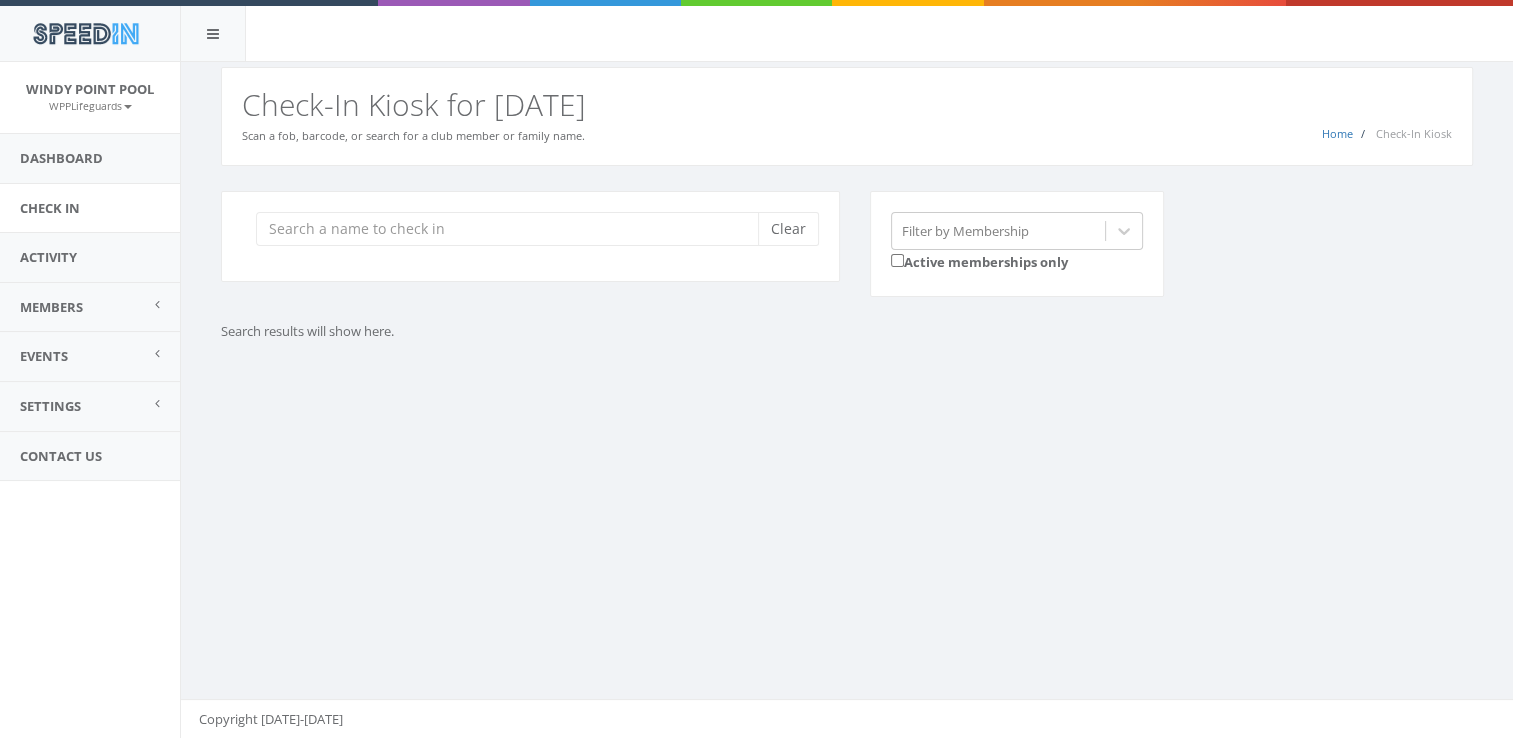 click on "You are using Internet Explorer, which is an old, insecure browser that does not work with this page. Please use another browser like Firefox, Chrome, or Edge.
Home
Check-In Kiosk
Check-In Kiosk for [DATE]
Scan a fob, barcode, or search for a club member or family name.
Clear Filter by Membership  Active memberships only Search results will show here.
Copyright [DATE]-[DATE]" at bounding box center (846, 400) 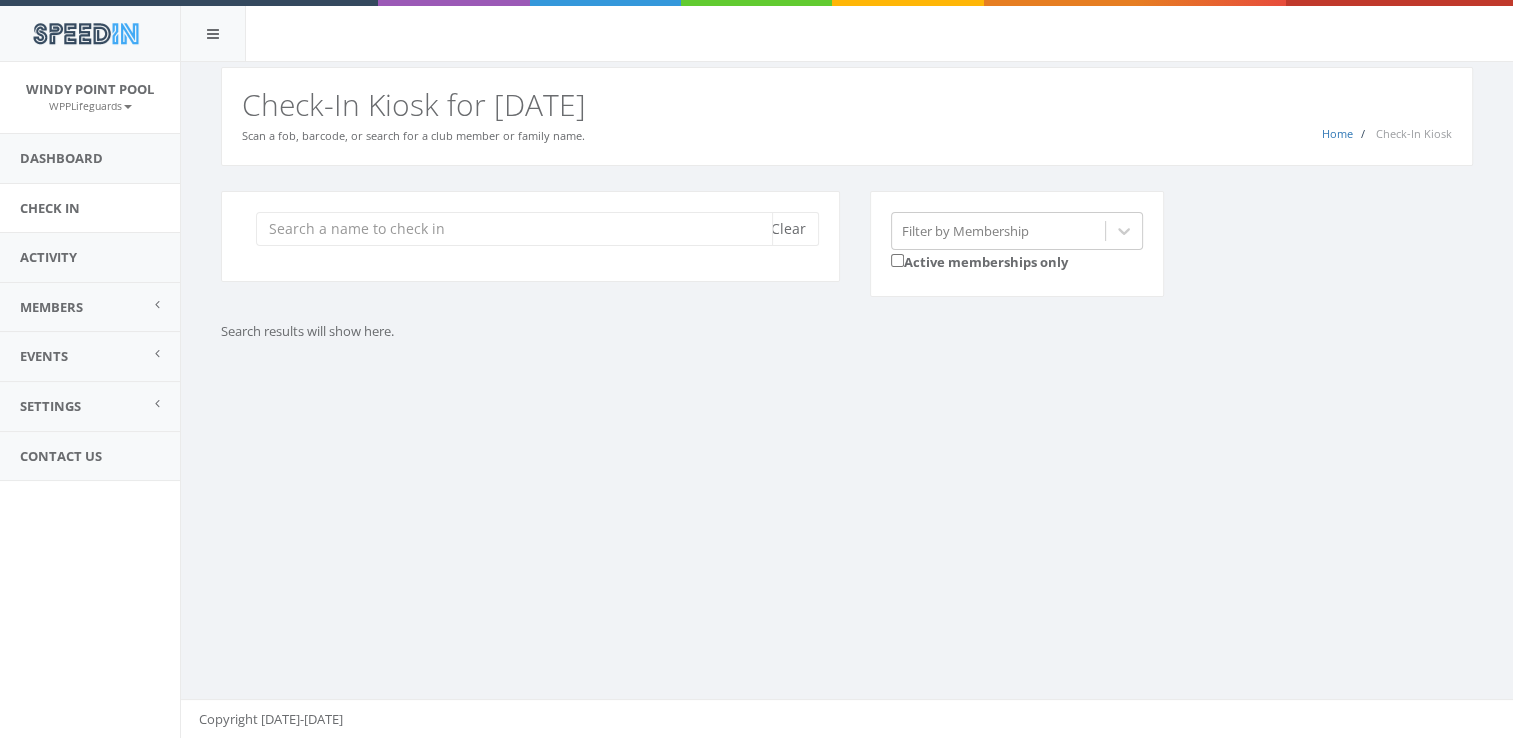 click at bounding box center [514, 229] 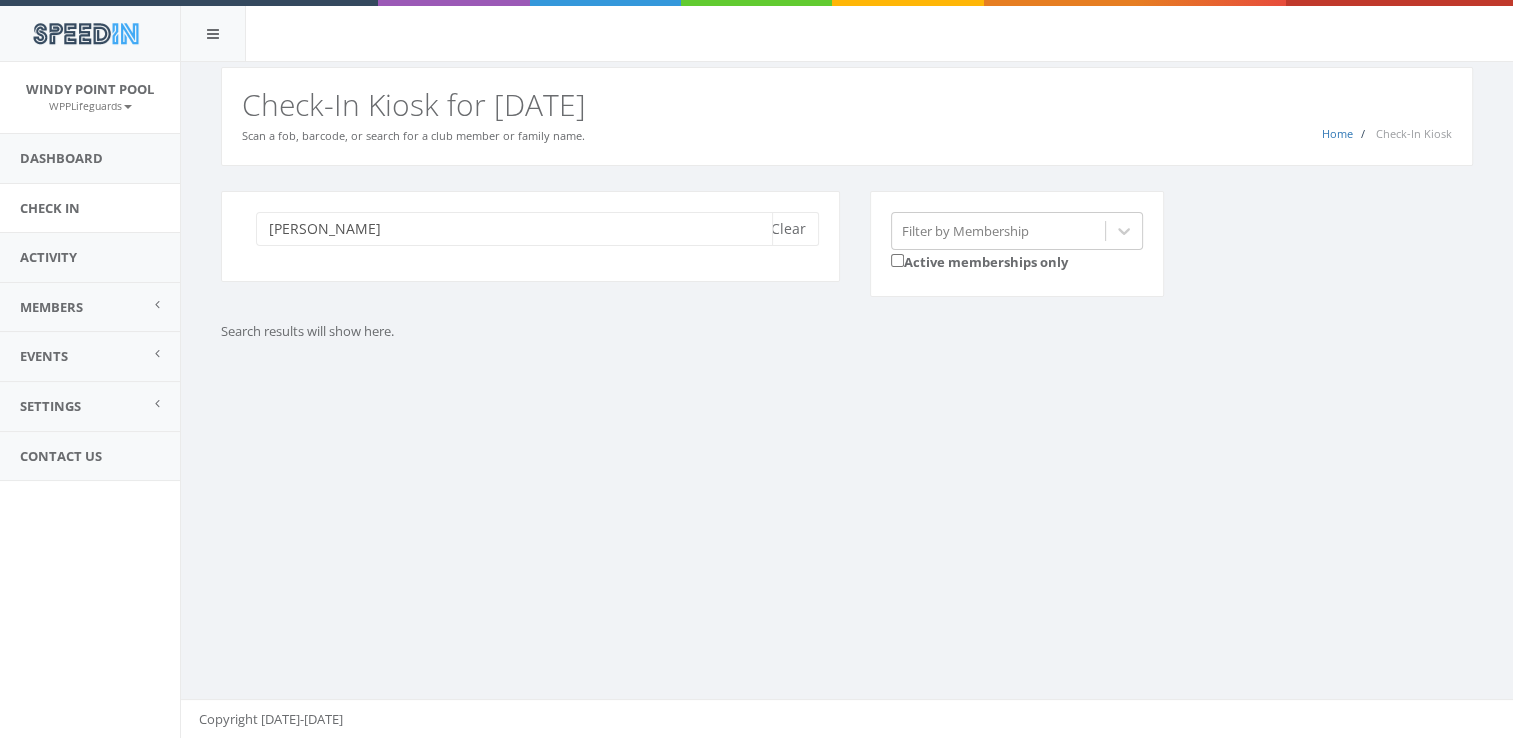 type on "mills" 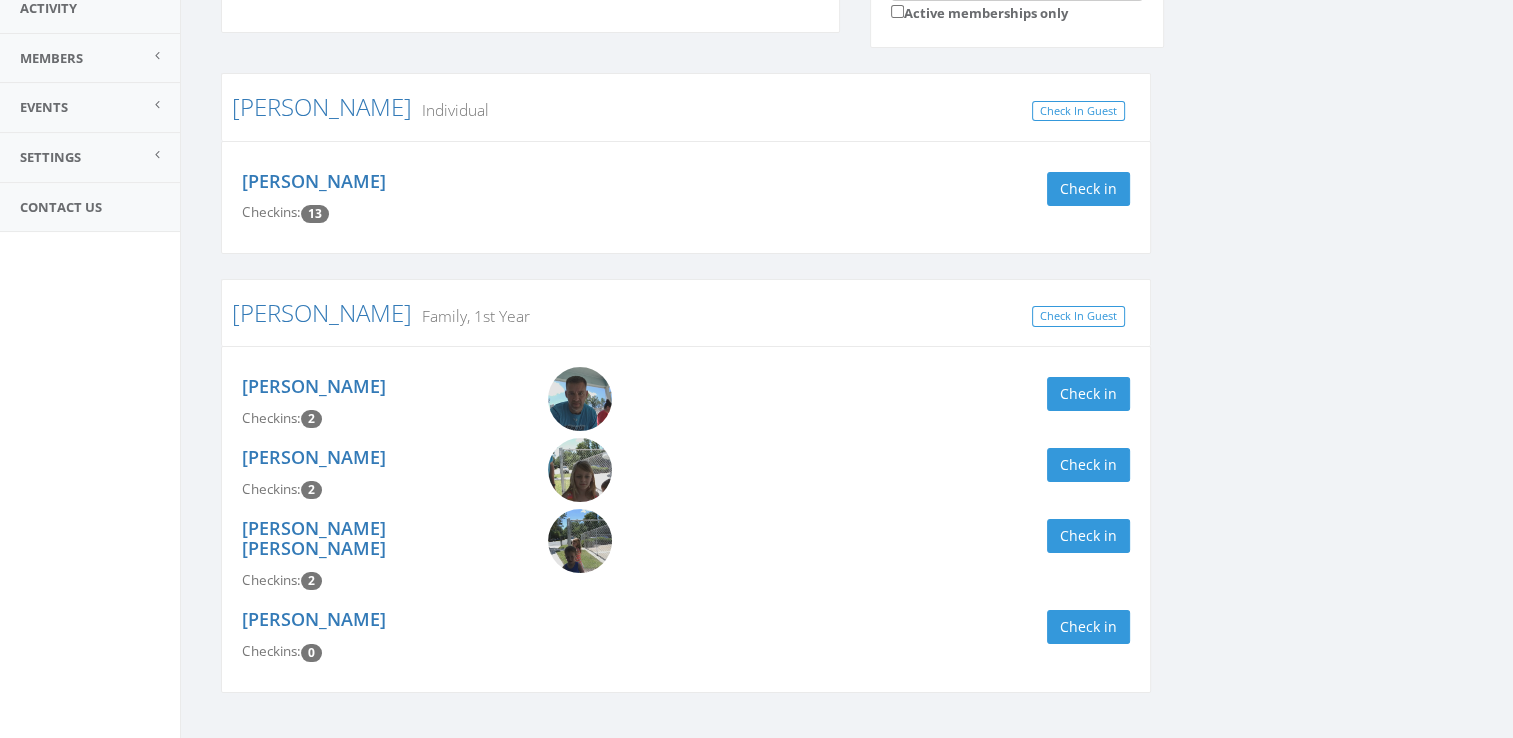scroll, scrollTop: 272, scrollLeft: 0, axis: vertical 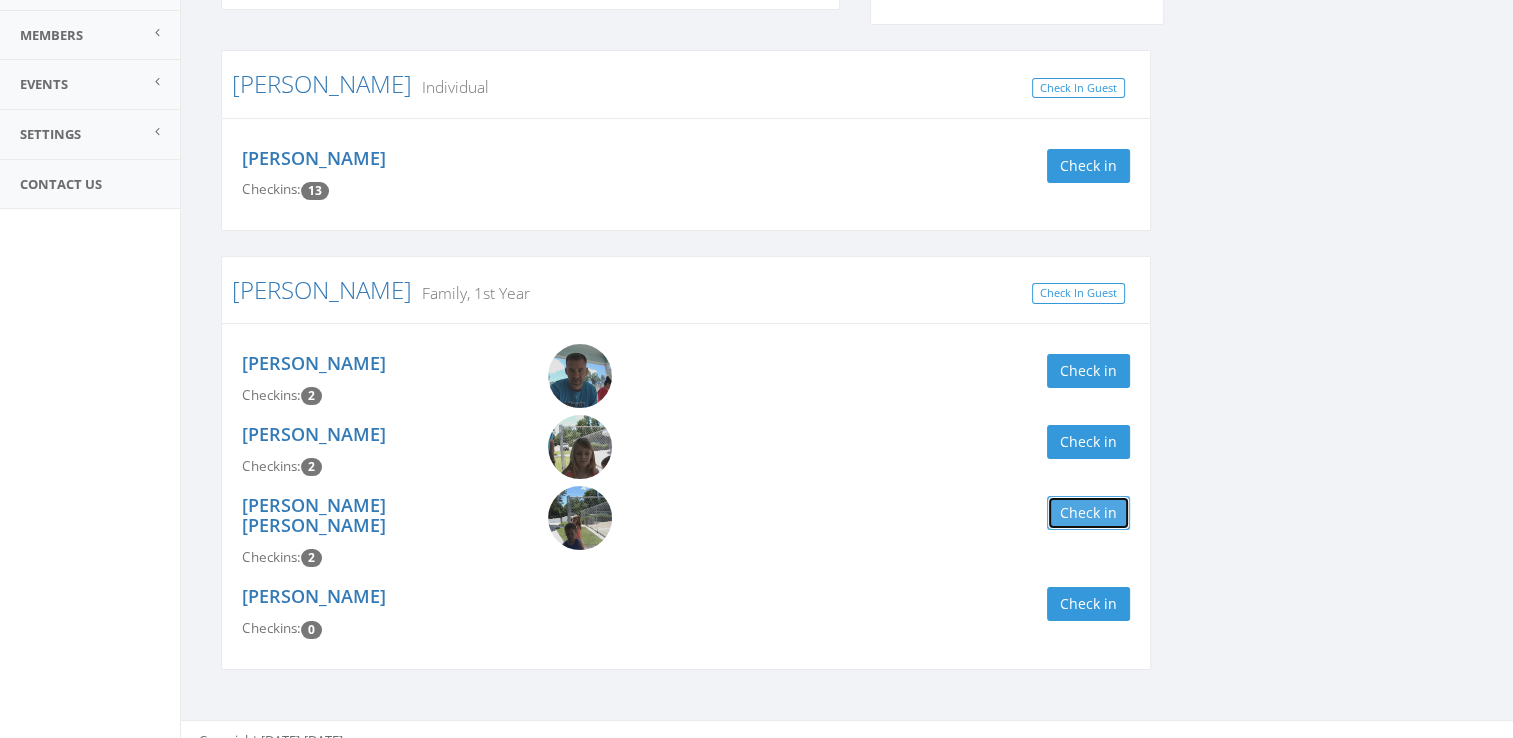 click on "Check in" at bounding box center (1088, 513) 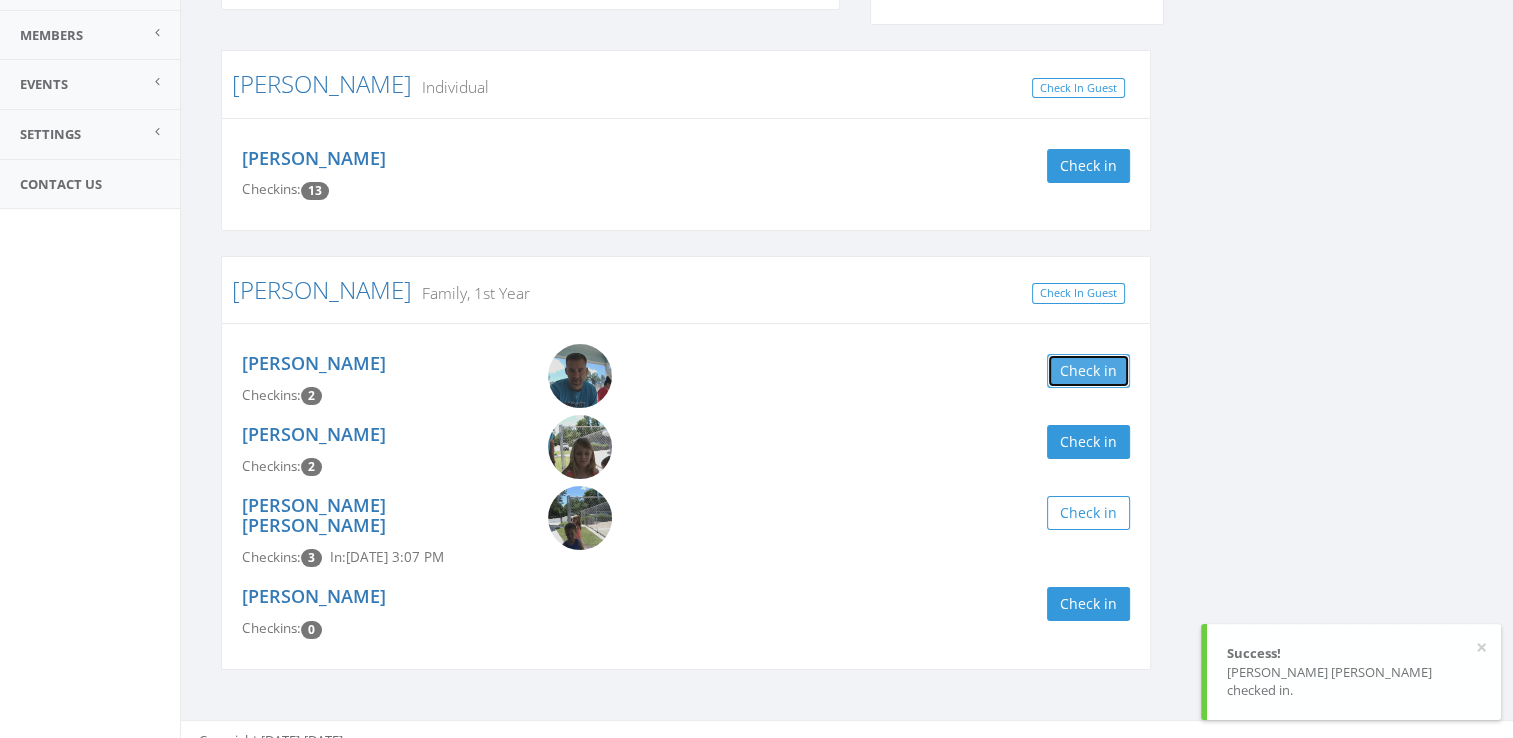 click on "Check in" at bounding box center [1088, 371] 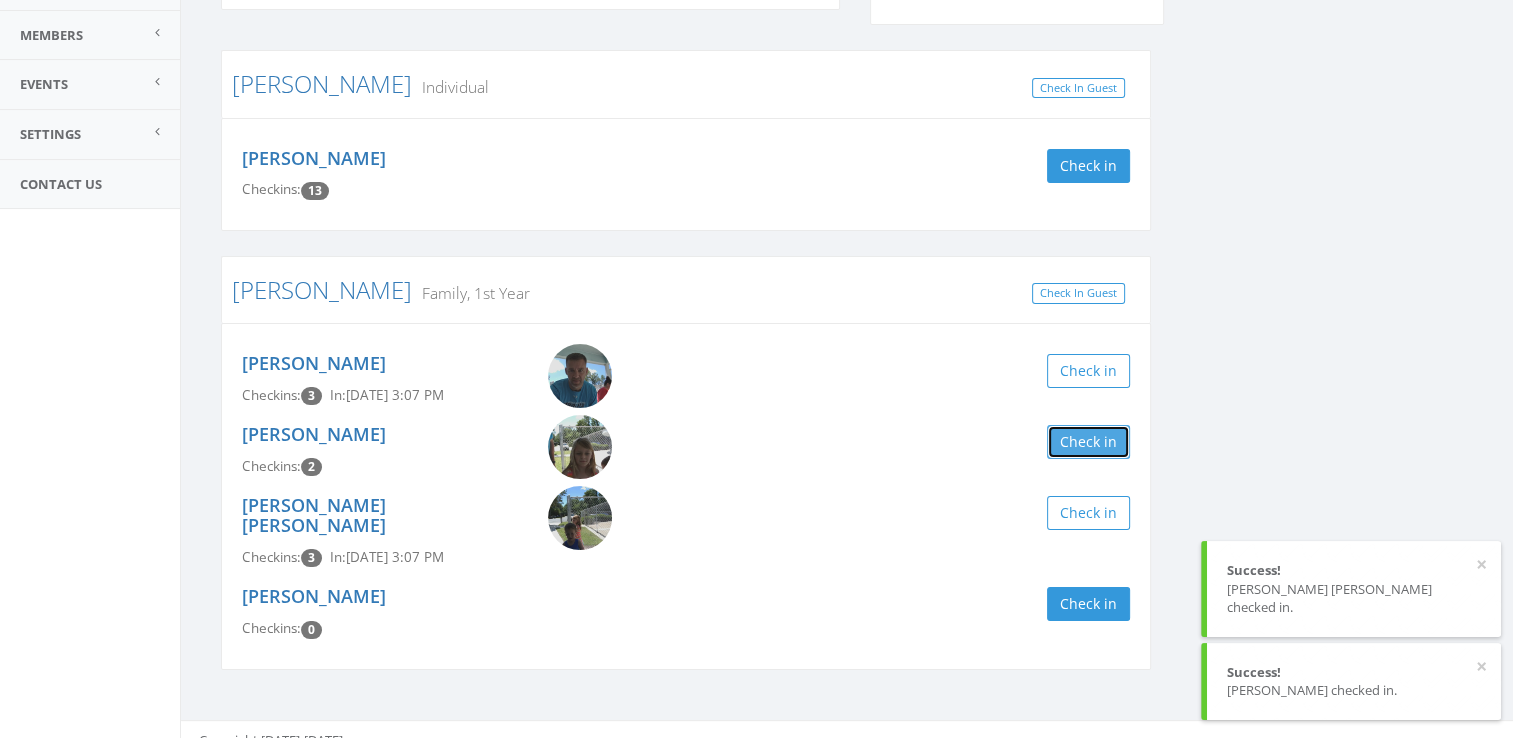 click on "Check in" at bounding box center (1088, 442) 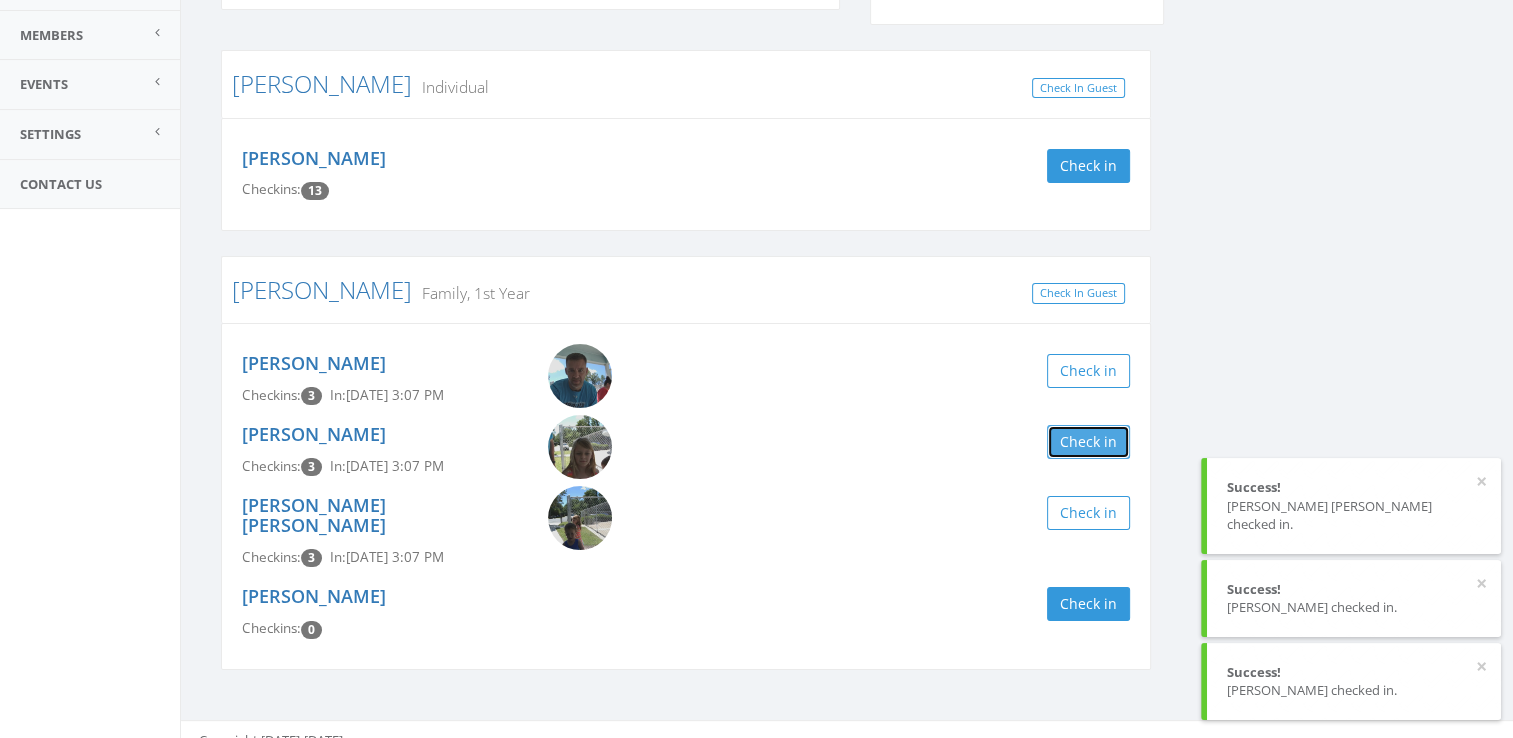 scroll, scrollTop: 0, scrollLeft: 0, axis: both 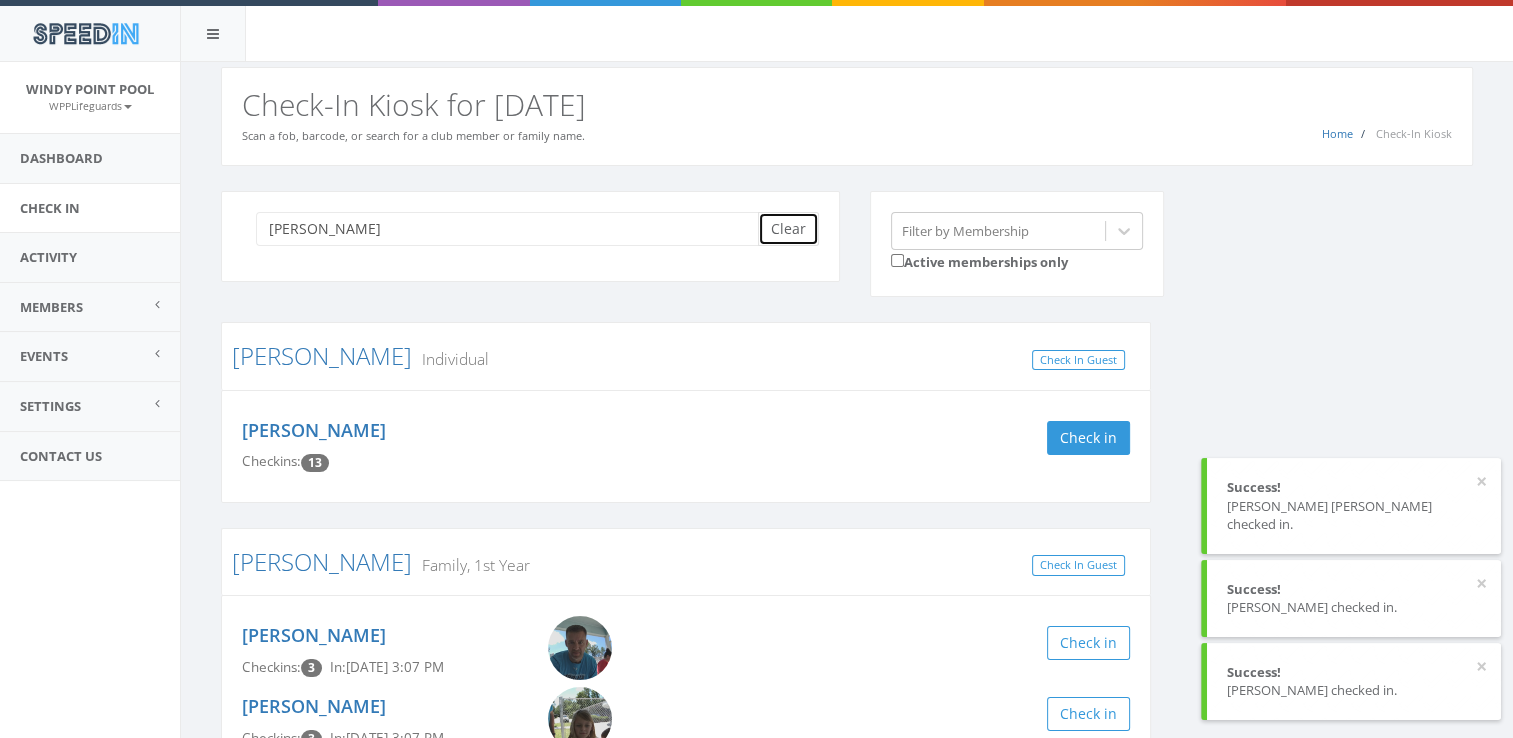 click on "Clear" at bounding box center (788, 229) 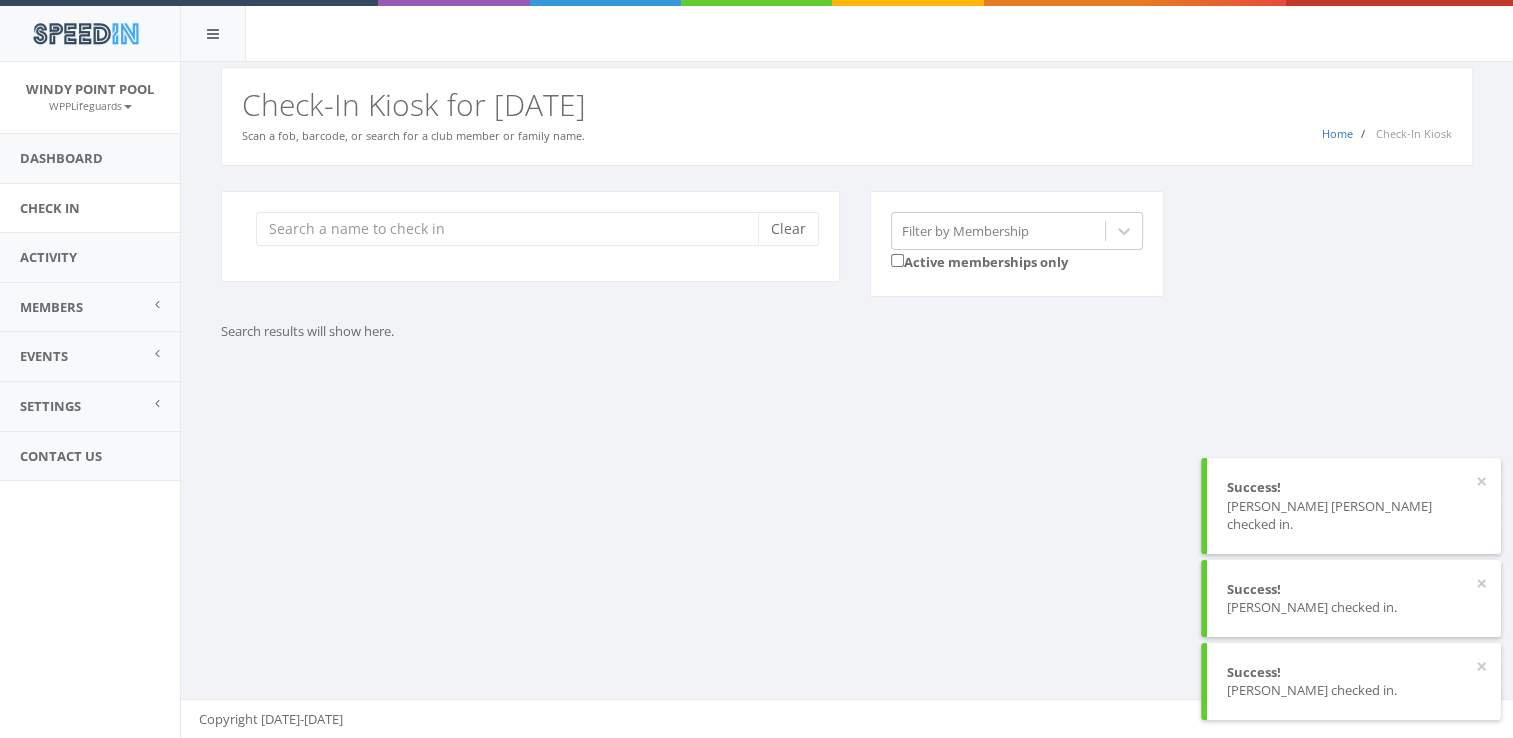 click on "You are using Internet Explorer, which is an old, insecure browser that does not work with this page. Please use another browser like Firefox, Chrome, or Edge.
Home
Check-In Kiosk
Check-In Kiosk for [DATE]
Scan a fob, barcode, or search for a club member or family name.
Clear Filter by Membership  Active memberships only Search results will show here.
Copyright [DATE]-[DATE]" at bounding box center [846, 400] 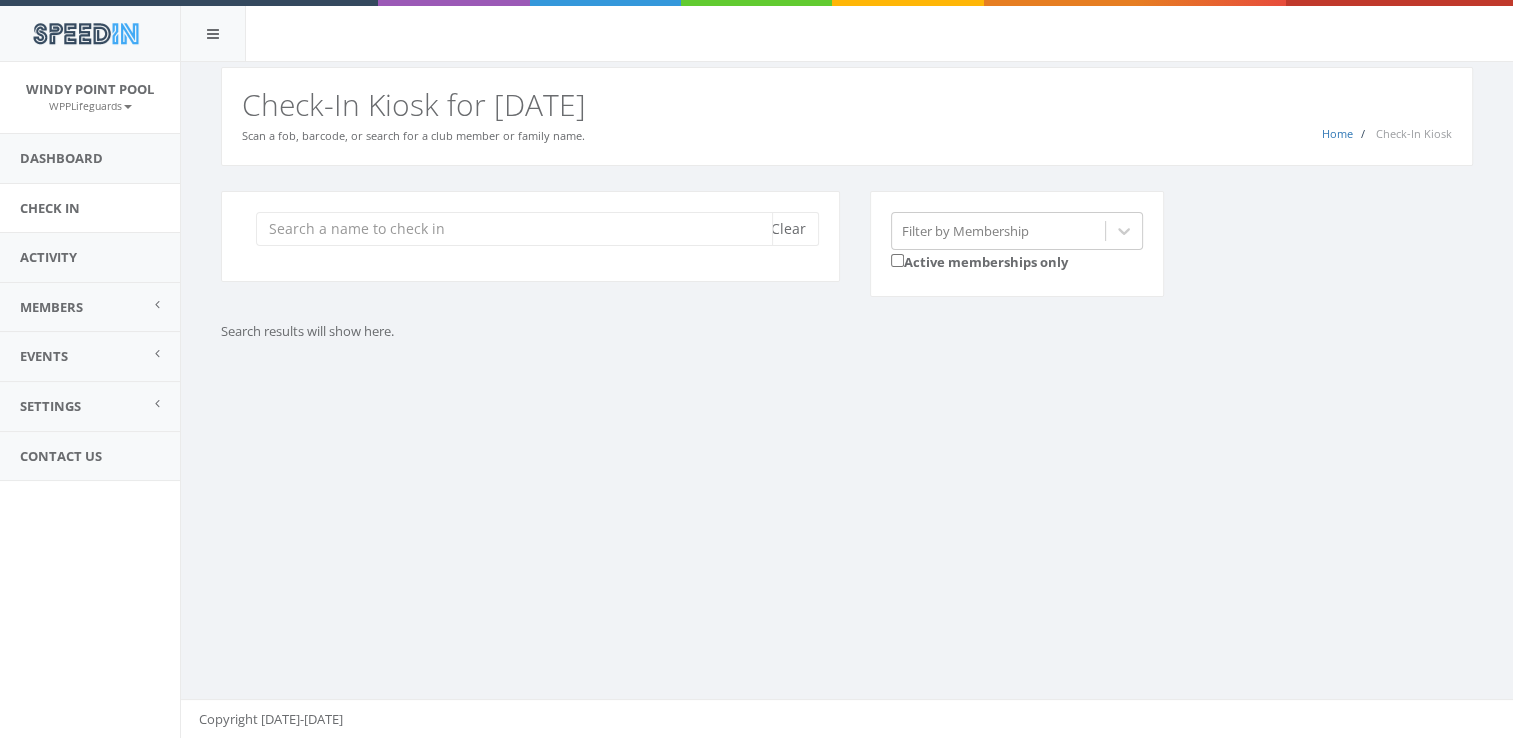 click at bounding box center [514, 229] 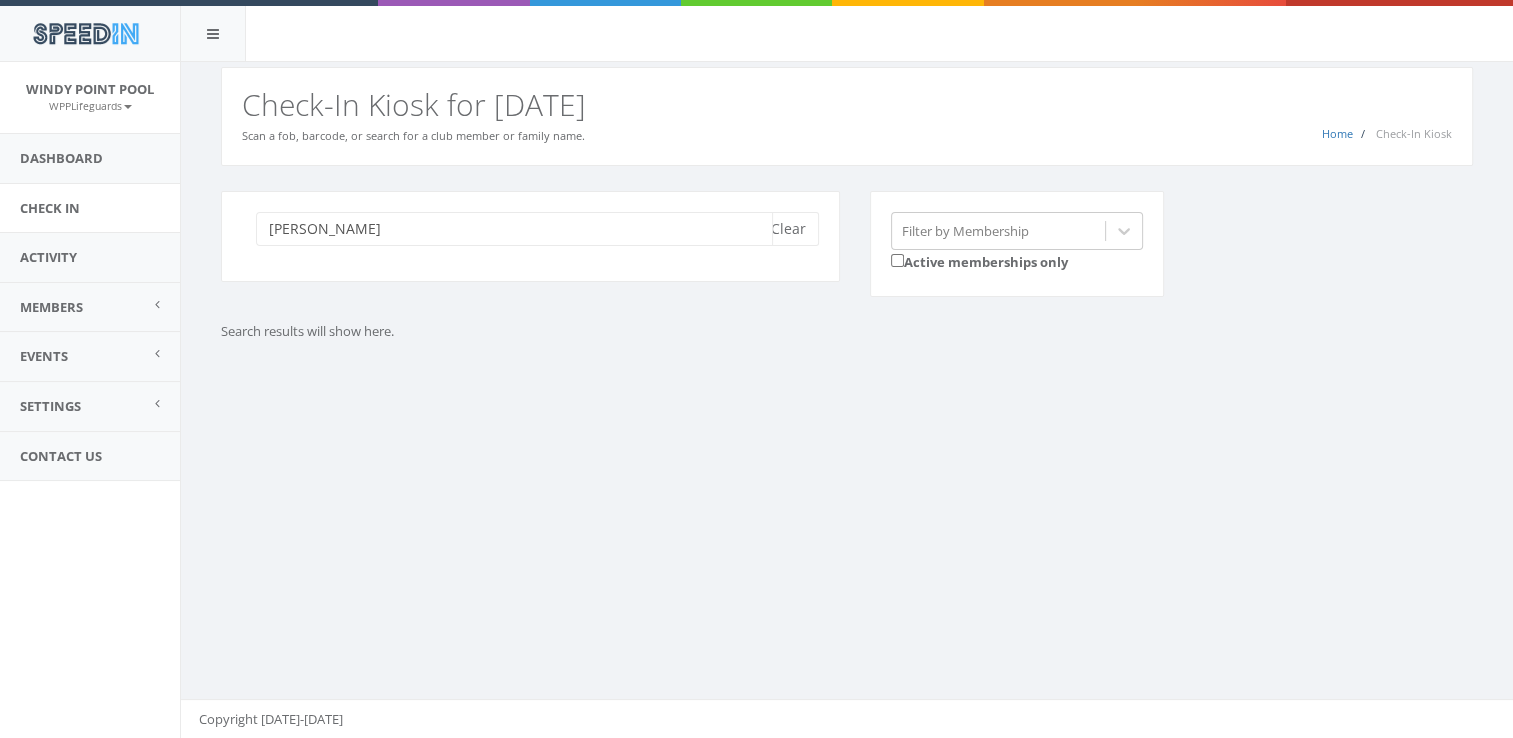 type on "smith" 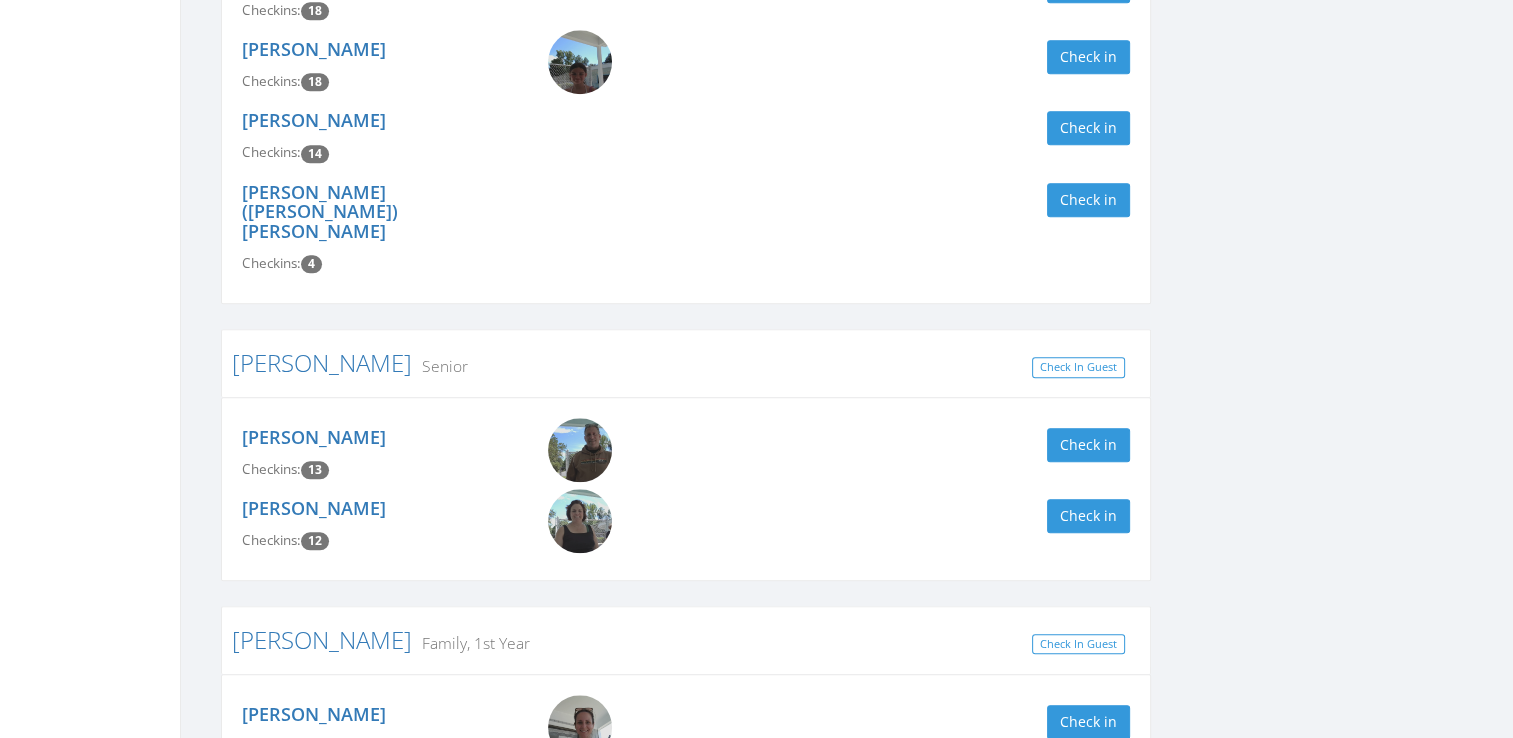 scroll, scrollTop: 2186, scrollLeft: 0, axis: vertical 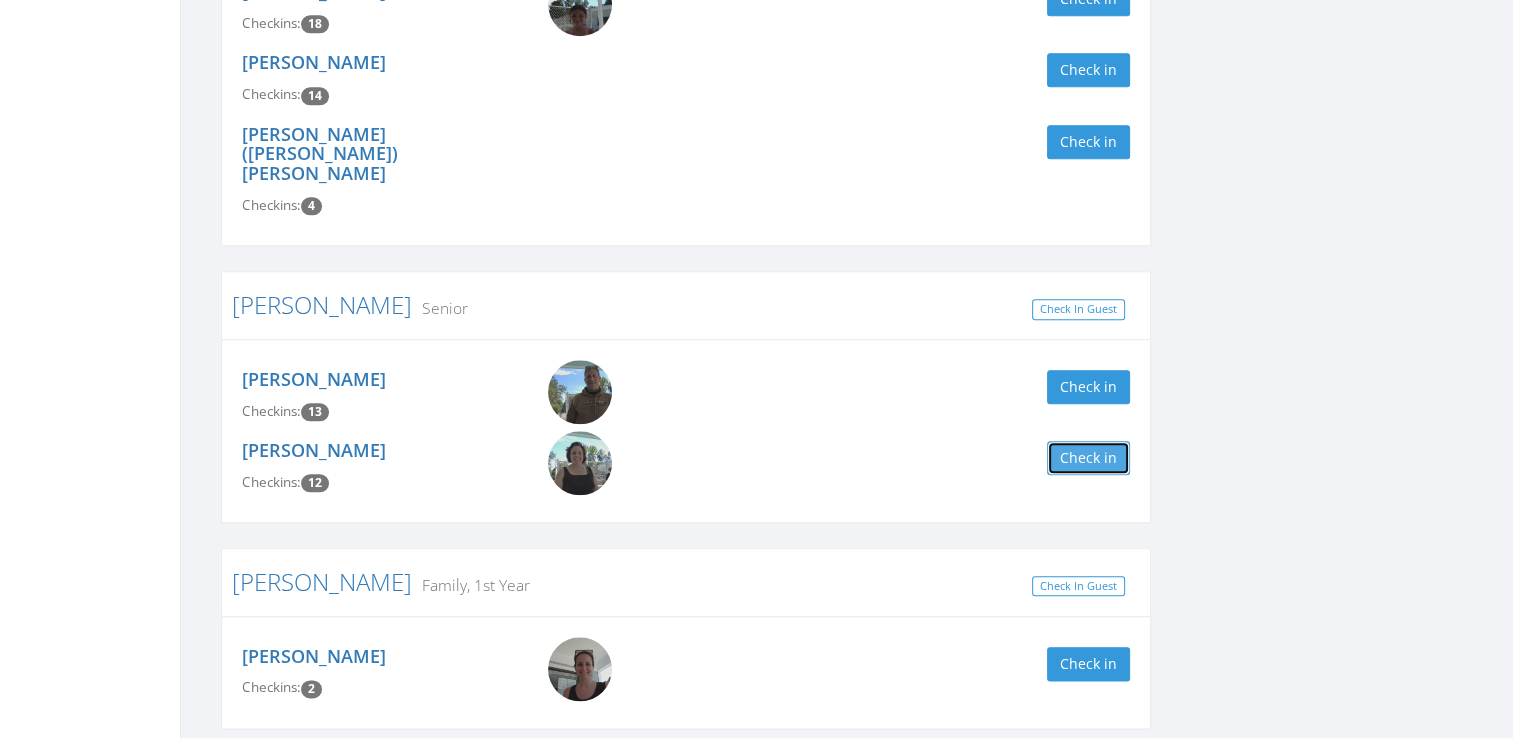 click on "Check in" at bounding box center [1088, 458] 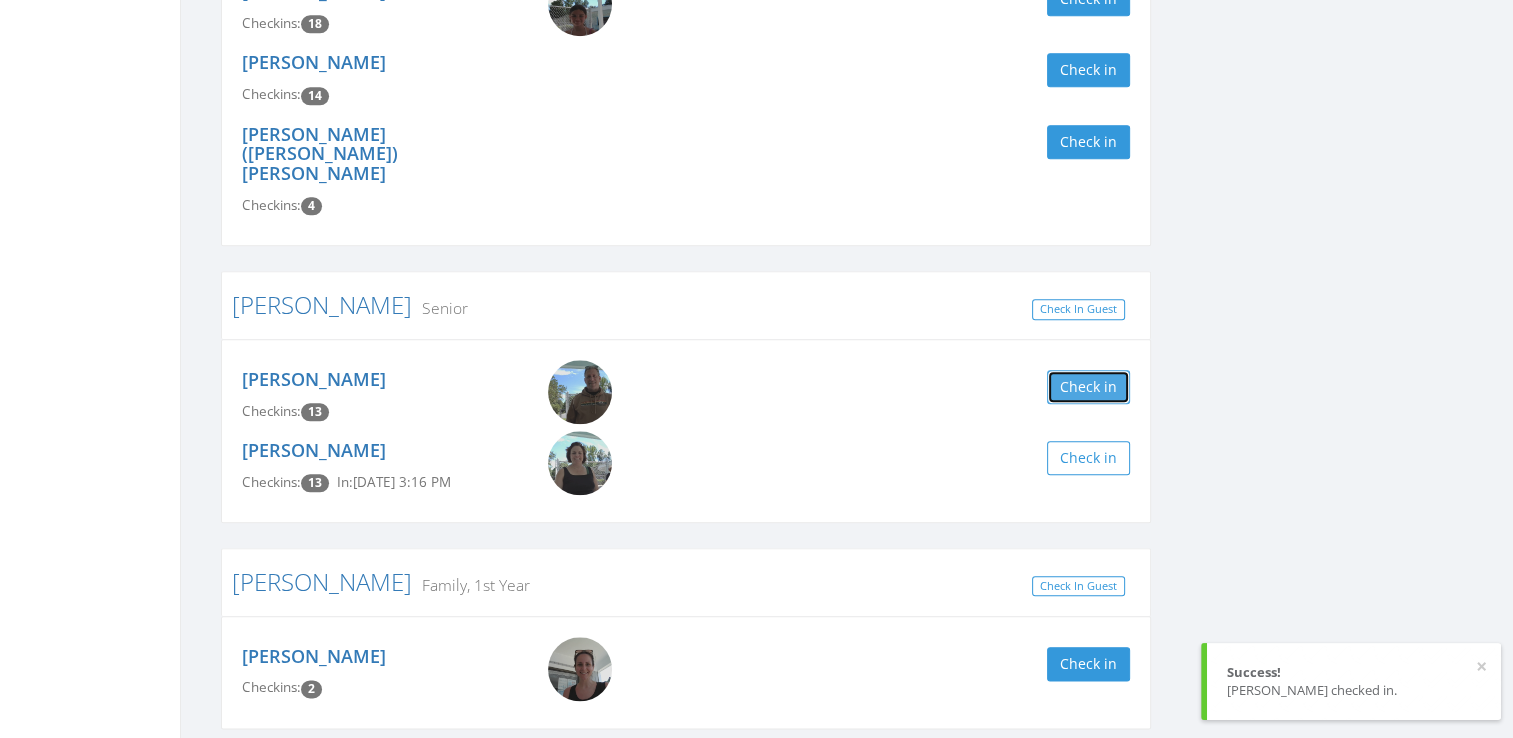 click on "Check in" at bounding box center (1088, 387) 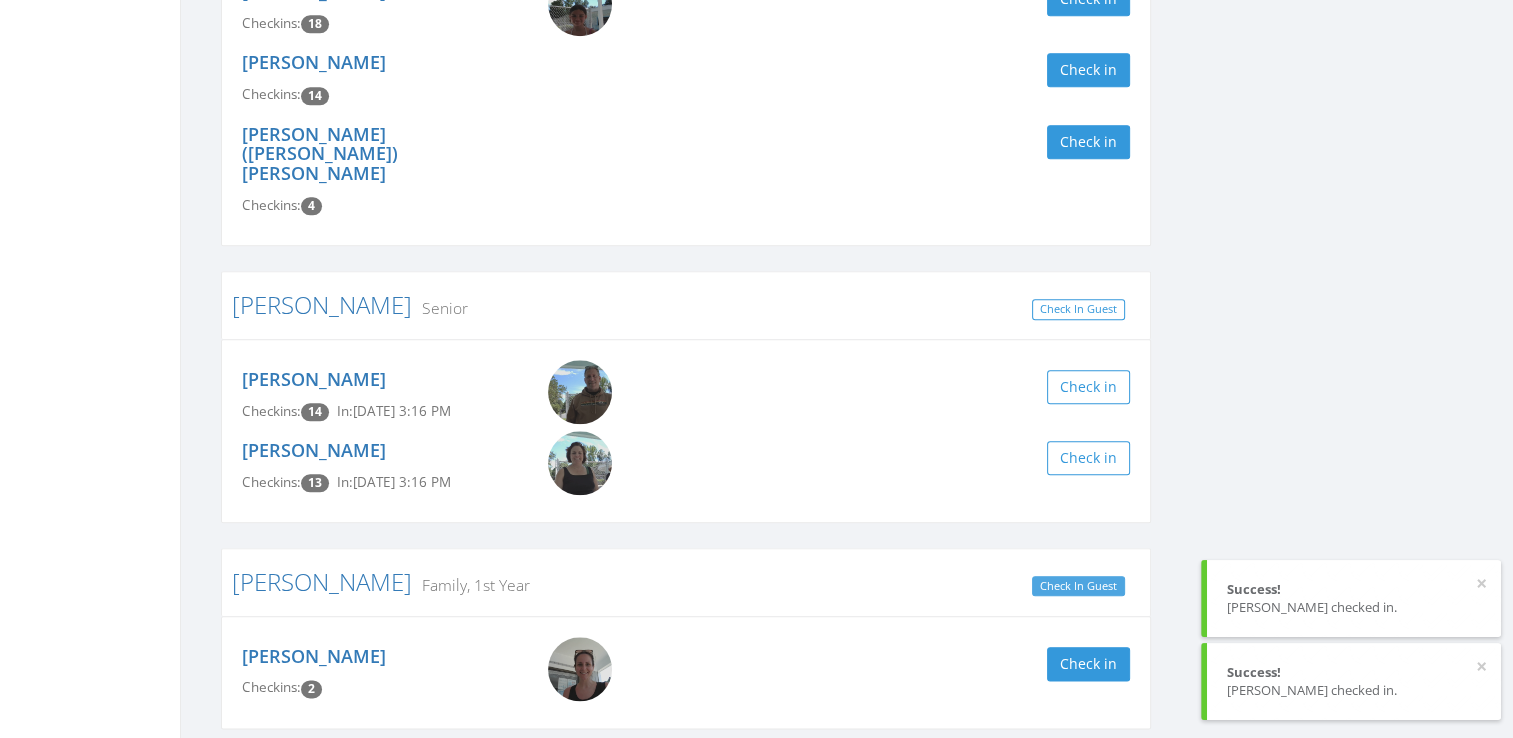 click on "Check In Guest" at bounding box center (1078, 586) 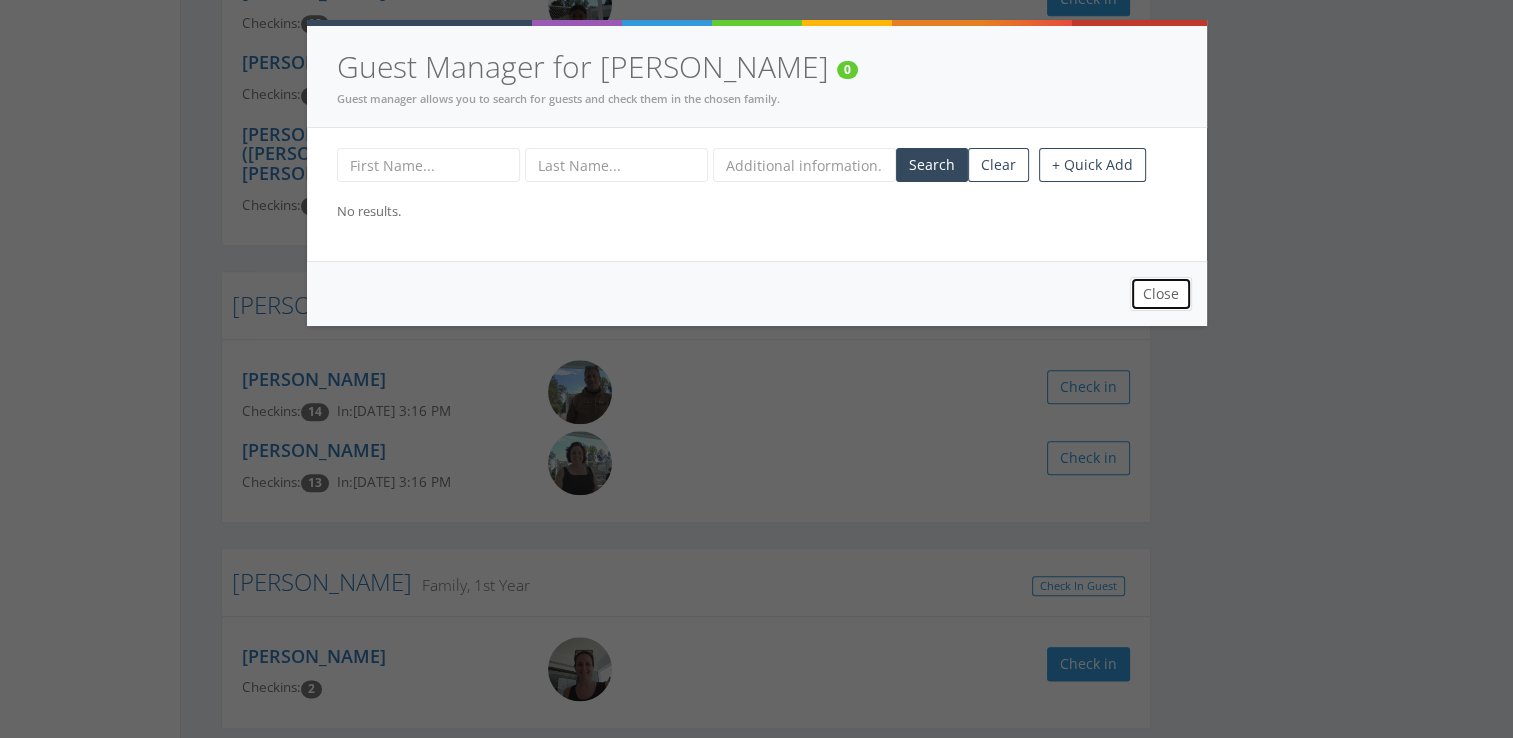 click on "Close" at bounding box center (1161, 294) 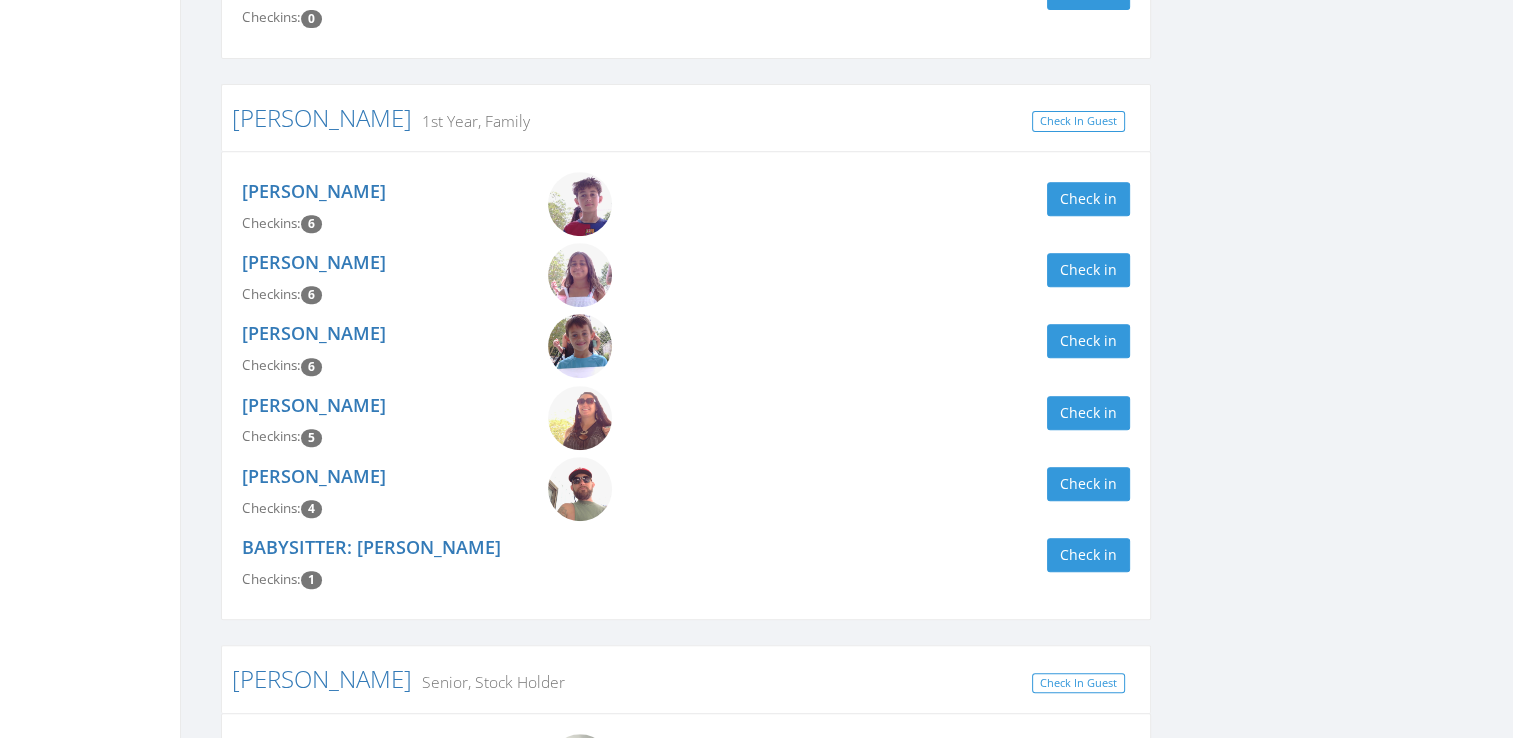 scroll, scrollTop: 0, scrollLeft: 0, axis: both 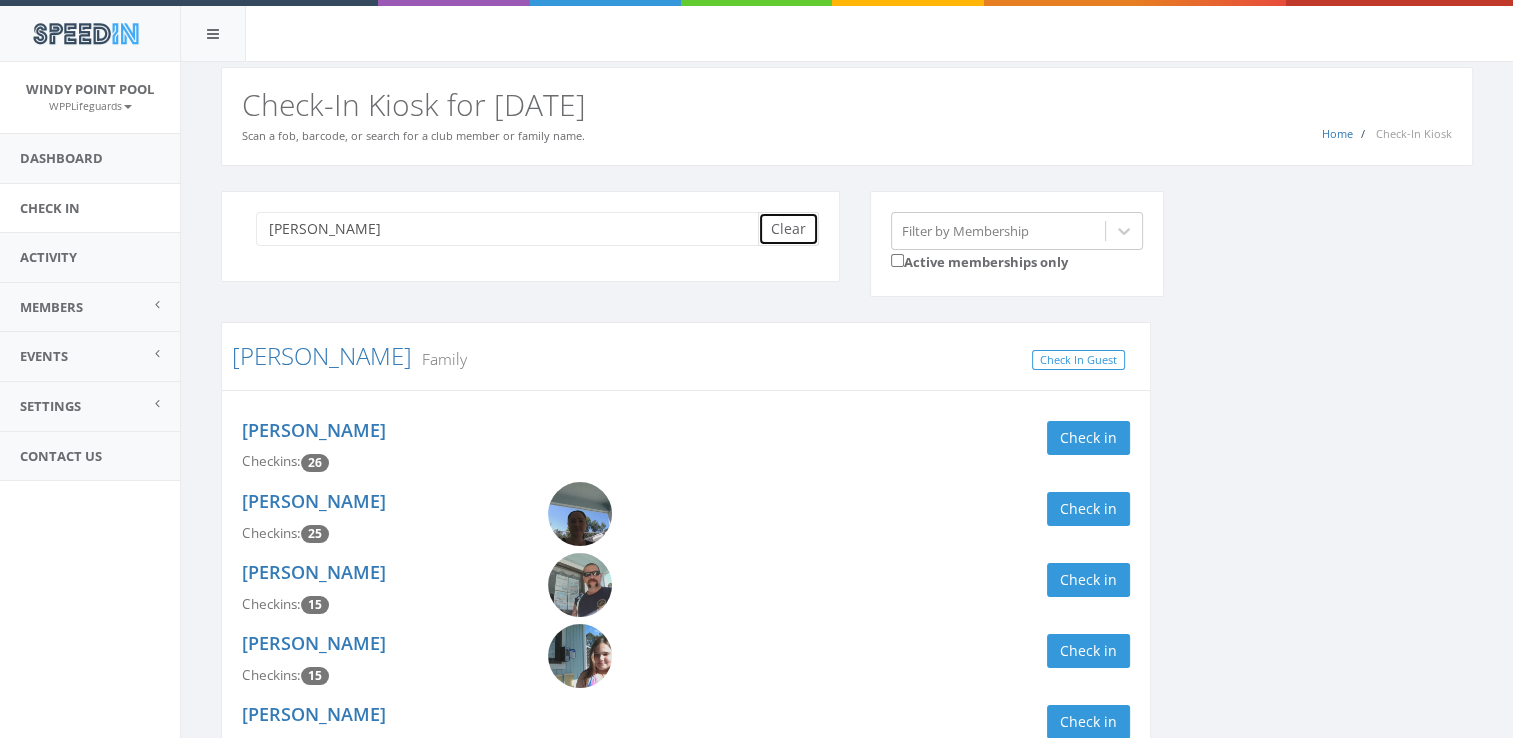 click on "Clear" at bounding box center (788, 229) 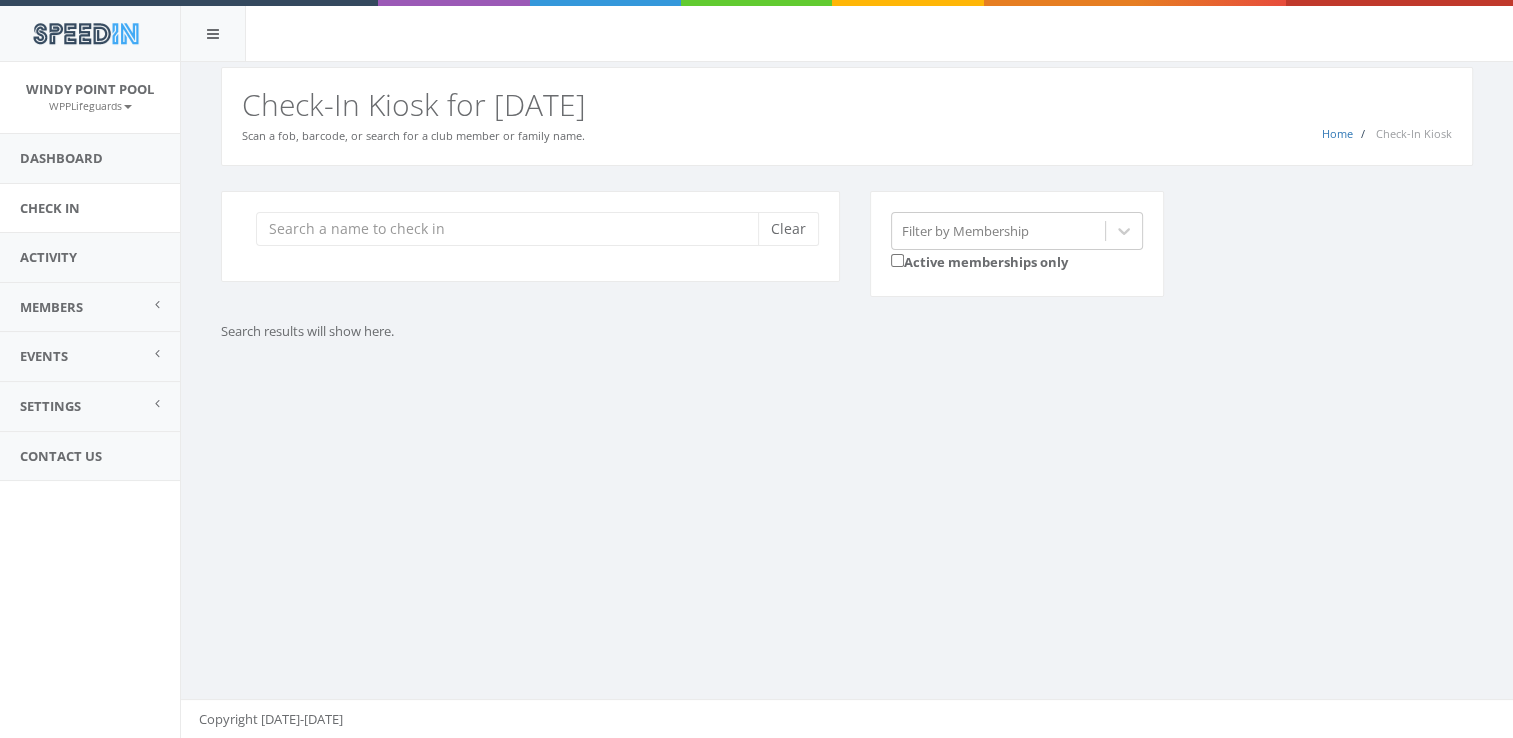 click on "You are using Internet Explorer, which is an old, insecure browser that does not work with this page. Please use another browser like Firefox, Chrome, or Edge.
Home
Check-In Kiosk
Check-In Kiosk for [DATE]
Scan a fob, barcode, or search for a club member or family name.
Clear Filter by Membership  Active memberships only Search results will show here.
Copyright [DATE]-[DATE]" at bounding box center (846, 400) 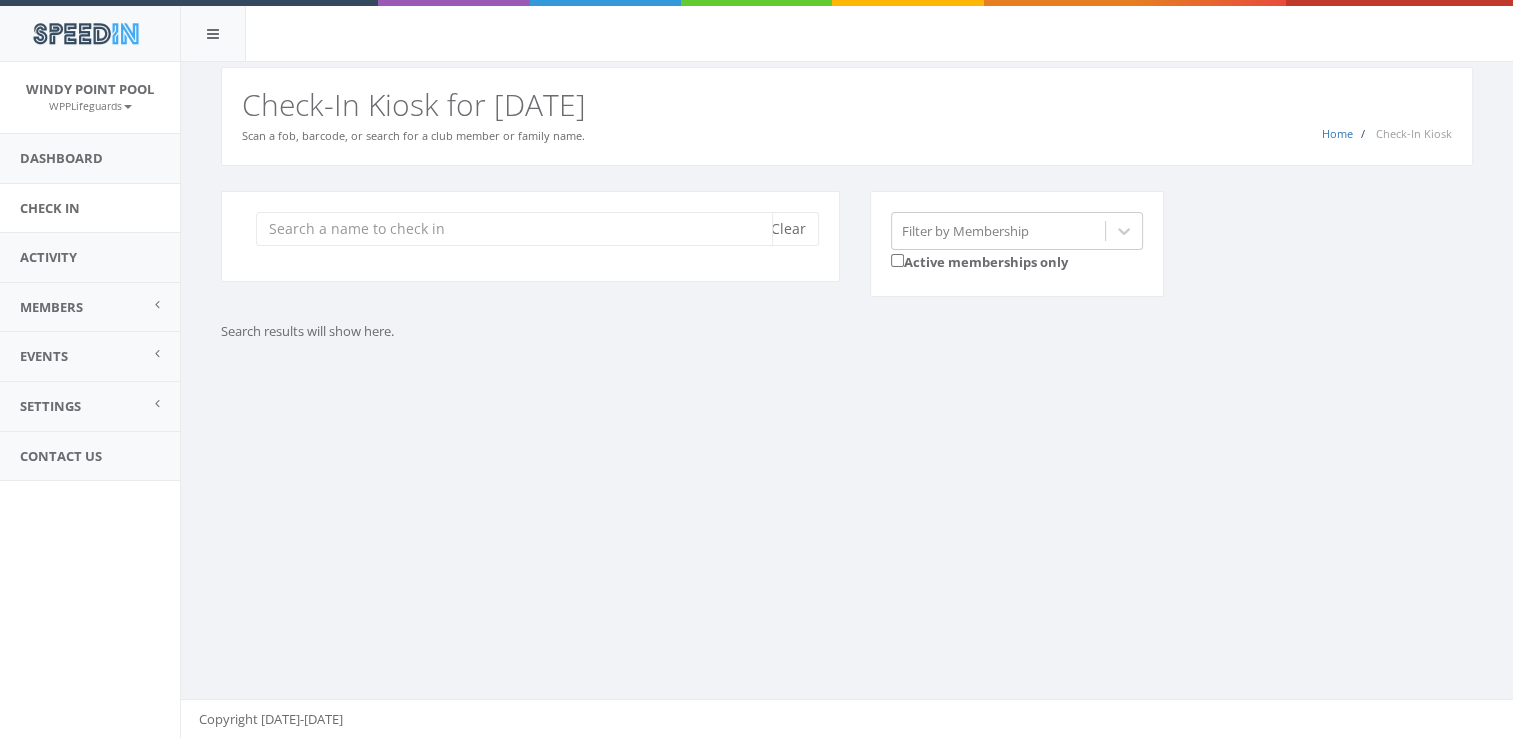 click at bounding box center [514, 229] 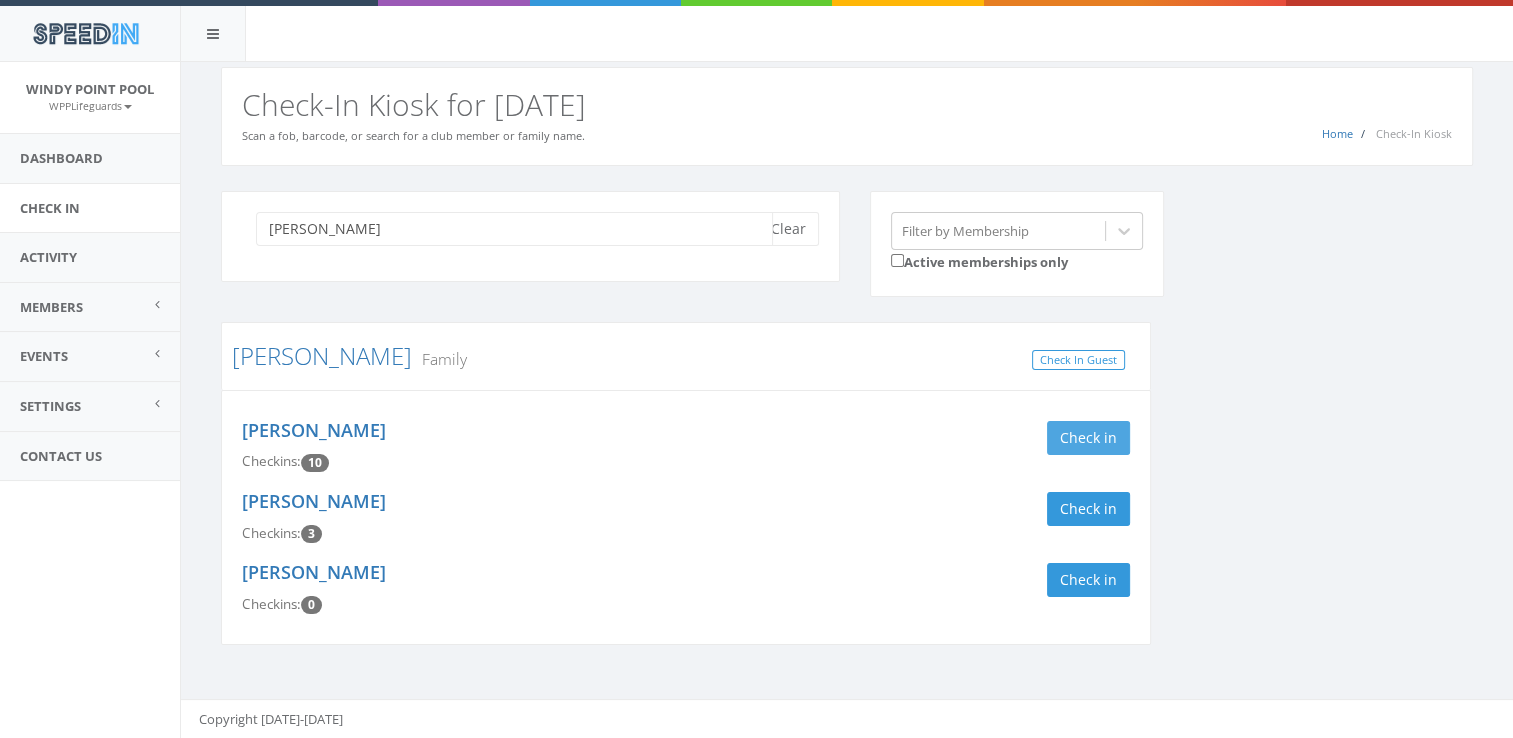 type on "kordes" 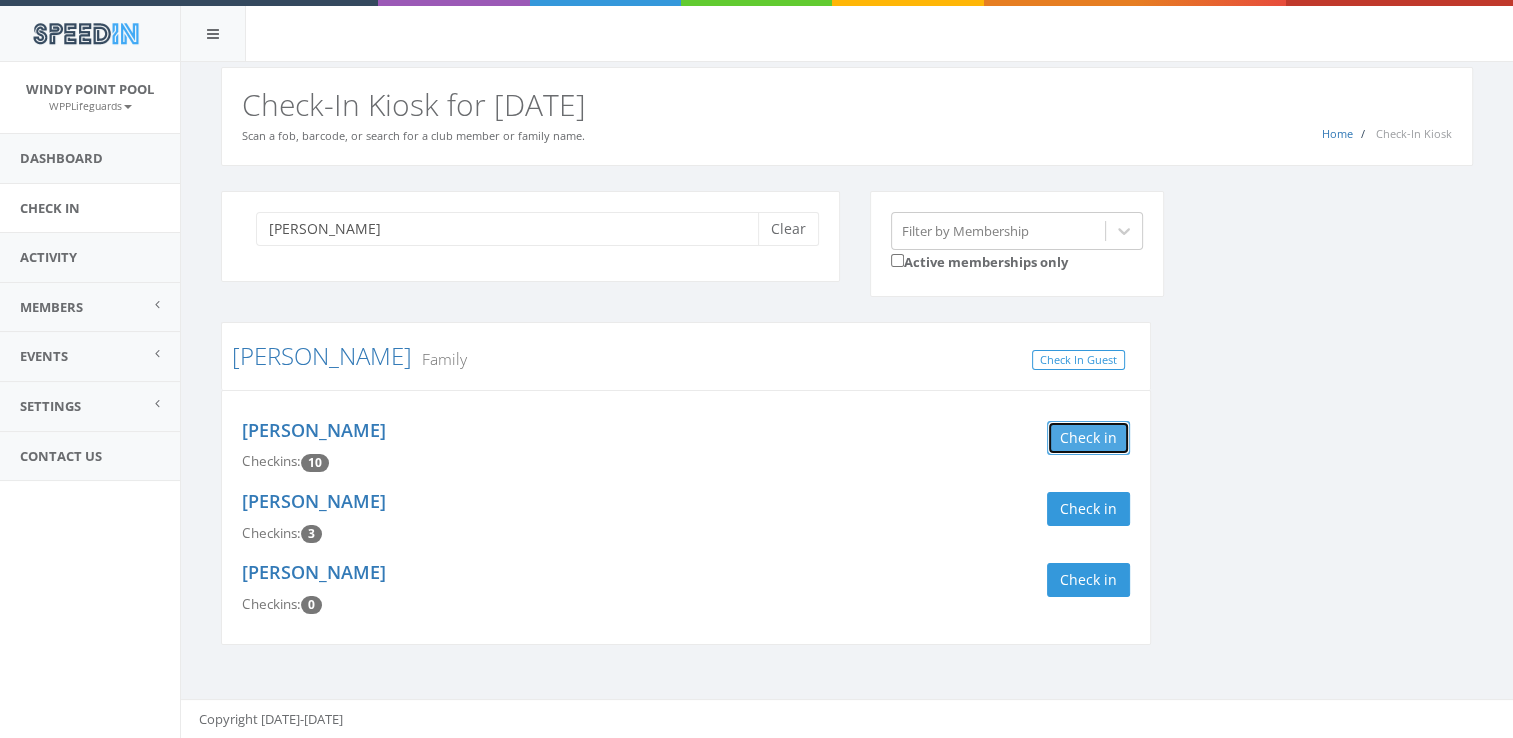 click on "Check in" at bounding box center (1088, 438) 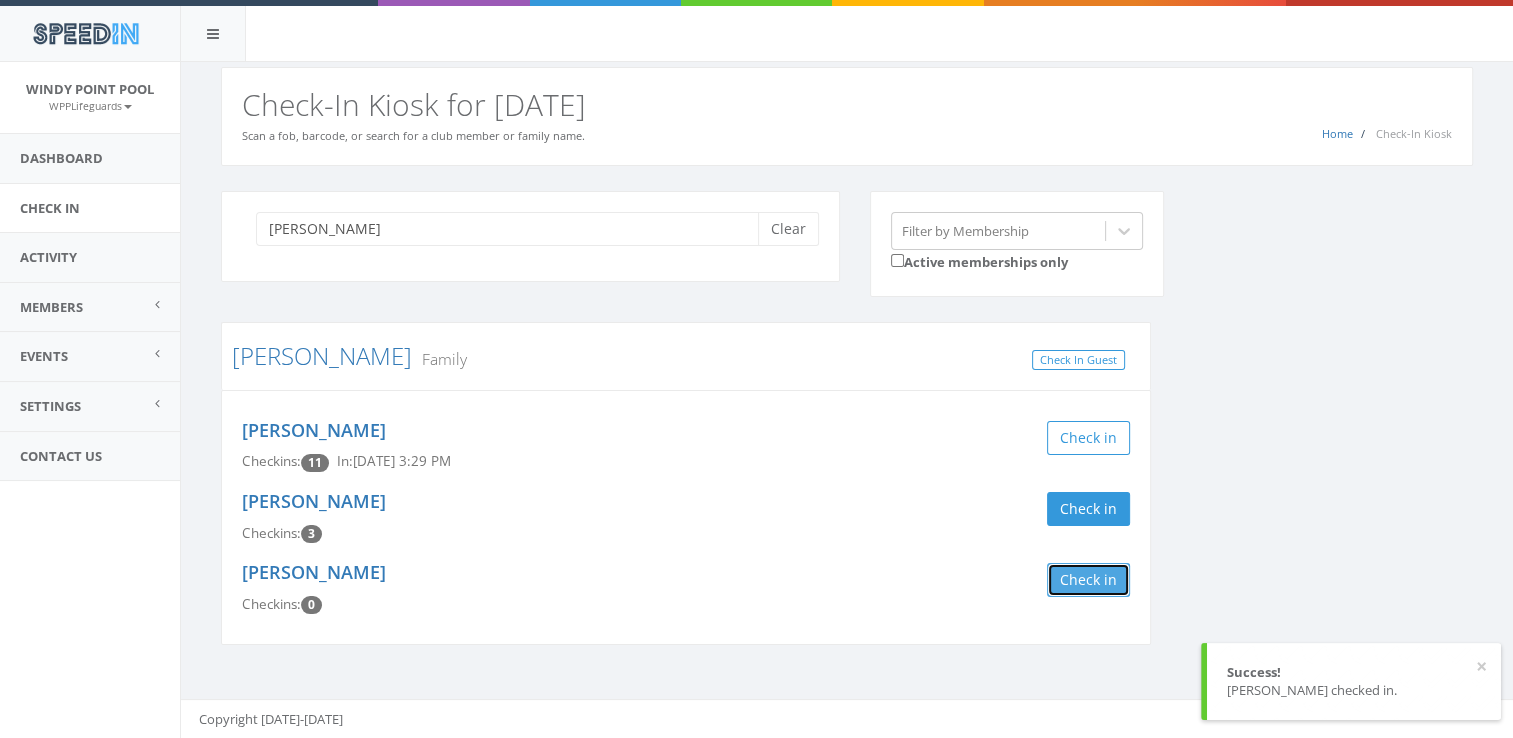 click on "Check in" at bounding box center [1088, 580] 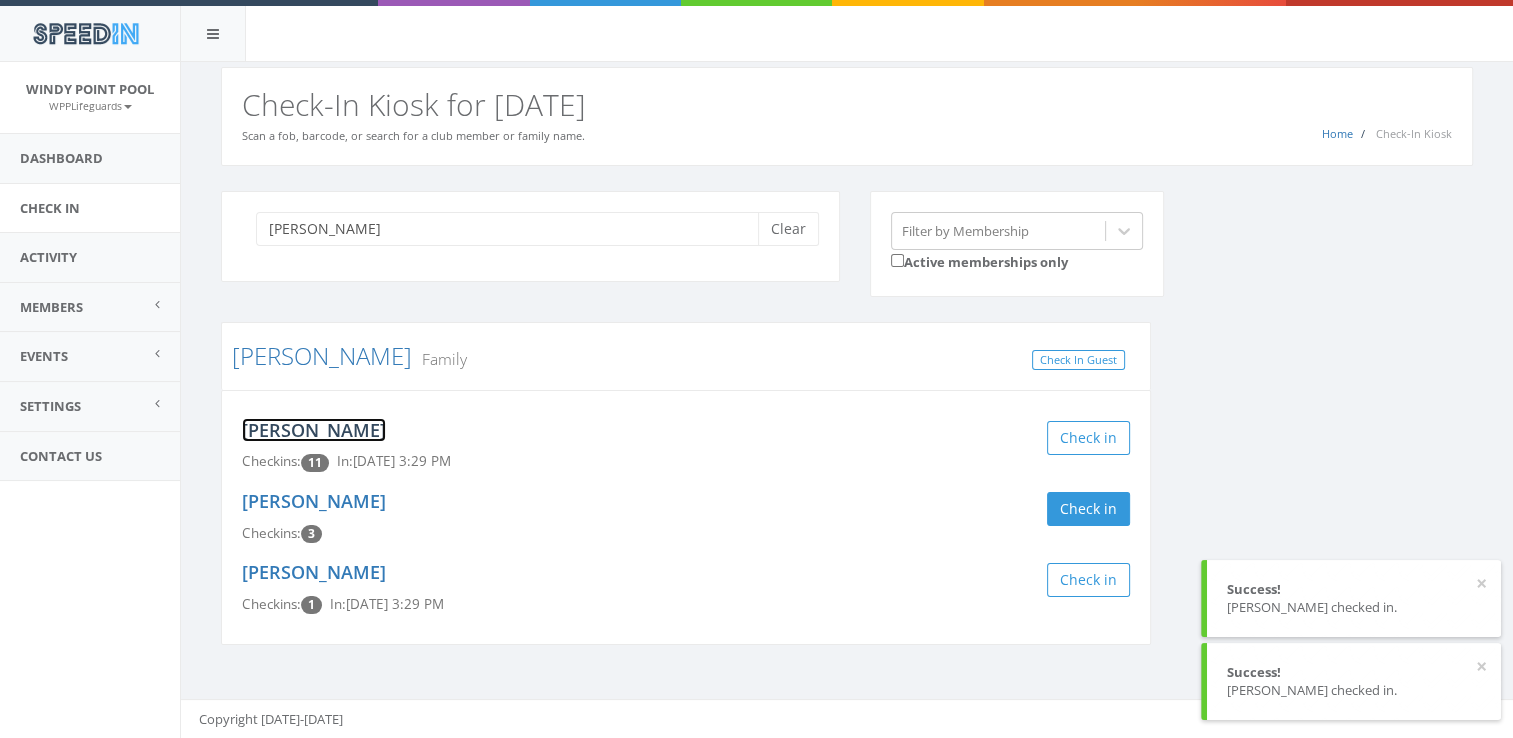 click on "Eliora Kordes" at bounding box center [314, 430] 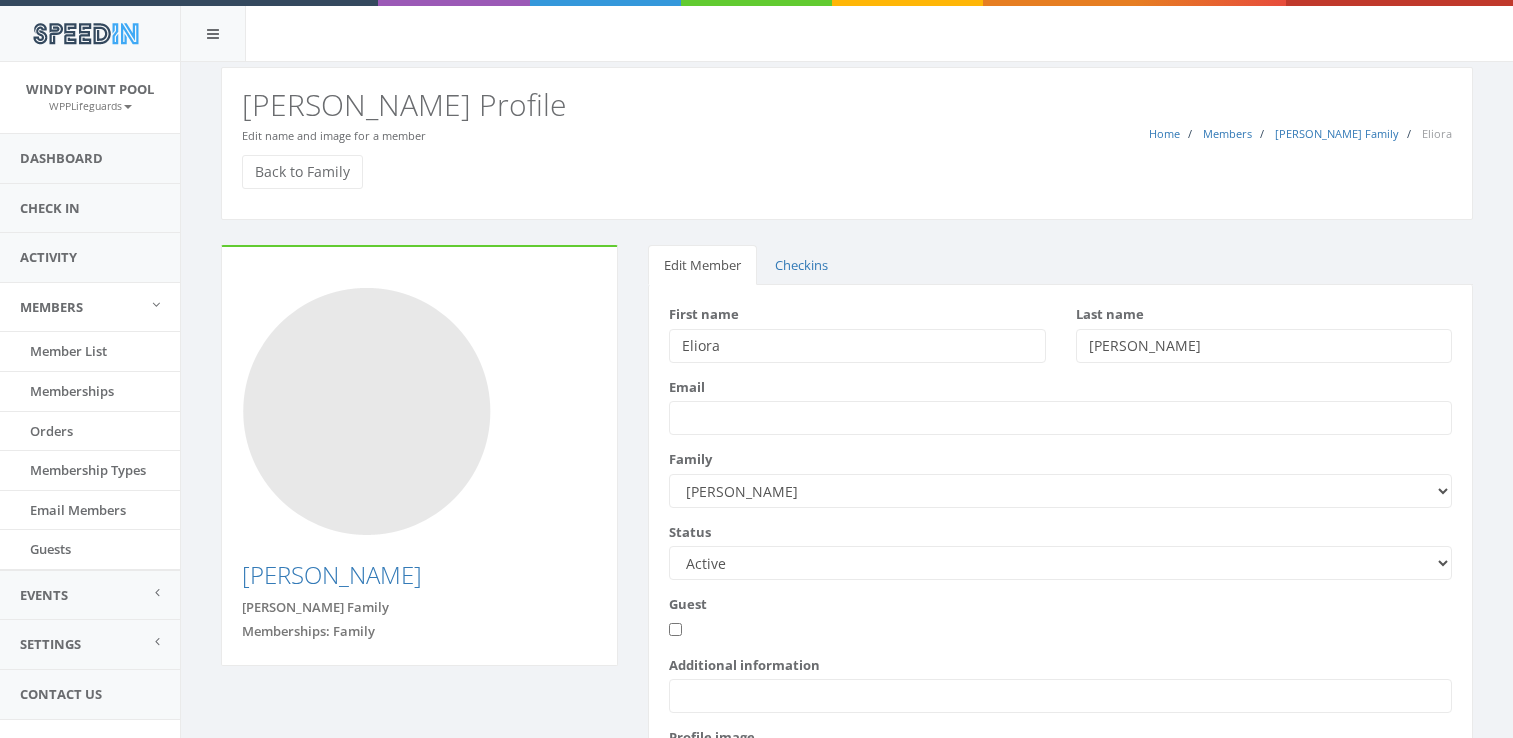 scroll, scrollTop: 0, scrollLeft: 0, axis: both 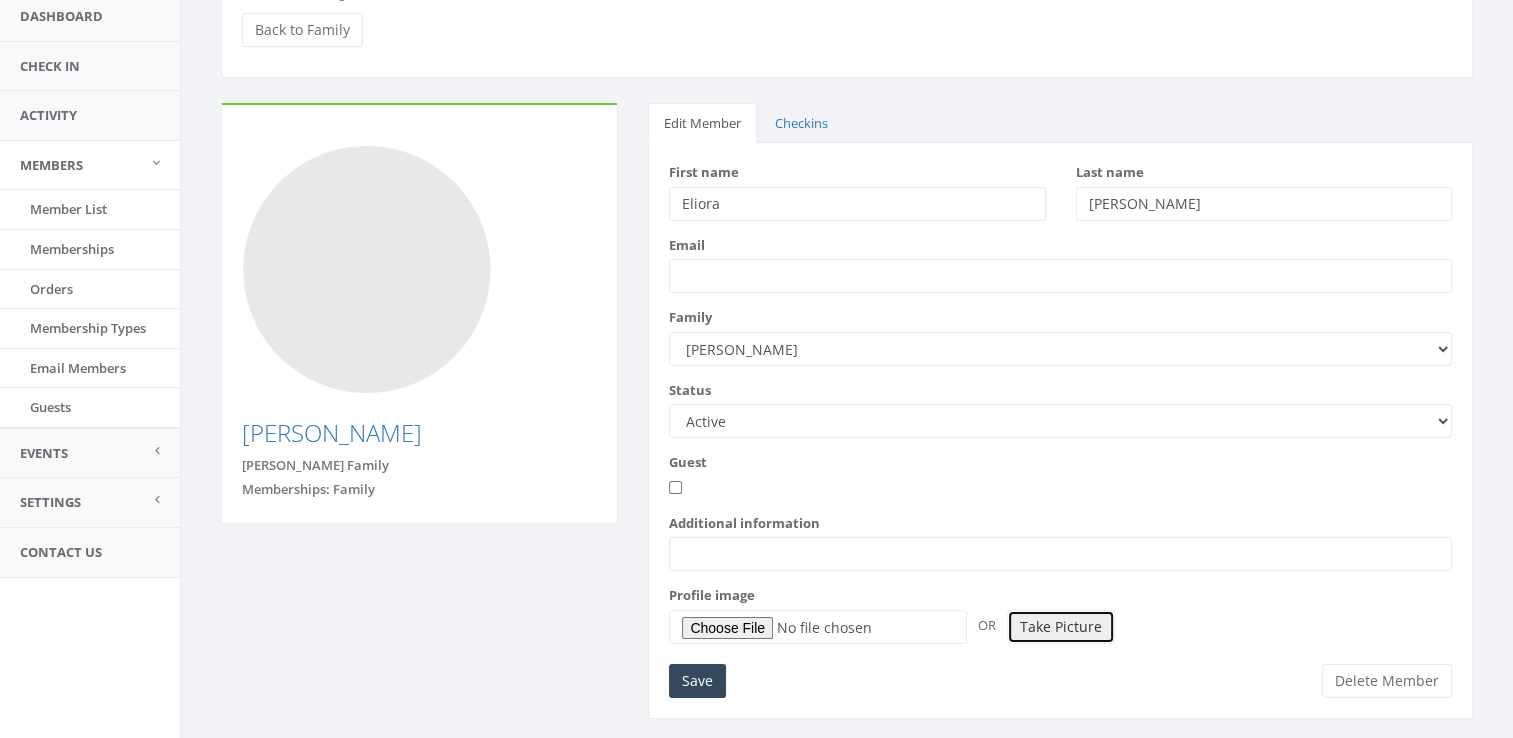 click on "Take Picture" at bounding box center (1061, 627) 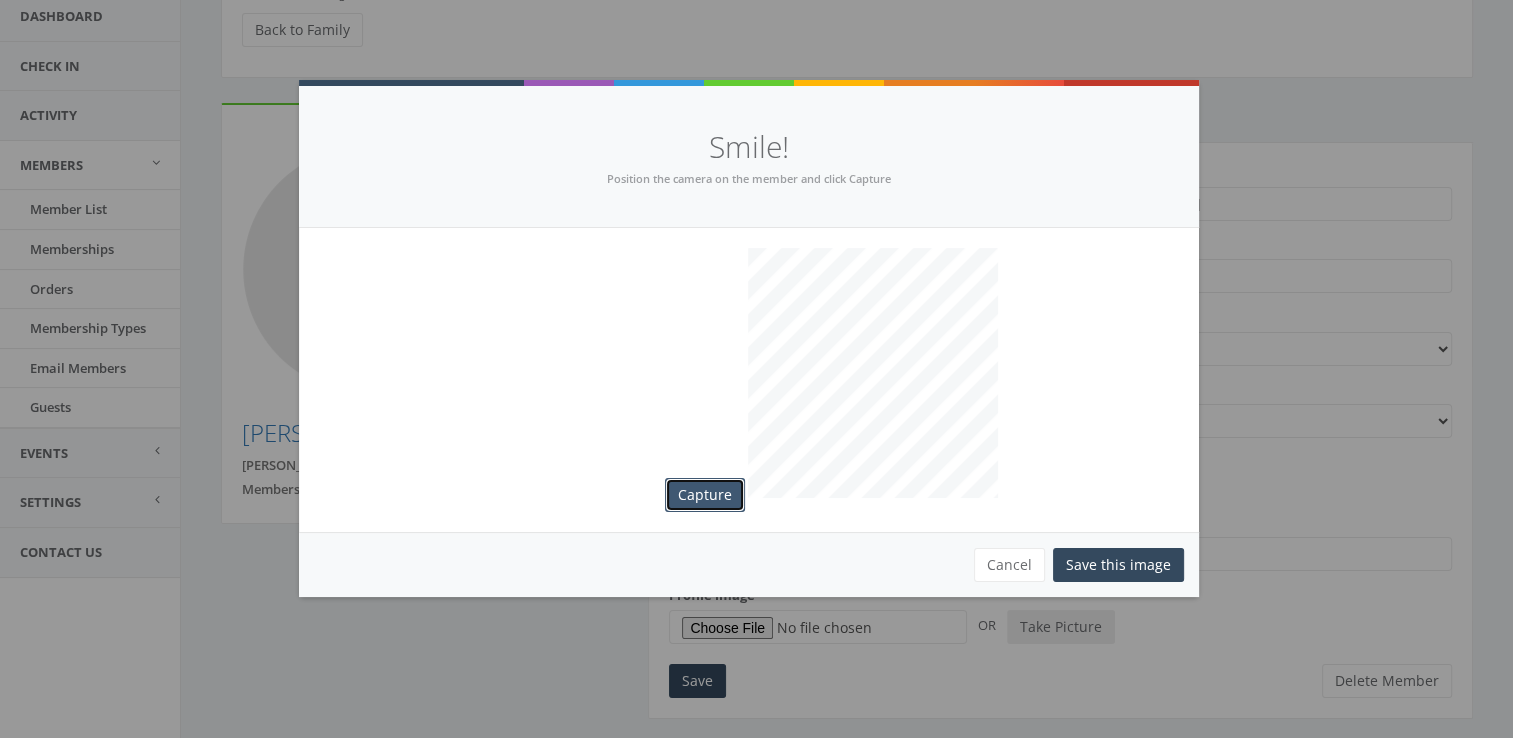 click on "Capture" at bounding box center [705, 495] 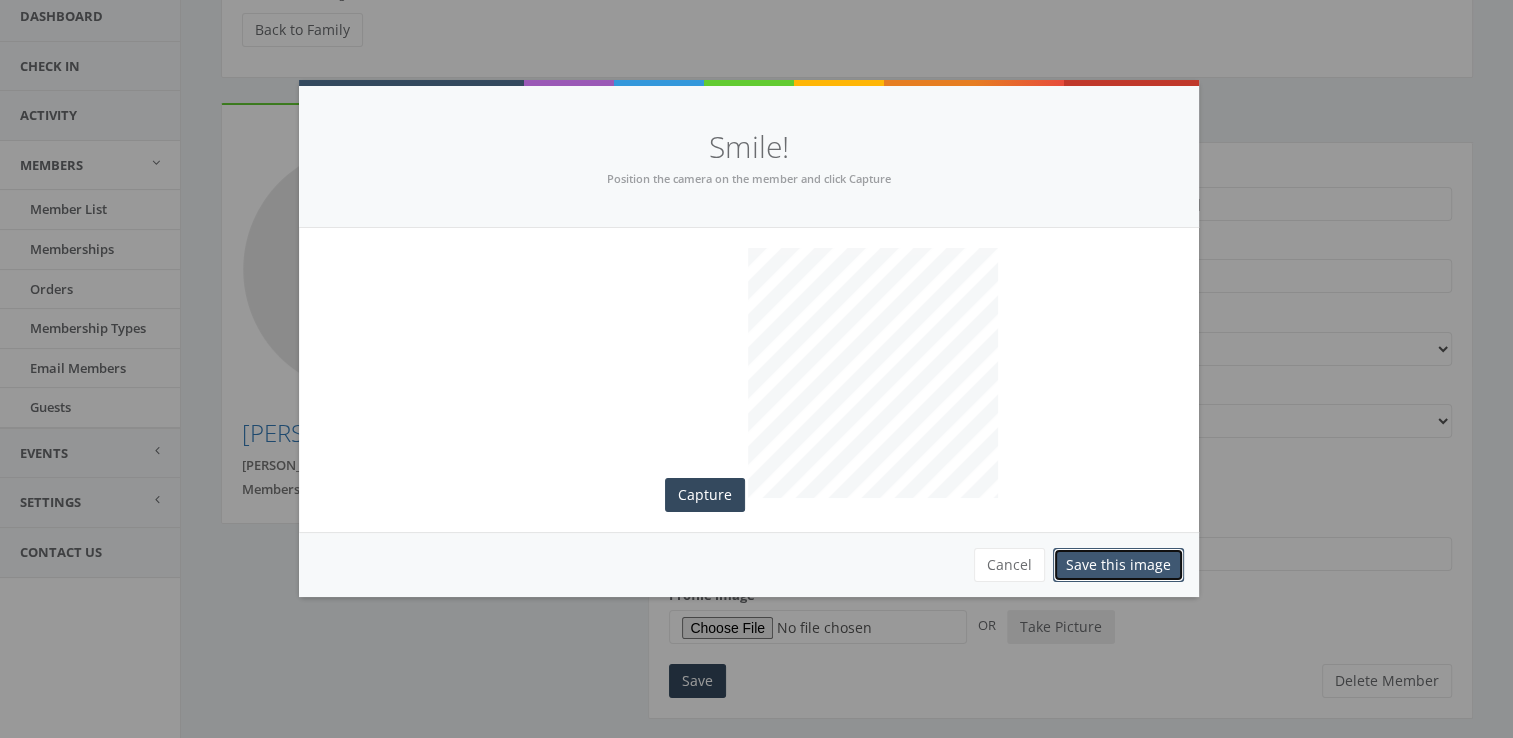 click on "Save this image" at bounding box center (1118, 565) 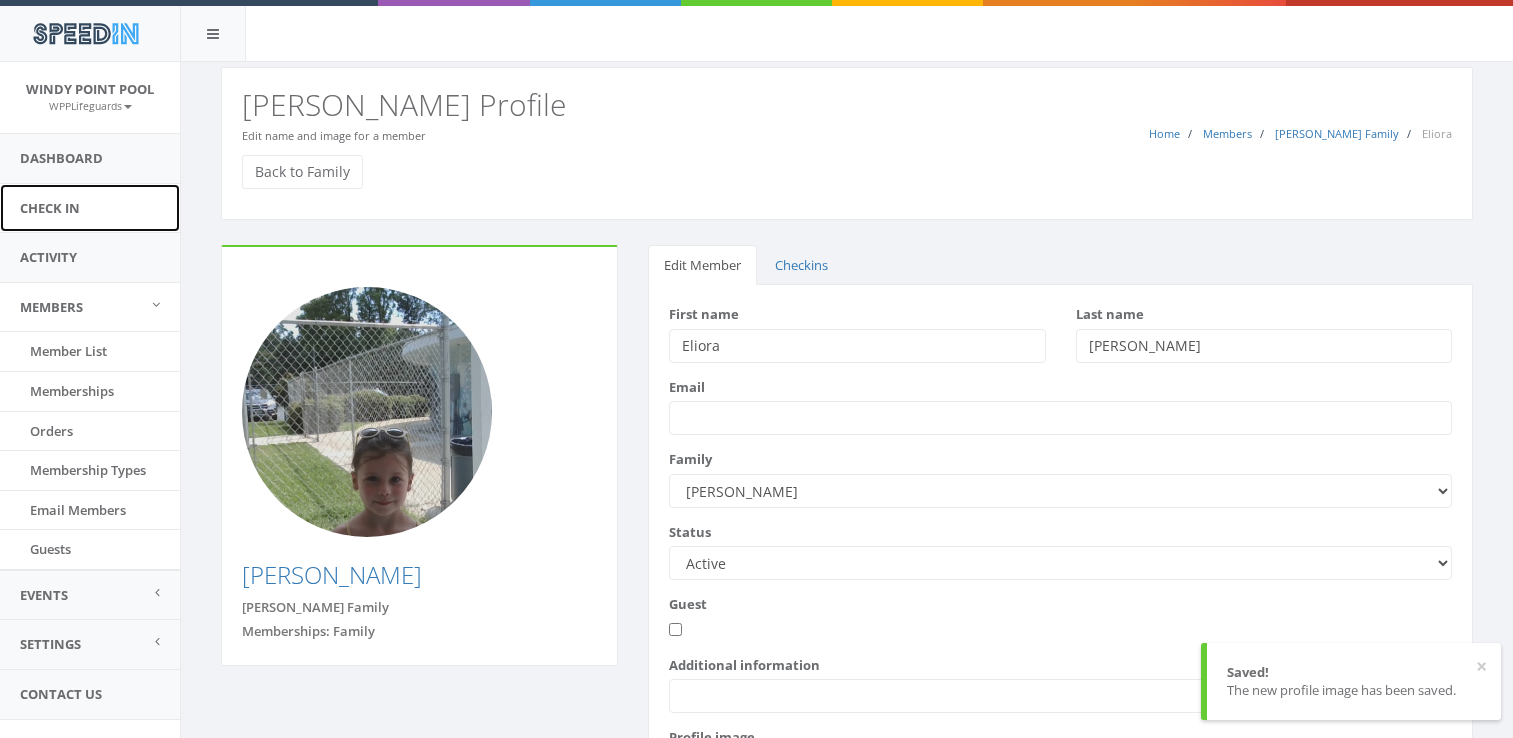 scroll, scrollTop: 128, scrollLeft: 0, axis: vertical 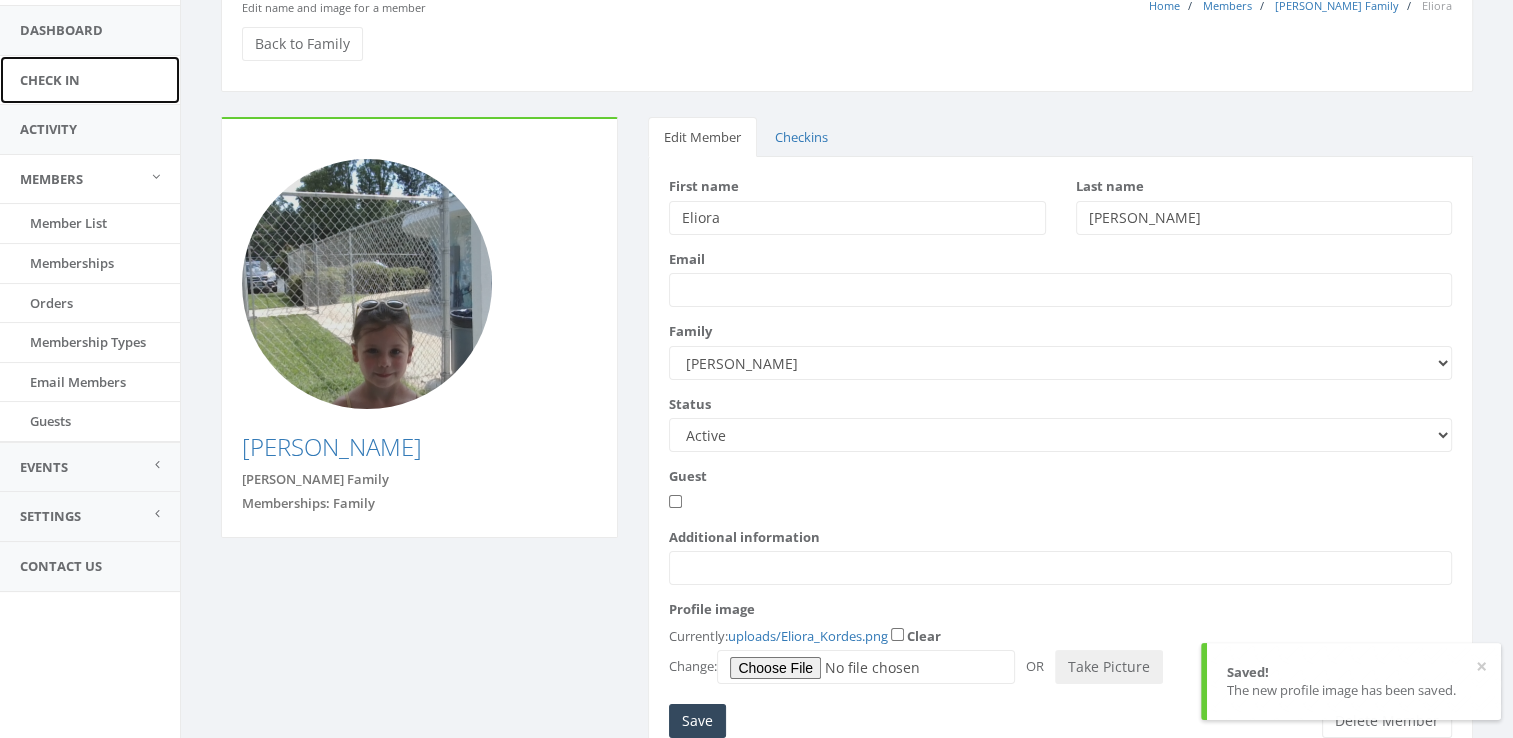 click on "Check In" at bounding box center [90, 80] 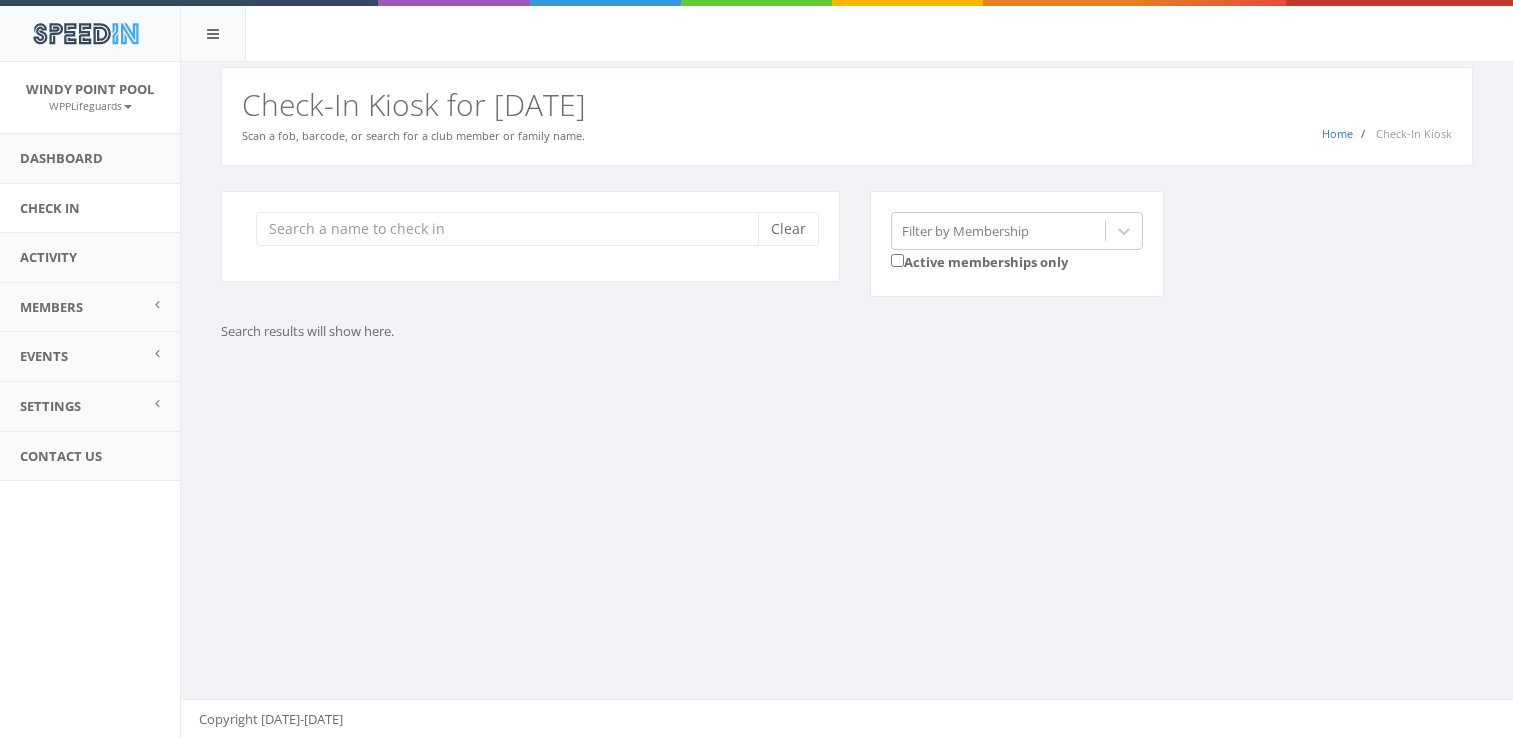 scroll, scrollTop: 0, scrollLeft: 0, axis: both 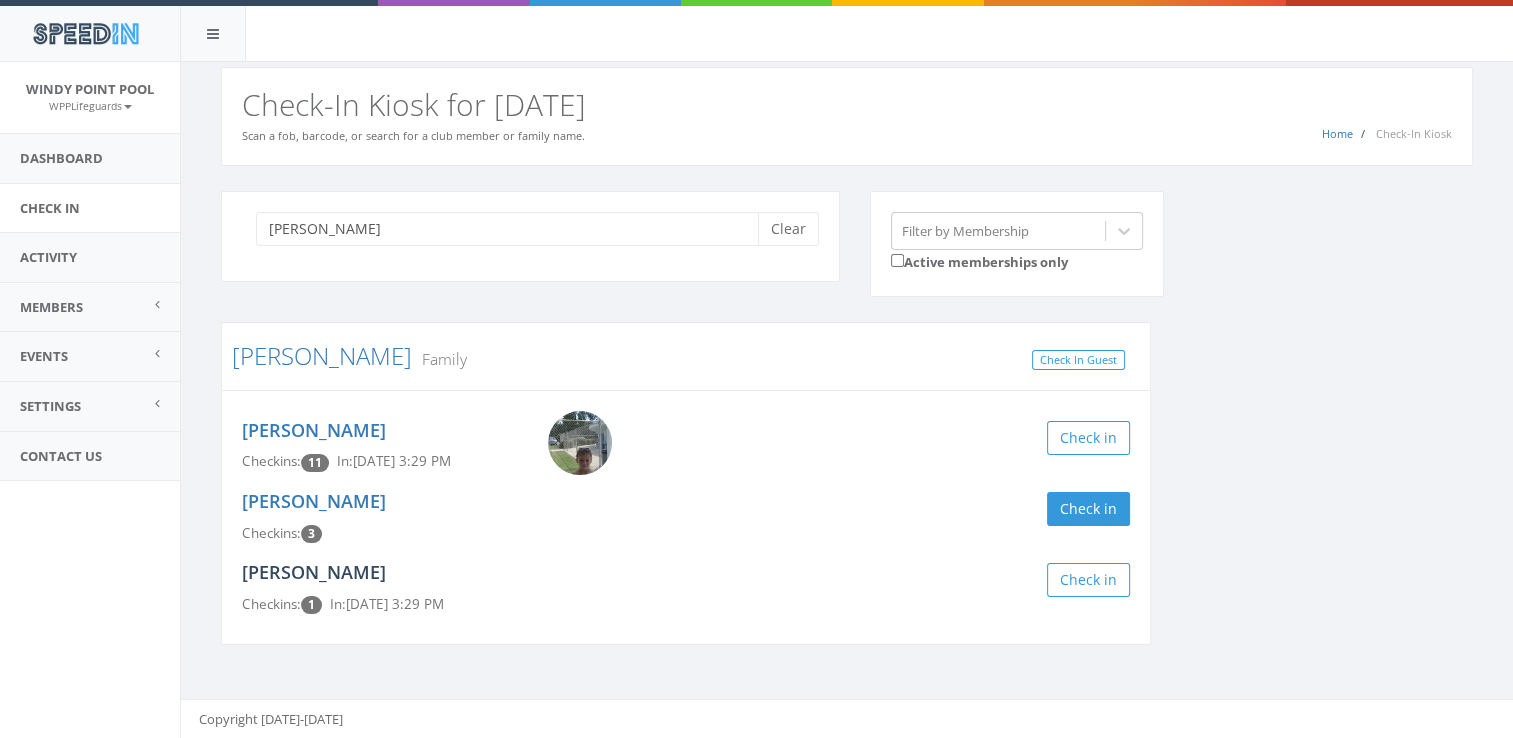 type on "kordes" 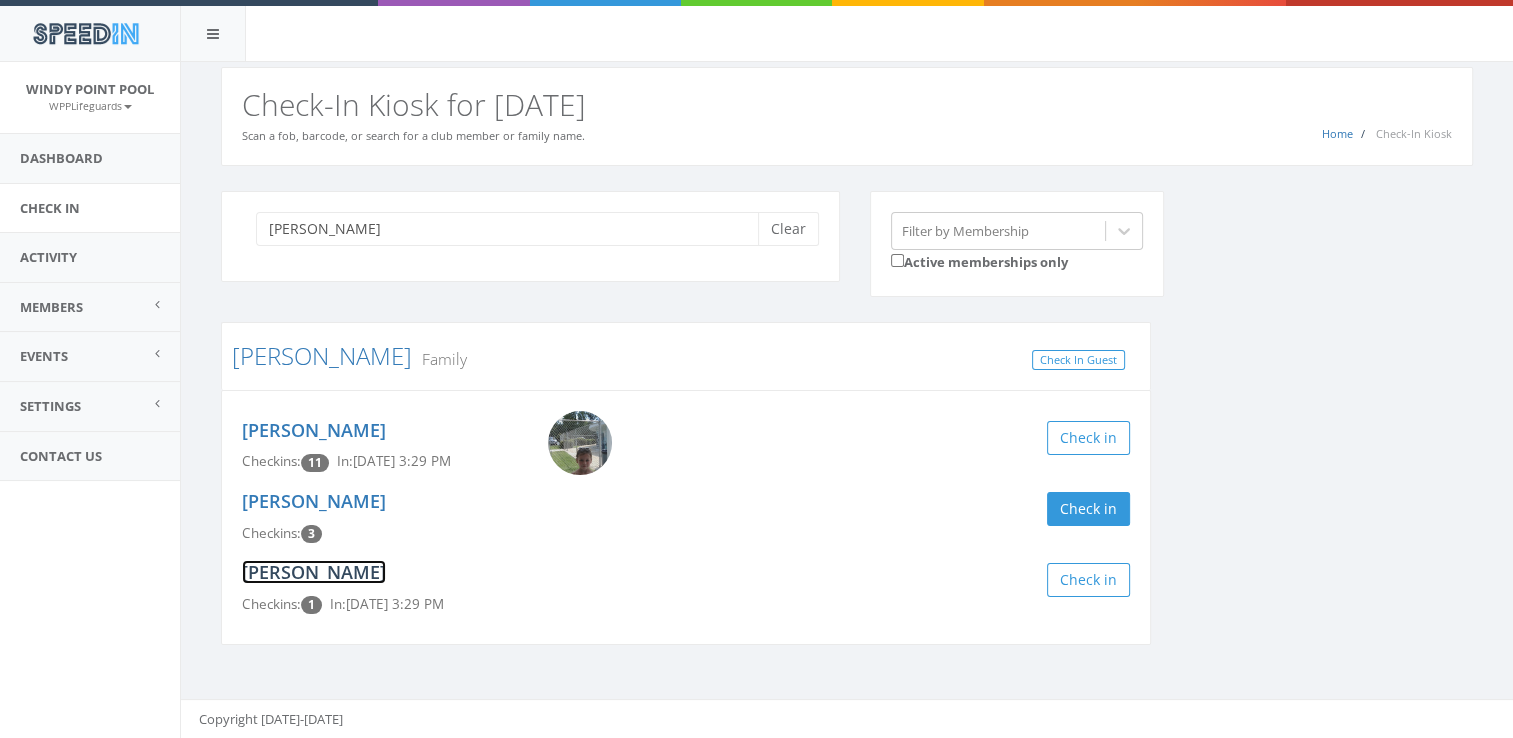 click on "Dylan Kordes" at bounding box center [314, 572] 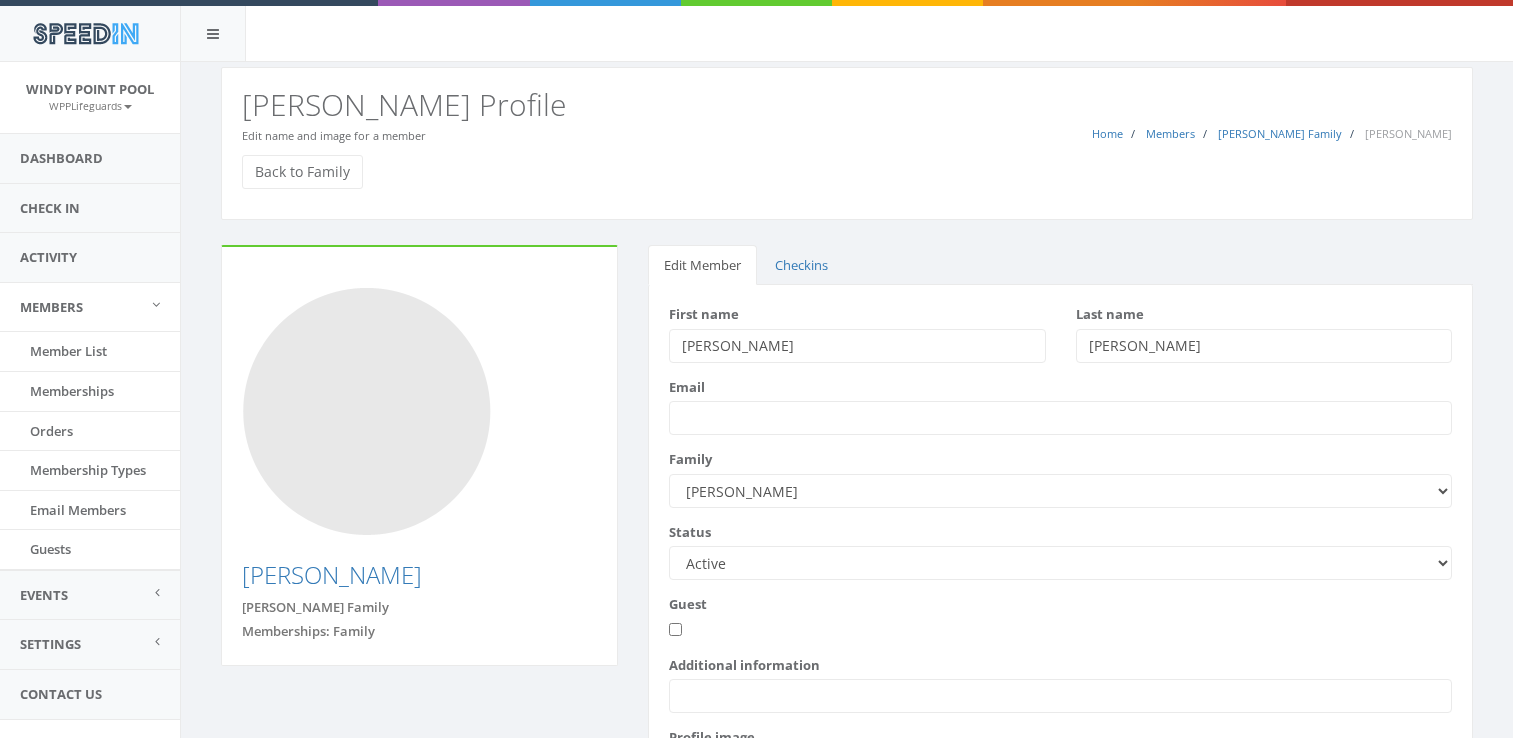 scroll, scrollTop: 0, scrollLeft: 0, axis: both 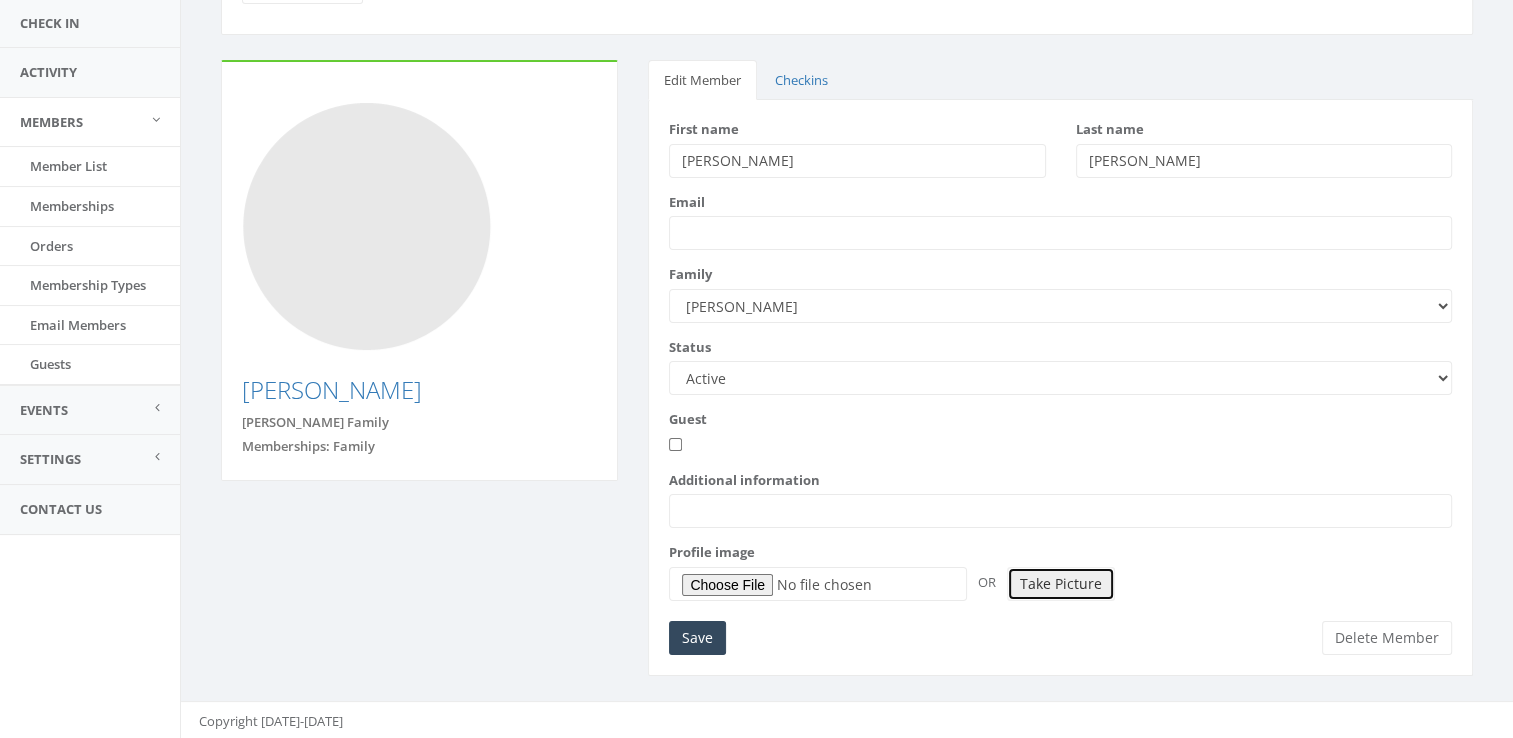 click on "Take Picture" at bounding box center (1061, 584) 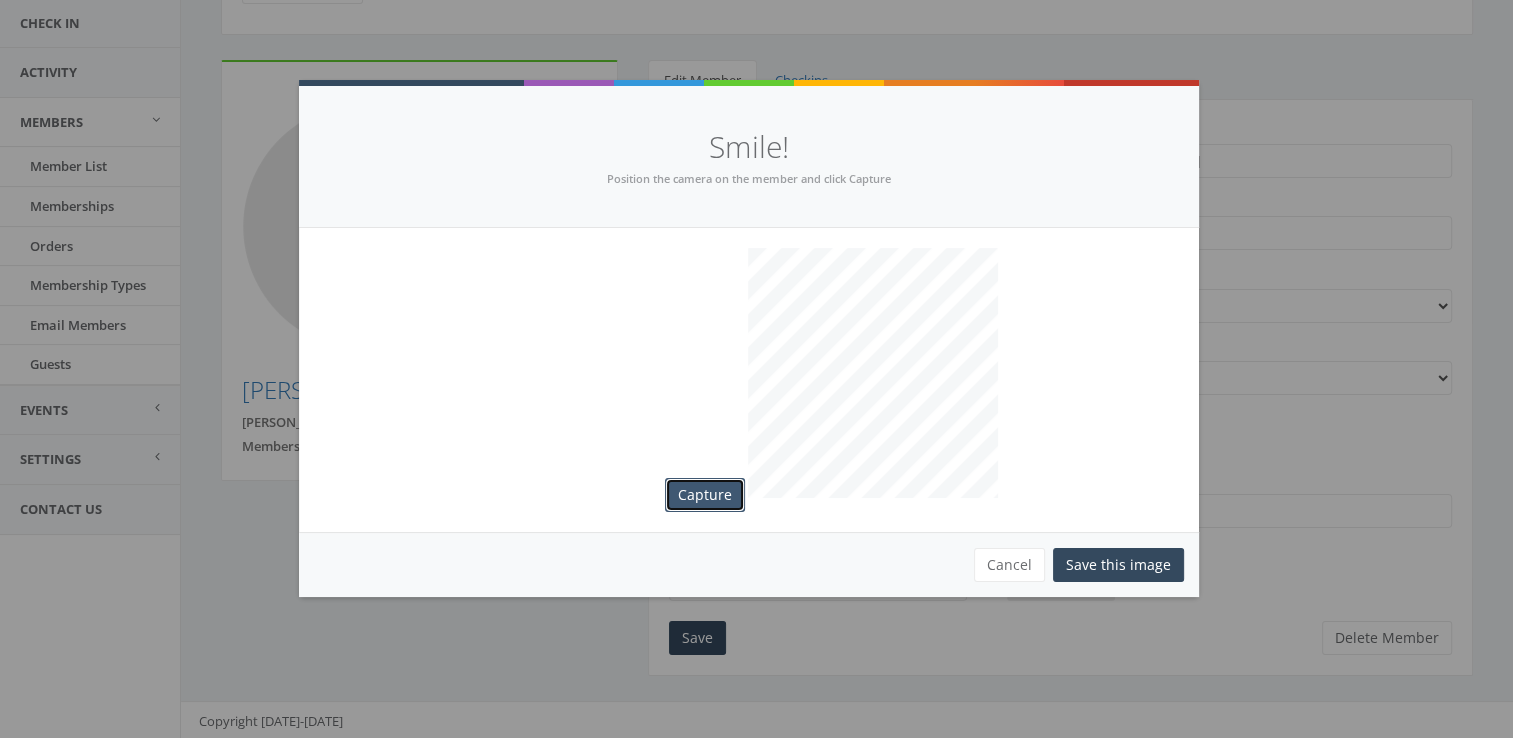 click on "Capture" at bounding box center (705, 495) 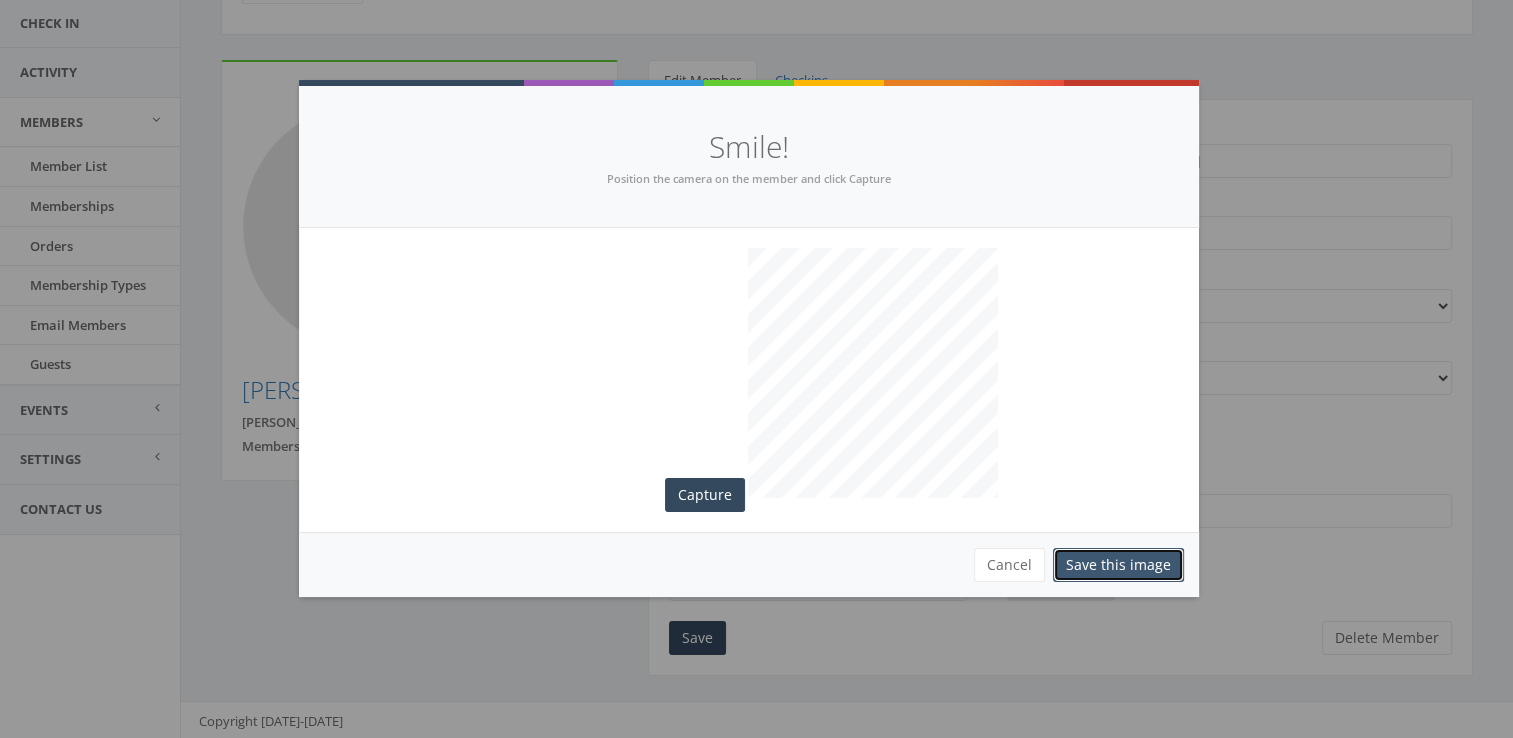 click on "Save this image" at bounding box center (1118, 565) 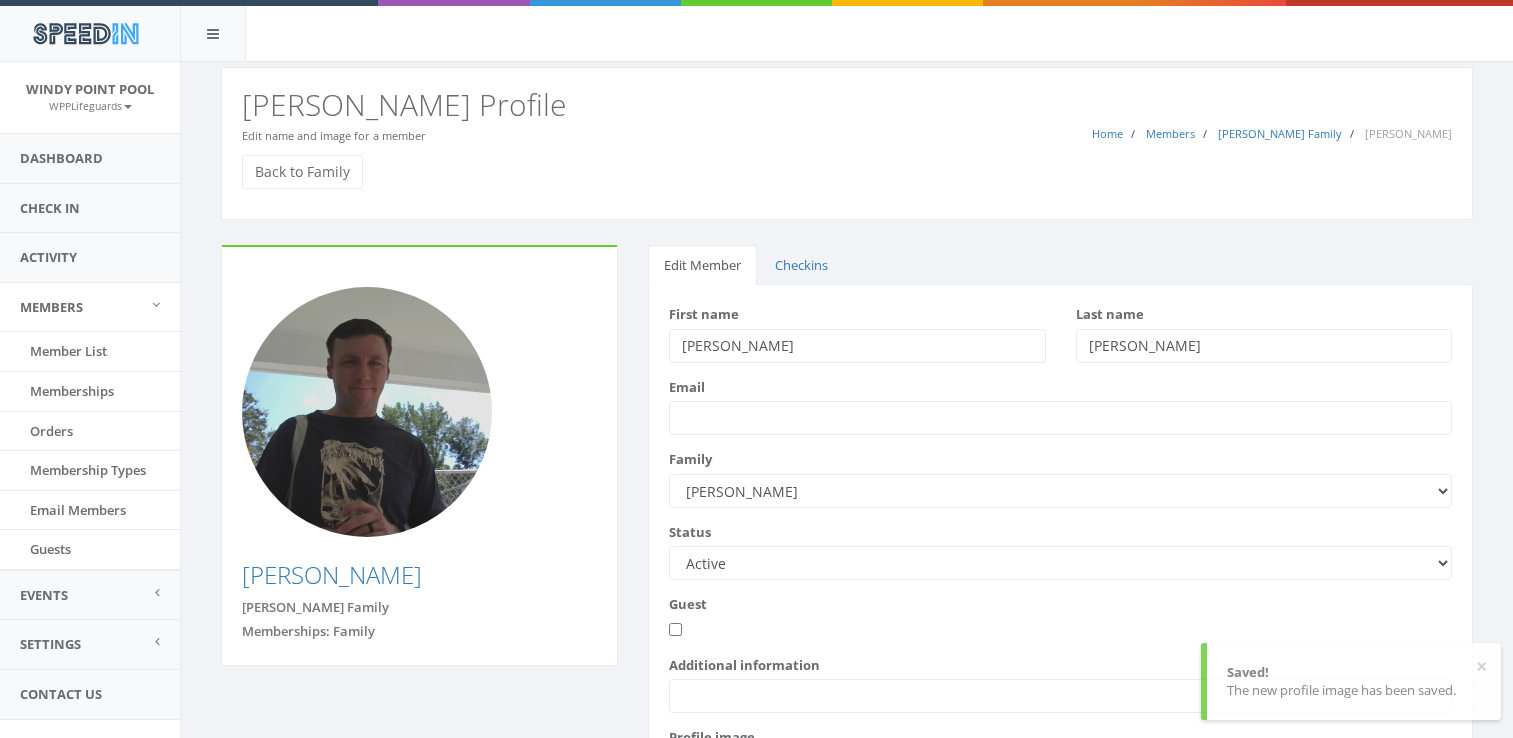 scroll, scrollTop: 170, scrollLeft: 0, axis: vertical 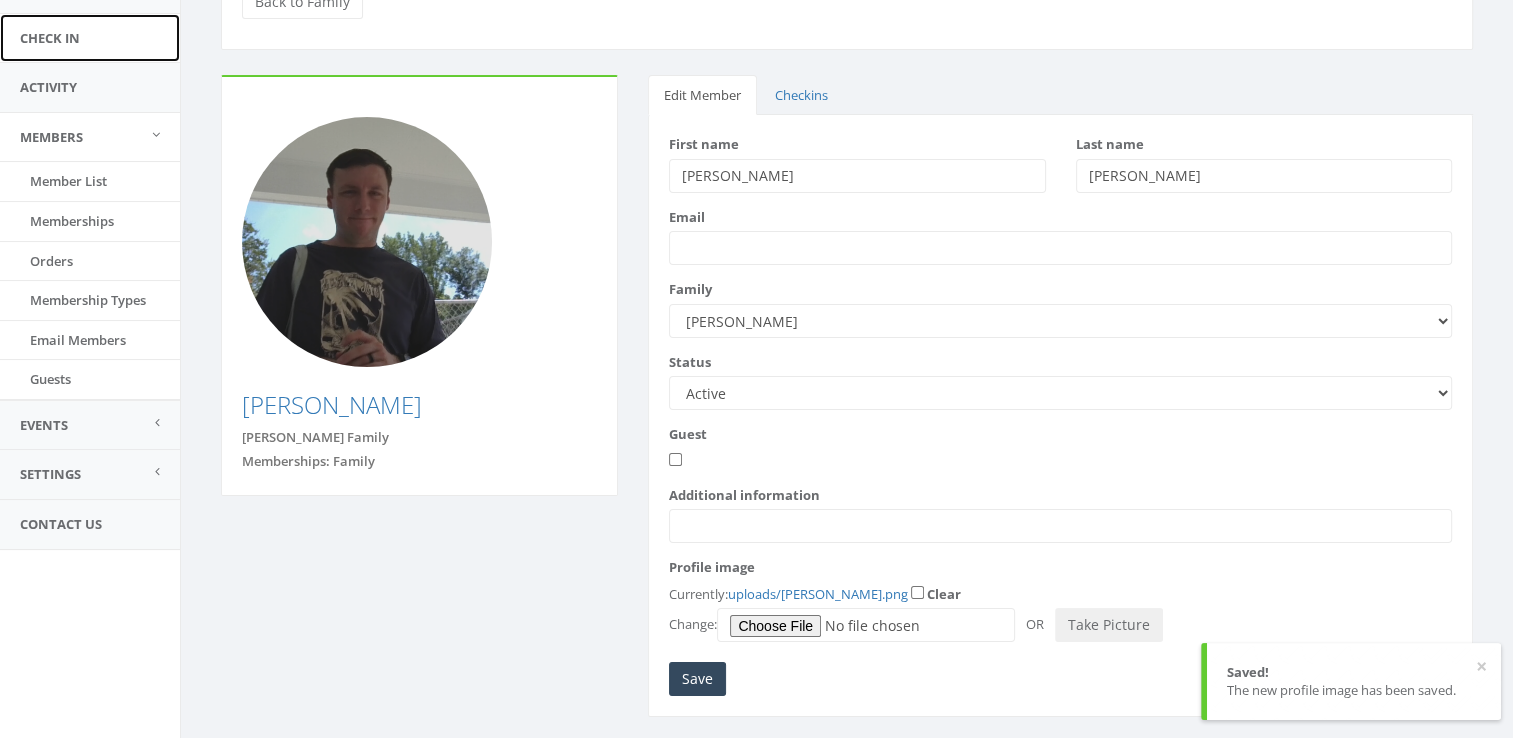 click on "Check In" at bounding box center (90, 38) 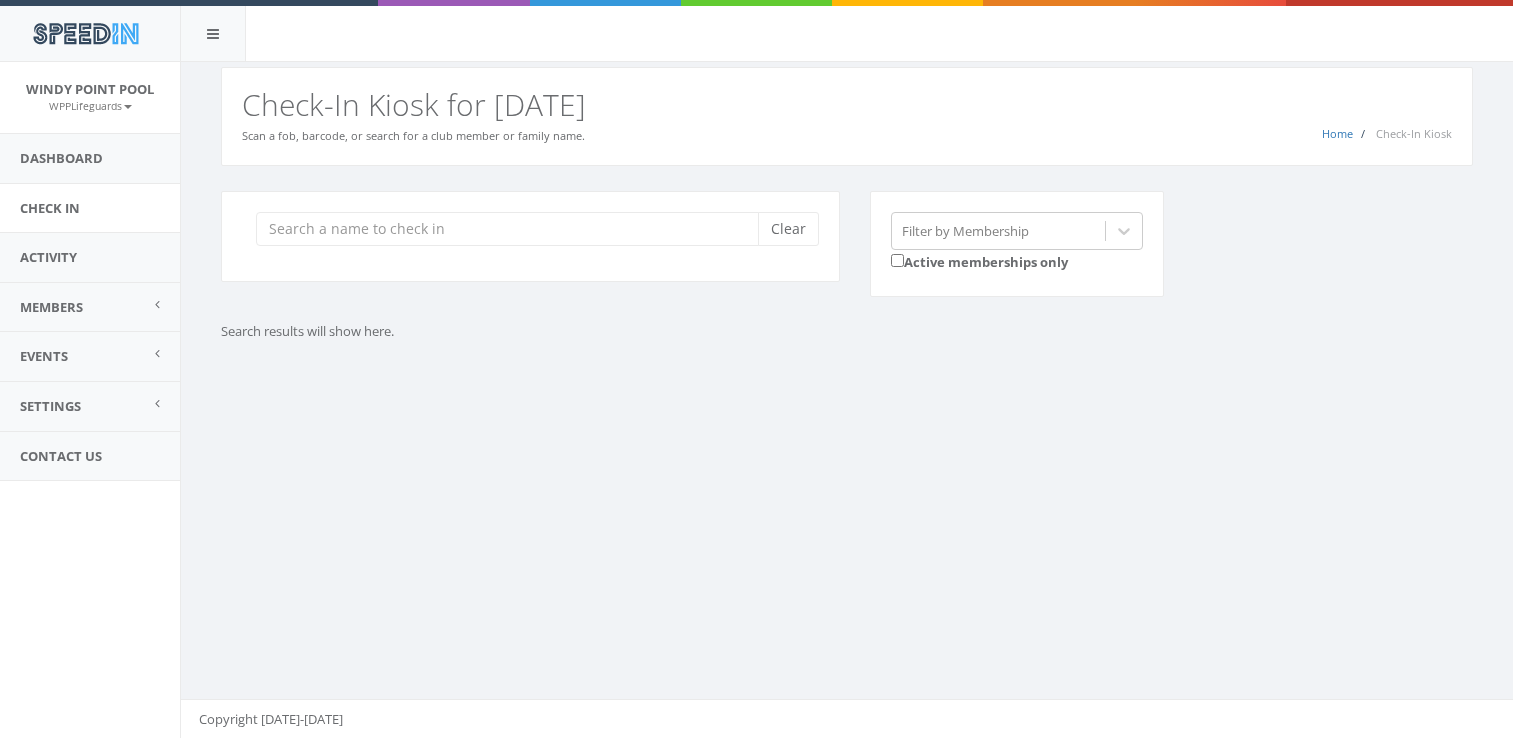 scroll, scrollTop: 0, scrollLeft: 0, axis: both 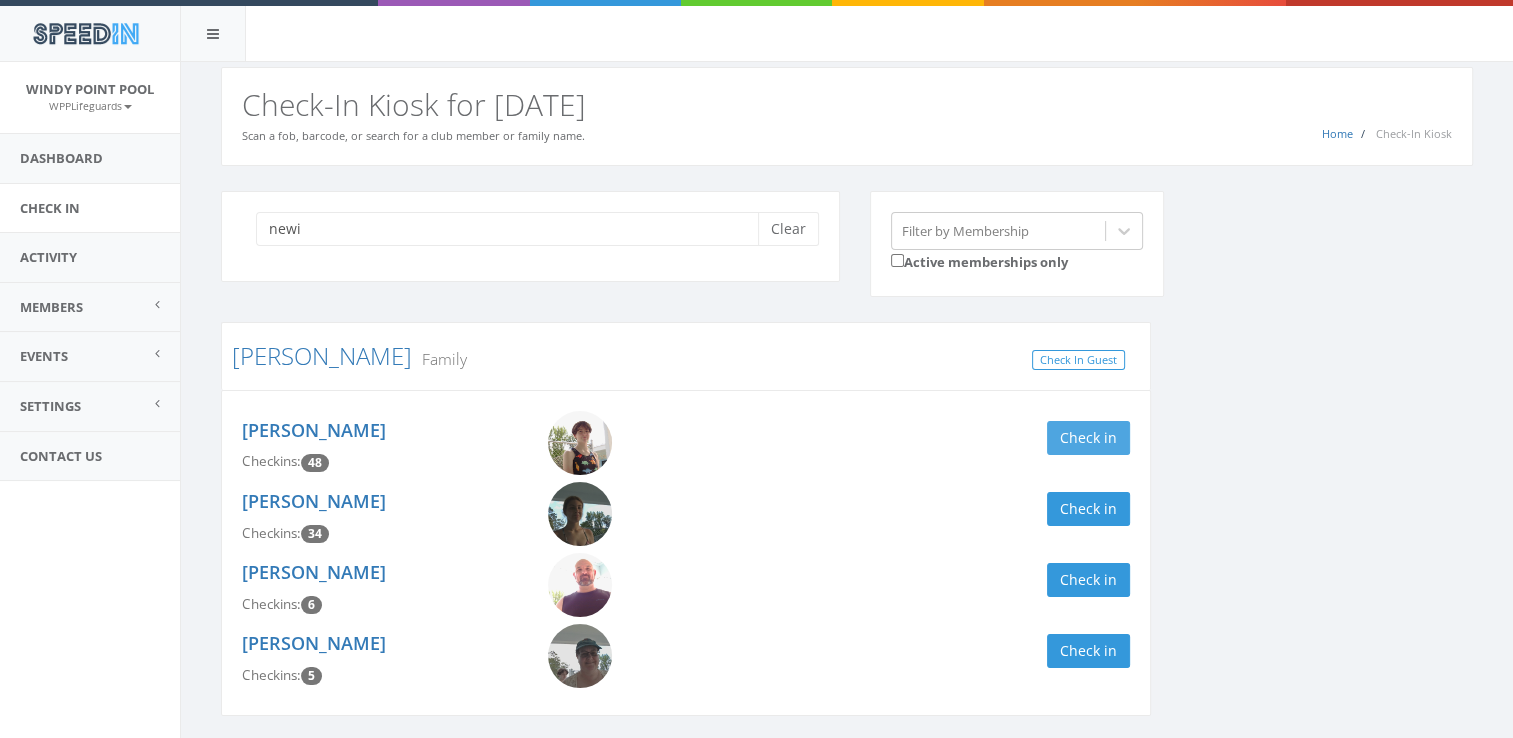 type on "newi" 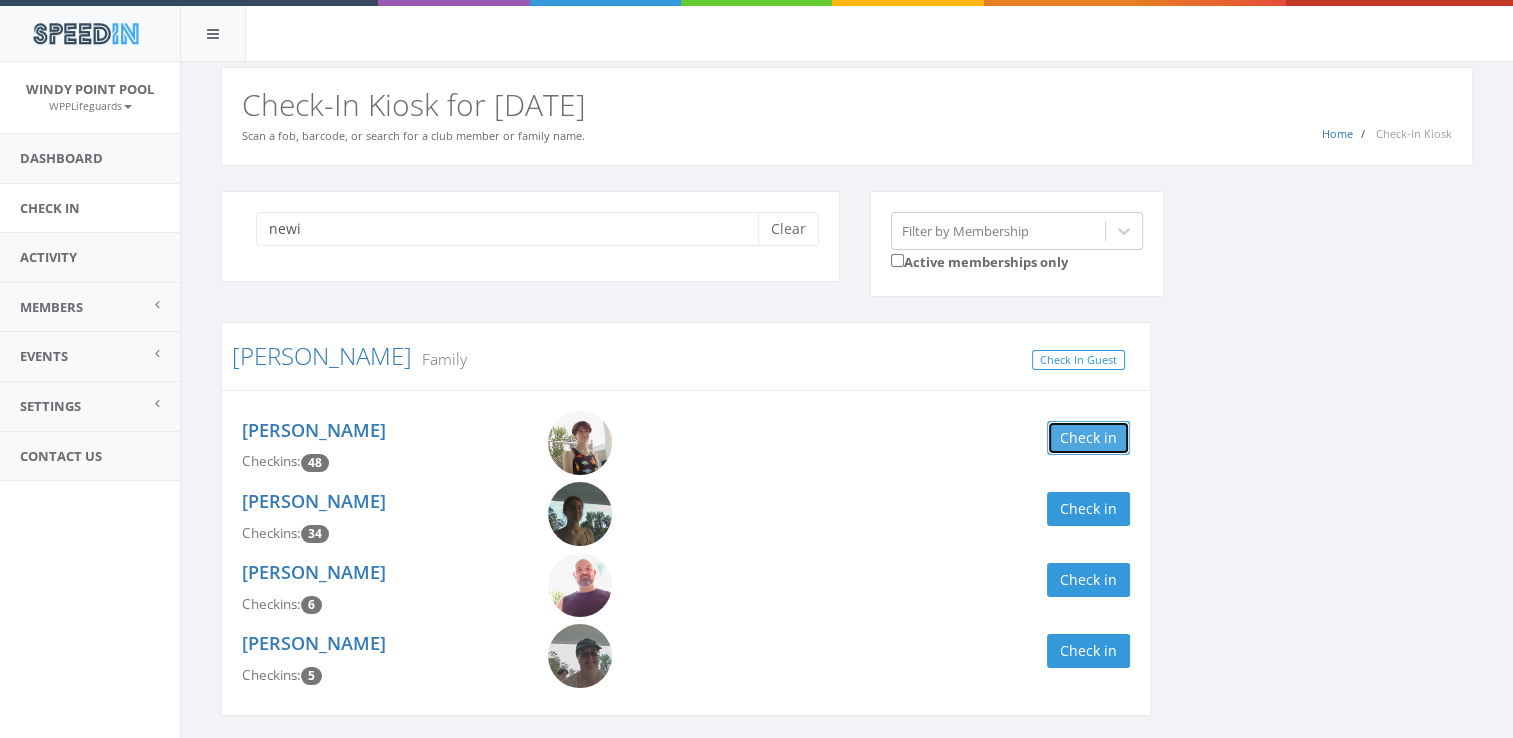 click on "Check in" at bounding box center (1088, 438) 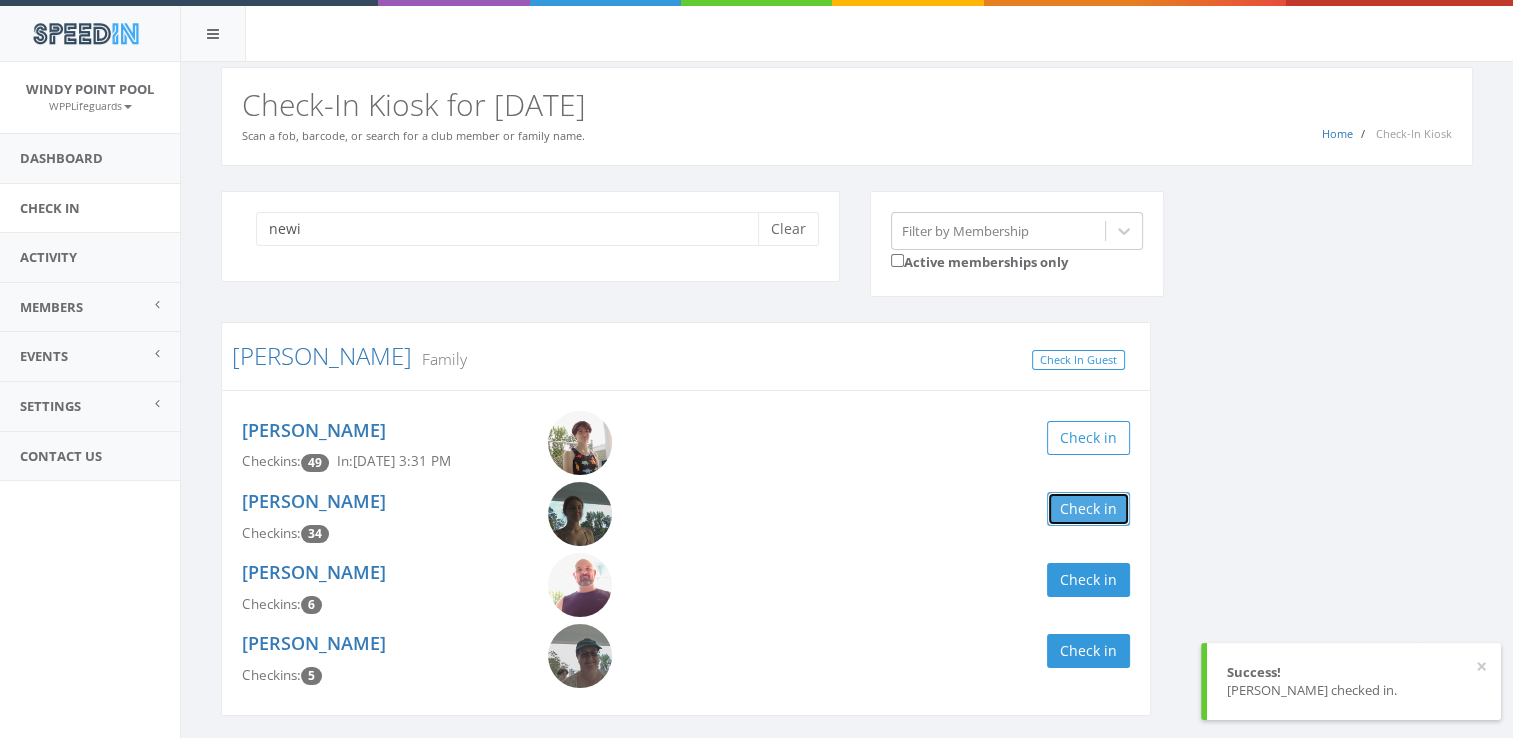click on "Check in" at bounding box center (1088, 509) 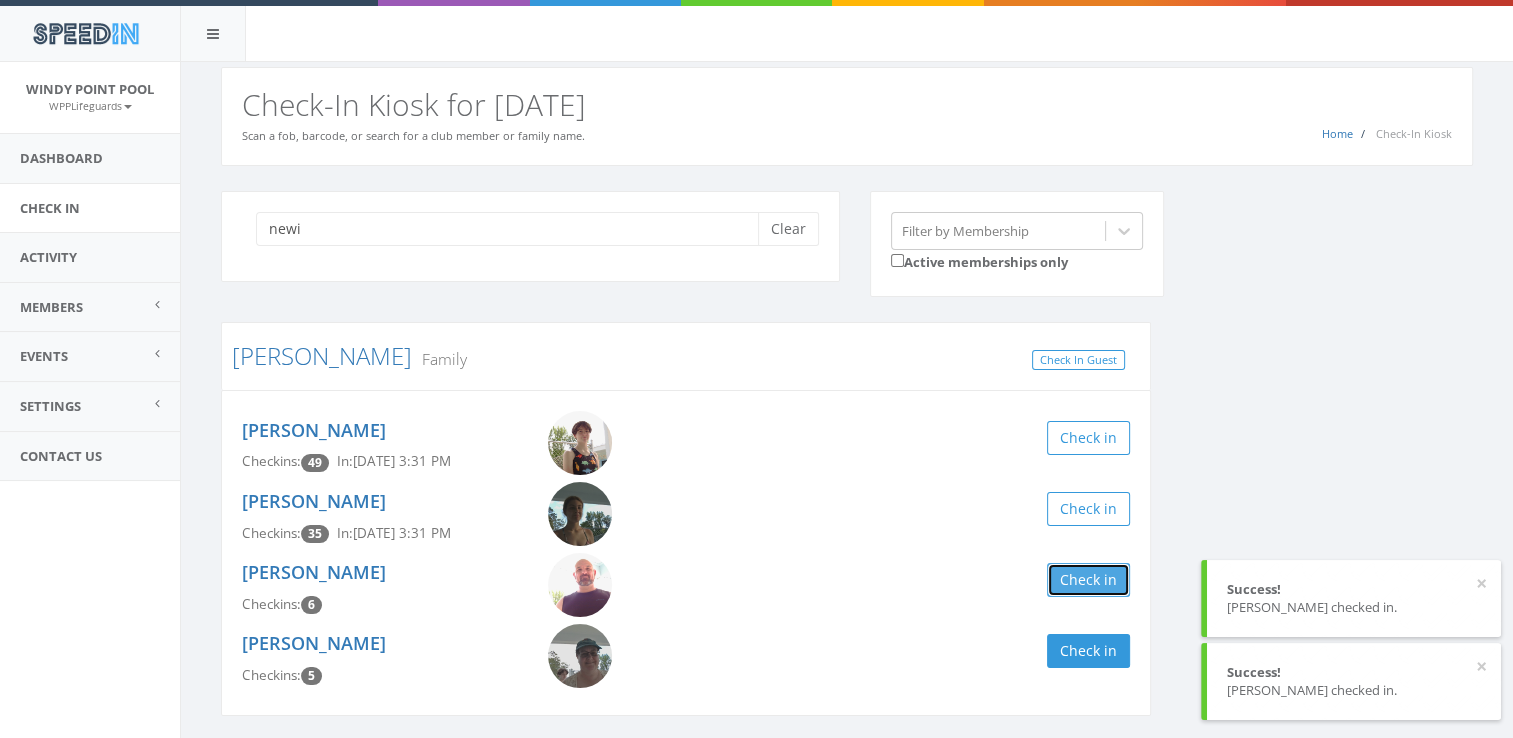 click on "Check in" at bounding box center [1088, 580] 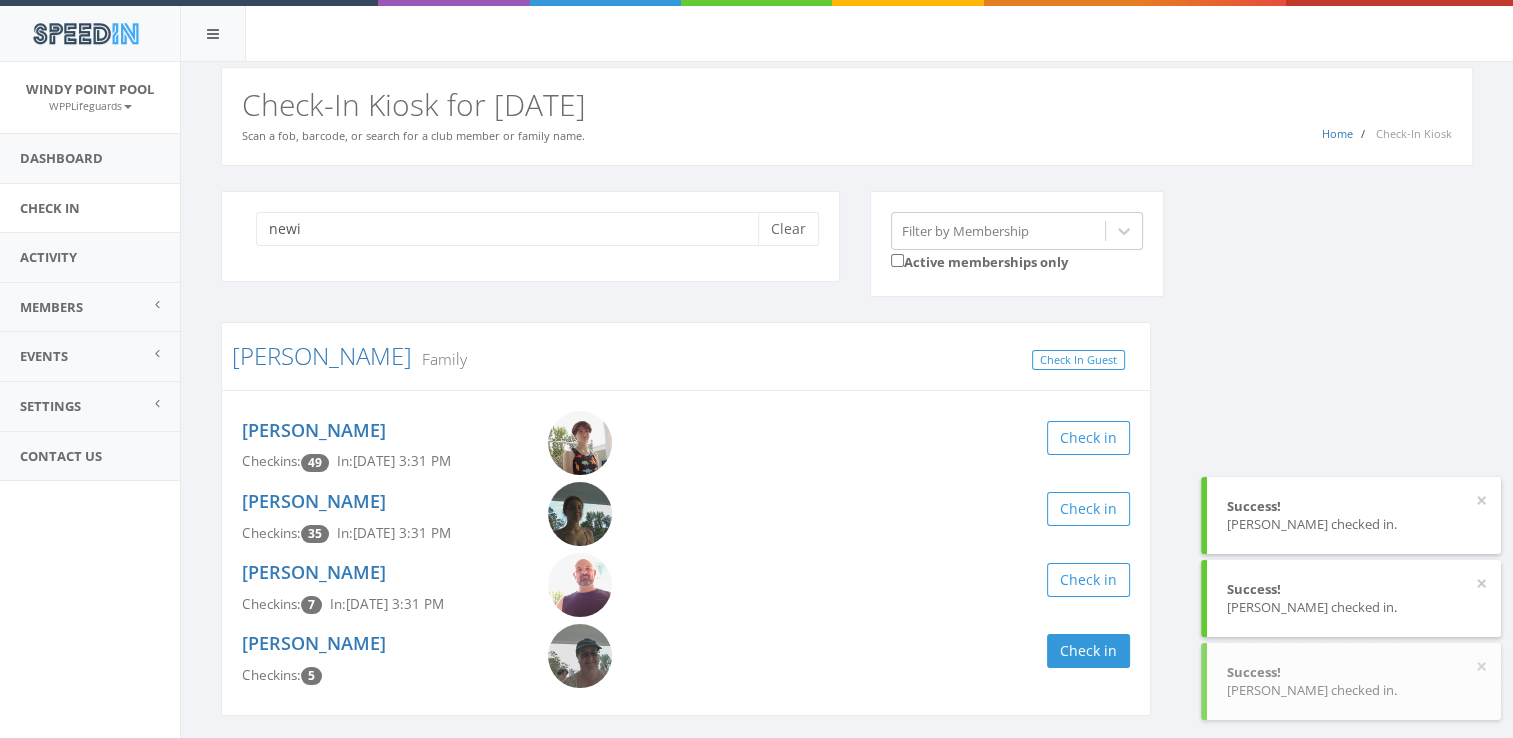 click on "Kim Newingham Checkins:  5 Check in" at bounding box center [686, 659] 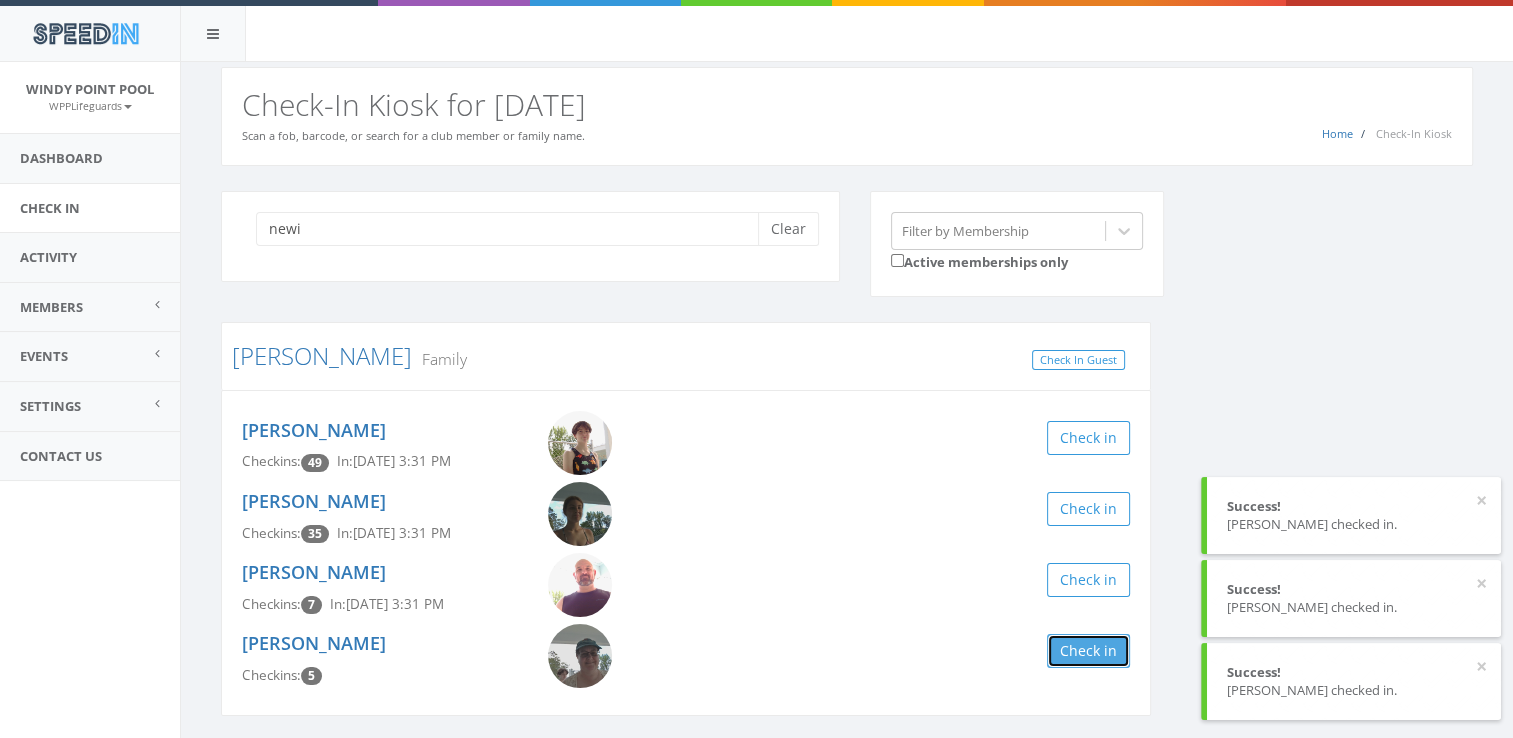 click on "Check in" at bounding box center [1088, 651] 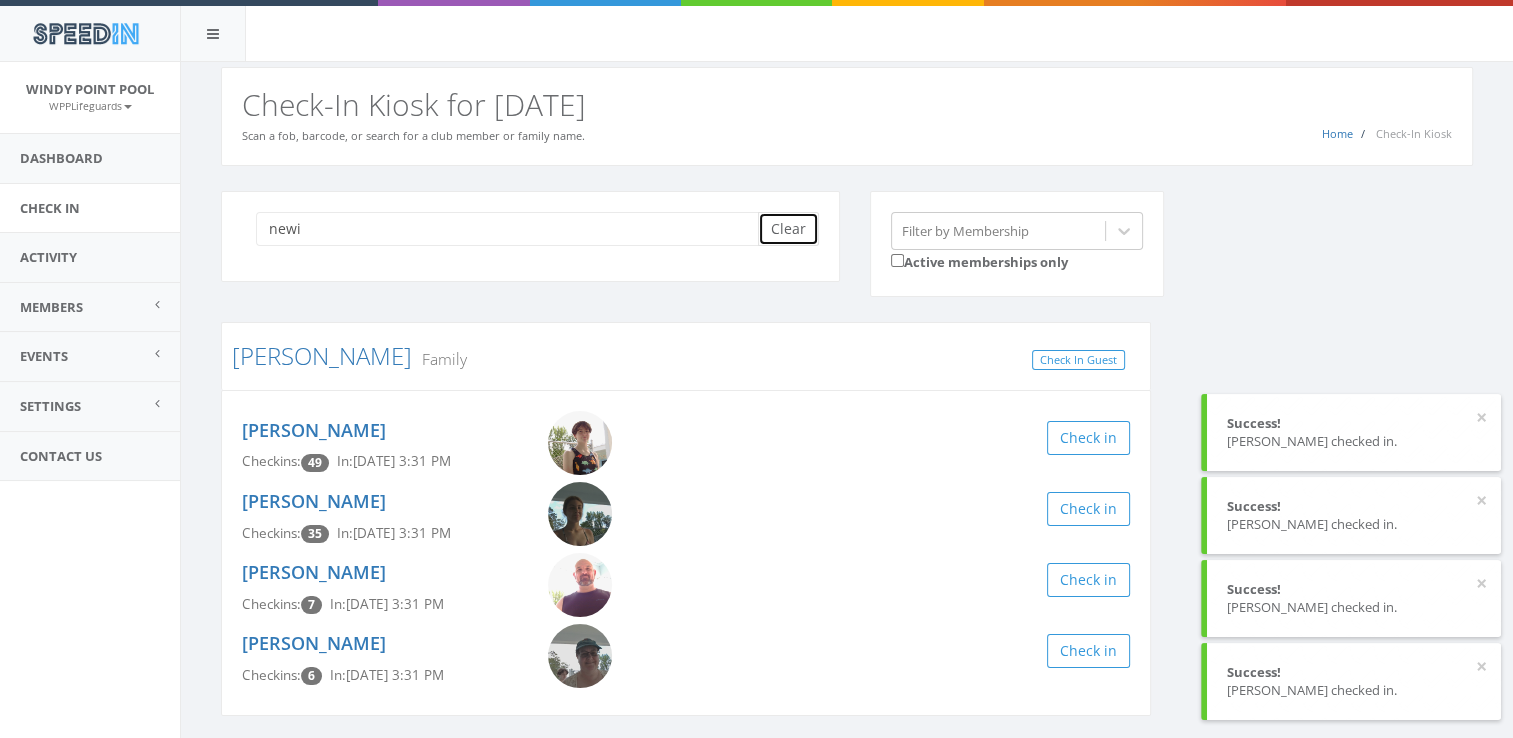 click on "Clear" at bounding box center [788, 229] 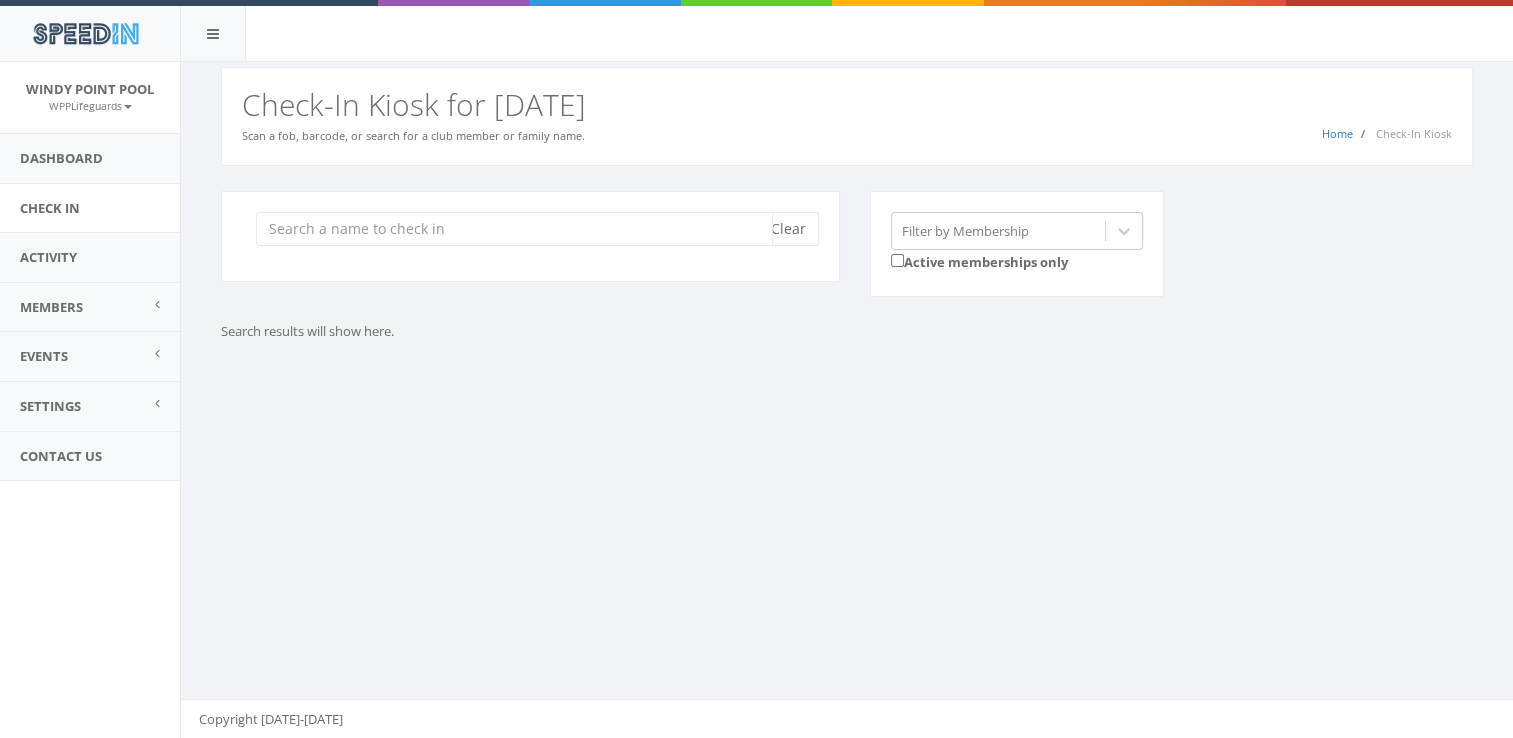 click at bounding box center (514, 229) 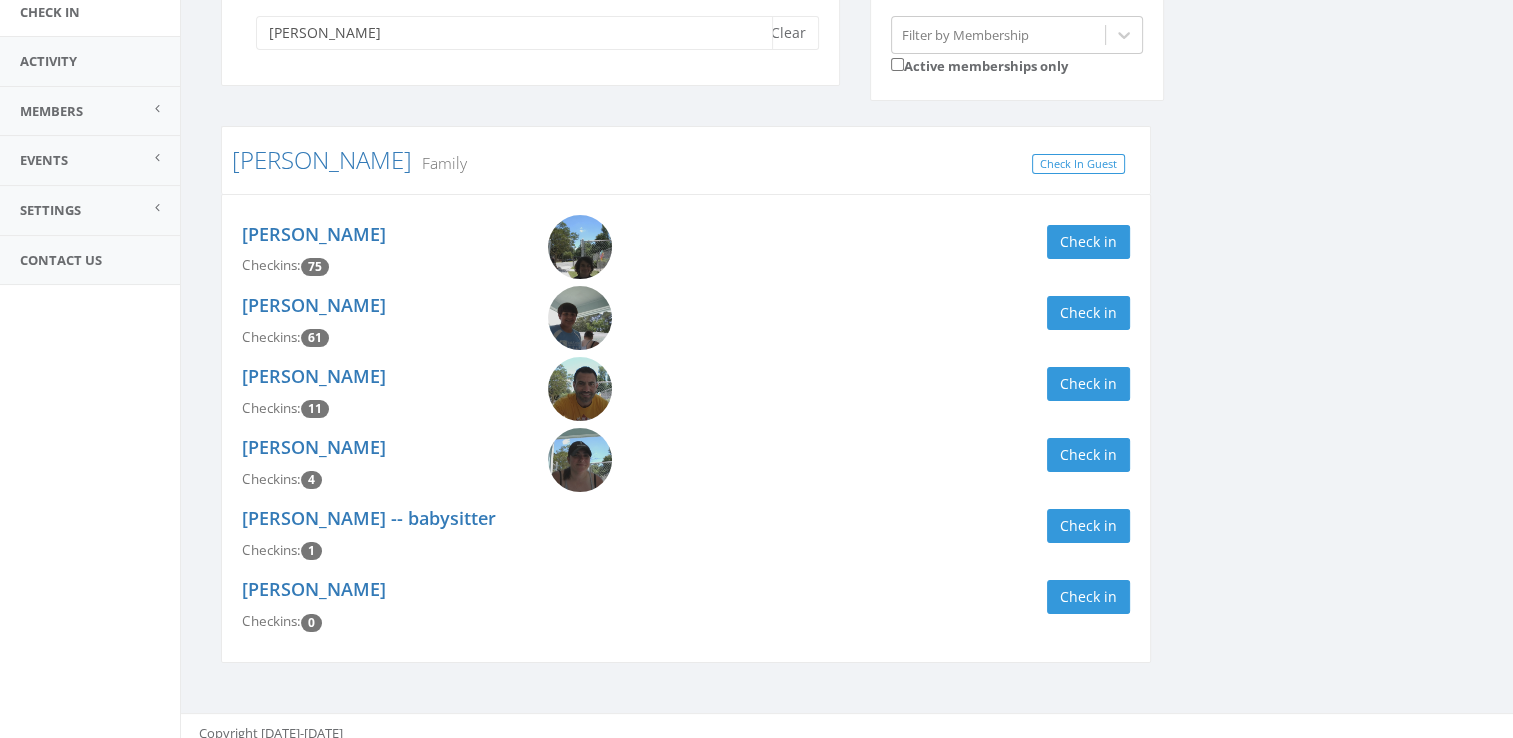 scroll, scrollTop: 209, scrollLeft: 0, axis: vertical 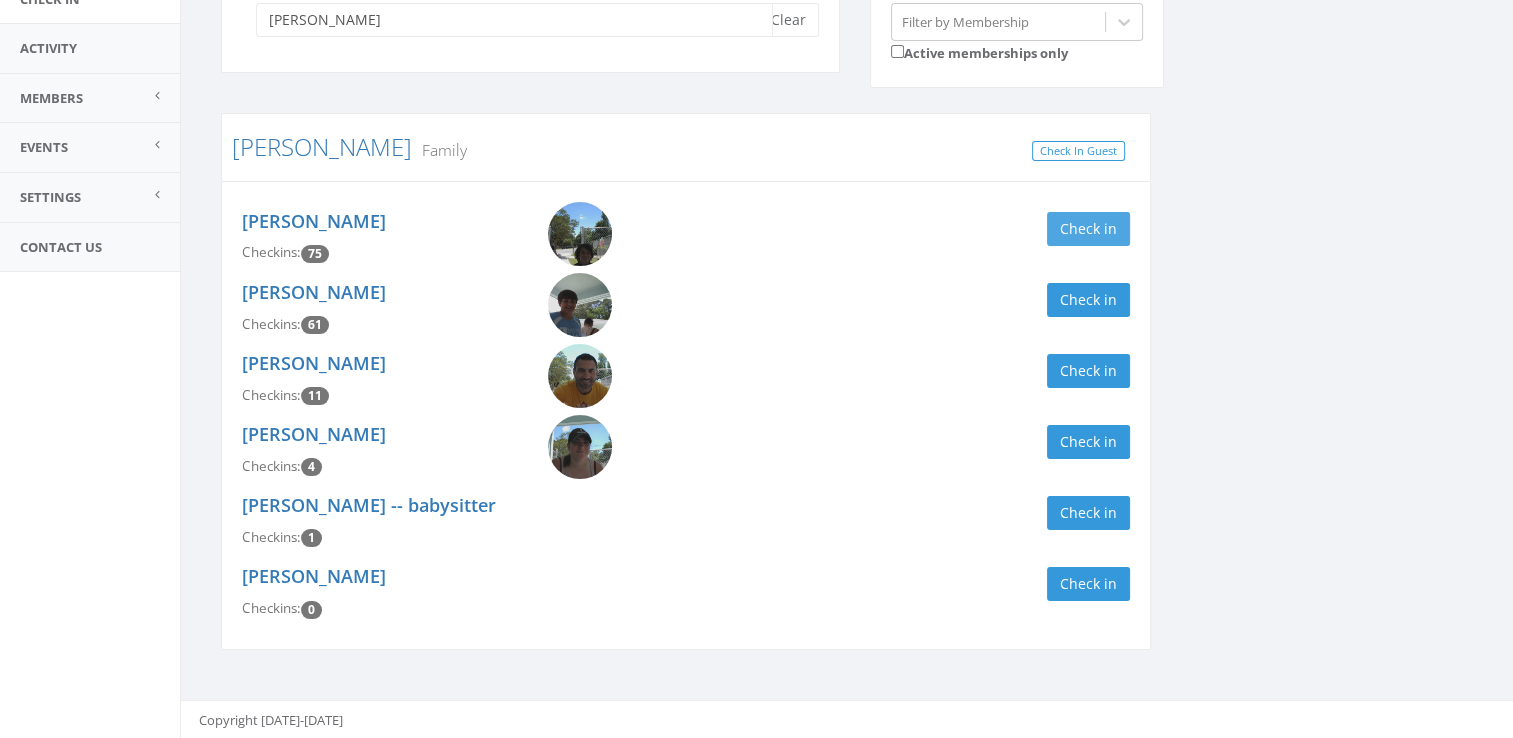 type on "lusby" 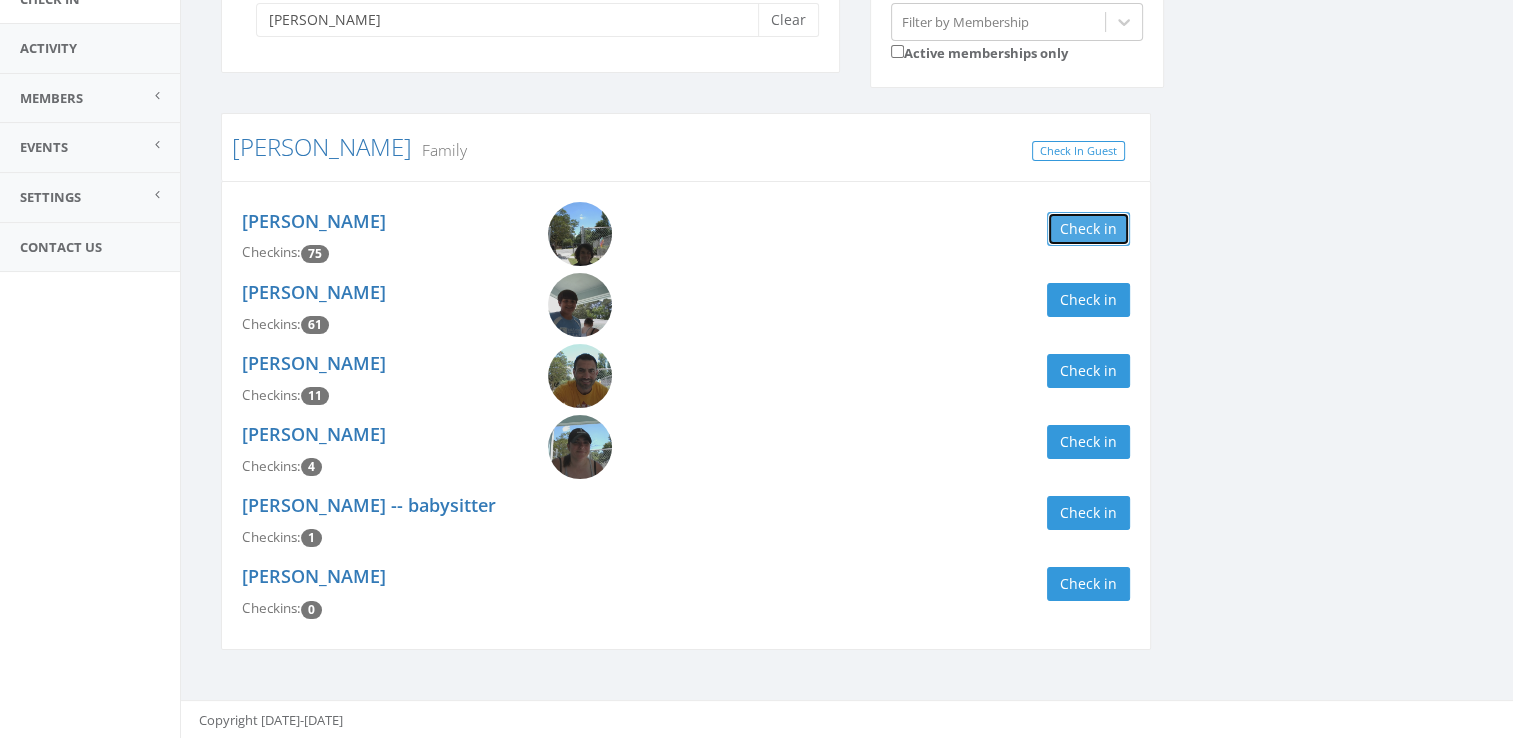 click on "Check in" at bounding box center (1088, 229) 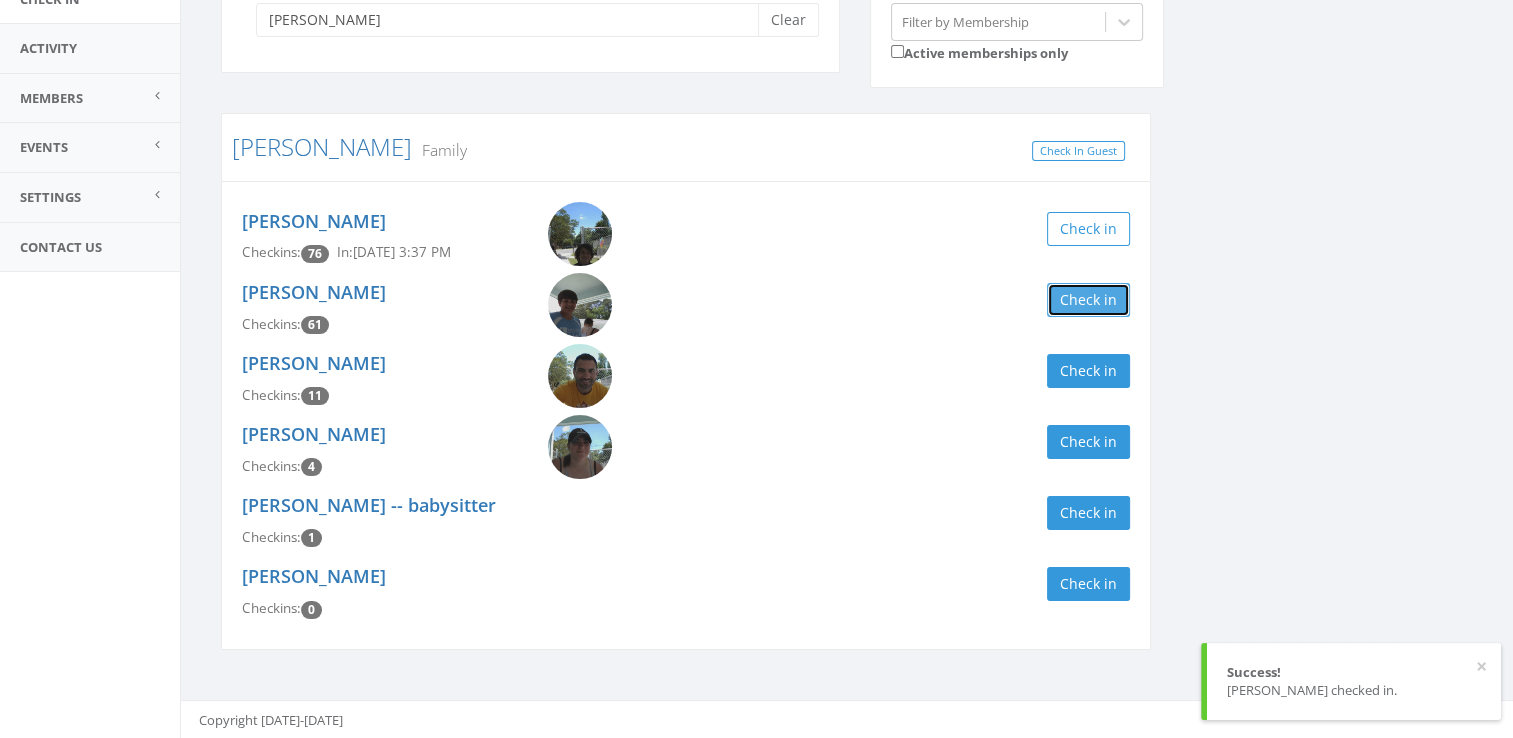 click on "Check in" at bounding box center [1088, 300] 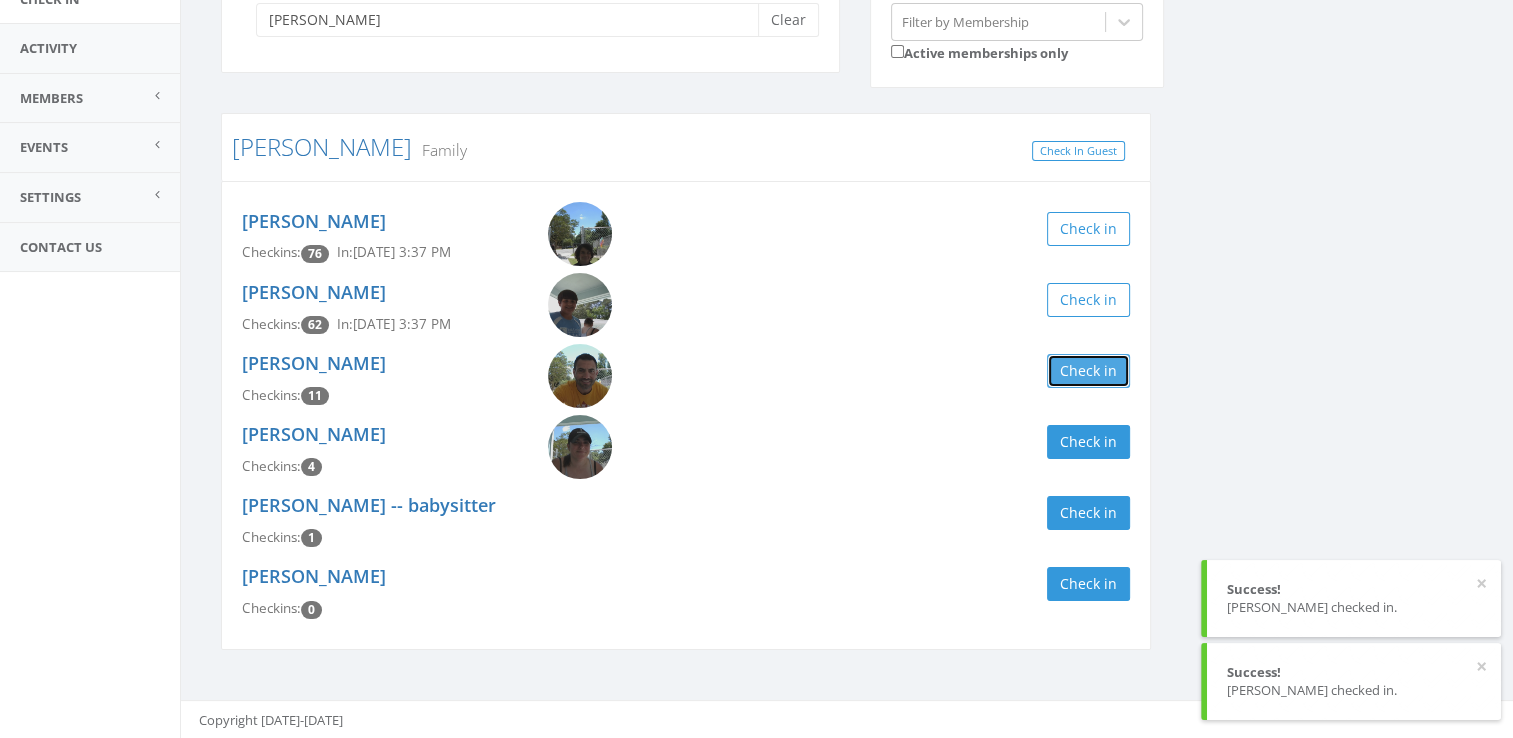click on "Check in" at bounding box center [1088, 371] 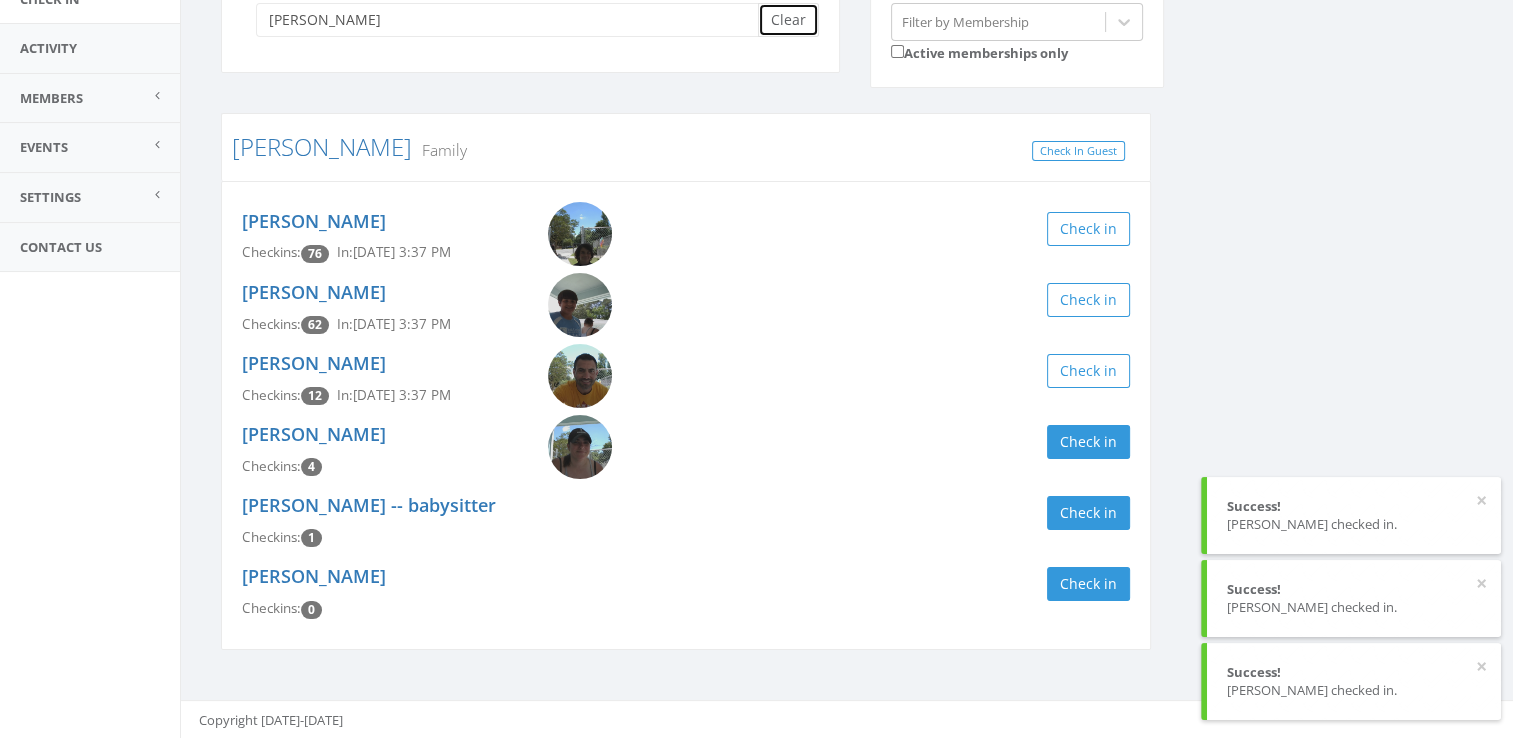 click on "Clear" at bounding box center [788, 20] 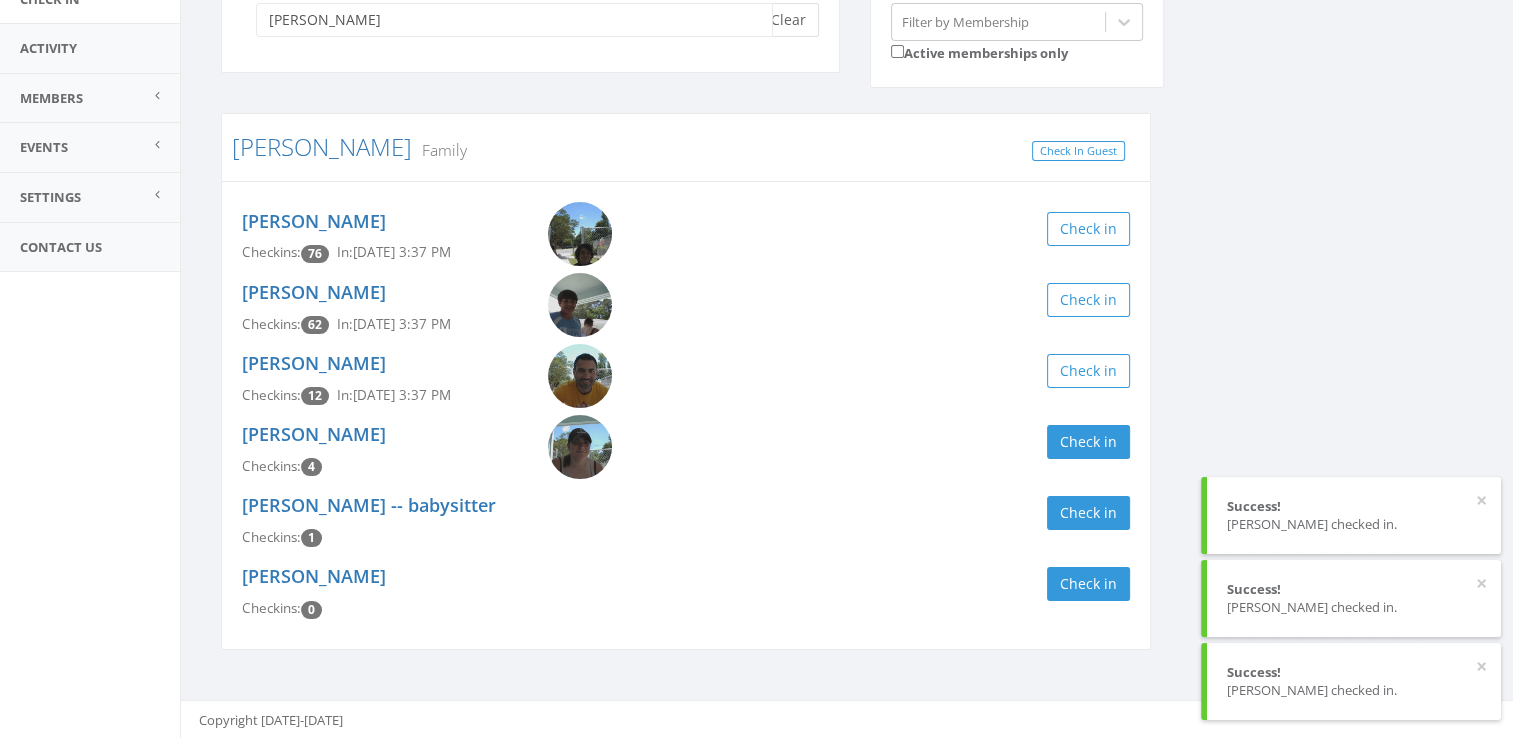 type 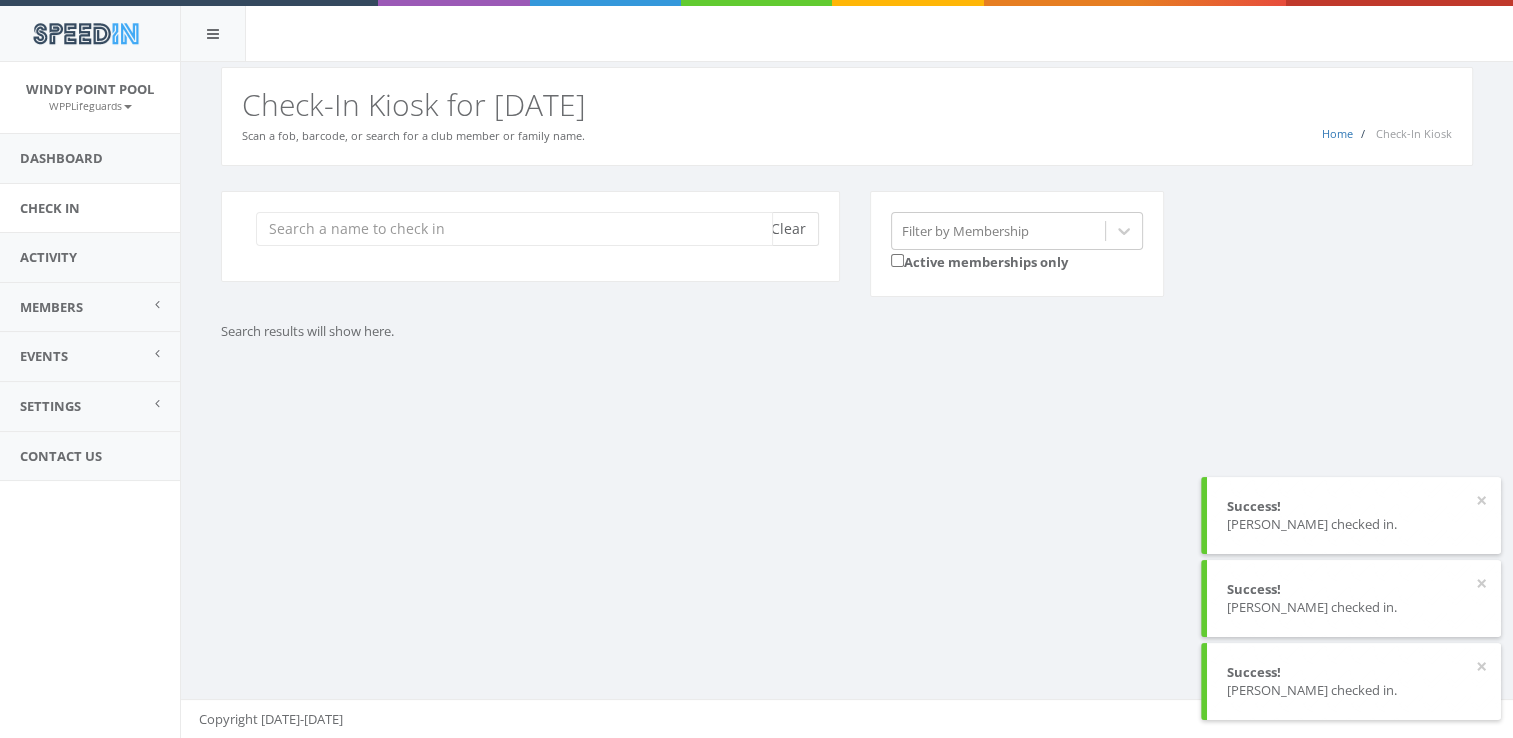 scroll, scrollTop: 0, scrollLeft: 0, axis: both 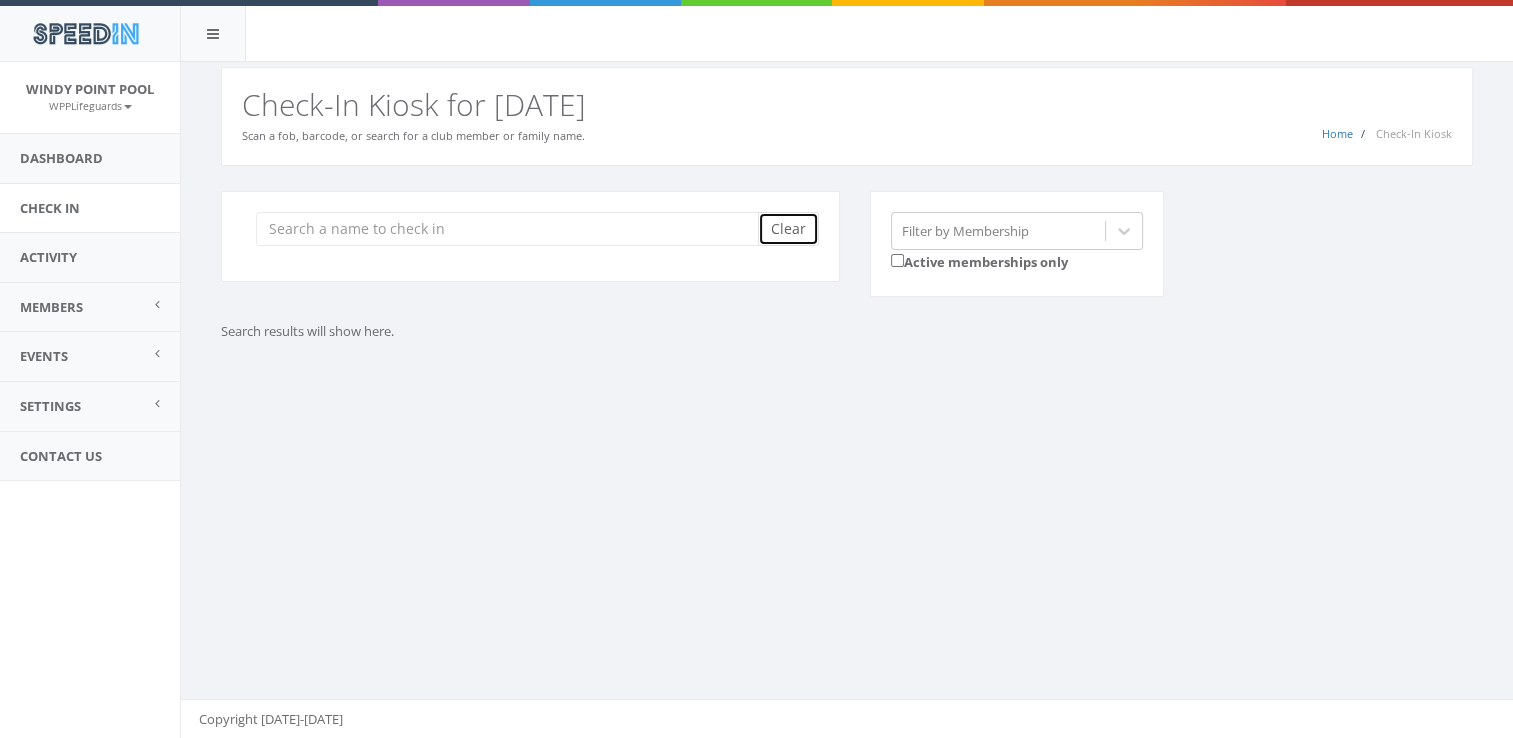 click on "Clear" at bounding box center (788, 229) 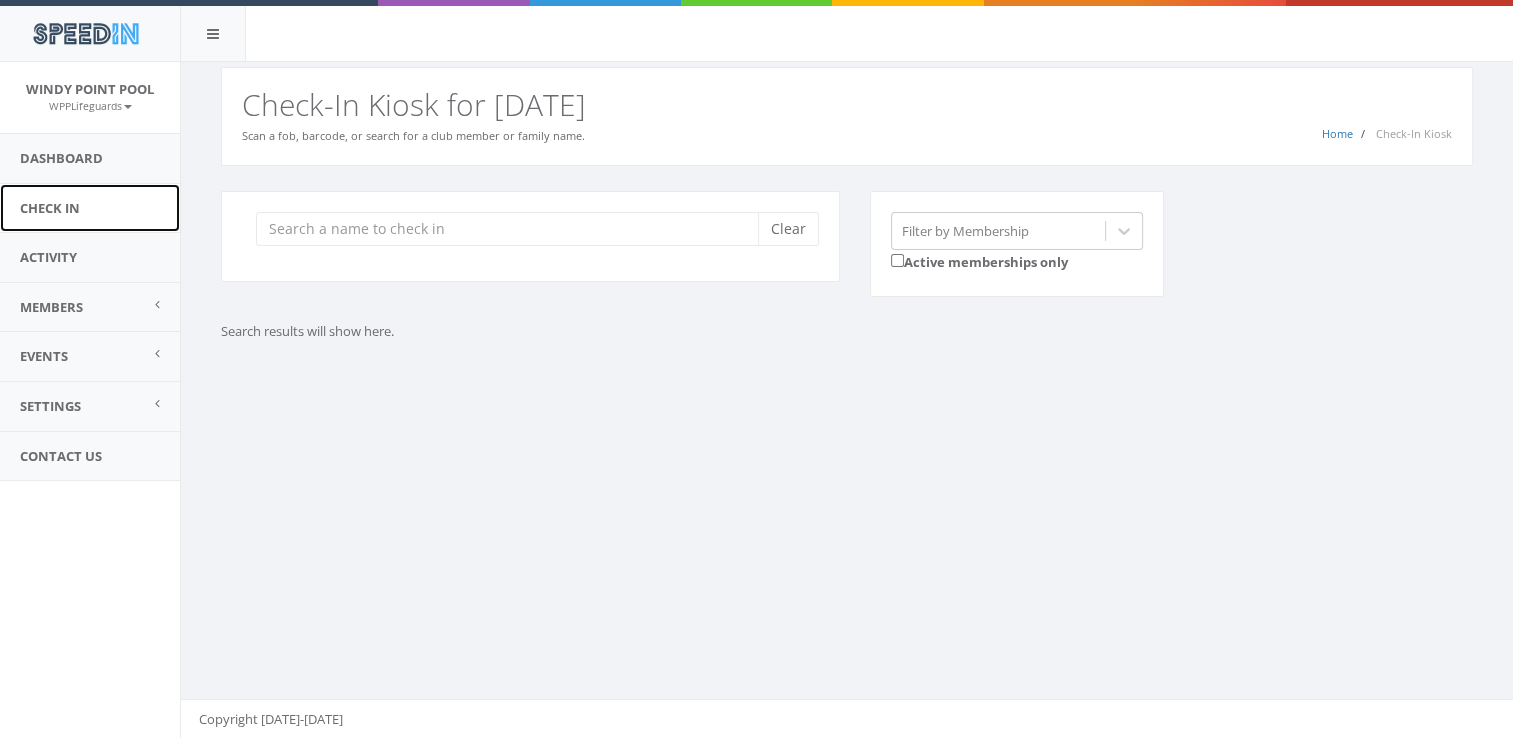 click on "Check In" at bounding box center [90, 208] 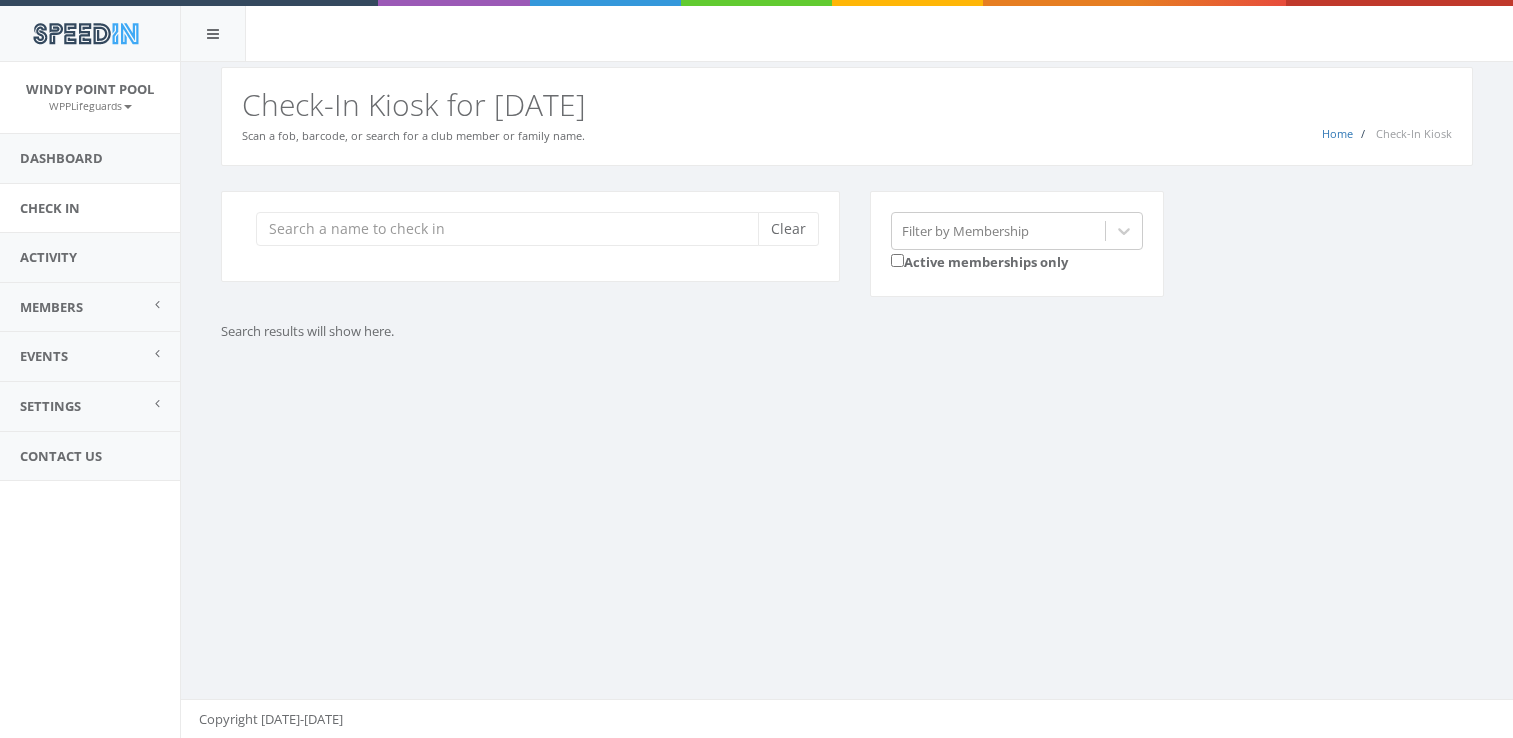scroll, scrollTop: 0, scrollLeft: 0, axis: both 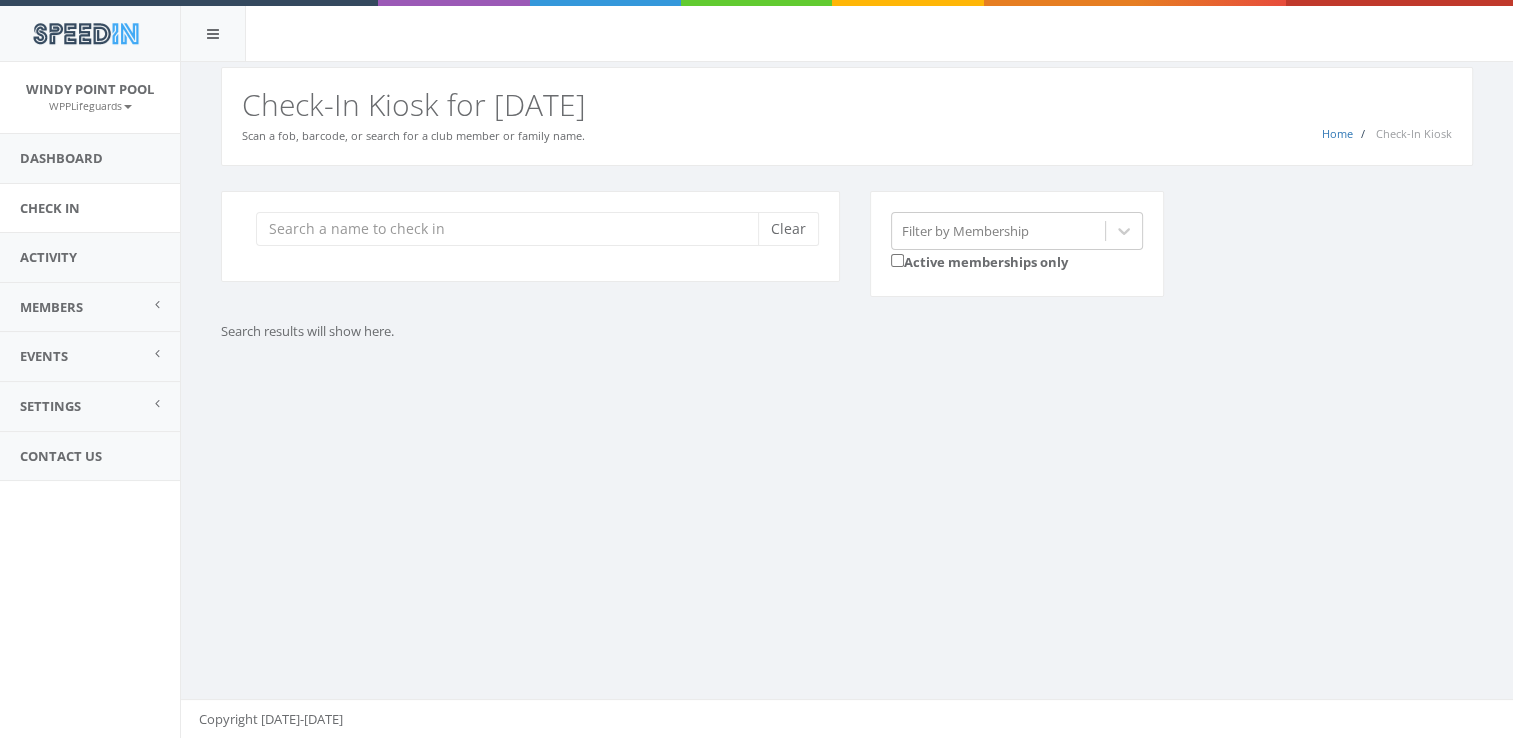 click at bounding box center [514, 229] 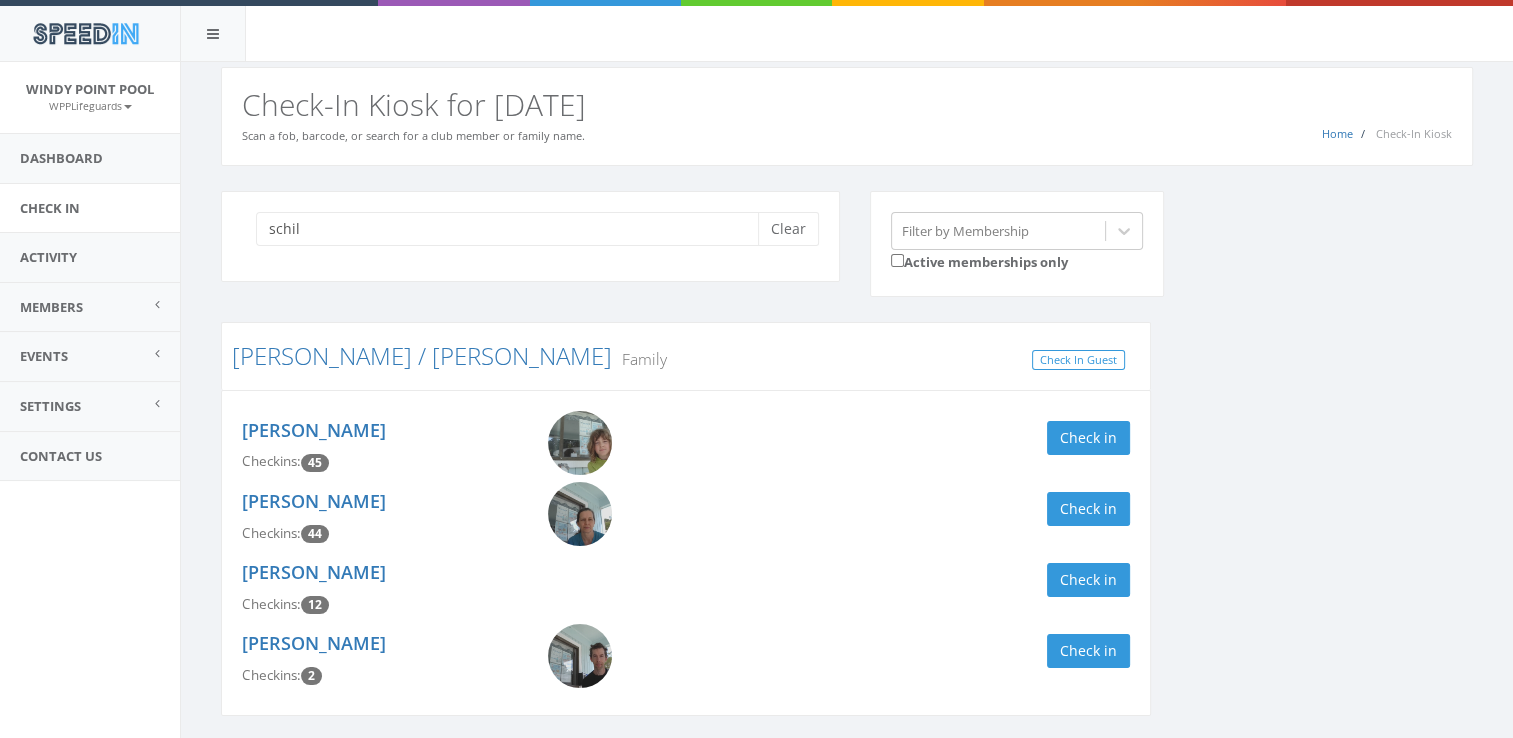 scroll, scrollTop: 67, scrollLeft: 0, axis: vertical 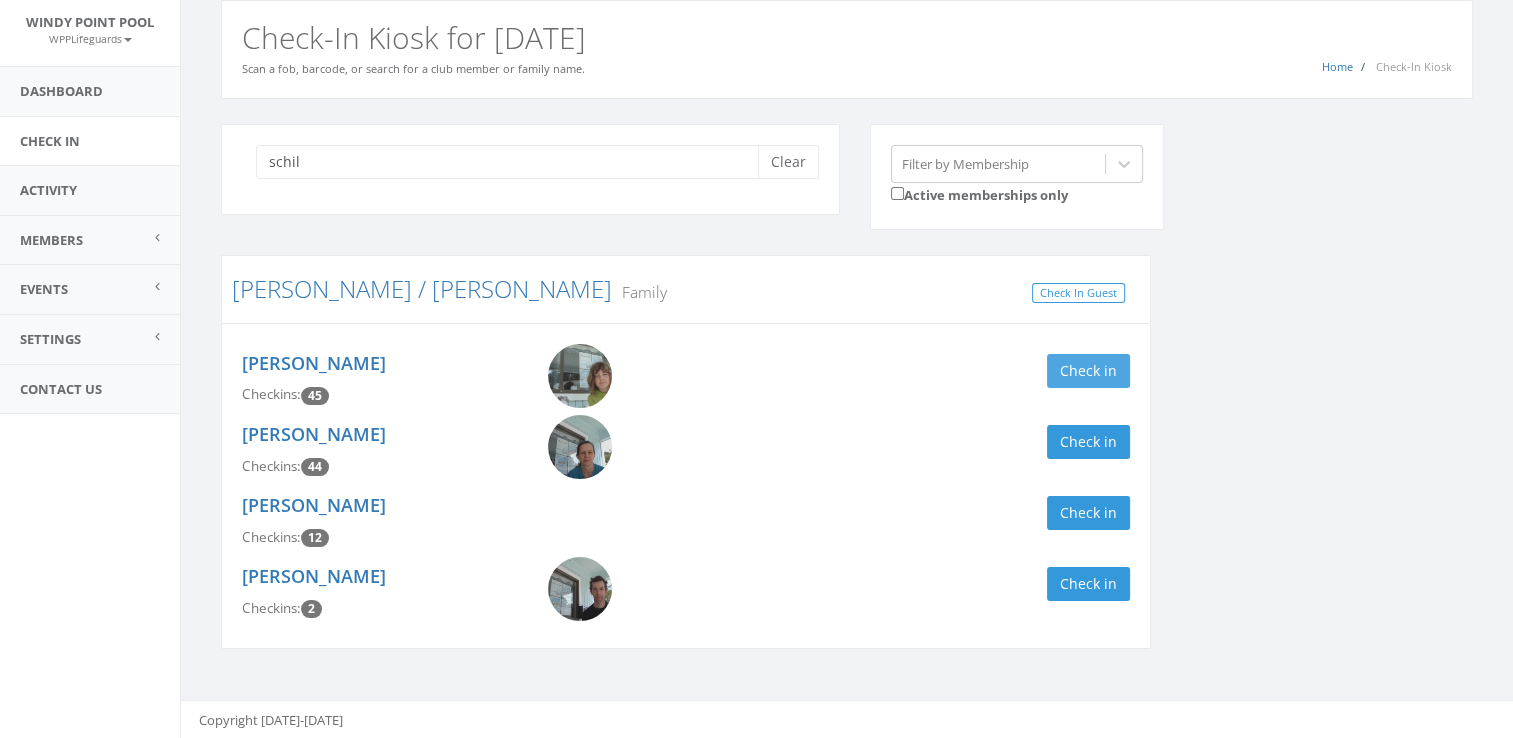 type on "schil" 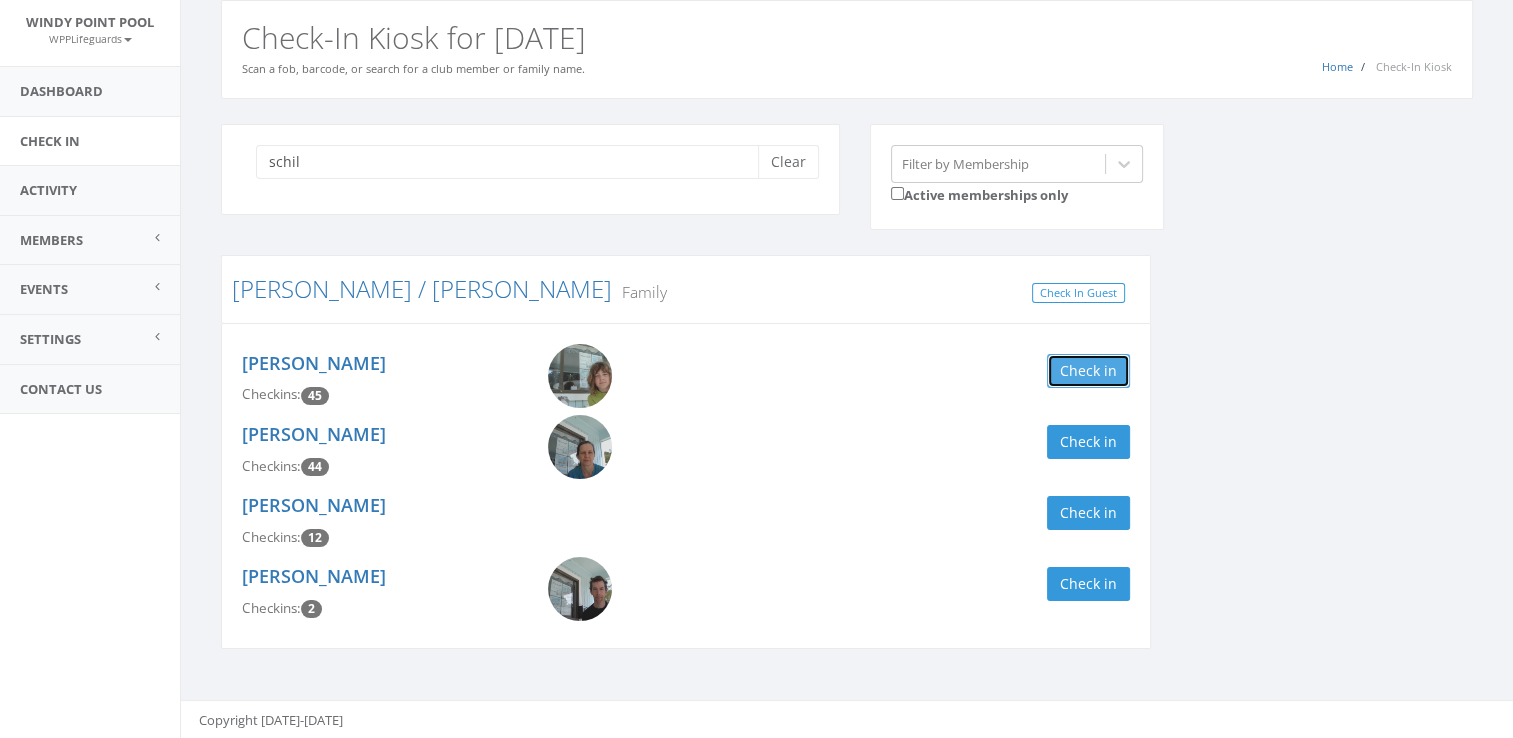 click on "Check in" at bounding box center (1088, 371) 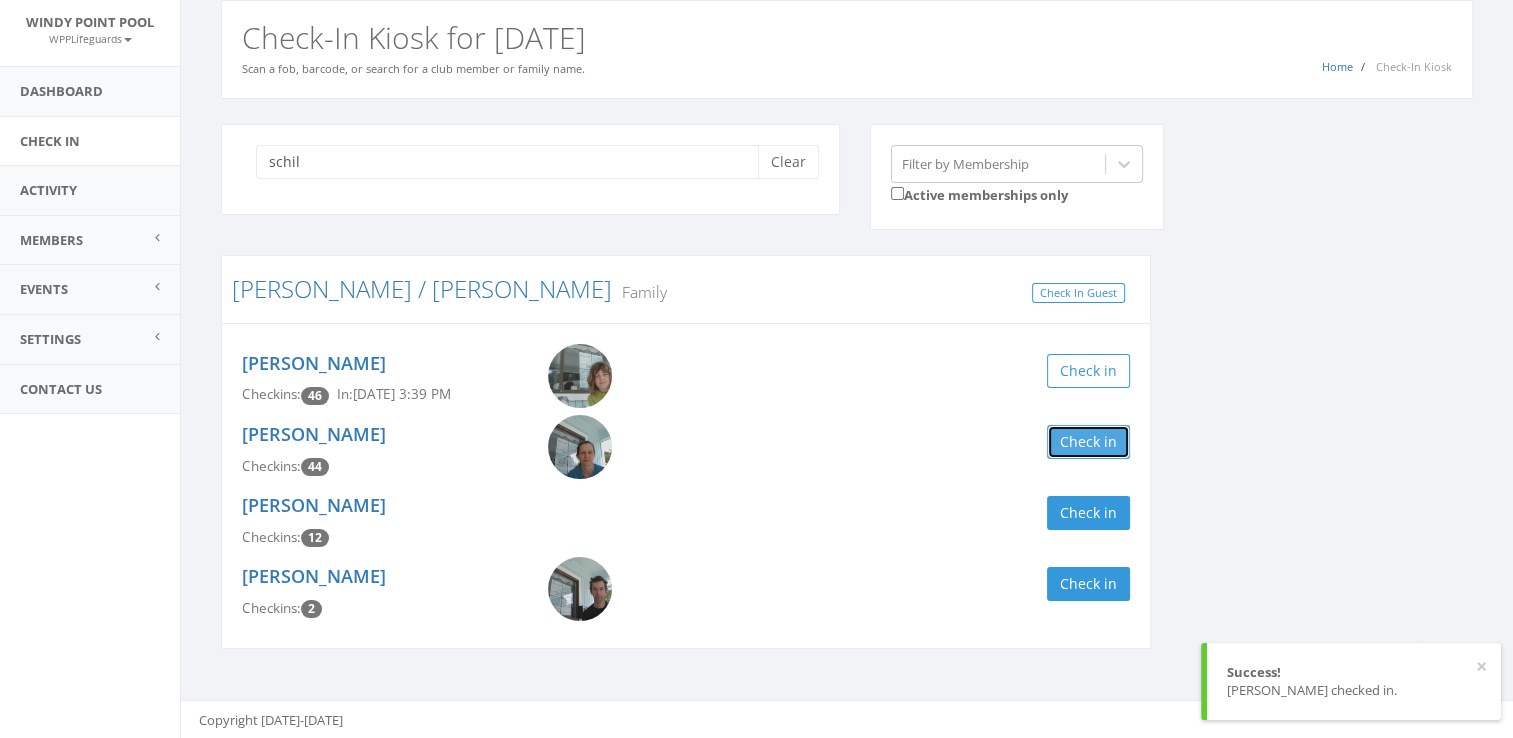click on "Check in" at bounding box center [1088, 442] 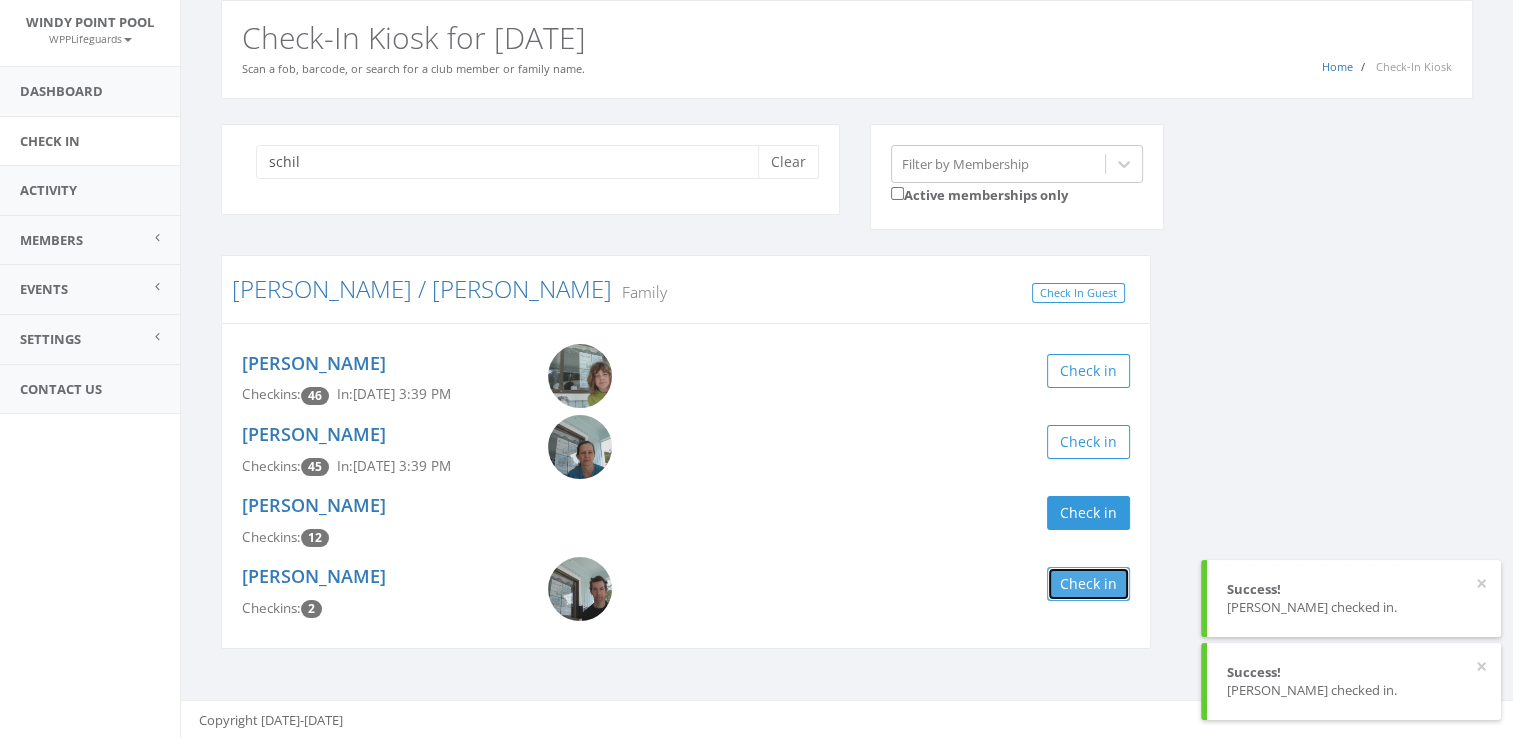 click on "Check in" at bounding box center (1088, 584) 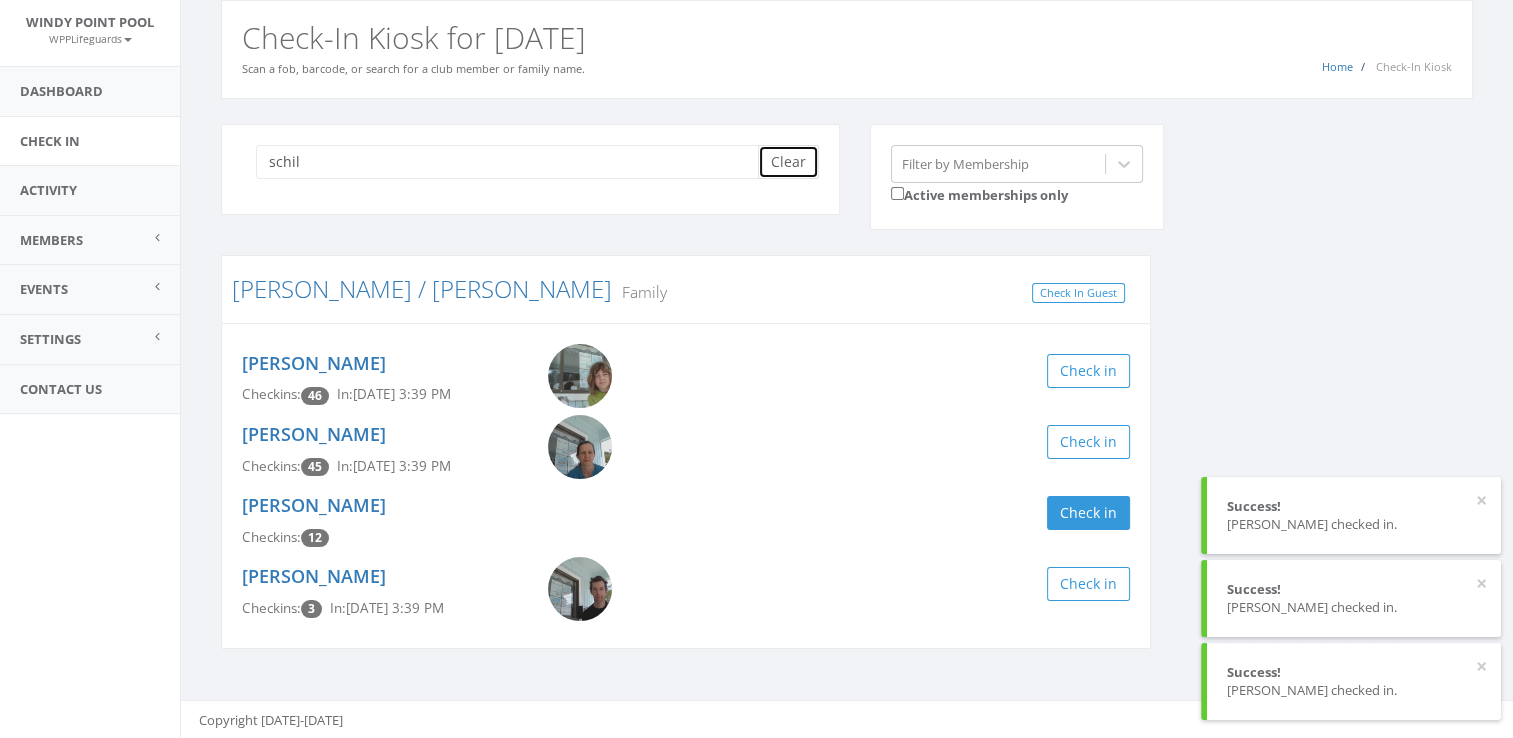 click on "Clear" at bounding box center [788, 162] 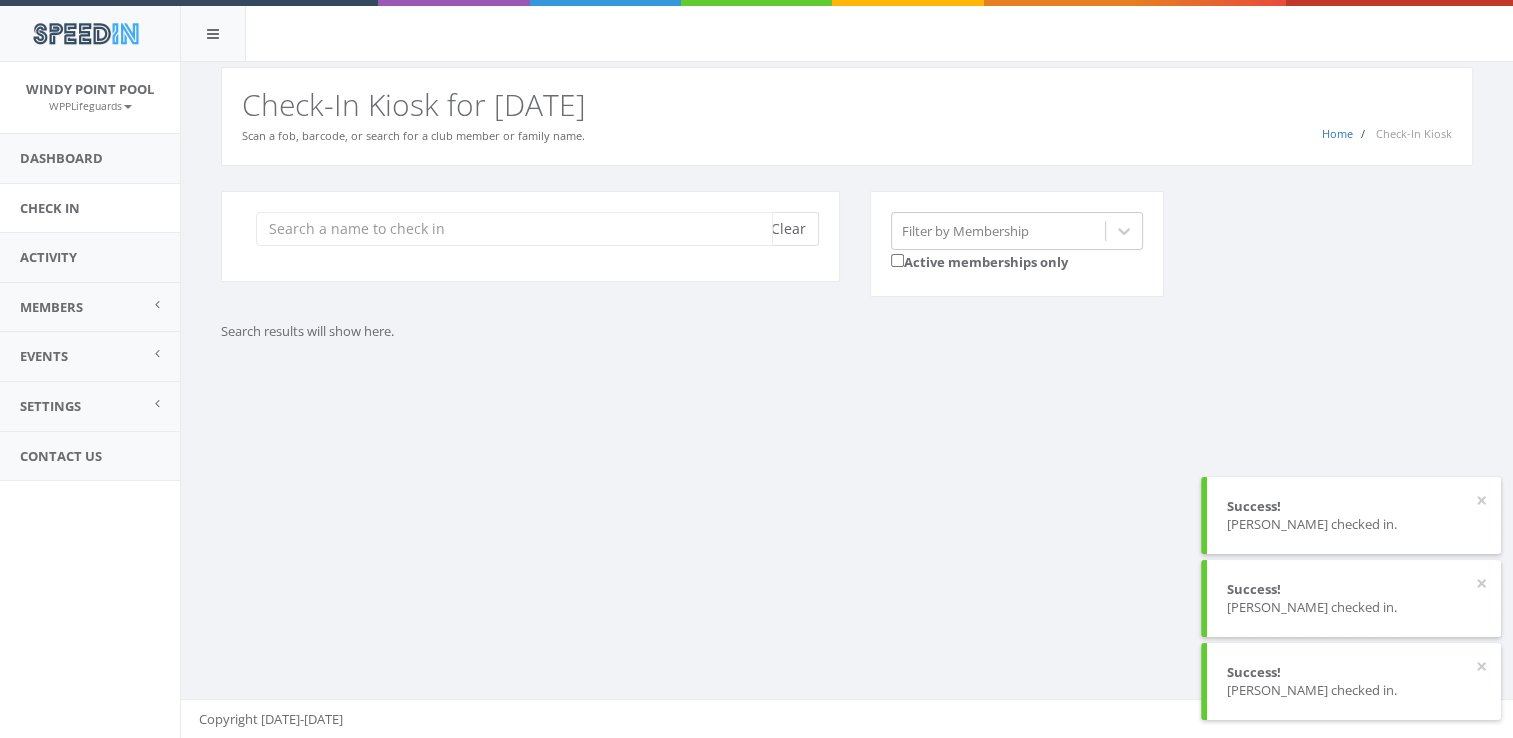 scroll, scrollTop: 0, scrollLeft: 0, axis: both 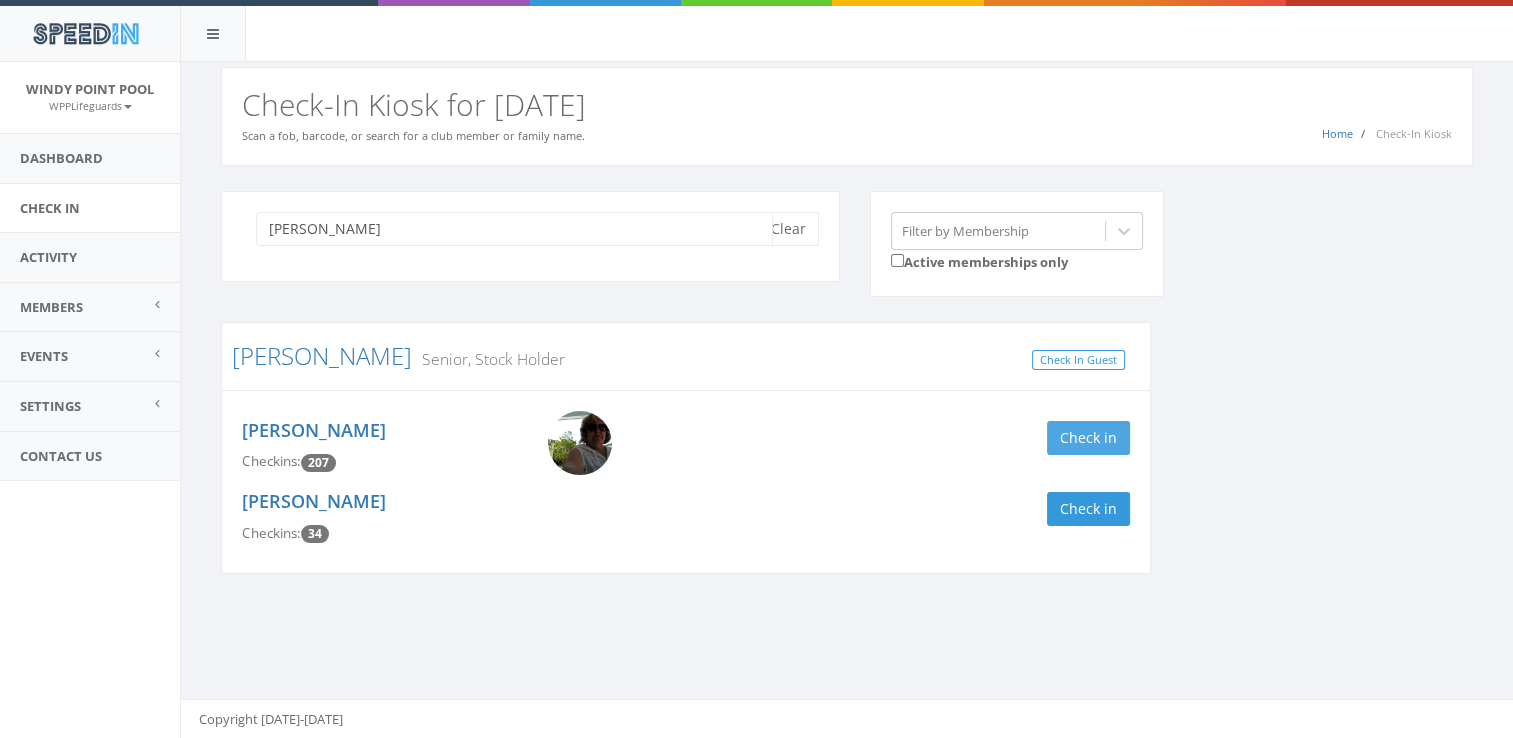 type on "[PERSON_NAME]" 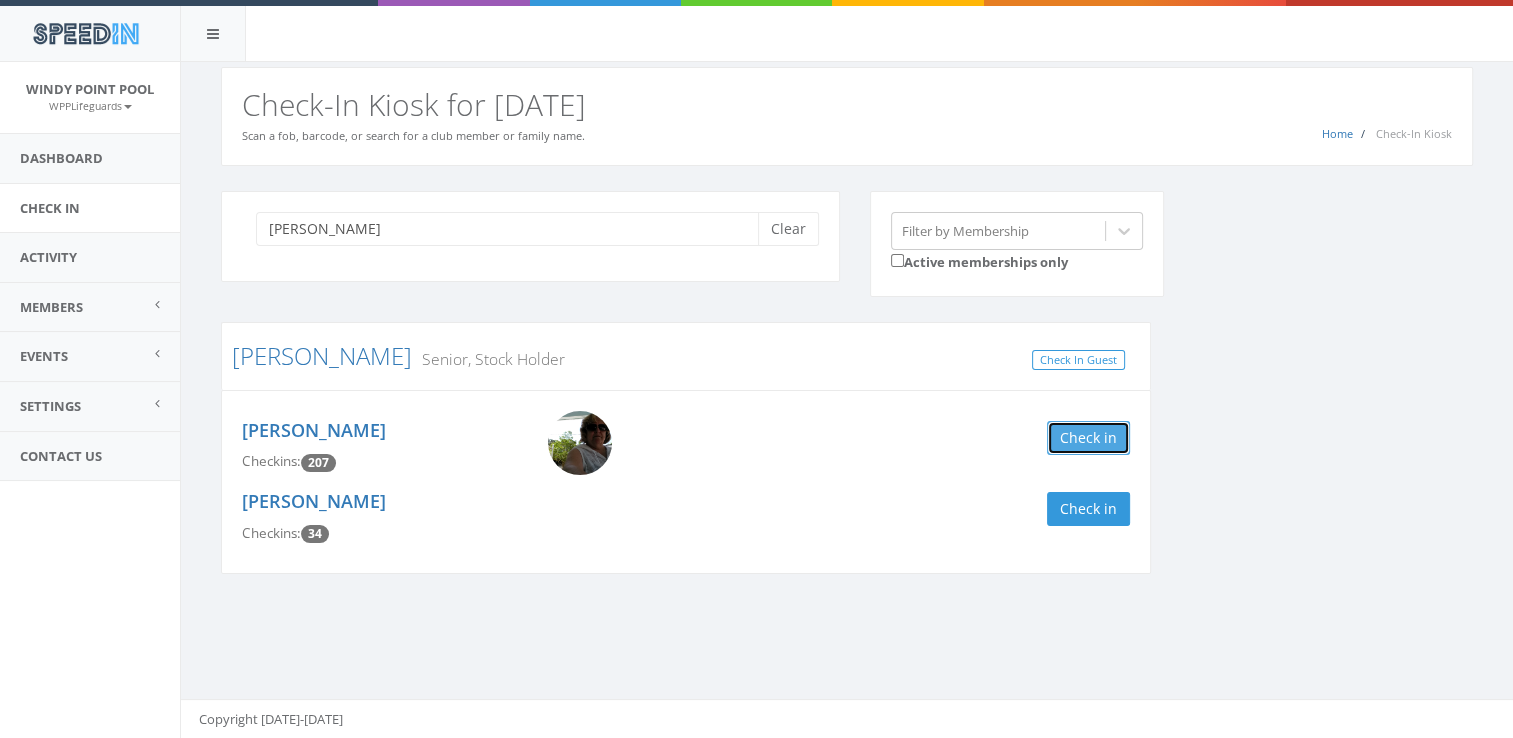 click on "Check in" at bounding box center (1088, 438) 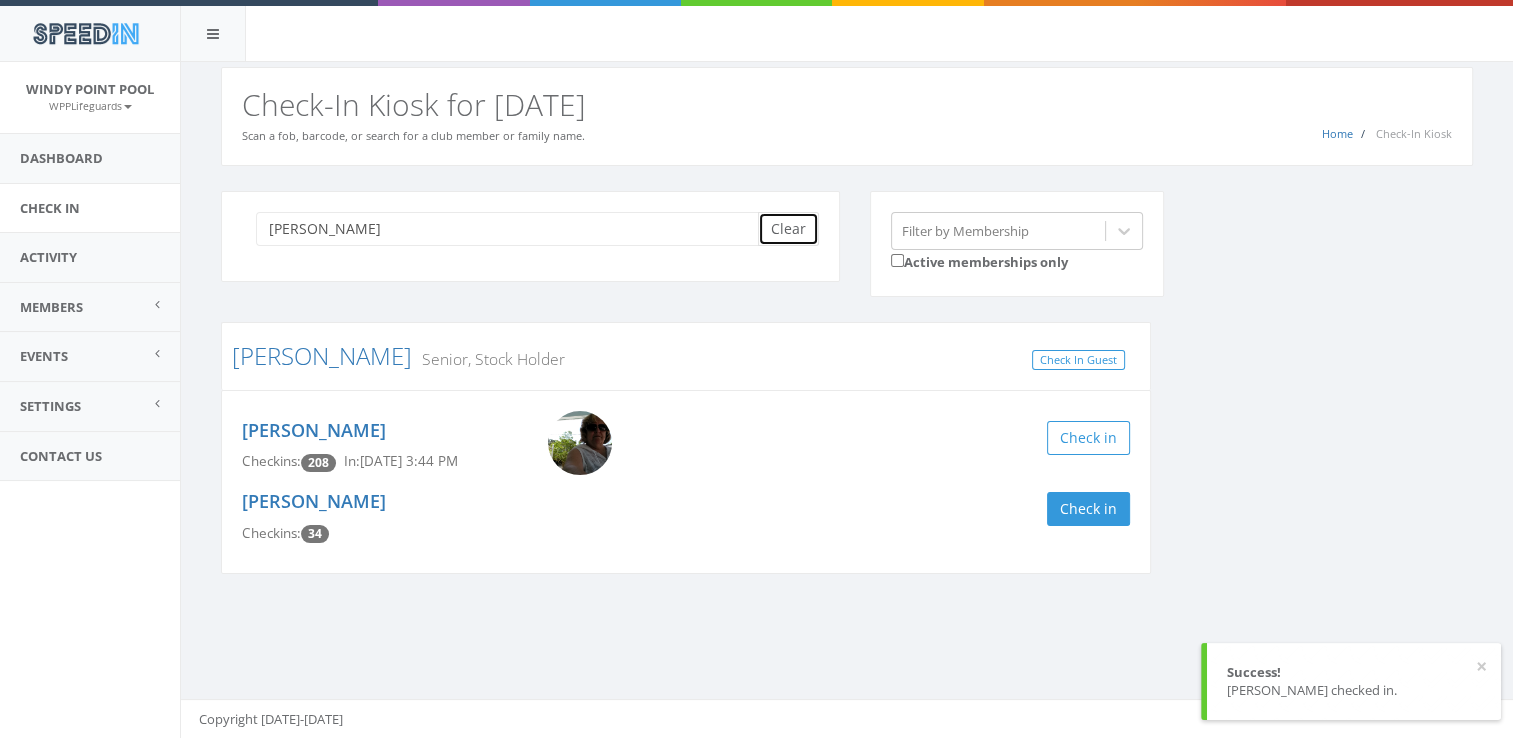click on "Clear" at bounding box center [788, 229] 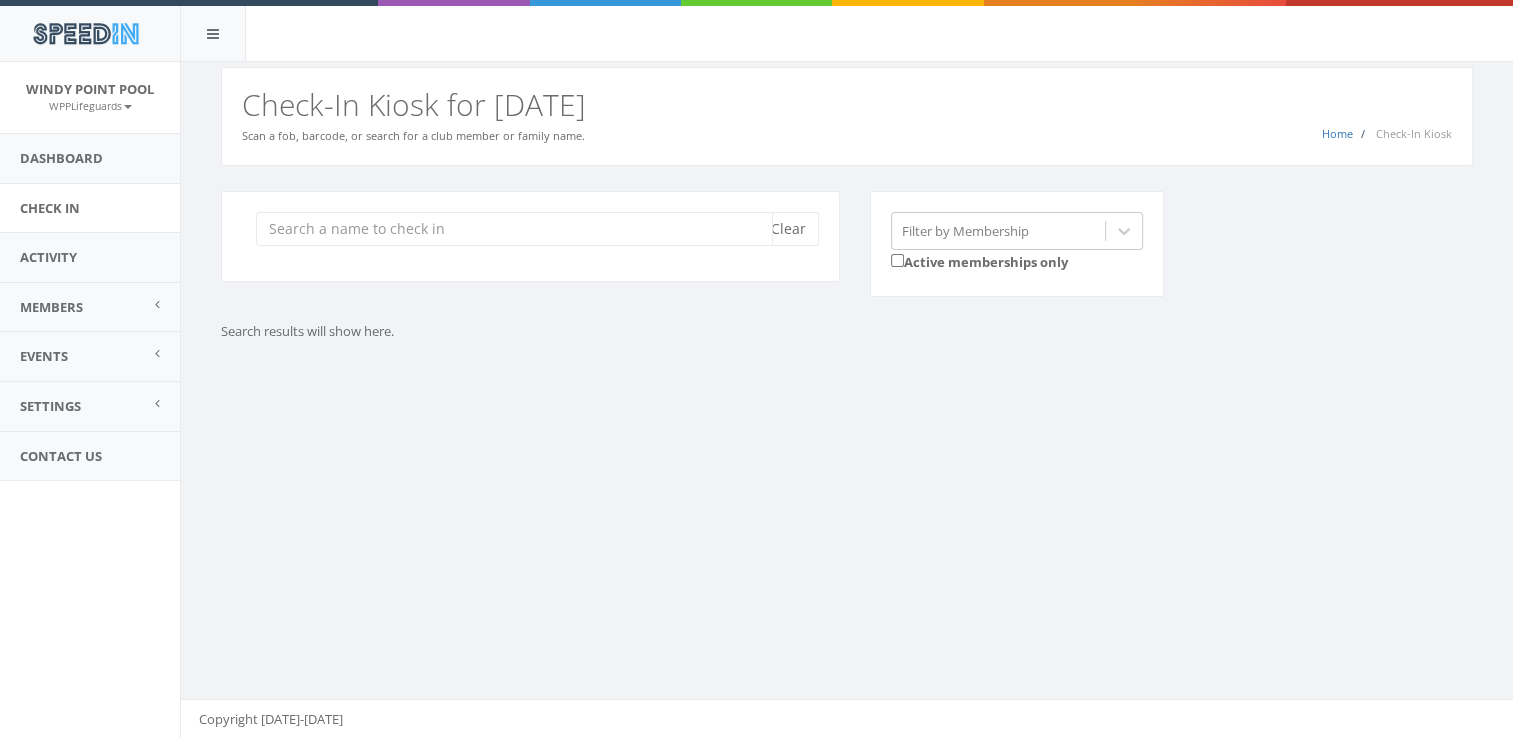 click at bounding box center (514, 229) 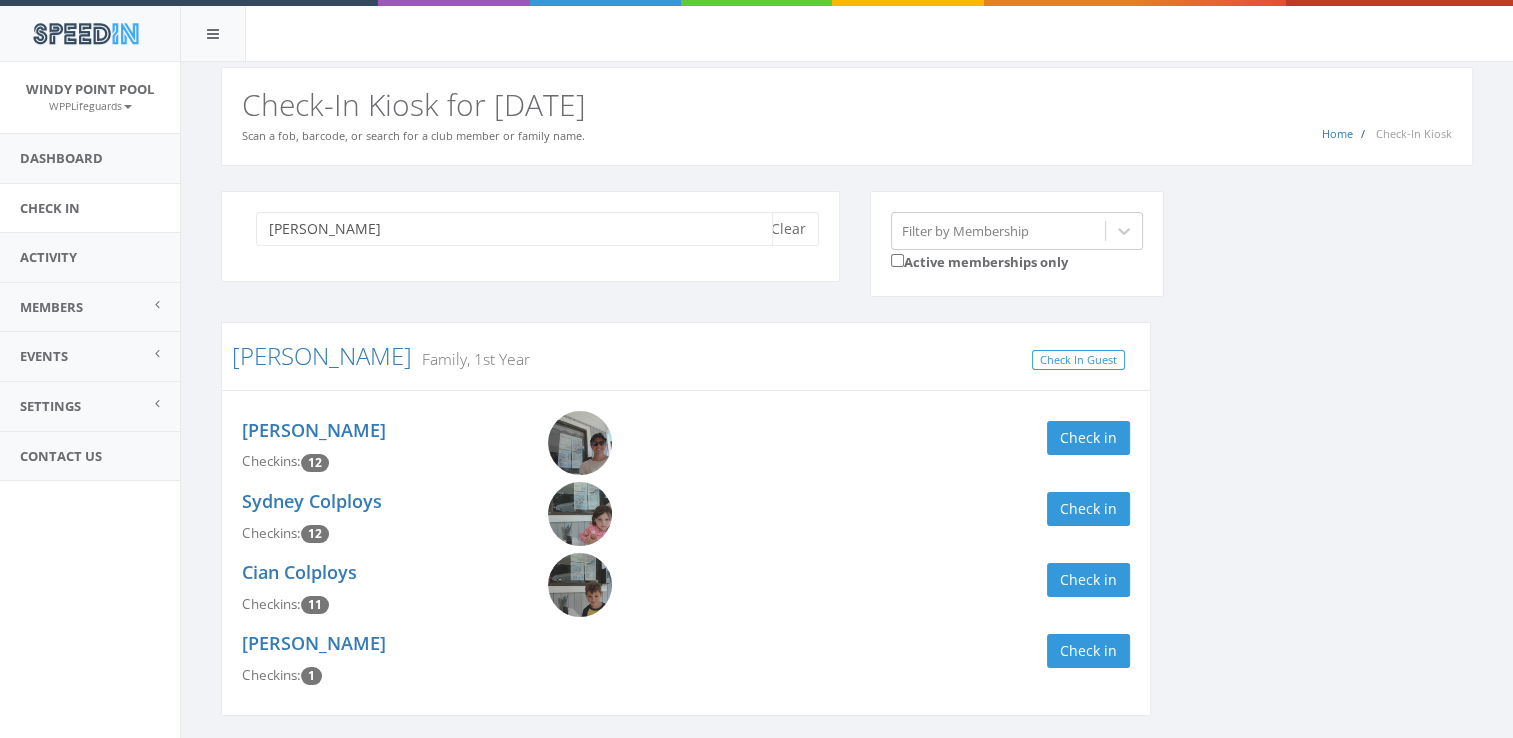 scroll, scrollTop: 67, scrollLeft: 0, axis: vertical 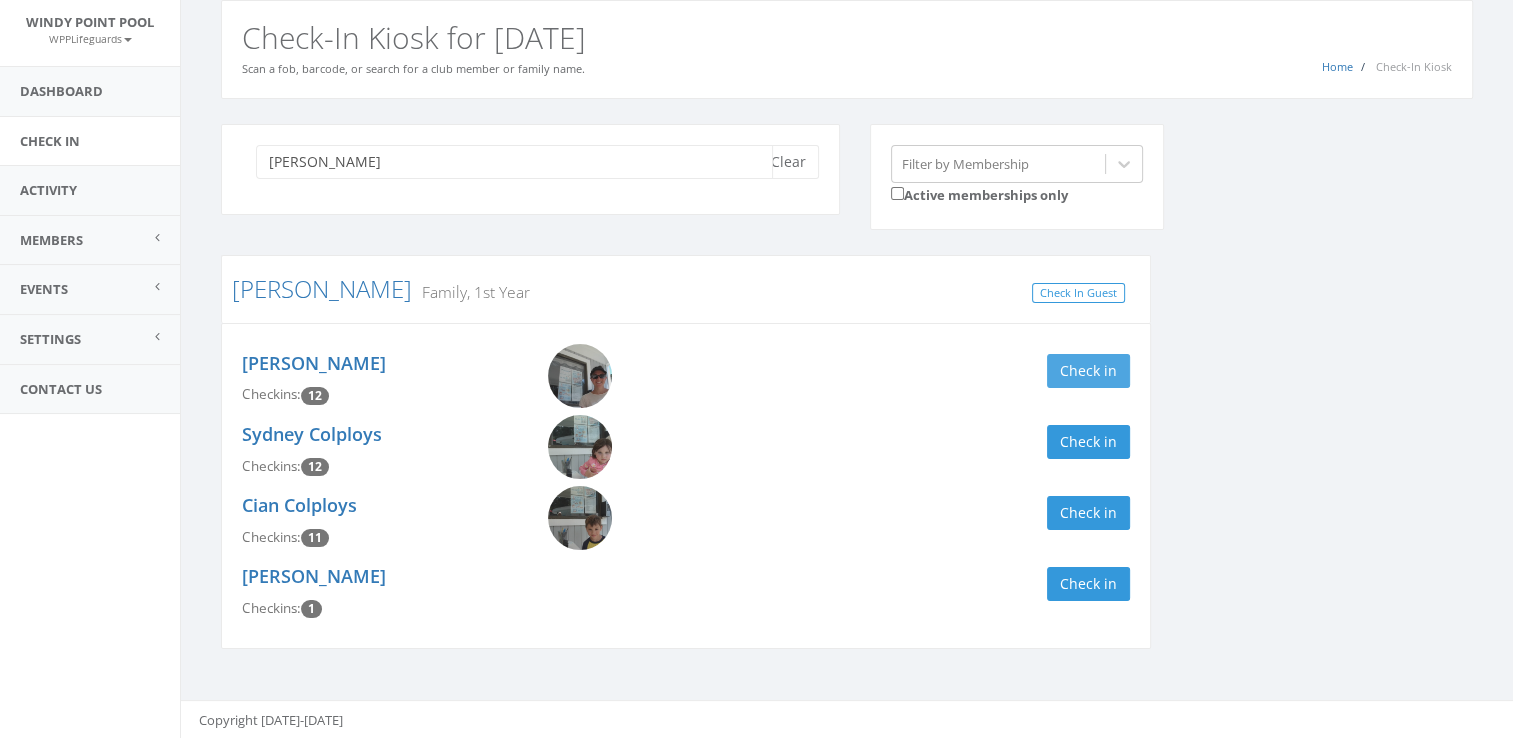 type on "[PERSON_NAME]" 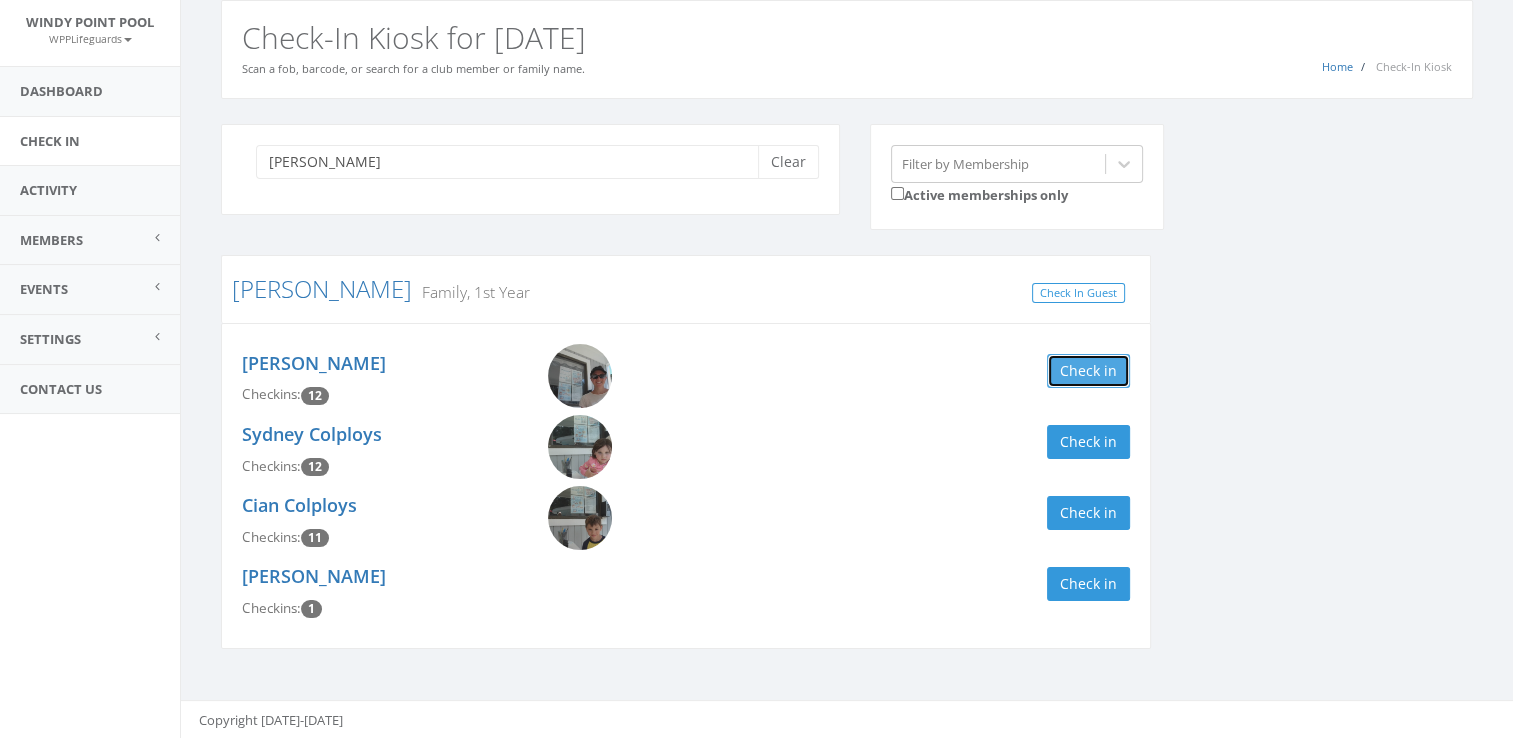 click on "Check in" at bounding box center (1088, 371) 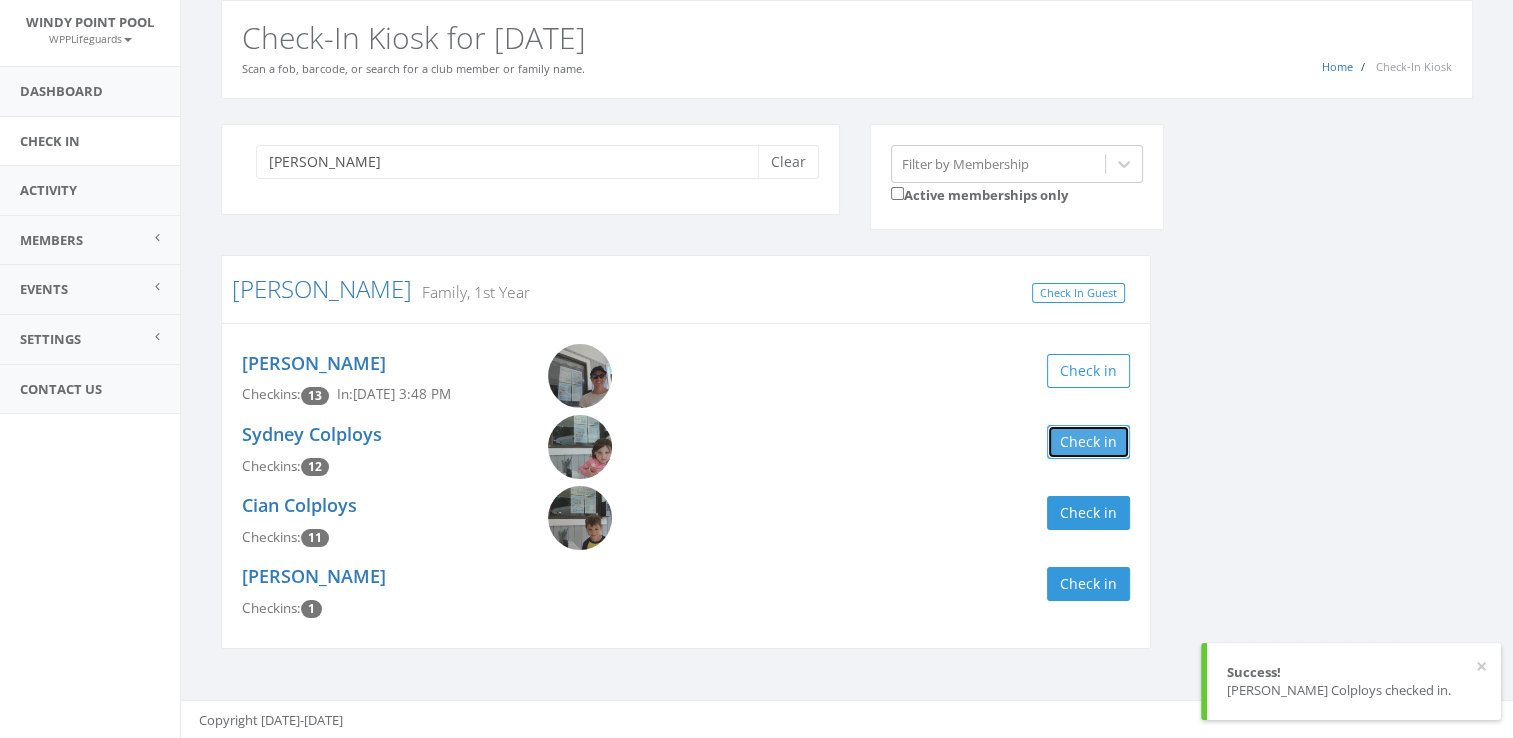click on "Check in" at bounding box center [1088, 442] 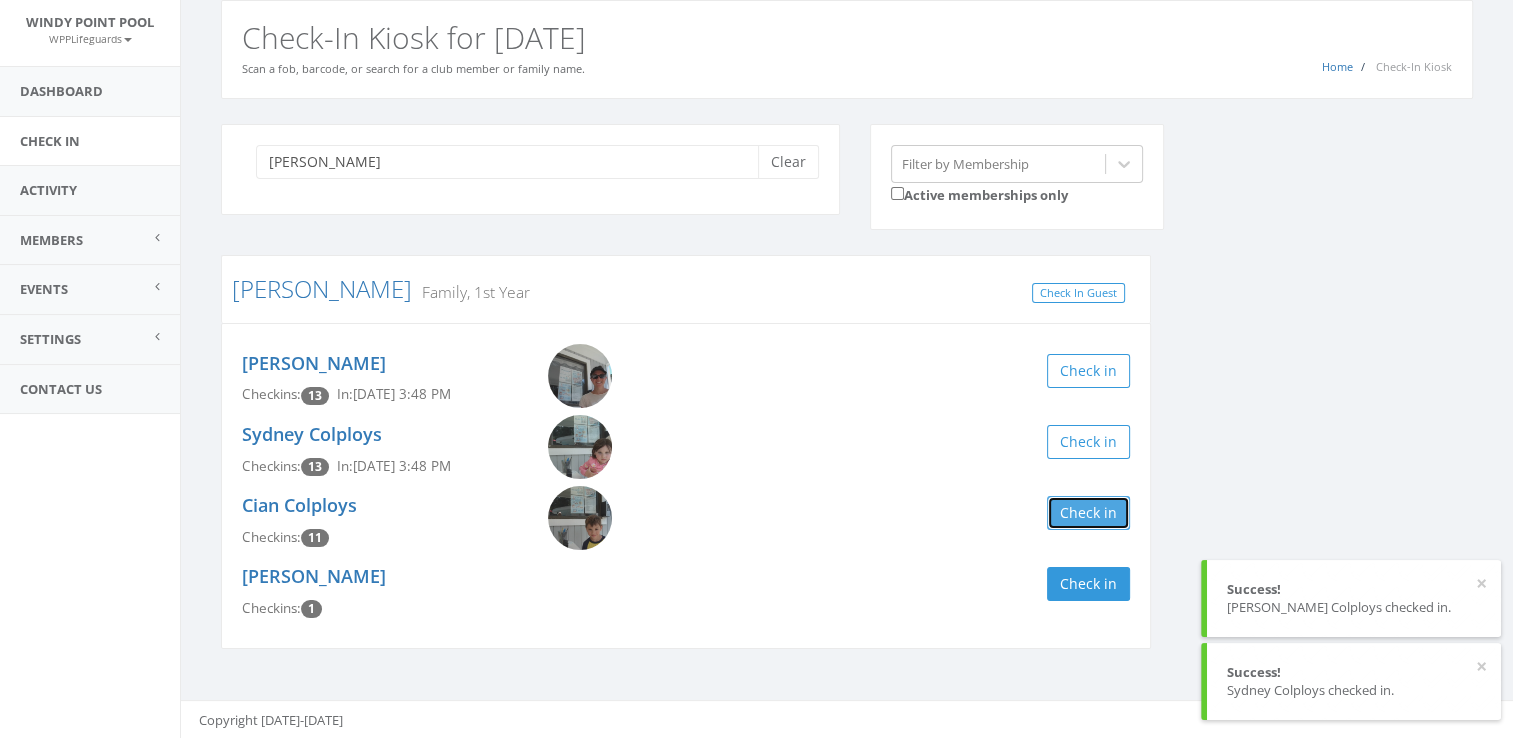 click on "Check in" at bounding box center (1088, 513) 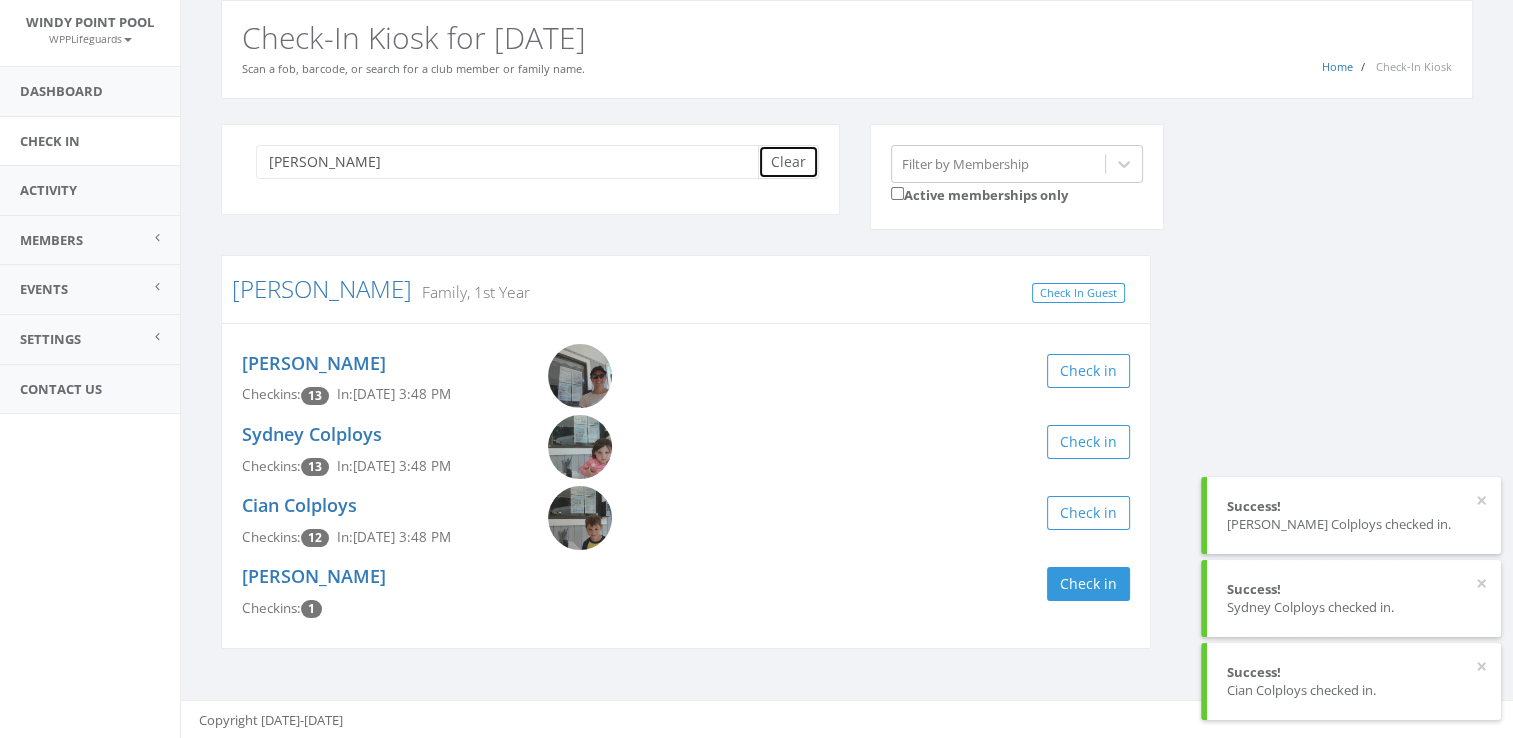 click on "Clear" at bounding box center (788, 162) 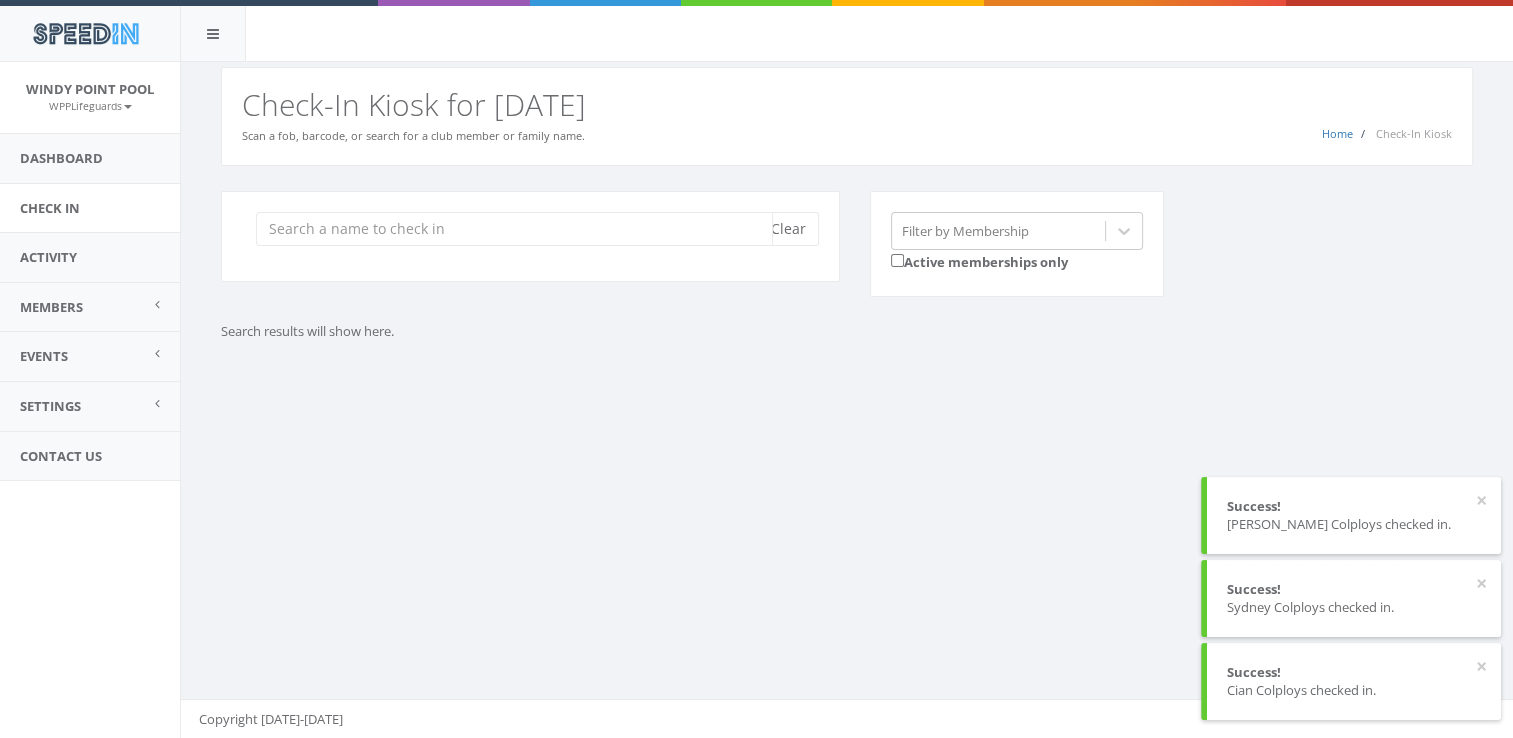 scroll, scrollTop: 0, scrollLeft: 0, axis: both 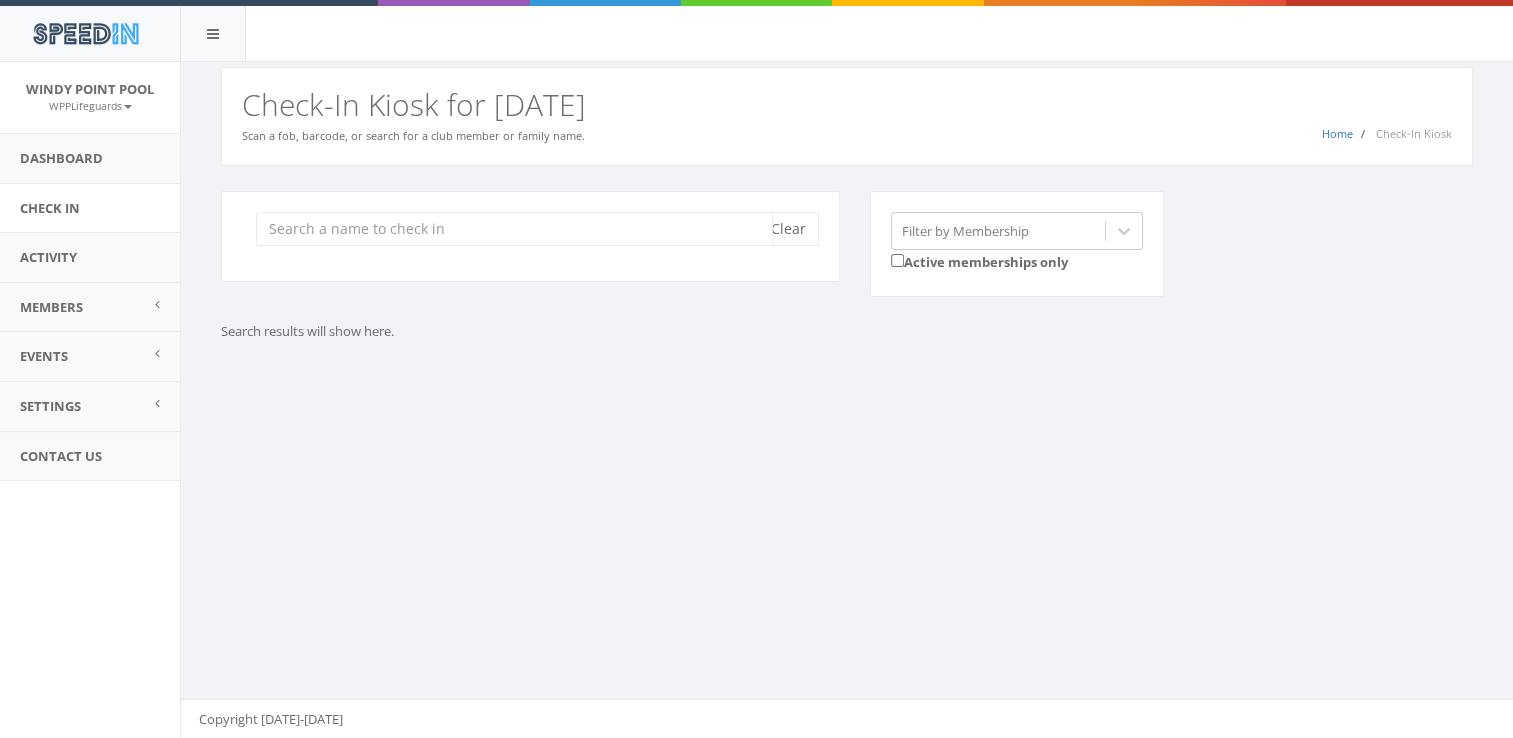 click at bounding box center [514, 229] 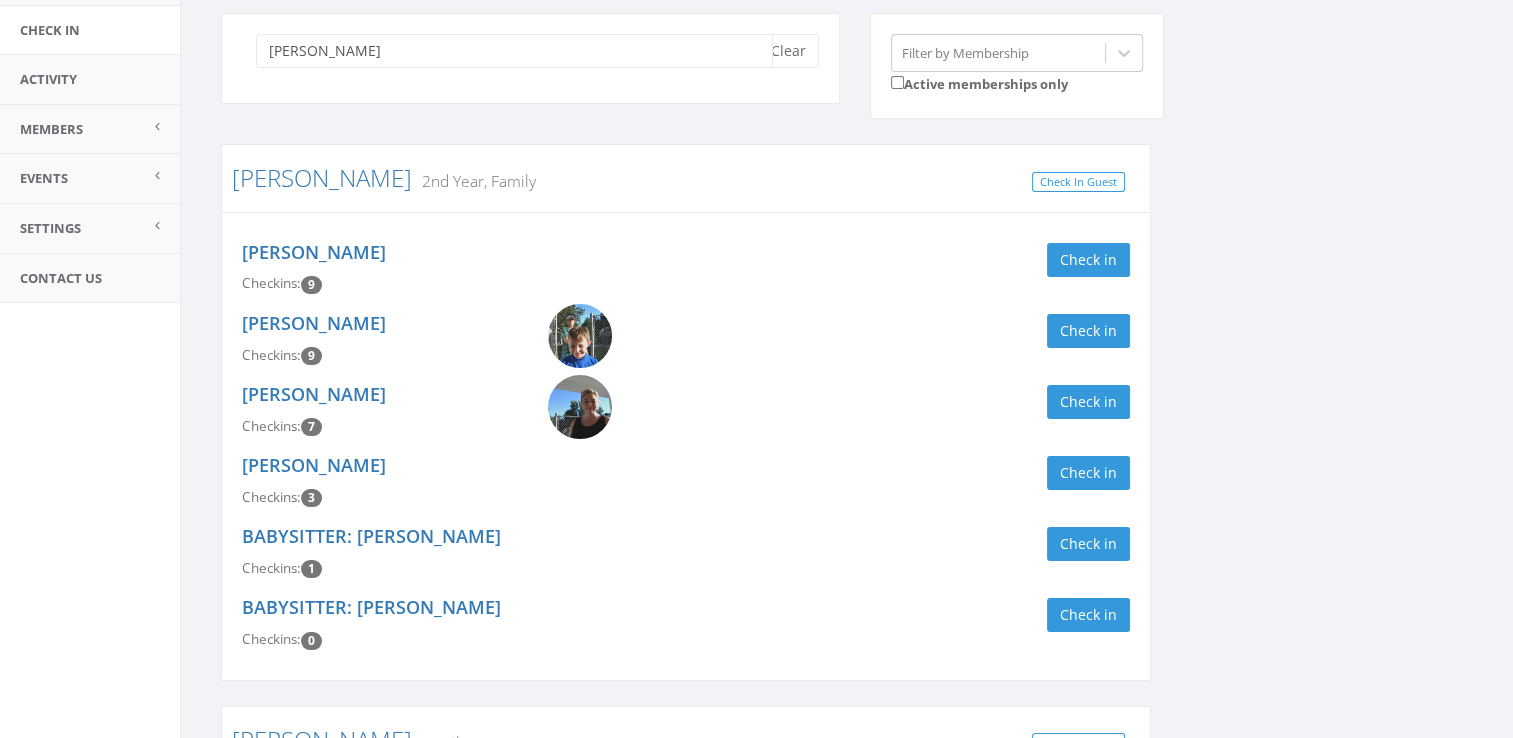 scroll, scrollTop: 267, scrollLeft: 0, axis: vertical 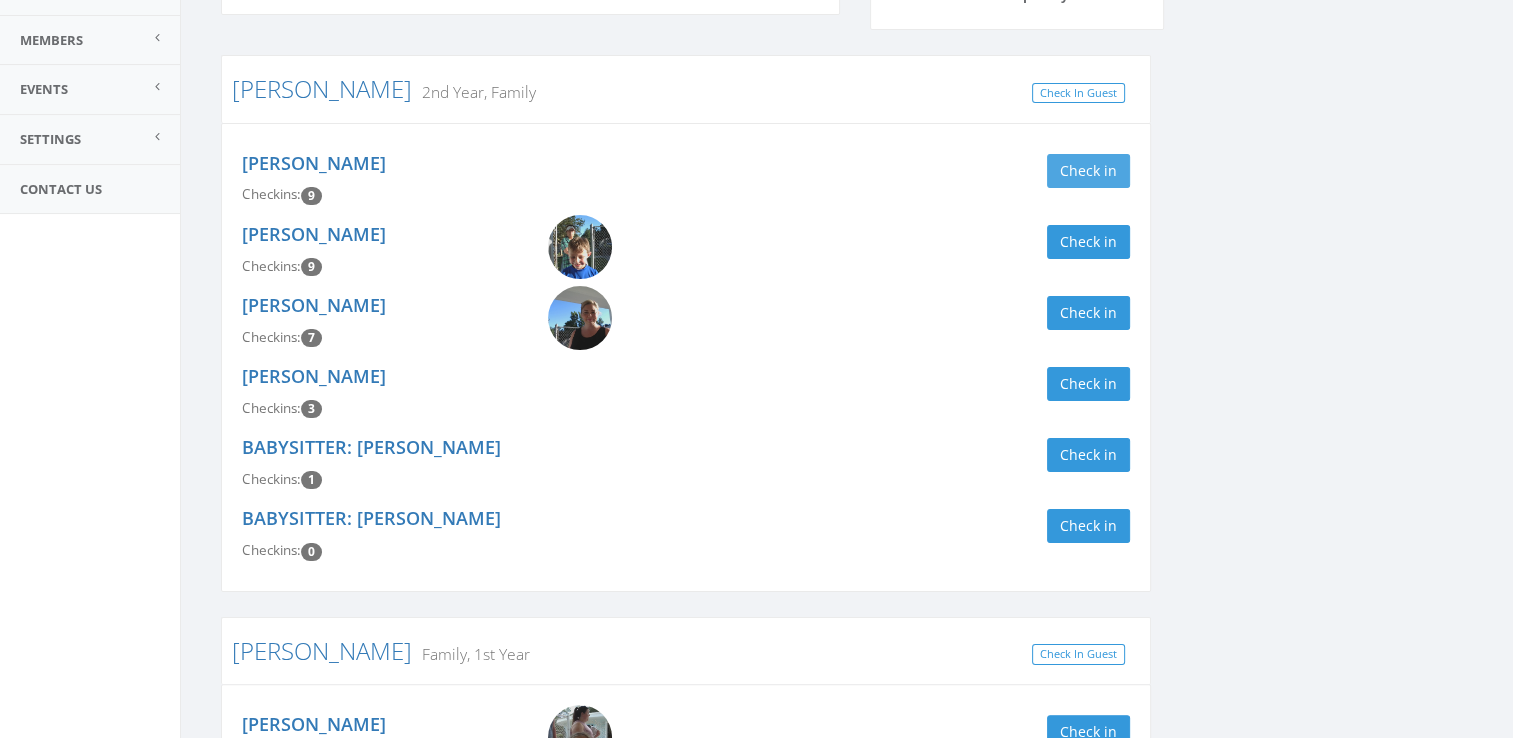 type on "[PERSON_NAME]" 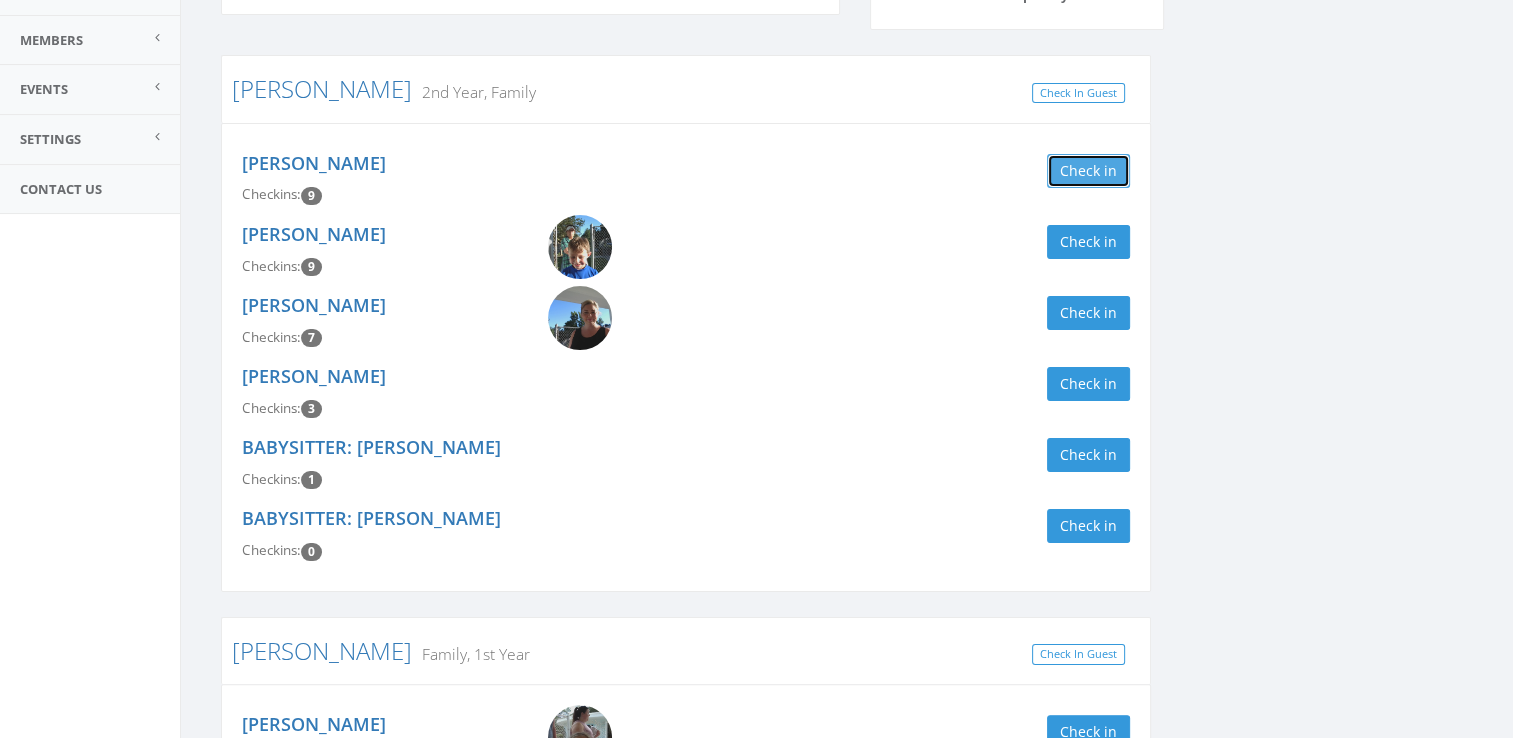 click on "Check in" at bounding box center [1088, 171] 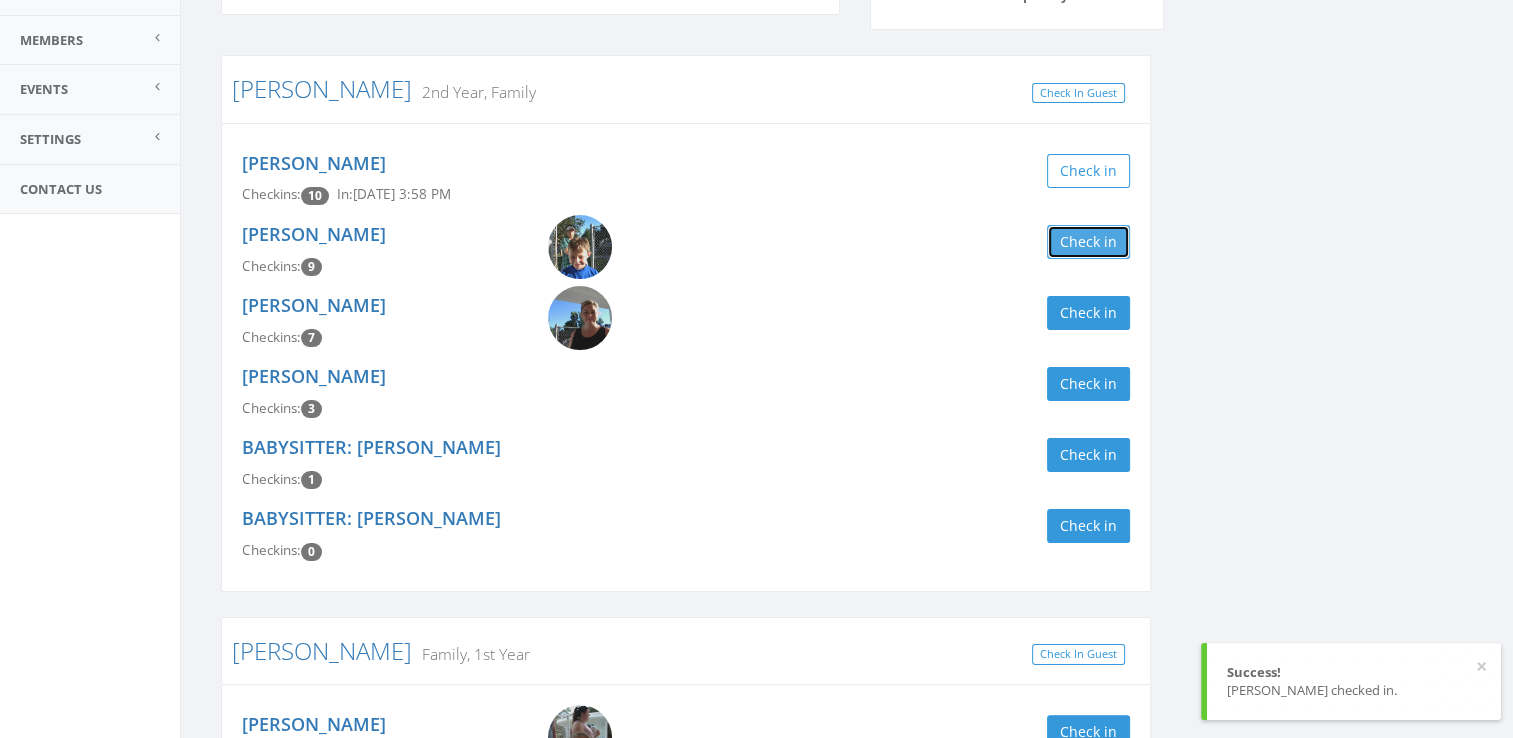 click on "Check in" at bounding box center [1088, 242] 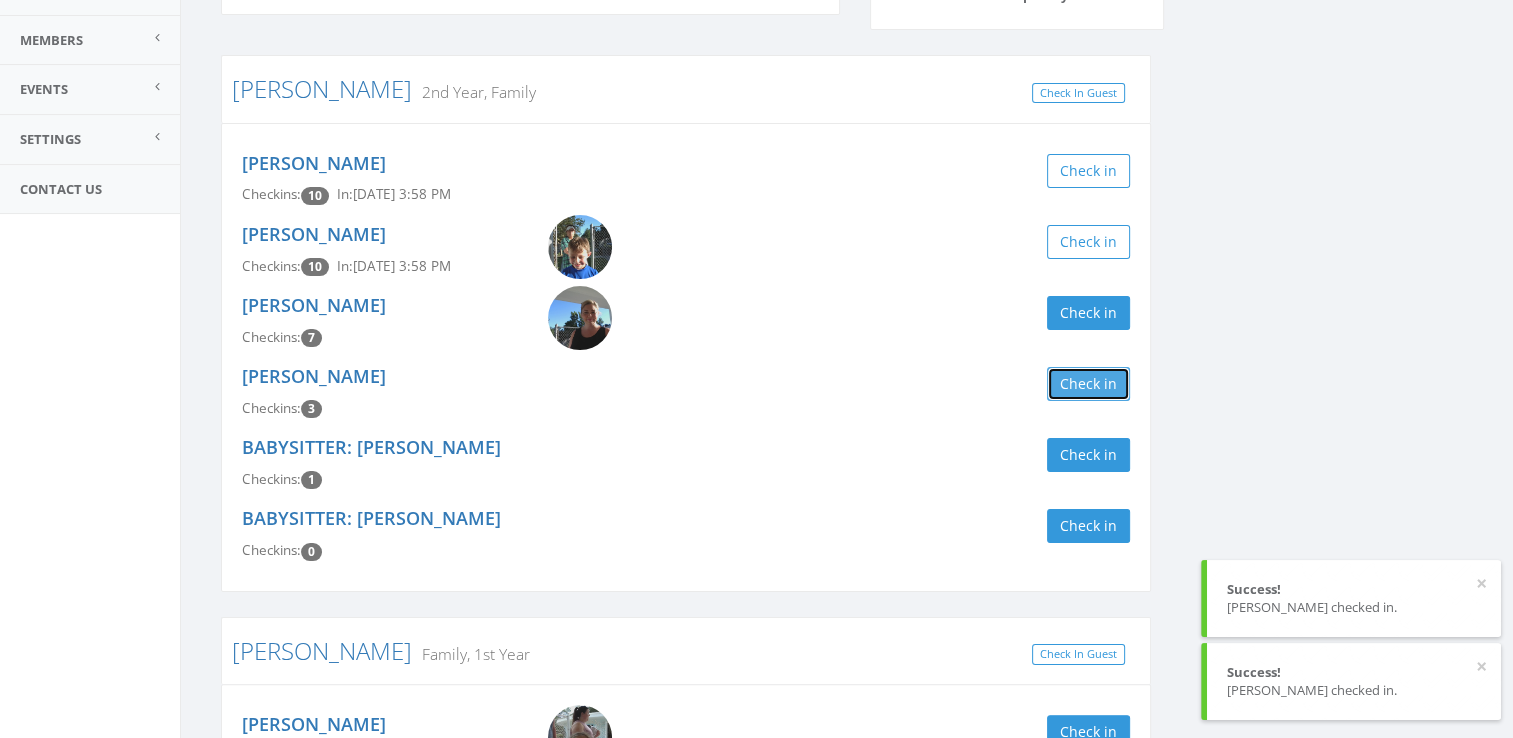 click on "Check in" at bounding box center [1088, 384] 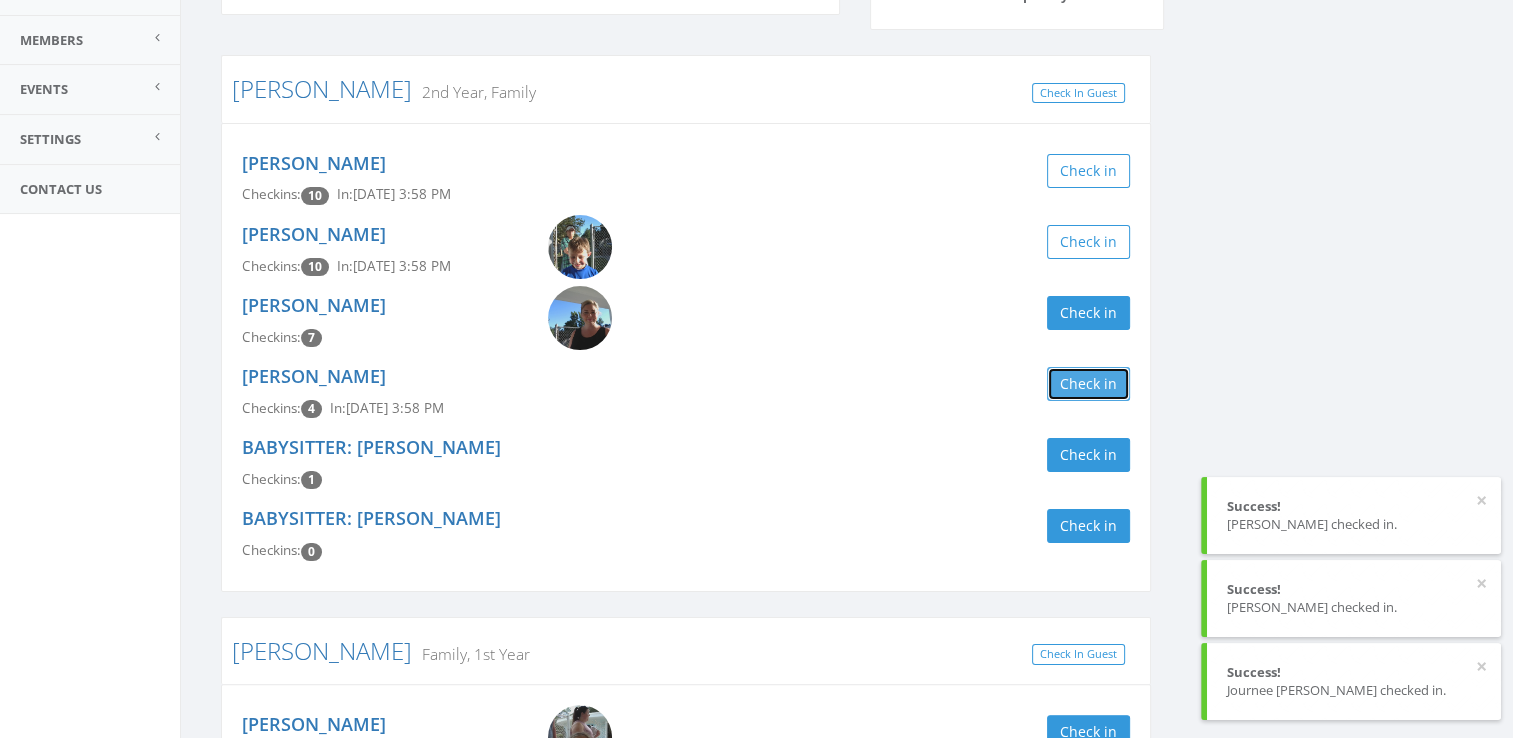 scroll, scrollTop: 0, scrollLeft: 0, axis: both 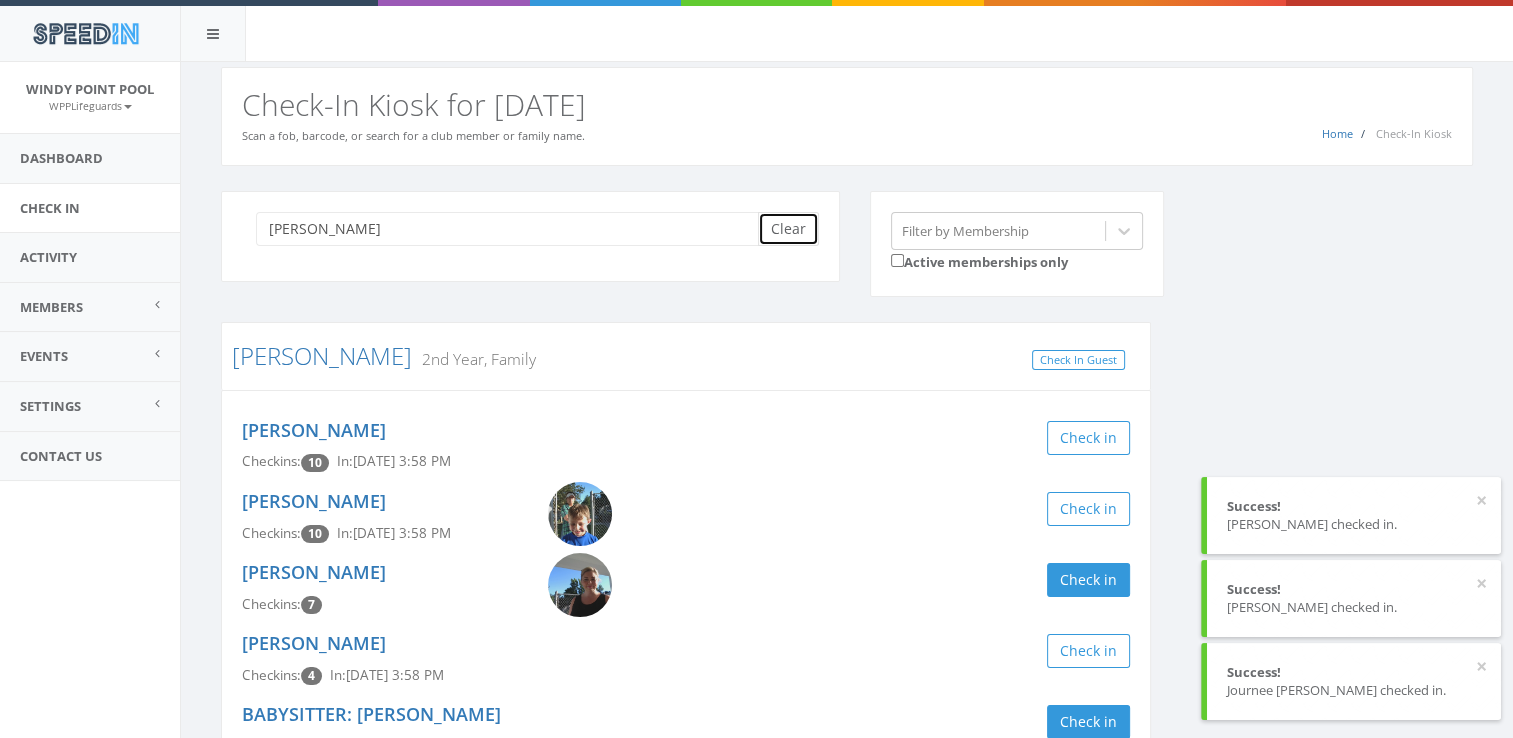 click on "Clear" at bounding box center [788, 229] 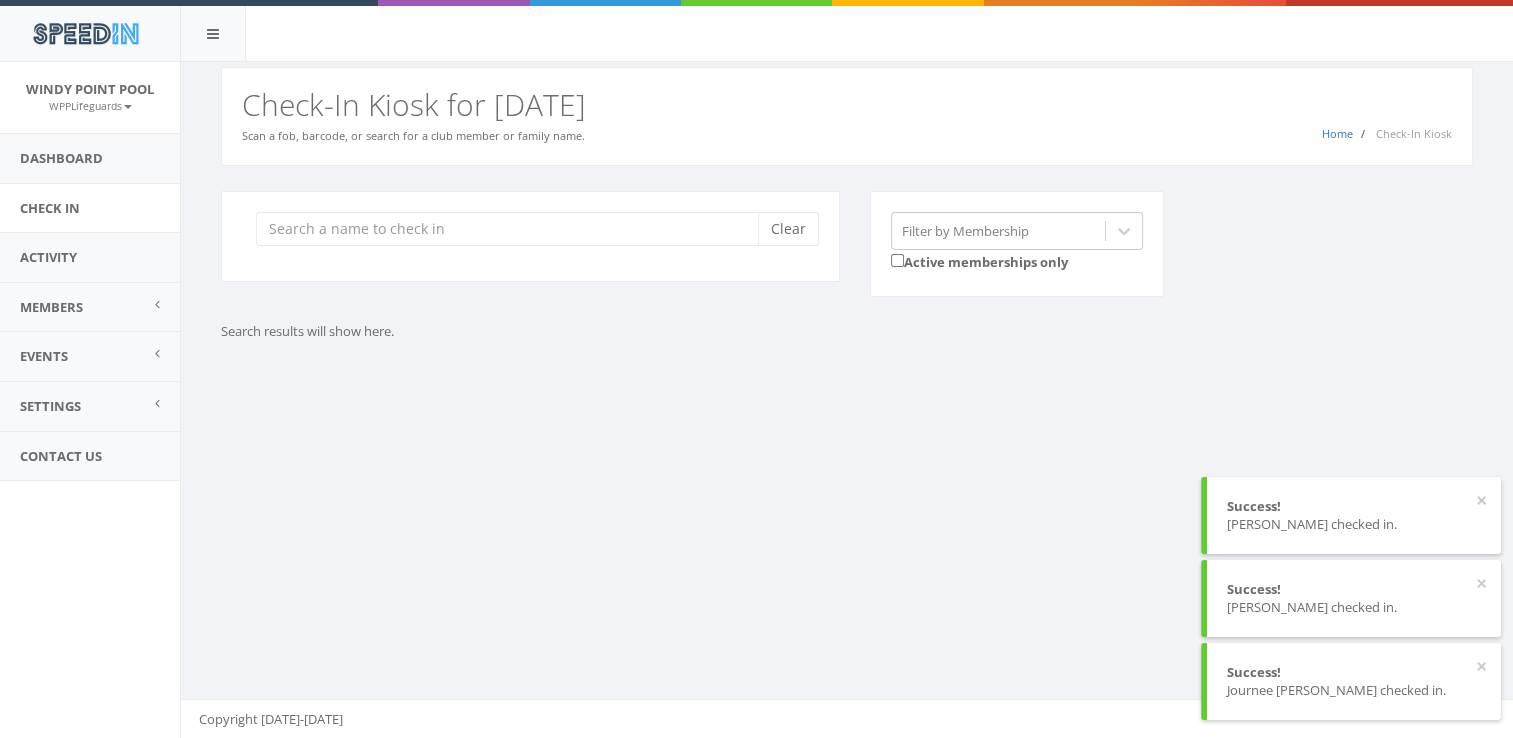 click on "Clear Filter by Membership  Active memberships only Search results will show here." at bounding box center [847, 291] 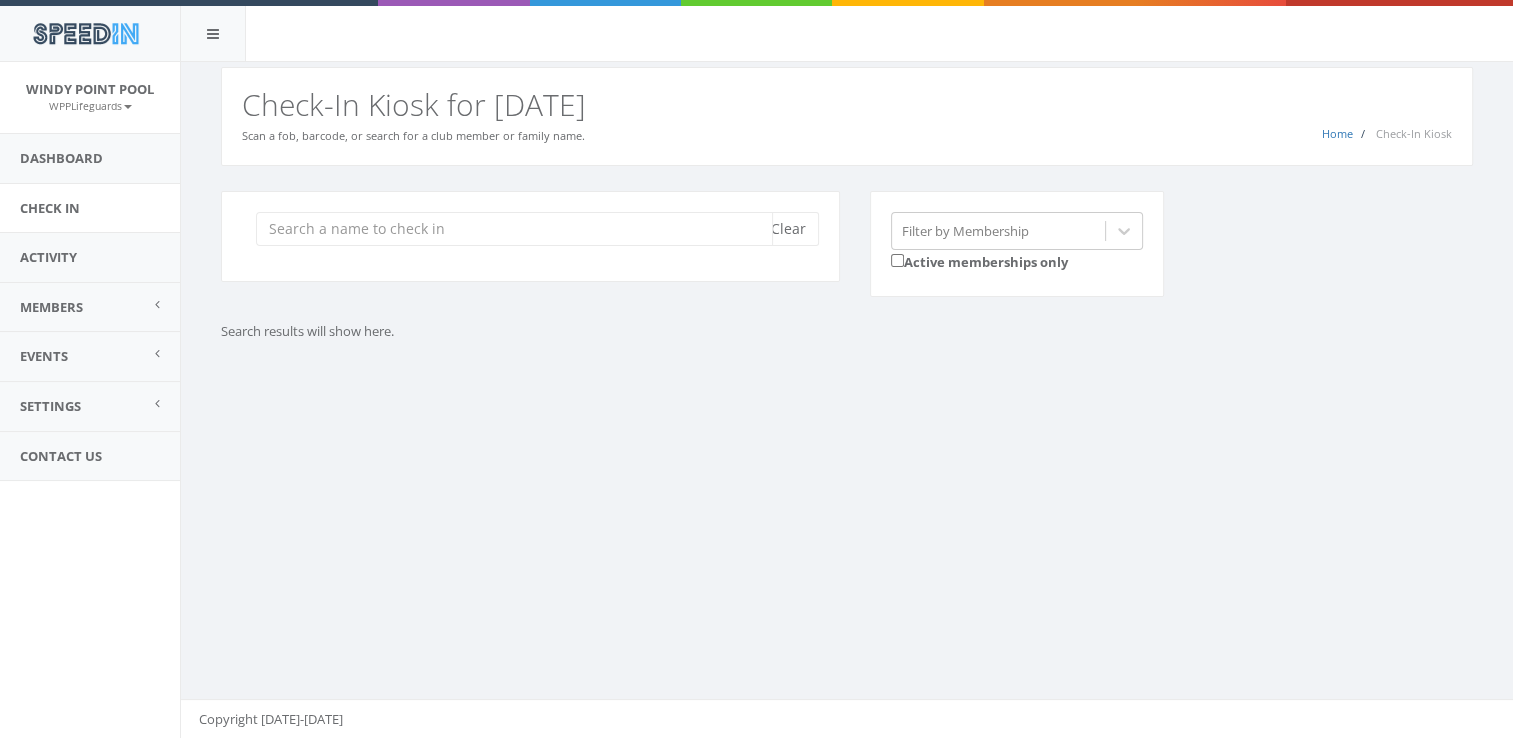 click at bounding box center (514, 229) 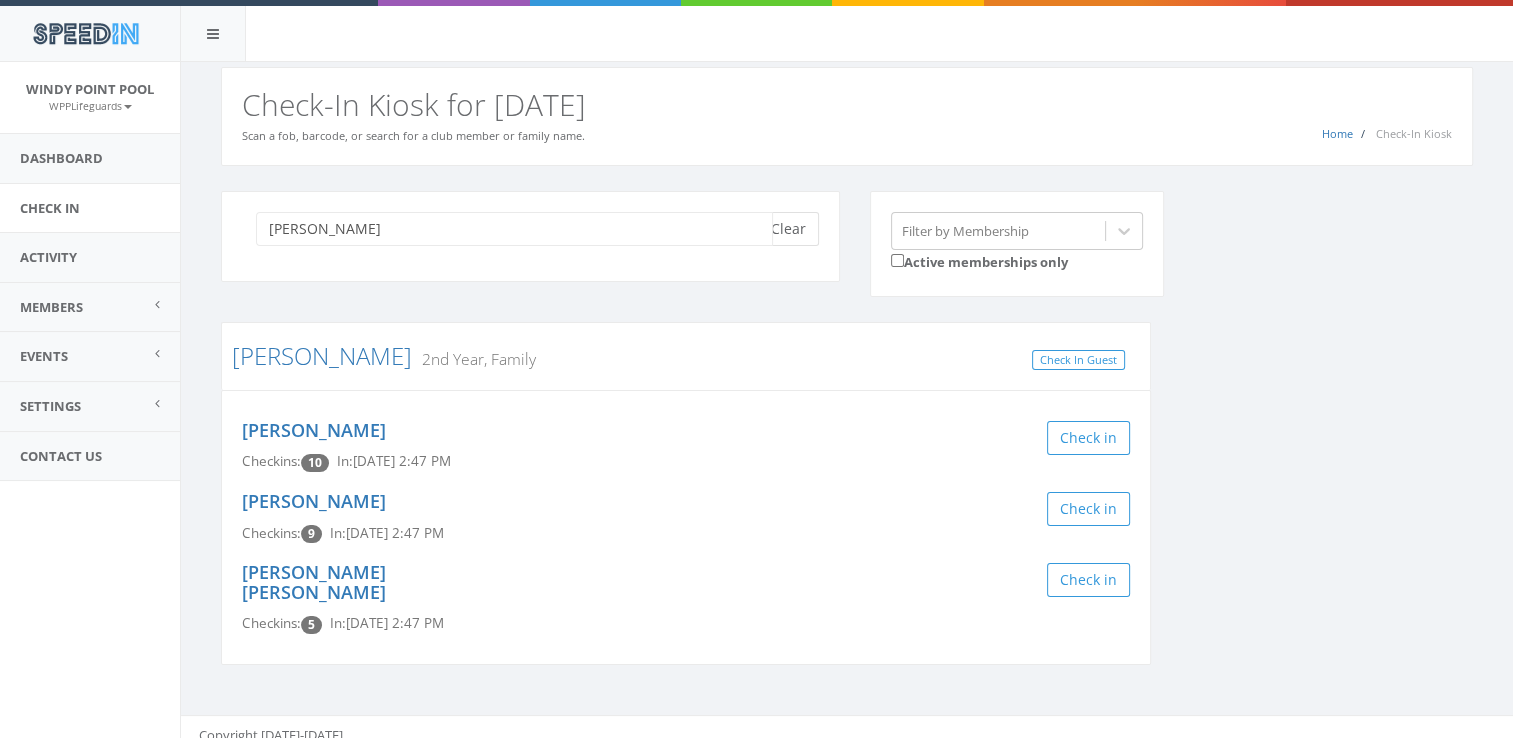 type on "[PERSON_NAME]" 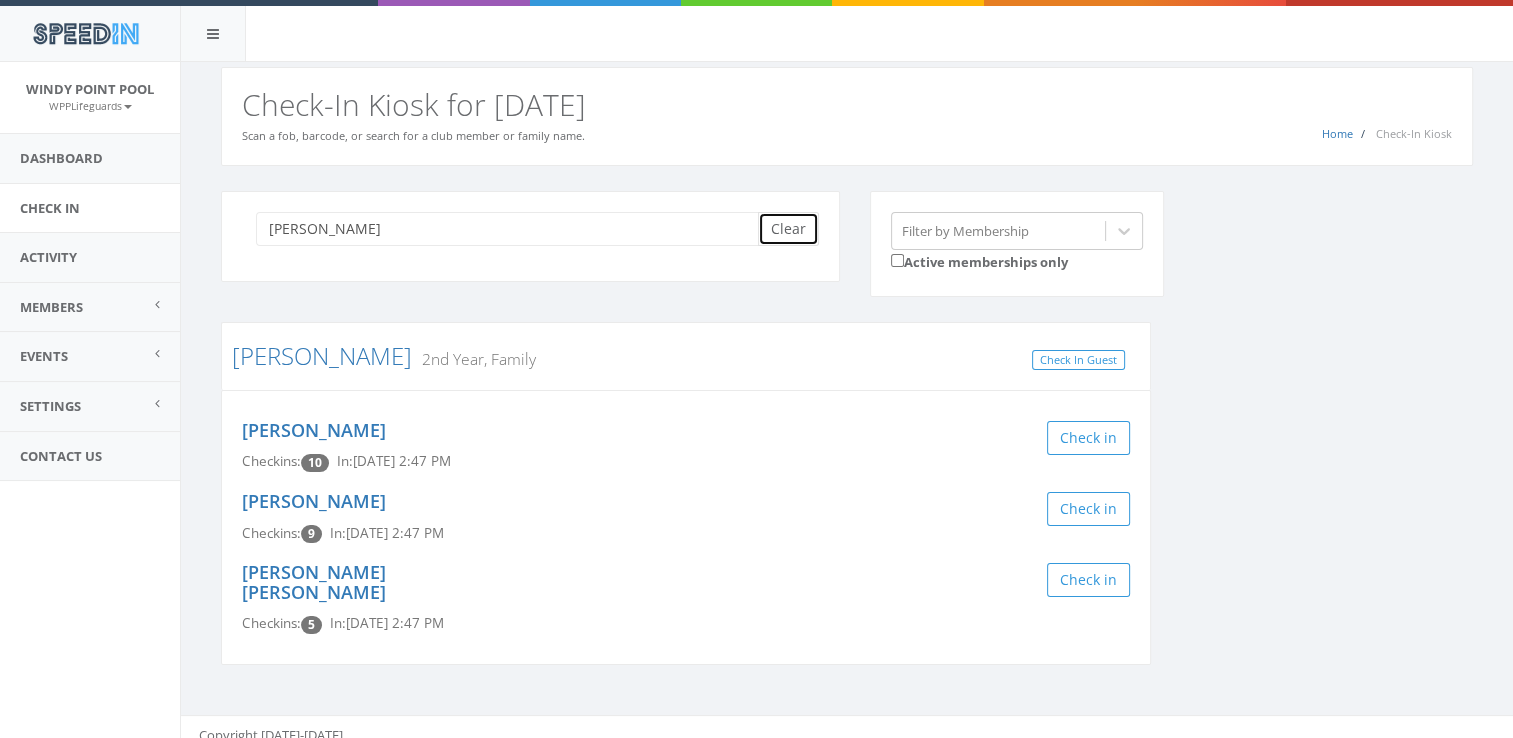 click on "Clear" at bounding box center (788, 229) 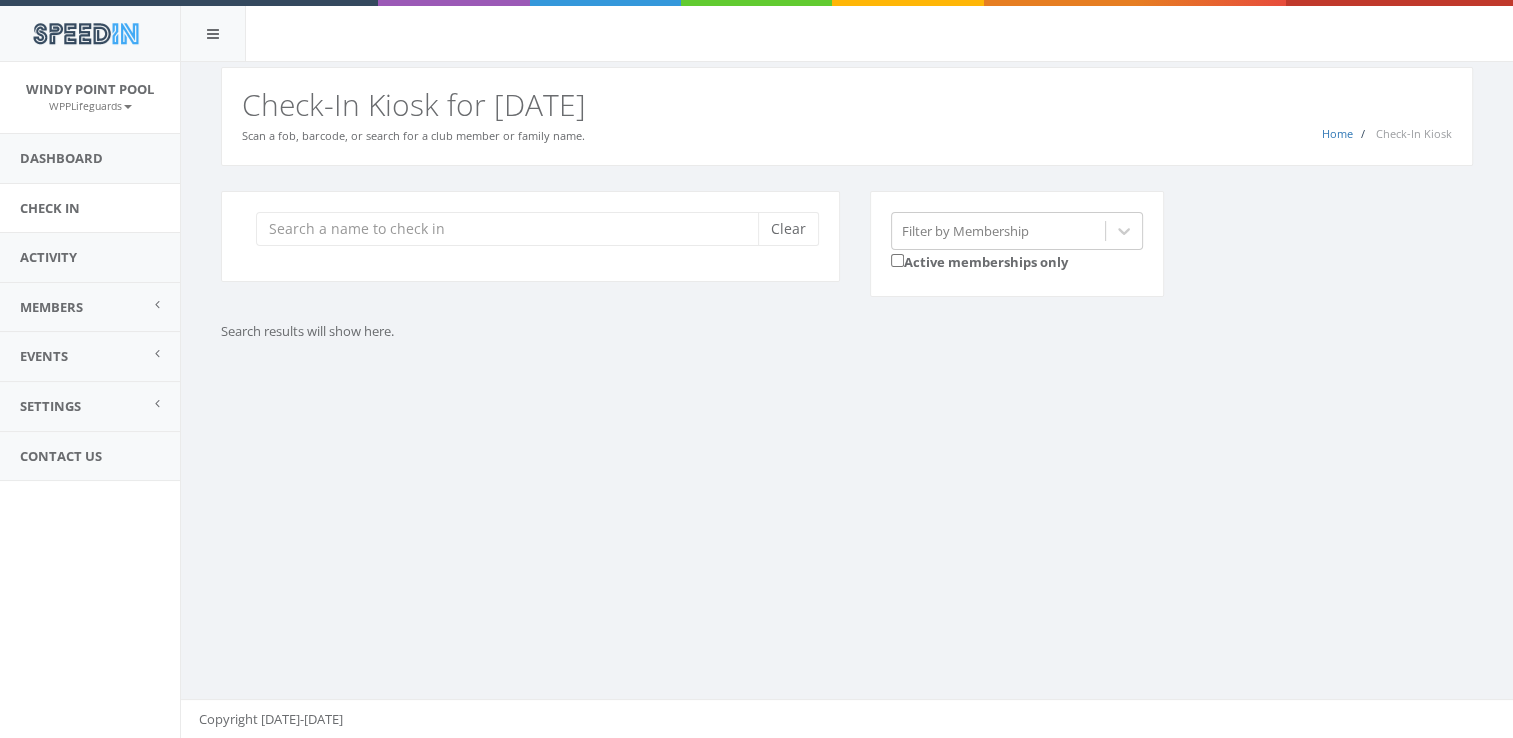 click on "Clear Filter by Membership  Active memberships only" at bounding box center (854, 257) 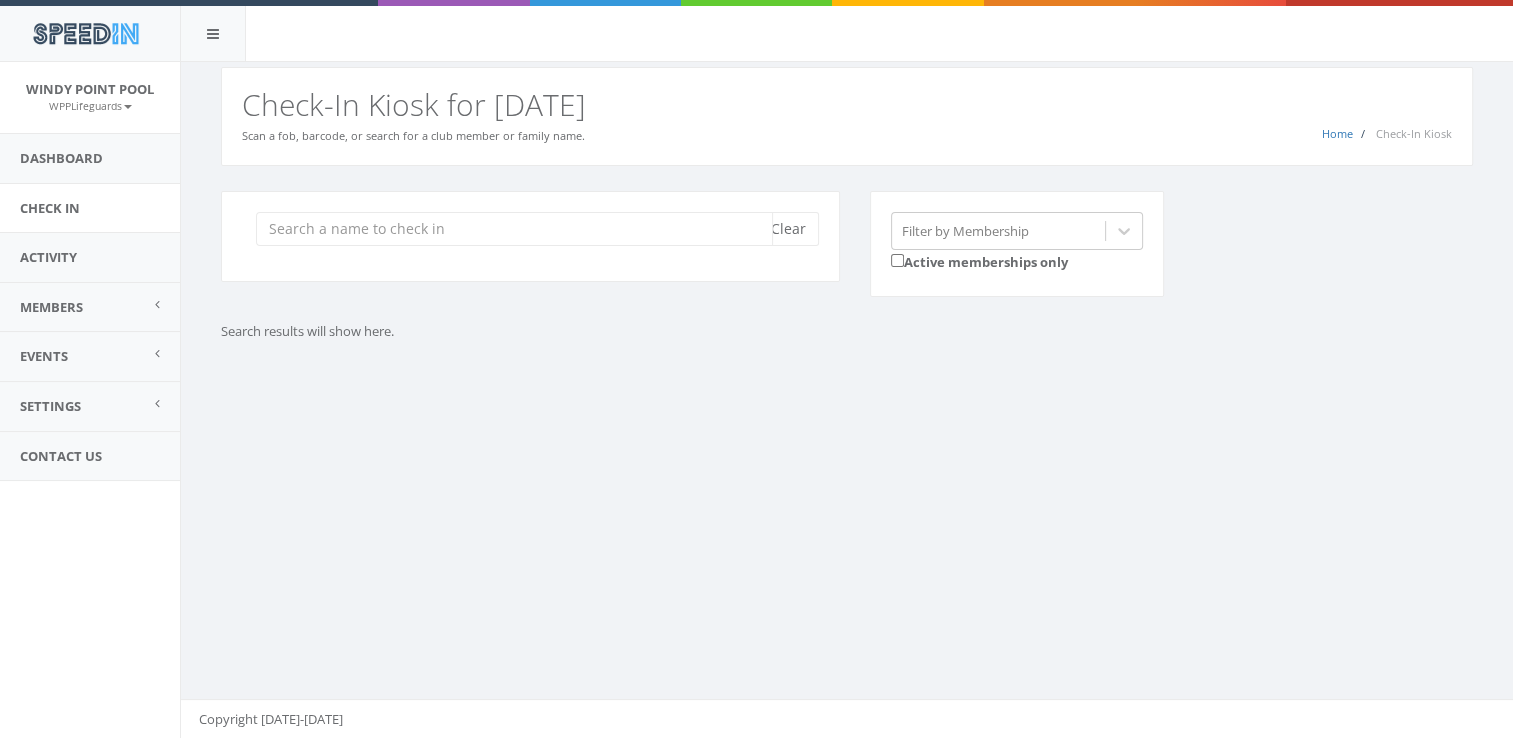 click at bounding box center [514, 229] 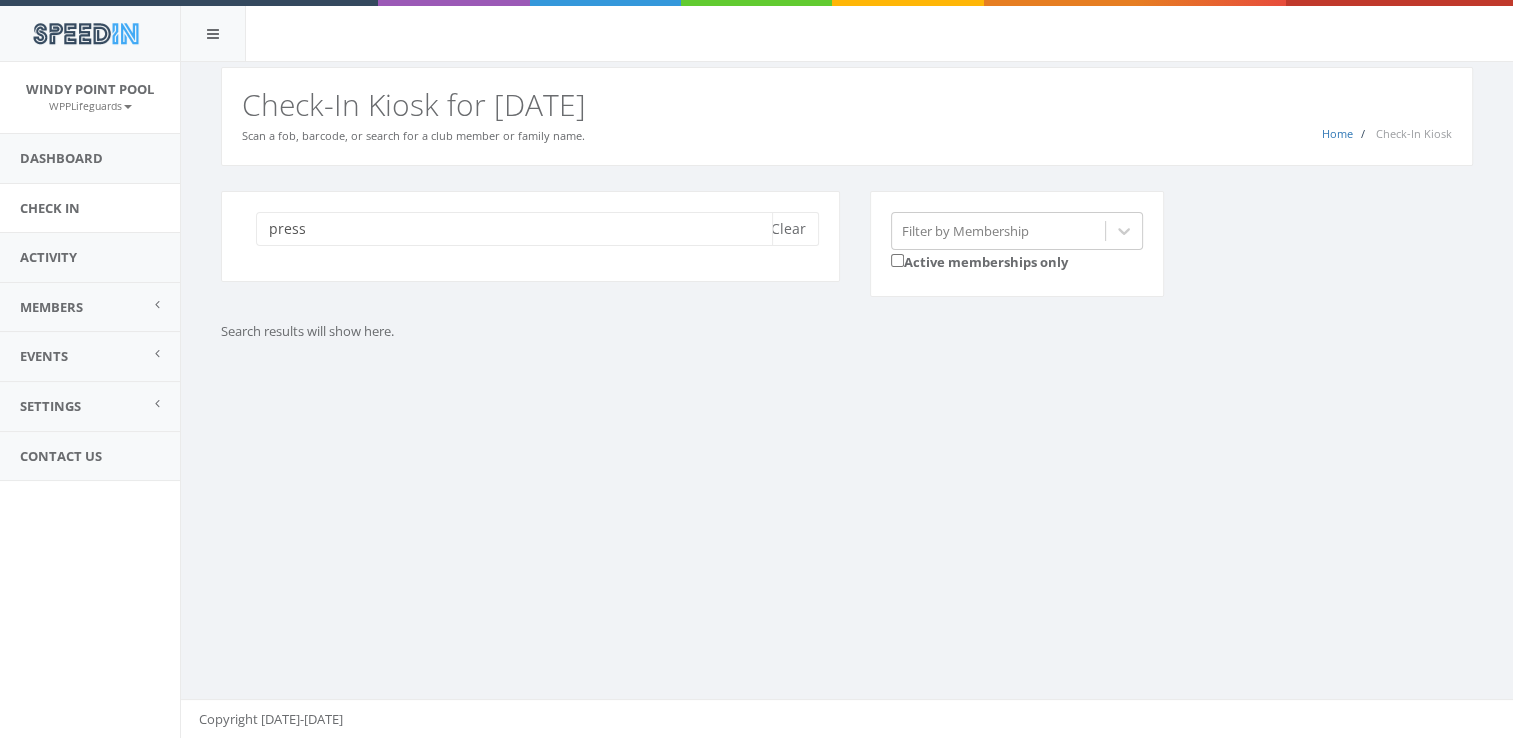 type on "press" 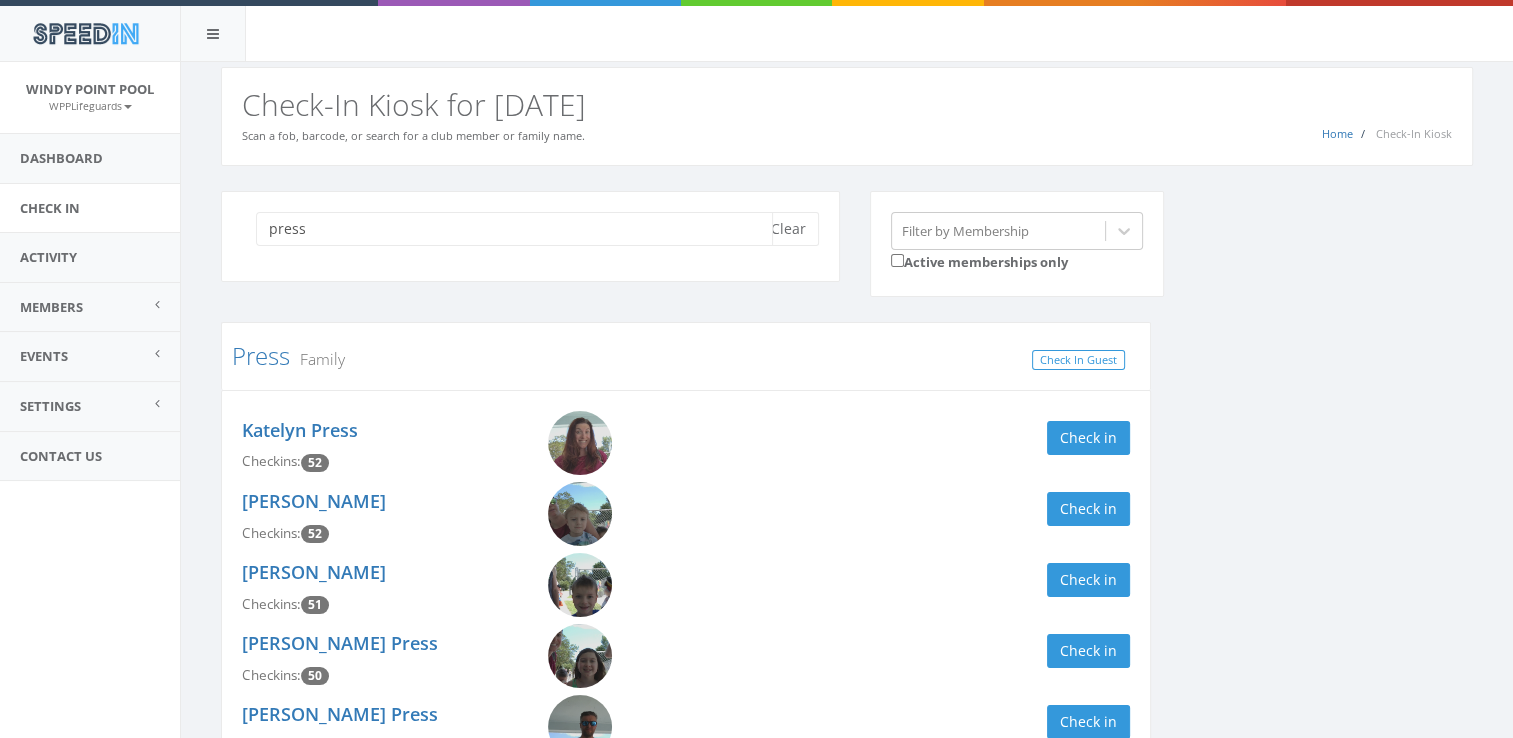 scroll, scrollTop: 138, scrollLeft: 0, axis: vertical 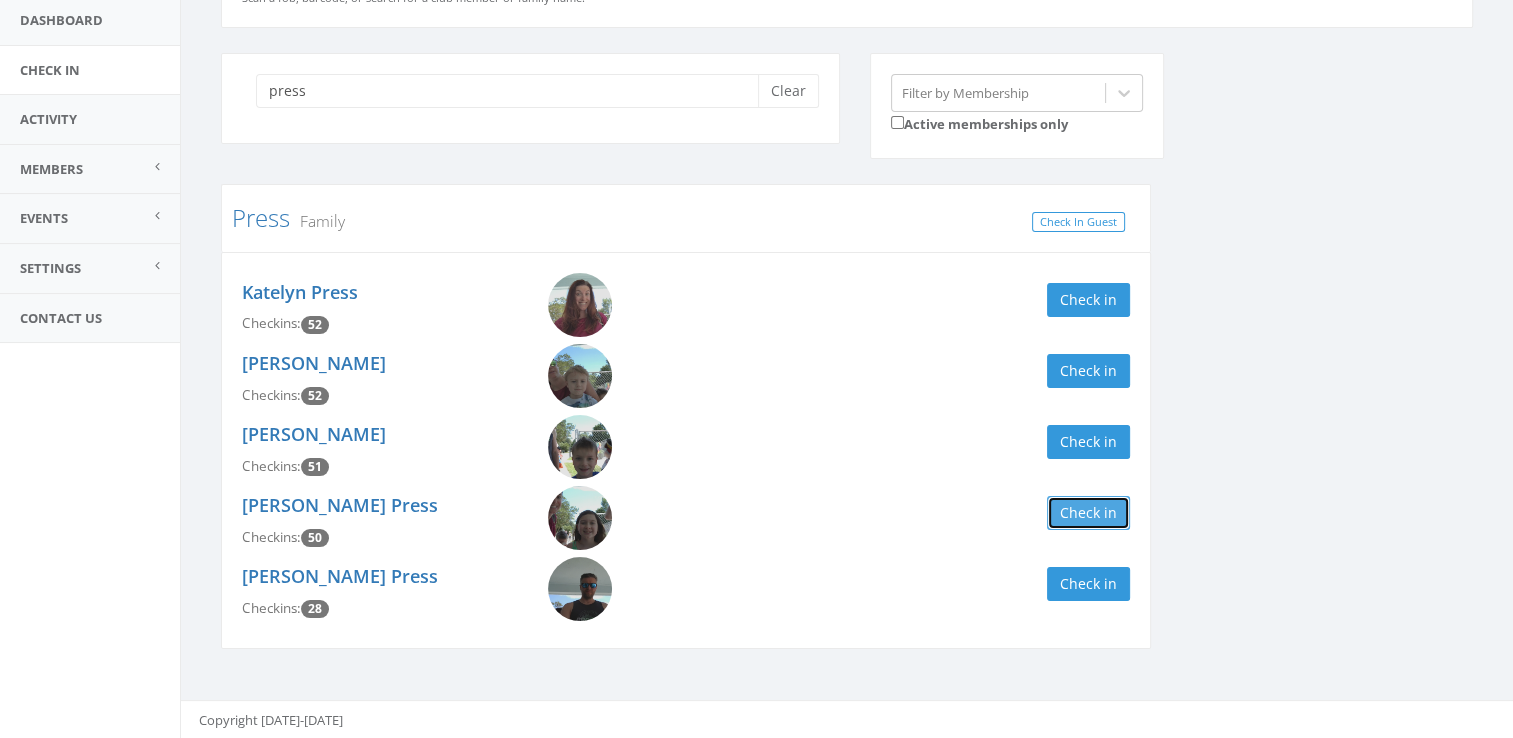 click on "Check in" at bounding box center (1088, 513) 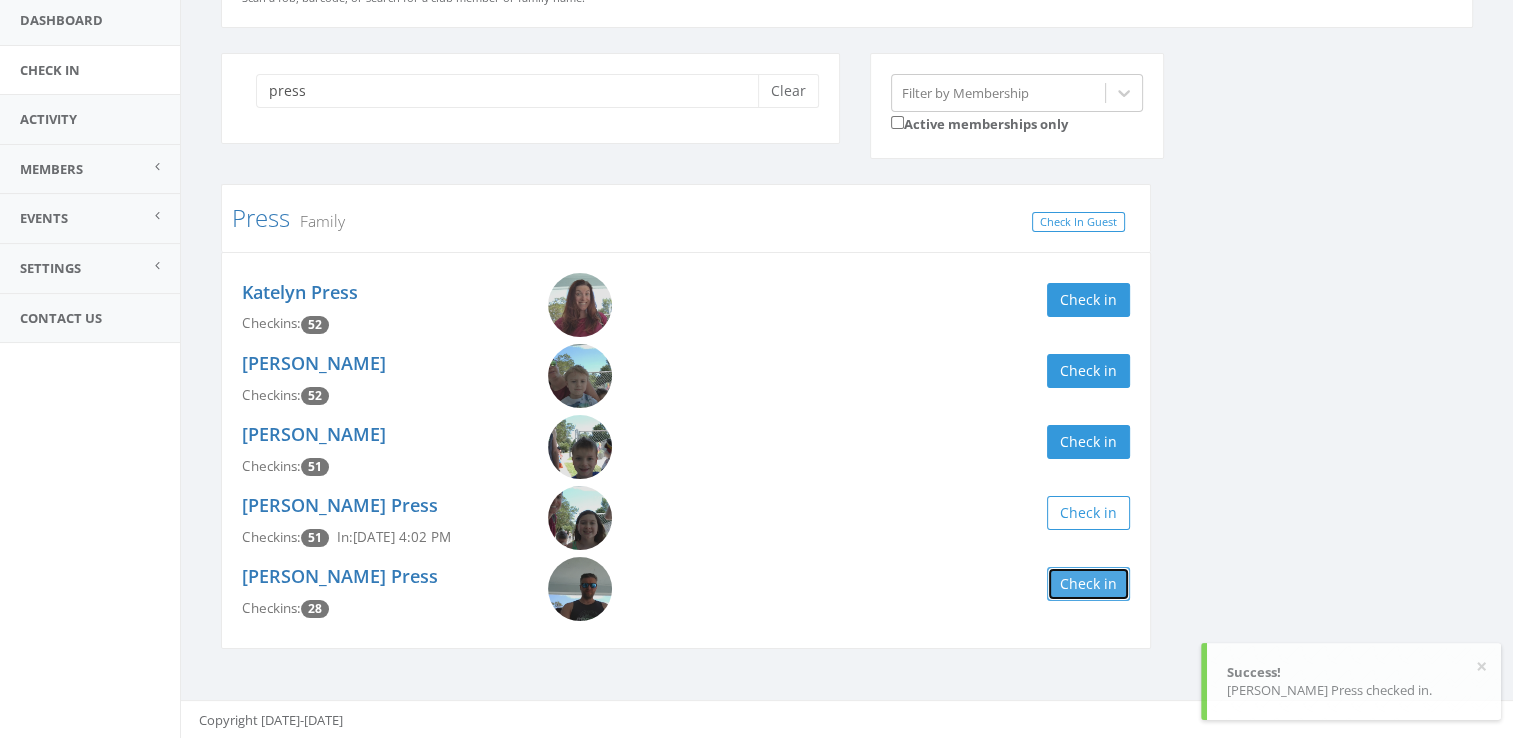 click on "Check in" at bounding box center (1088, 584) 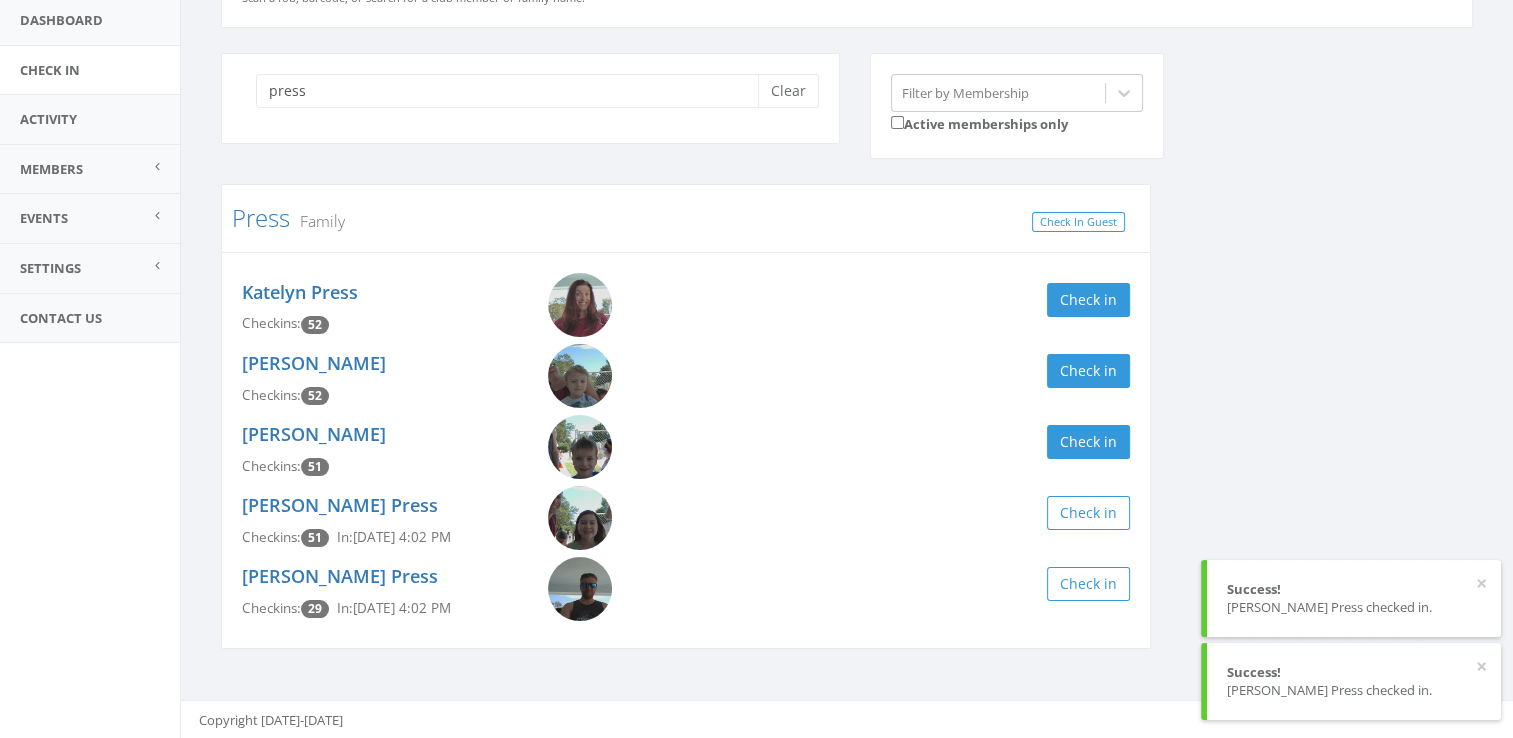click on "press Clear" at bounding box center (530, 98) 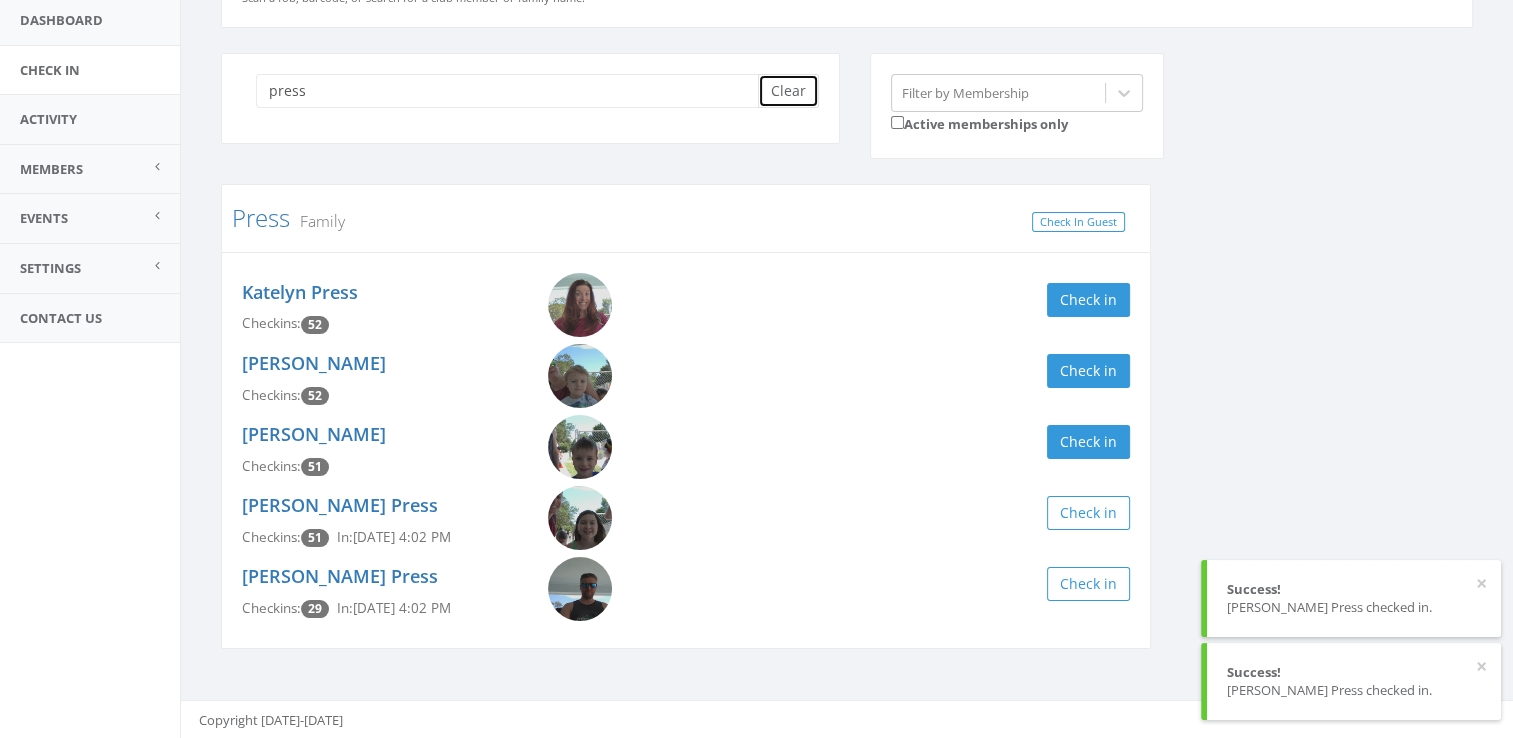 click on "Clear" at bounding box center [788, 91] 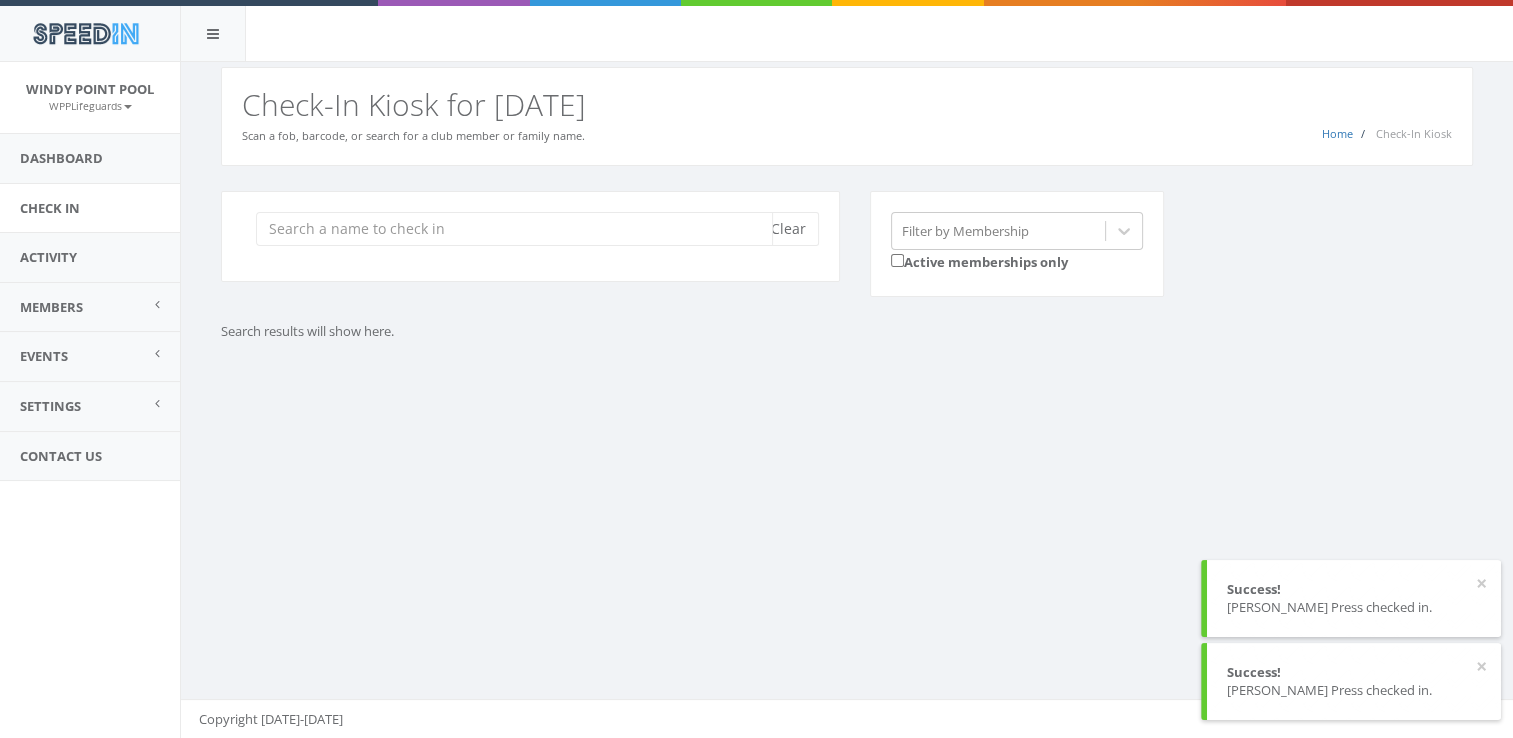 scroll, scrollTop: 0, scrollLeft: 0, axis: both 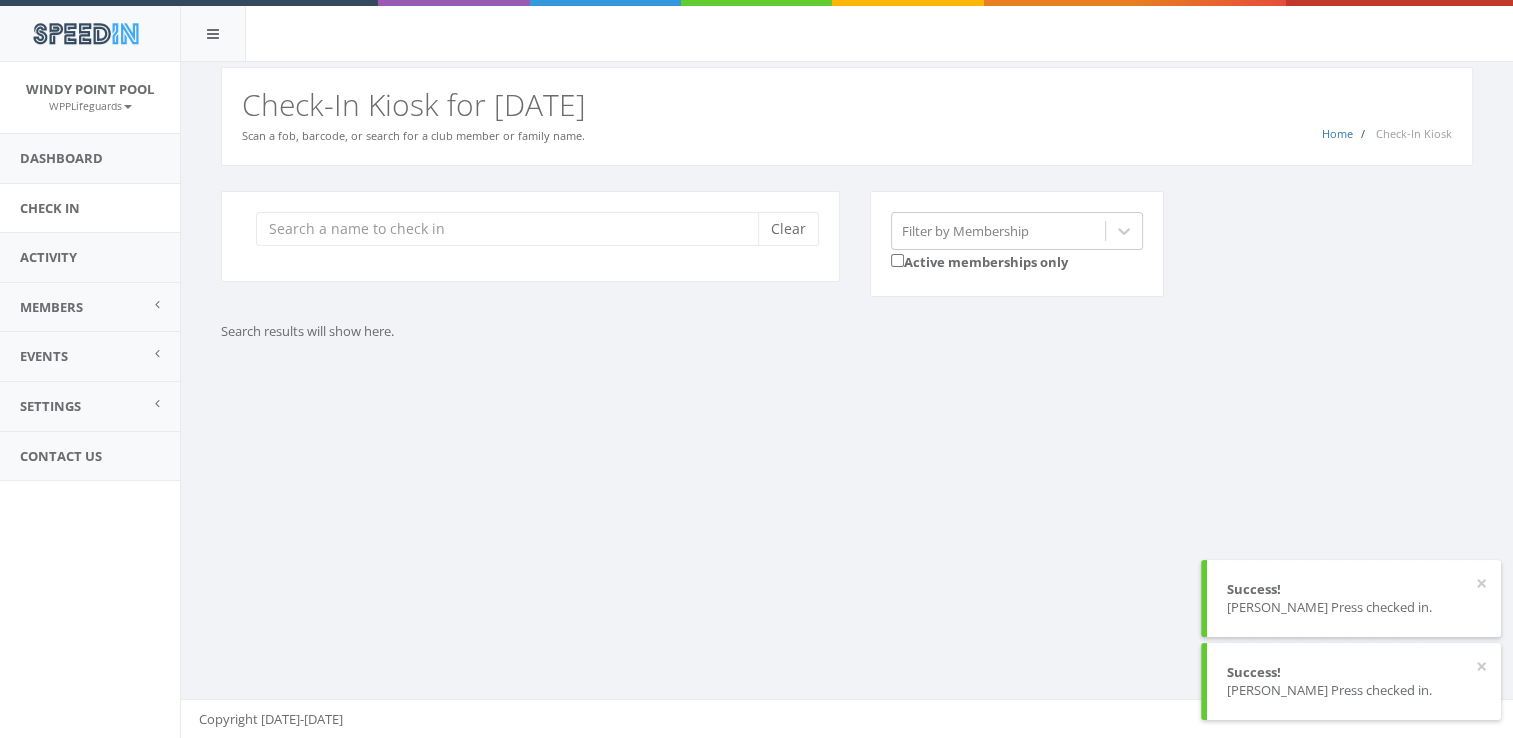 click on "Clear Filter by Membership  Active memberships only Search results will show here." at bounding box center (847, 291) 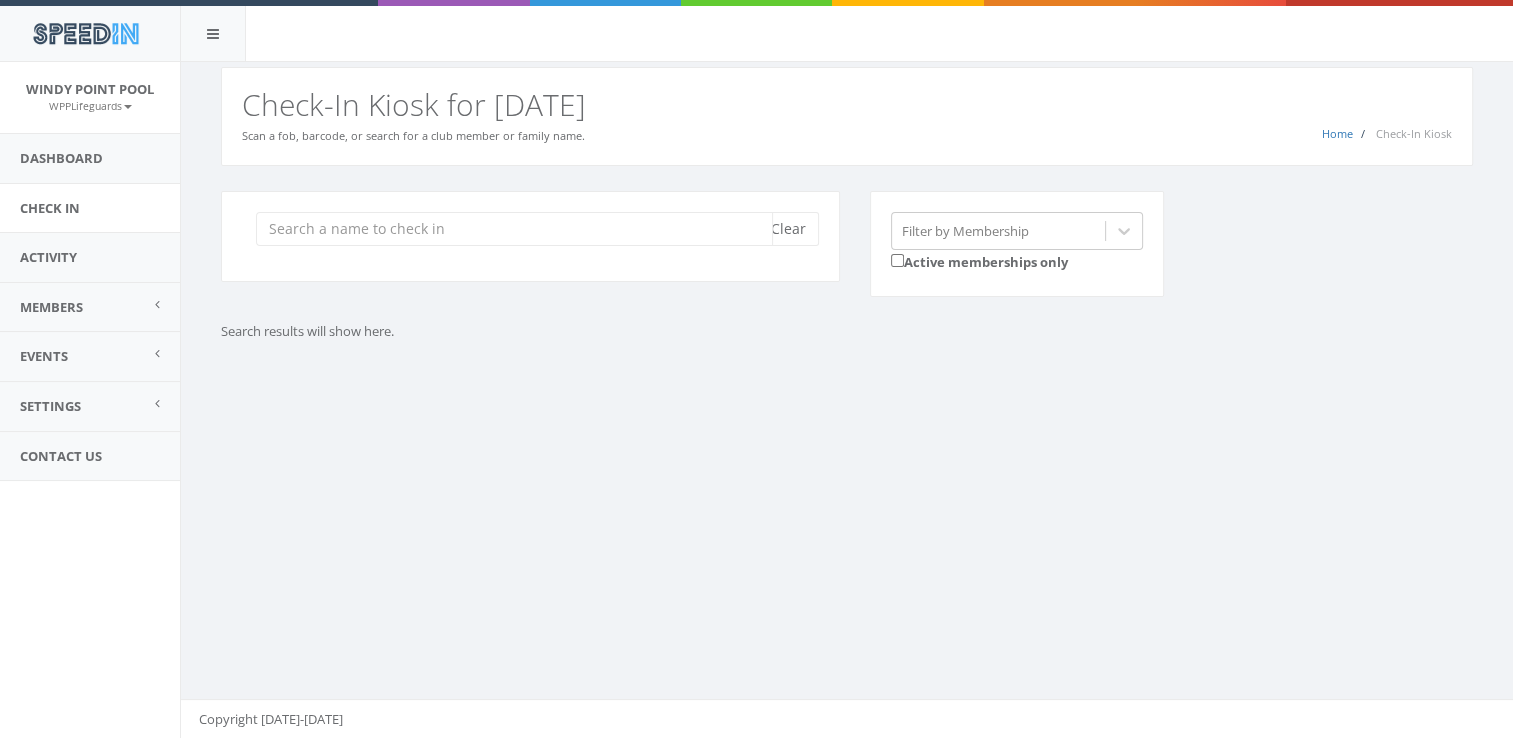 click at bounding box center [514, 229] 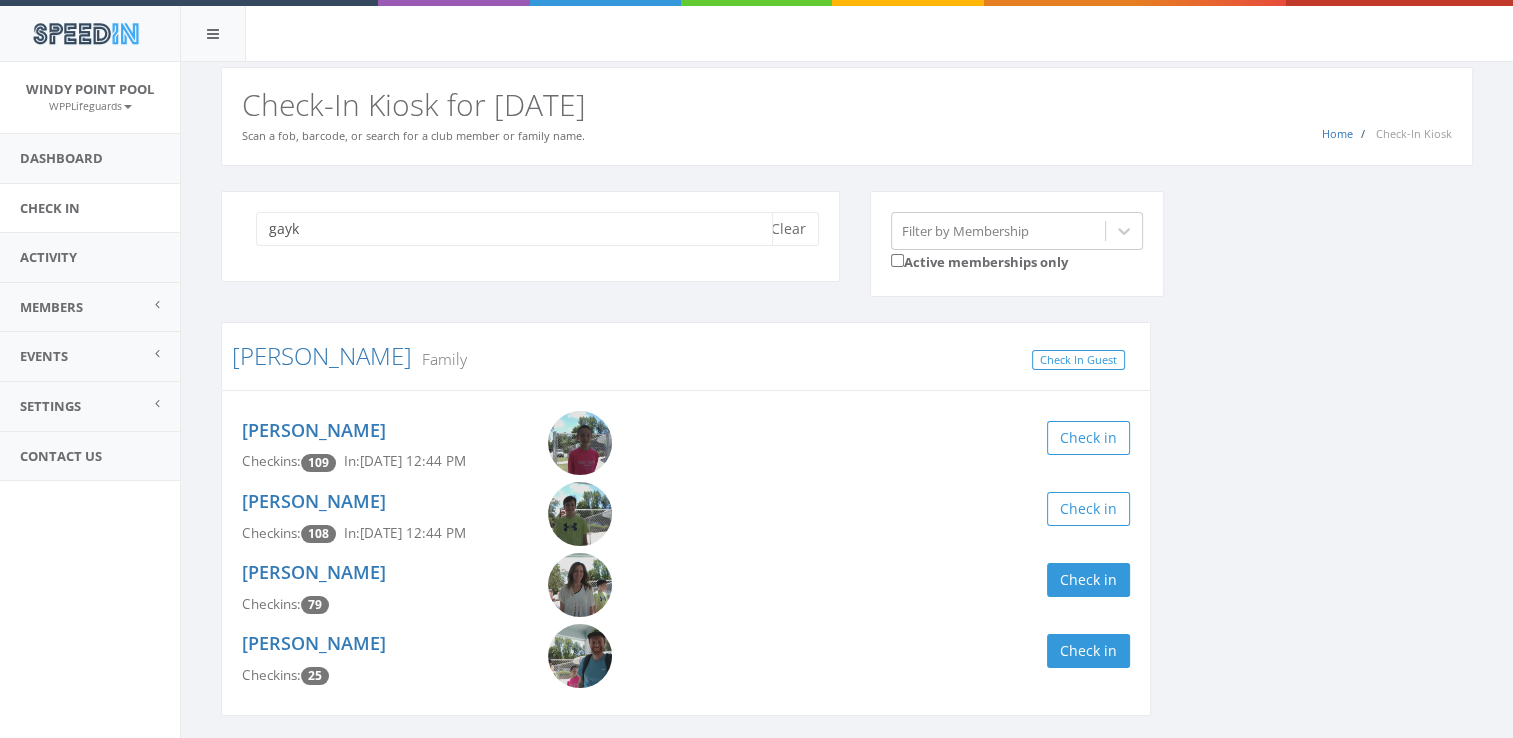 type on "gayk" 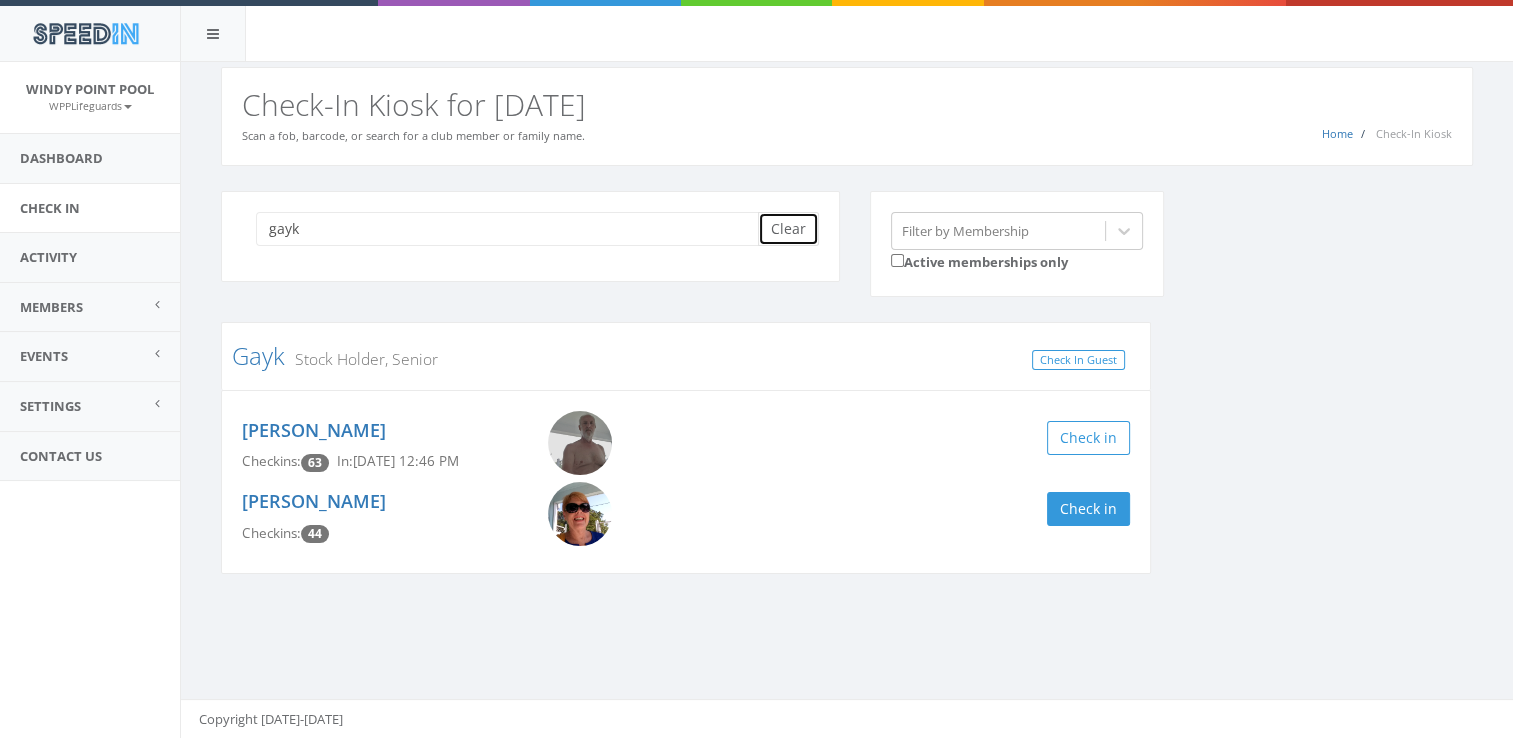 click on "Clear" at bounding box center (788, 229) 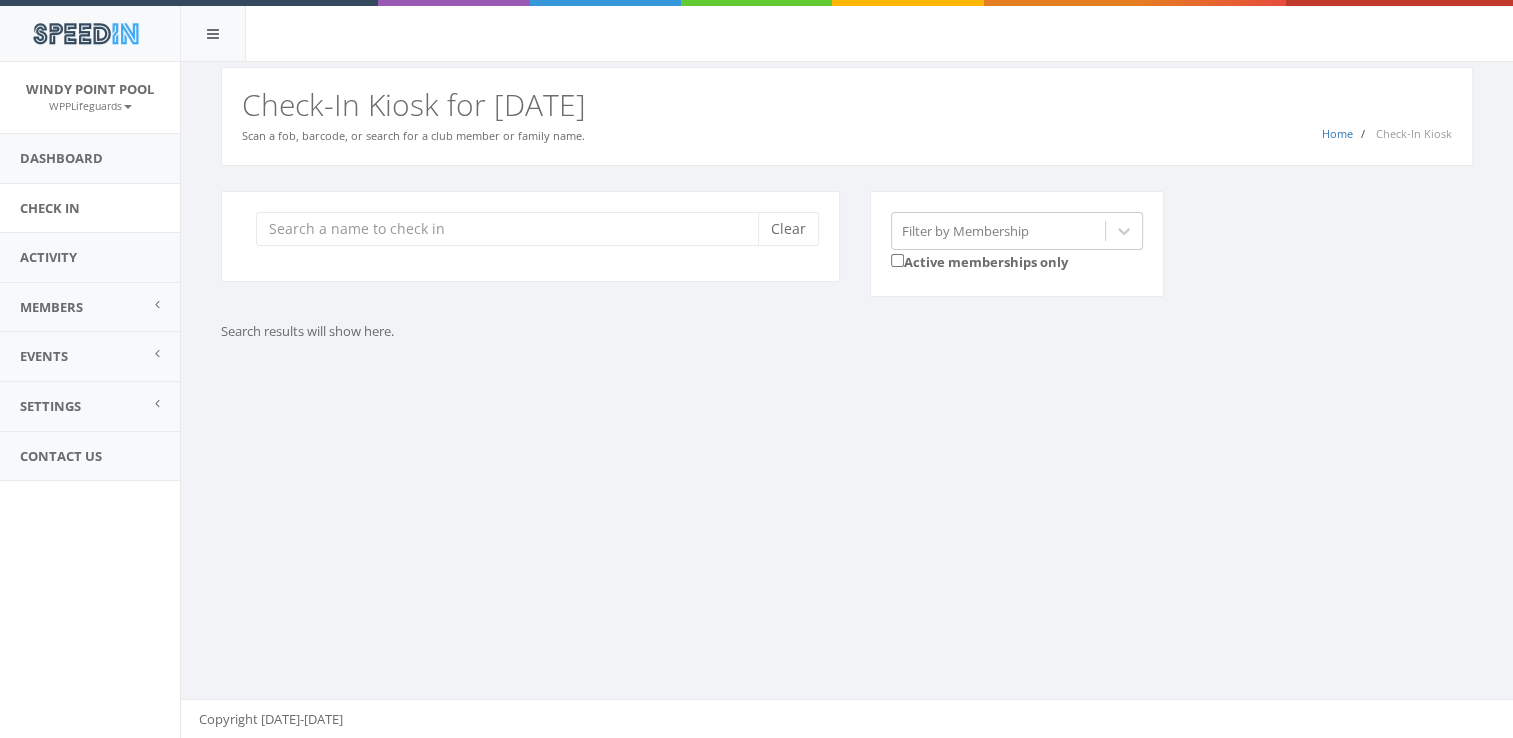 click on "You are using Internet Explorer, which is an old, insecure browser that does not work with this page. Please use another browser like Firefox, Chrome, or Edge.
Home
Check-In Kiosk
Check-In Kiosk for [DATE]
Scan a fob, barcode, or search for a club member or family name.
Clear Filter by Membership  Active memberships only Search results will show here.
Copyright [DATE]-[DATE]" at bounding box center (846, 400) 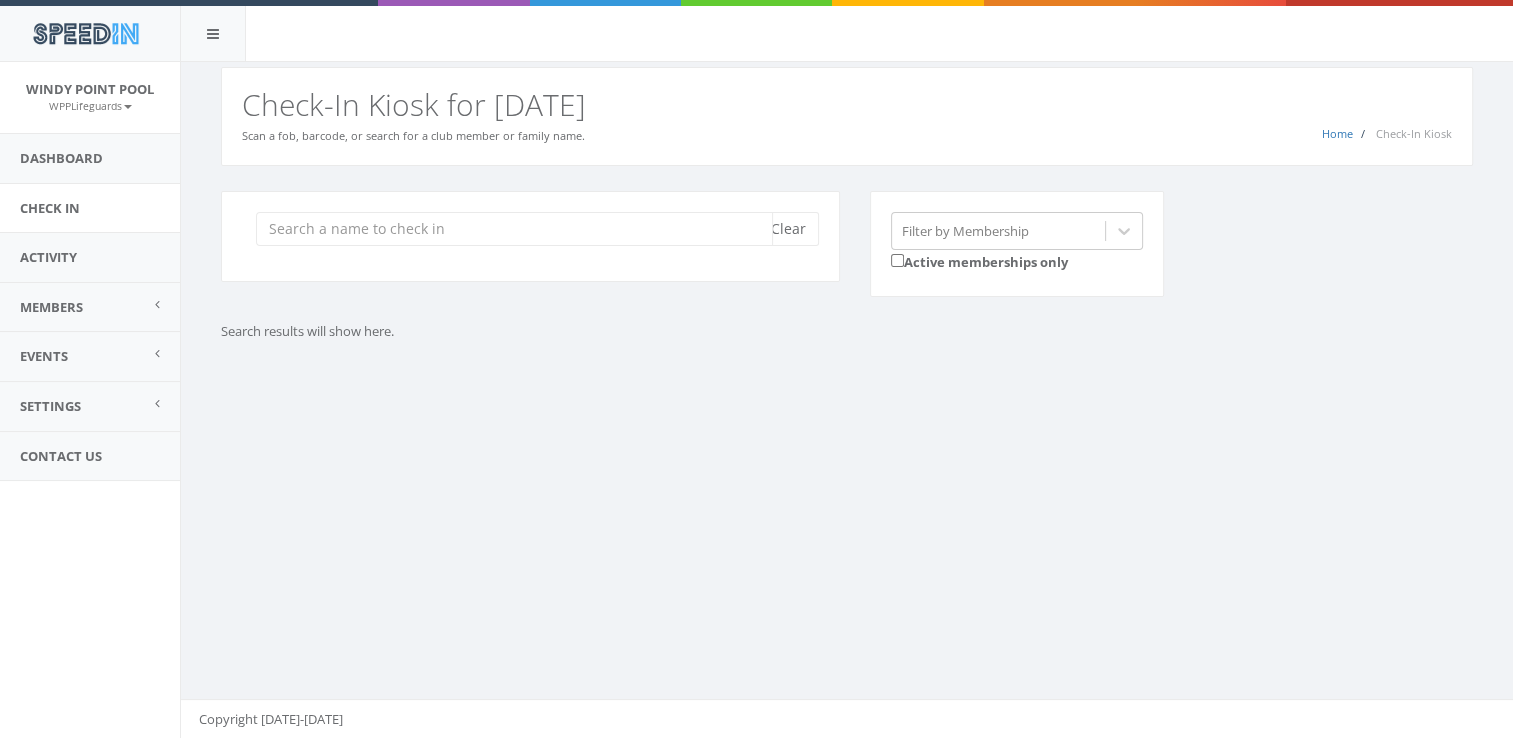 click at bounding box center (514, 229) 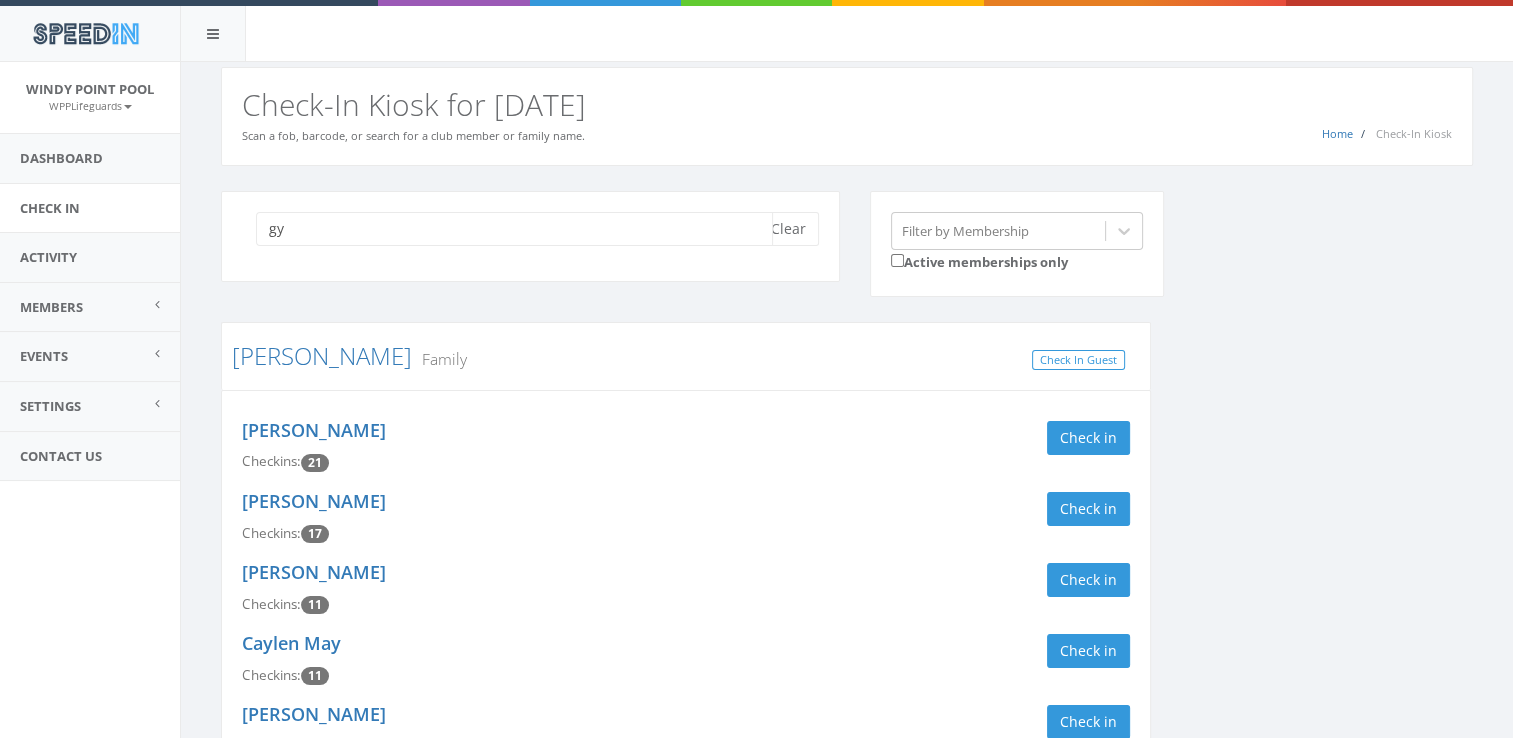type on "g" 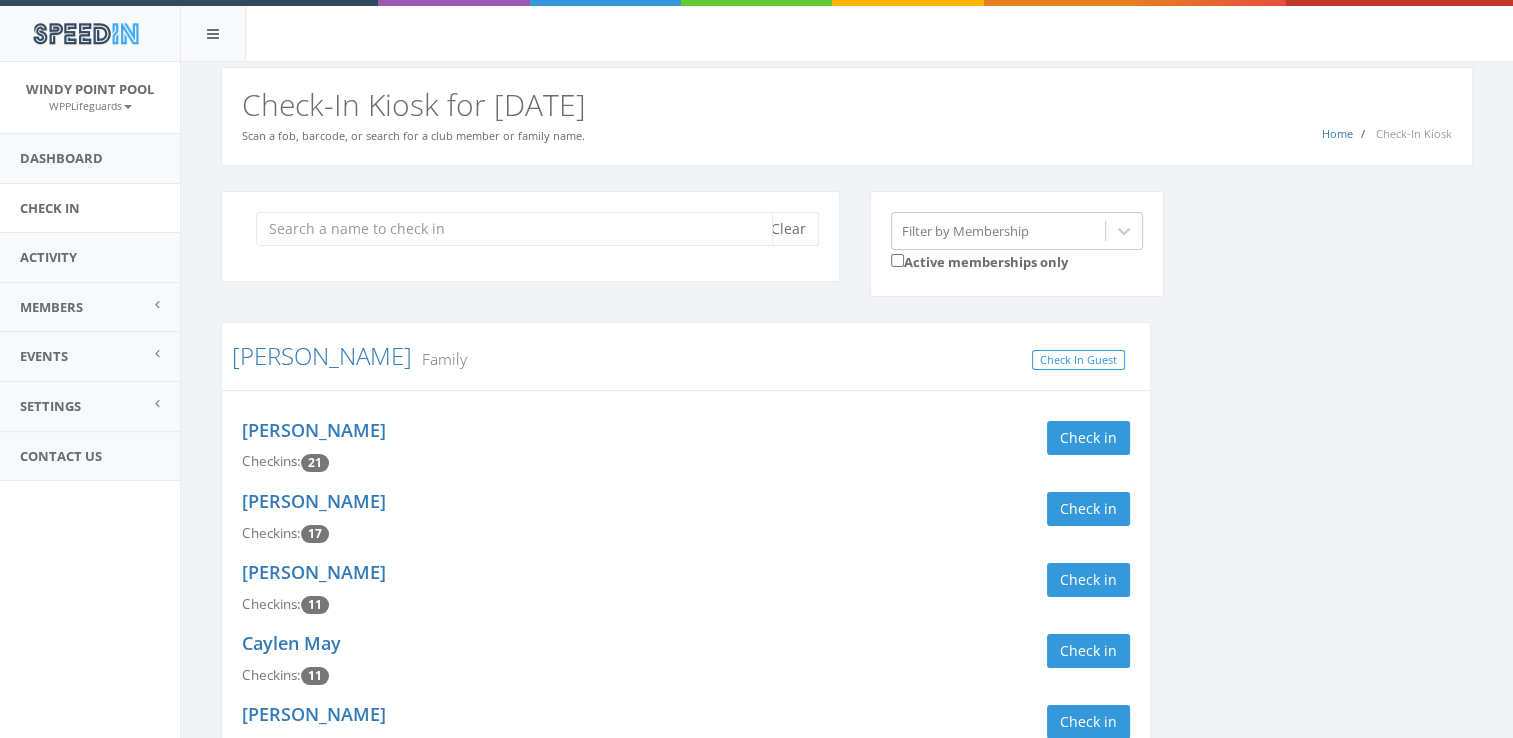 type on "y" 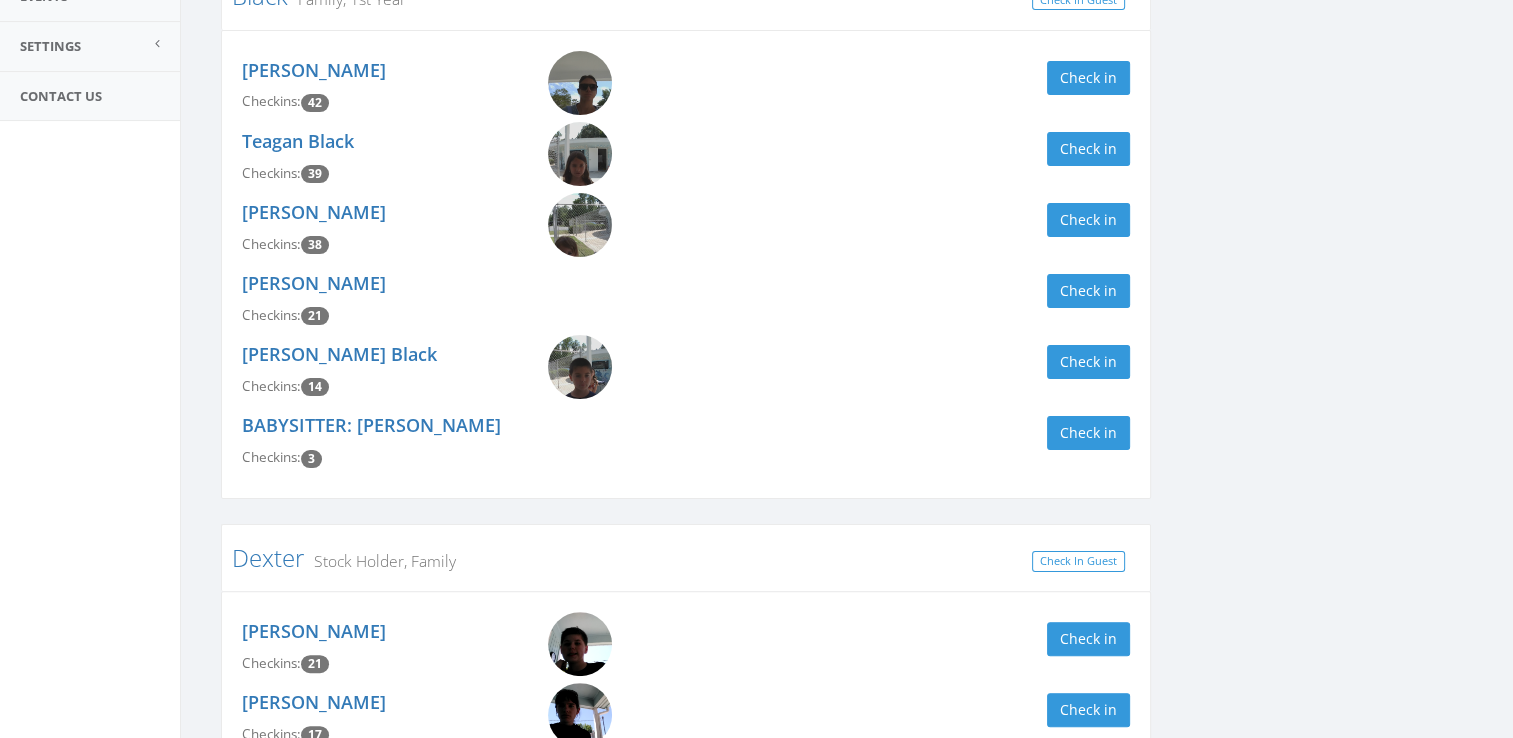 scroll, scrollTop: 0, scrollLeft: 0, axis: both 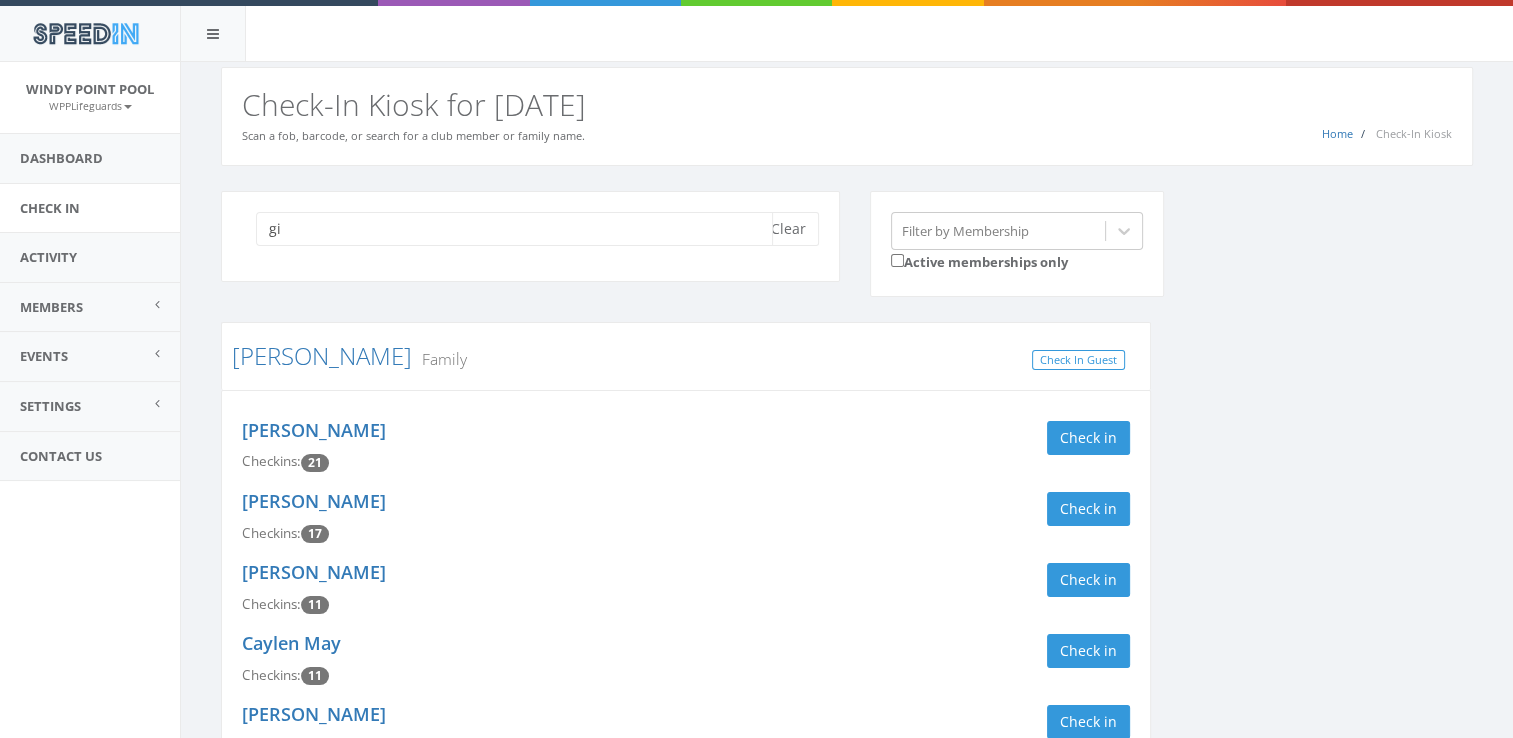 type on "g" 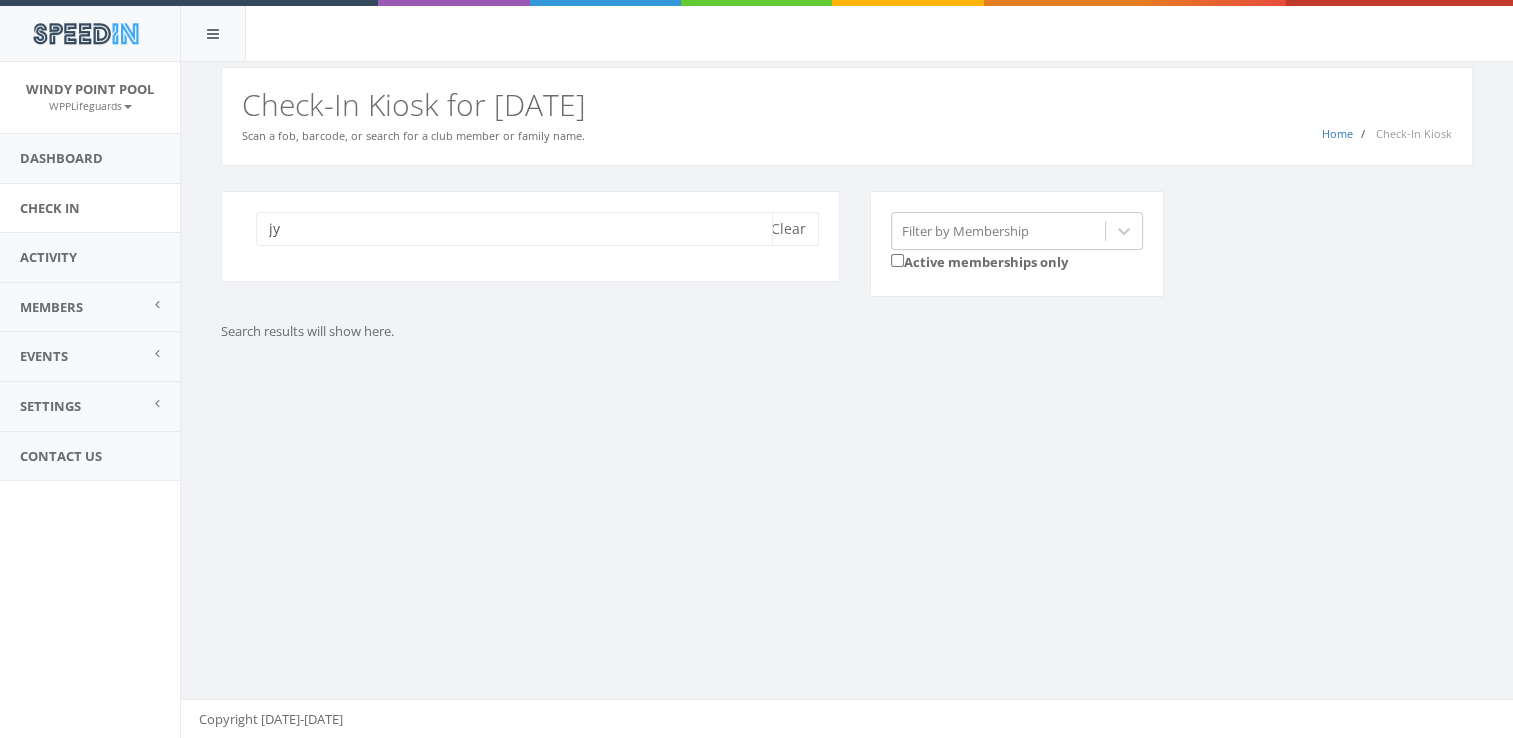 type on "j" 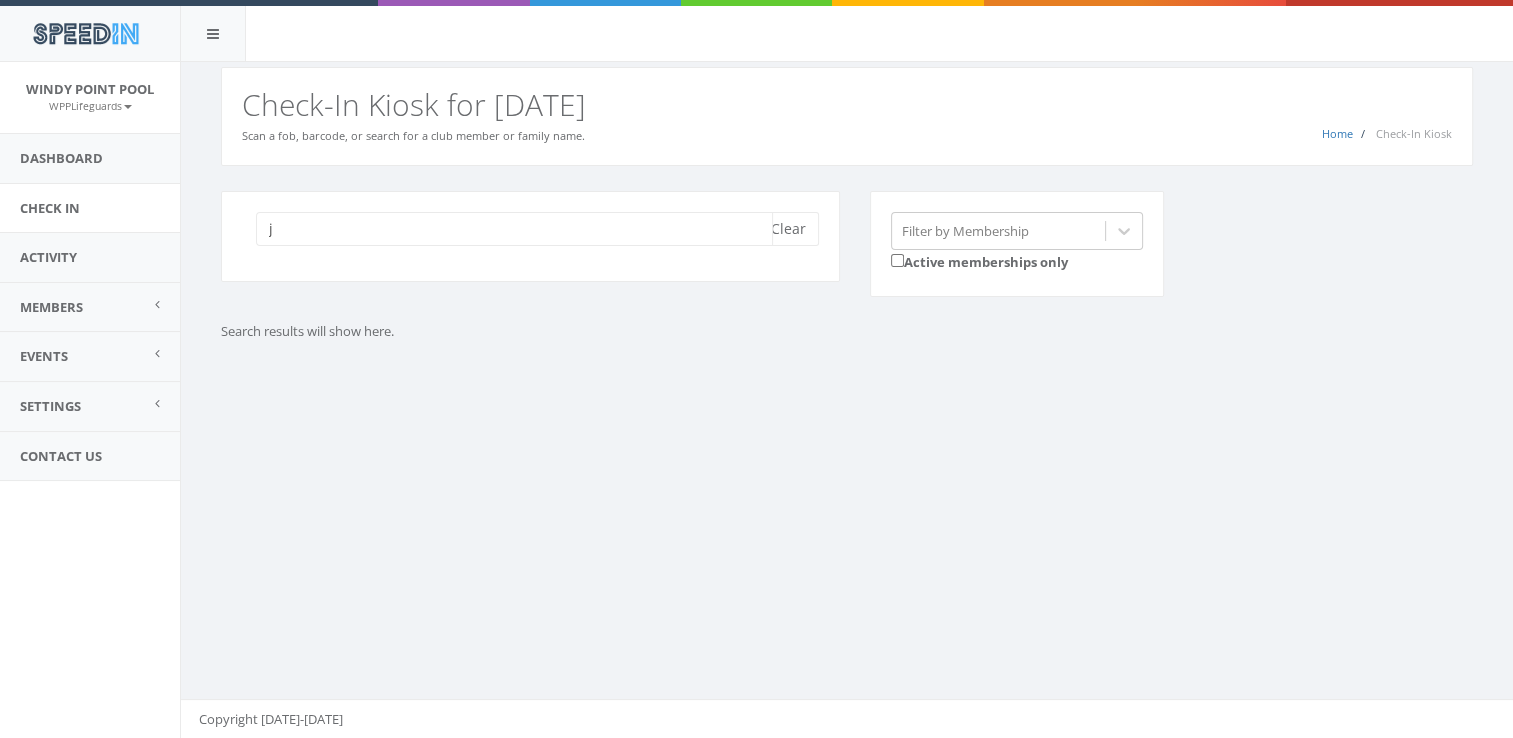 type 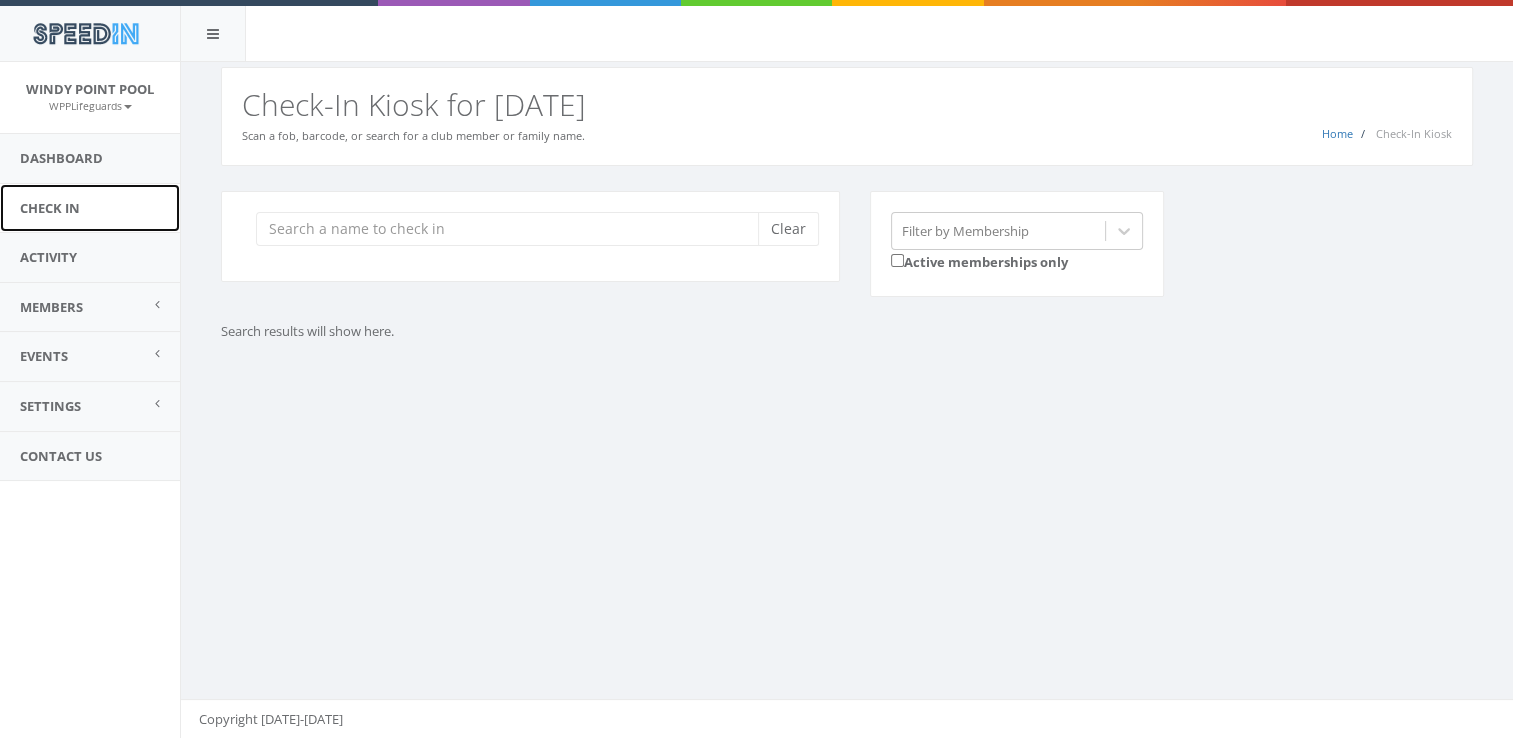 click on "Check In" at bounding box center [90, 208] 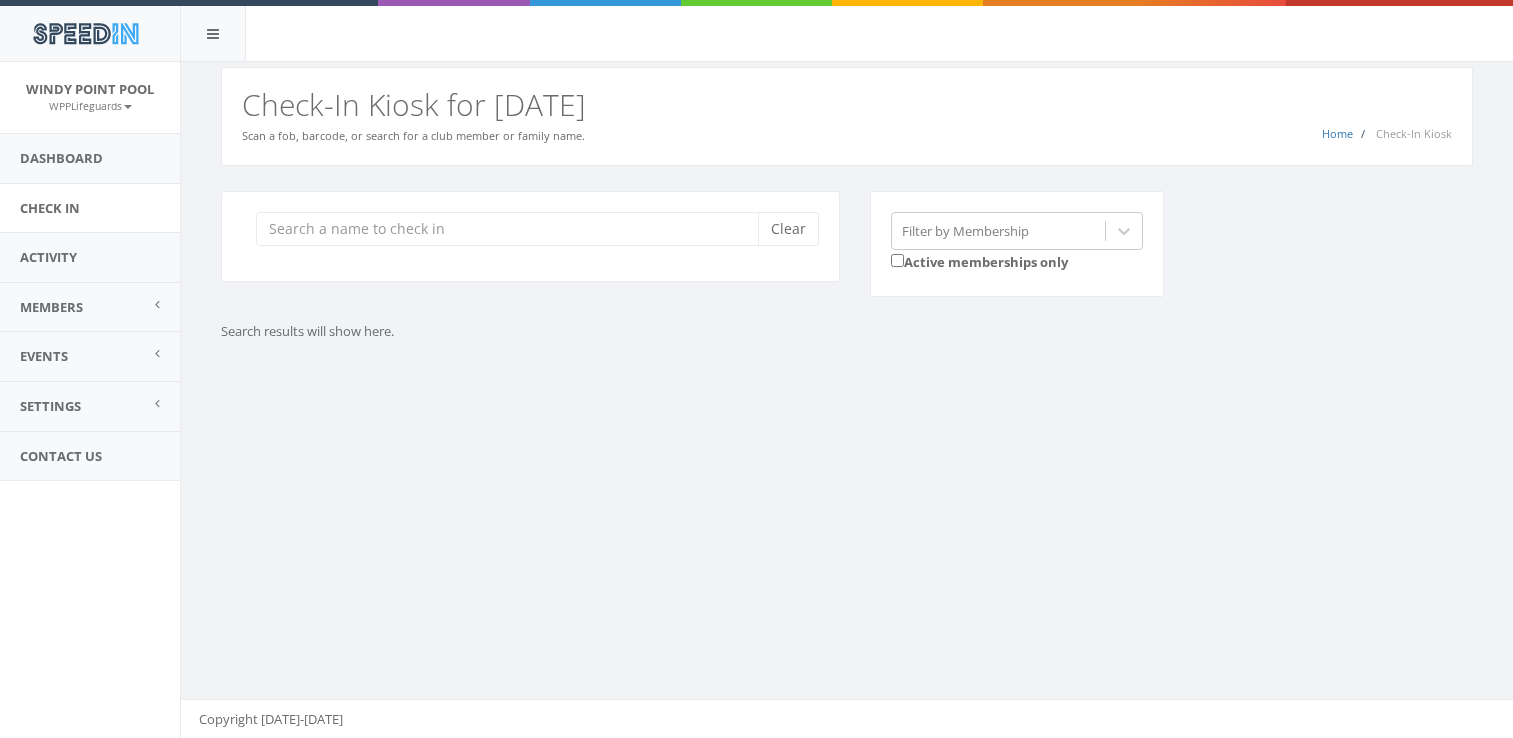 scroll, scrollTop: 0, scrollLeft: 0, axis: both 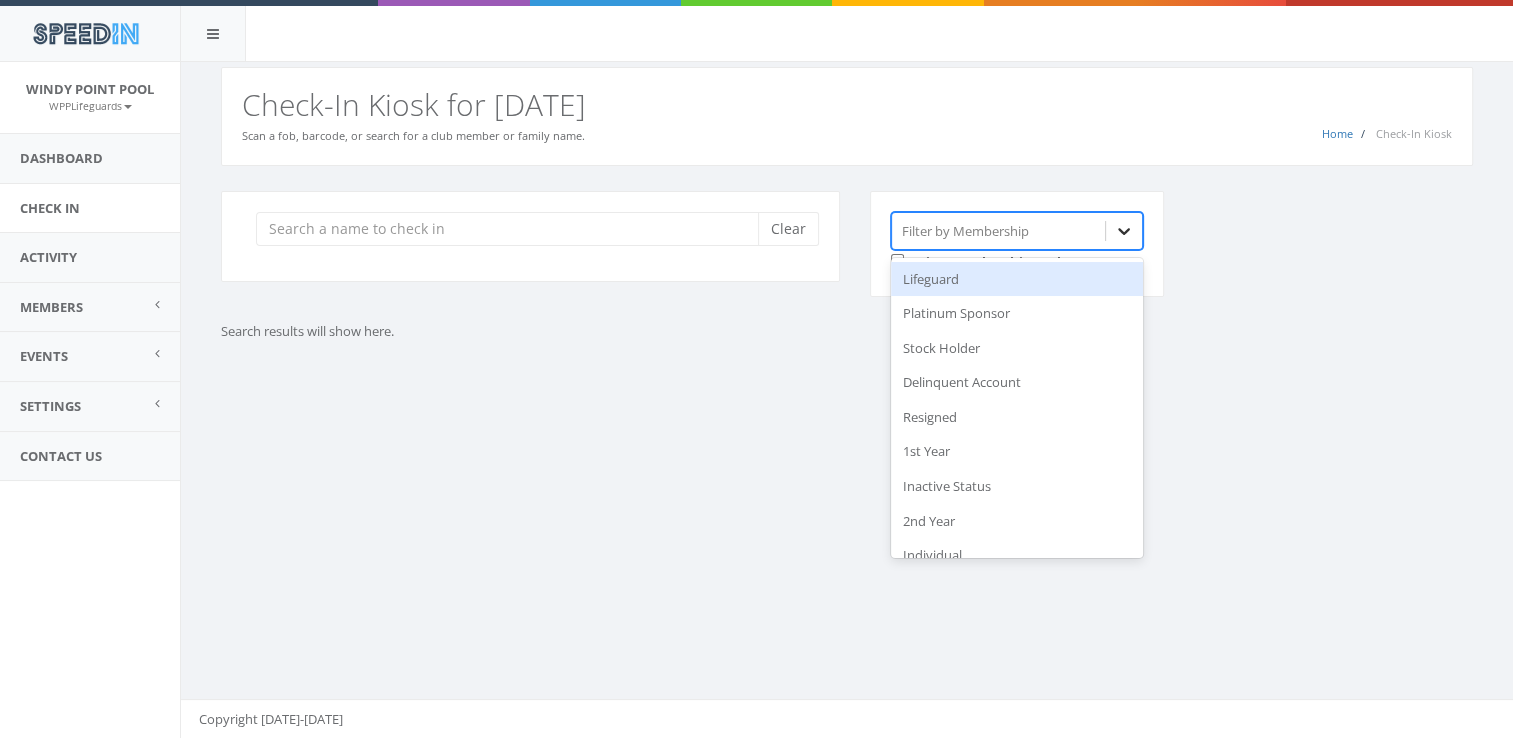 click 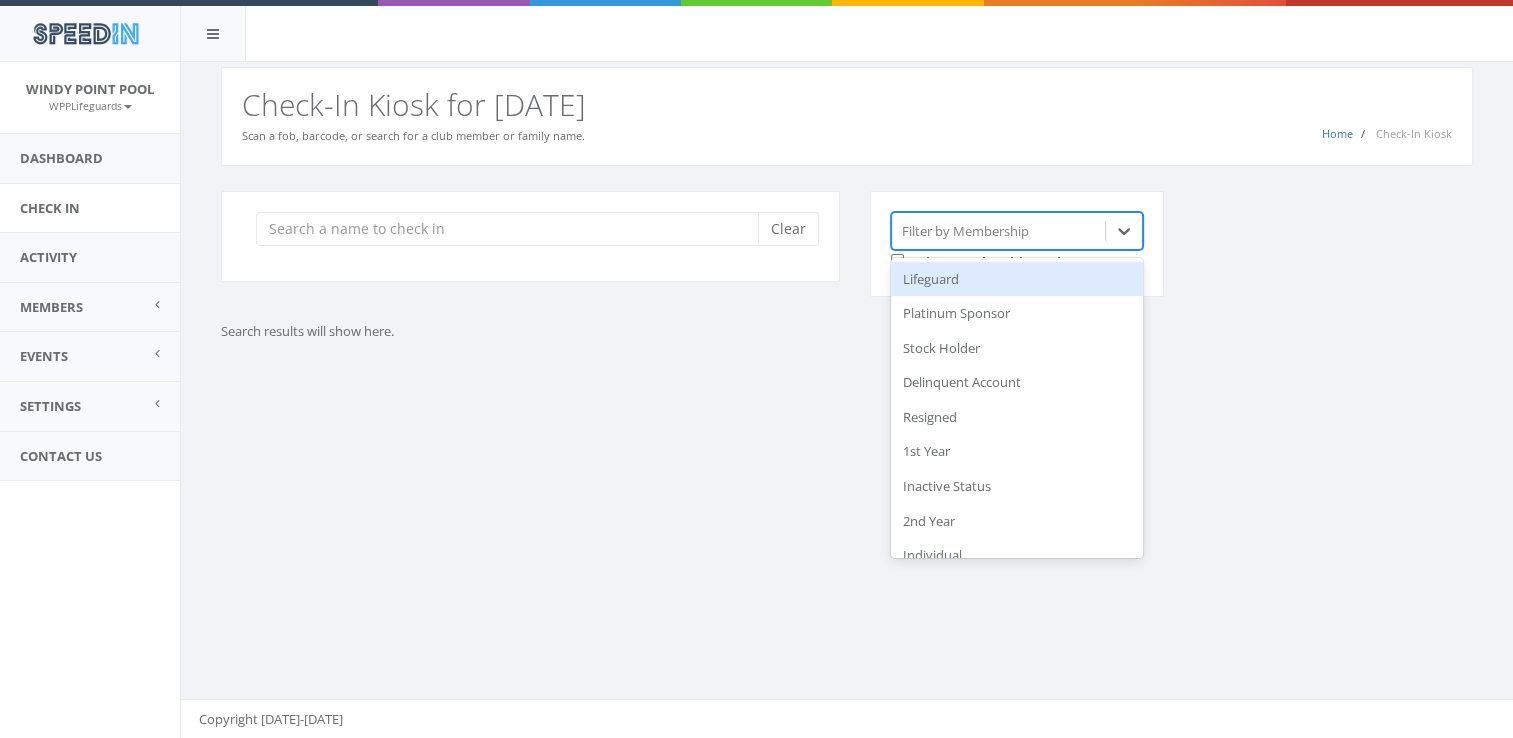 click on "Lifeguard" at bounding box center (1017, 279) 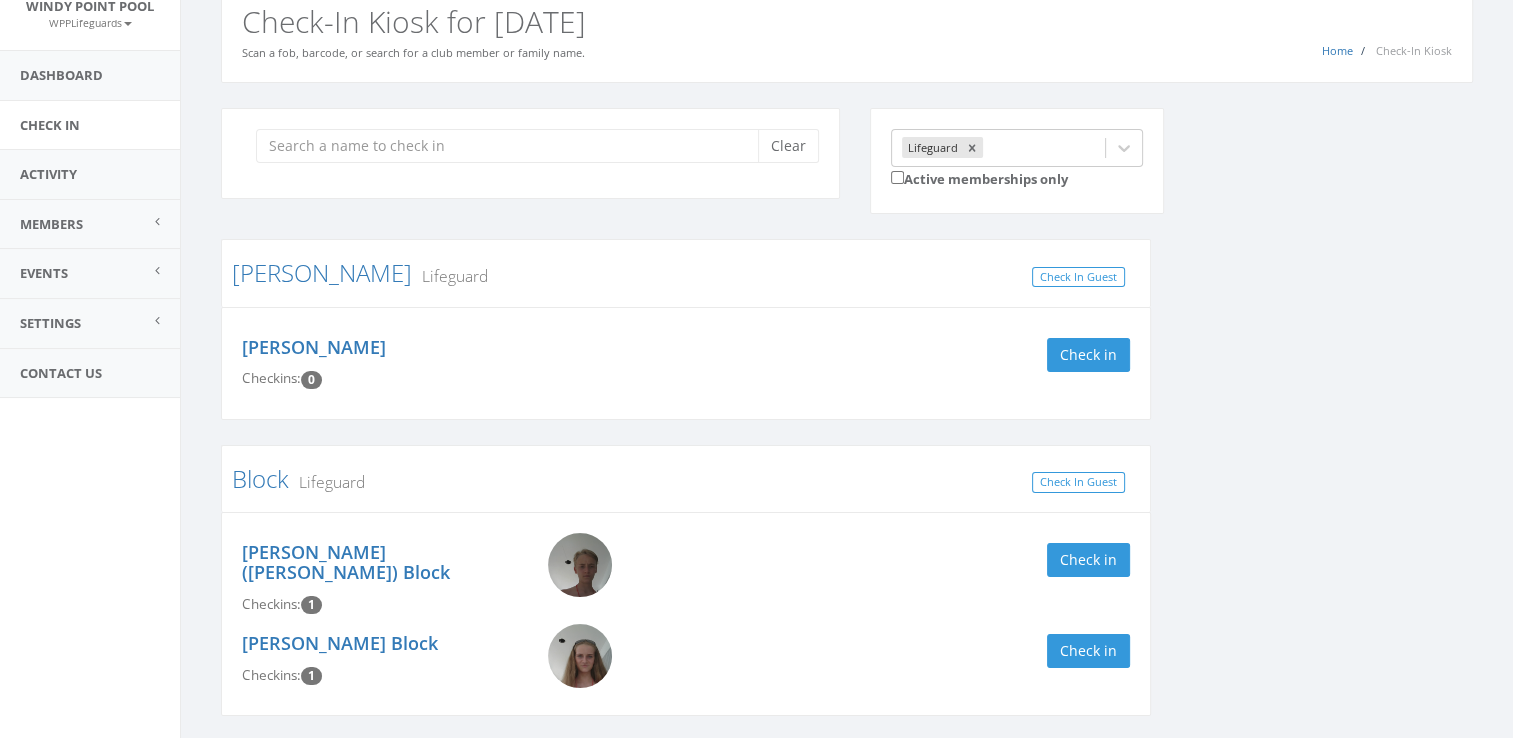 scroll, scrollTop: 0, scrollLeft: 0, axis: both 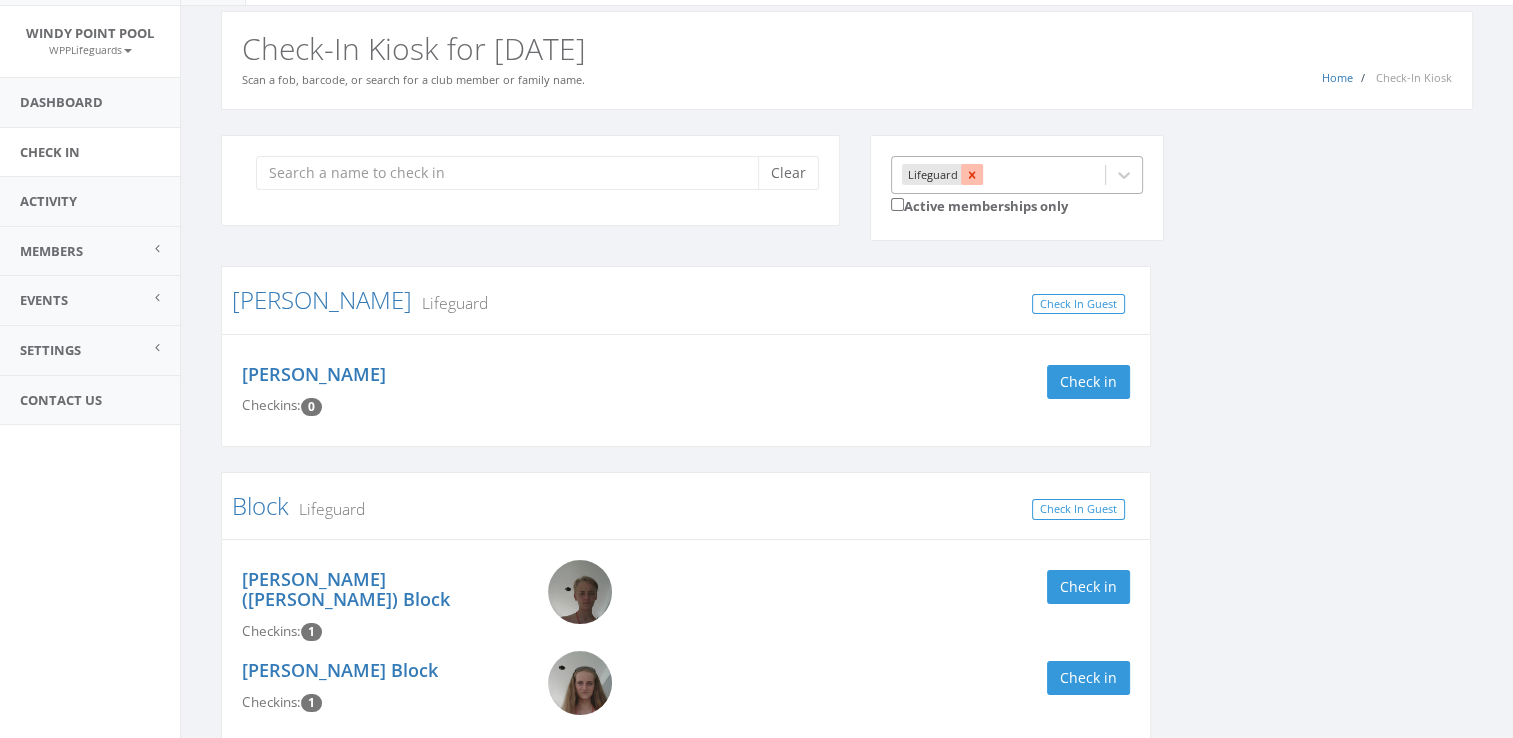 click 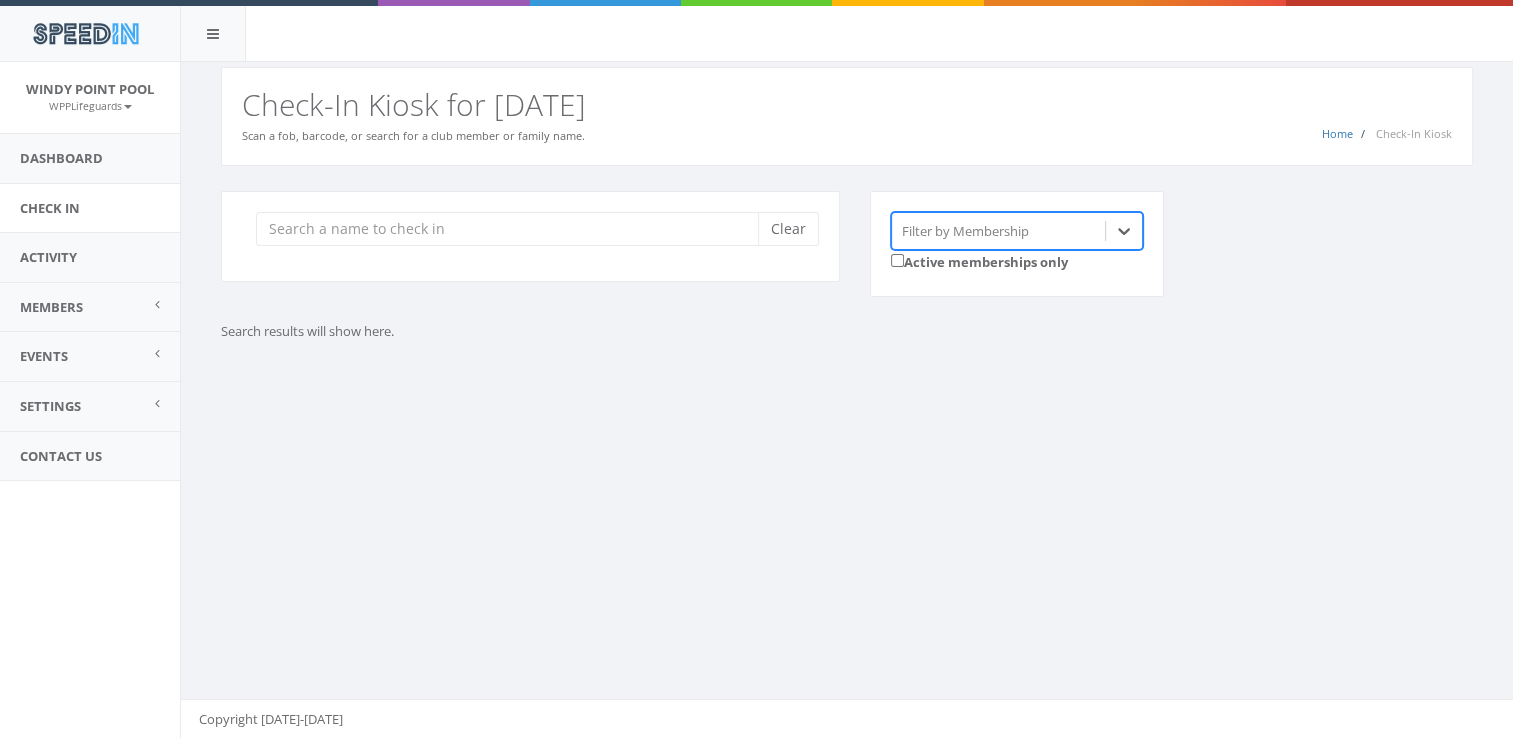 scroll, scrollTop: 0, scrollLeft: 0, axis: both 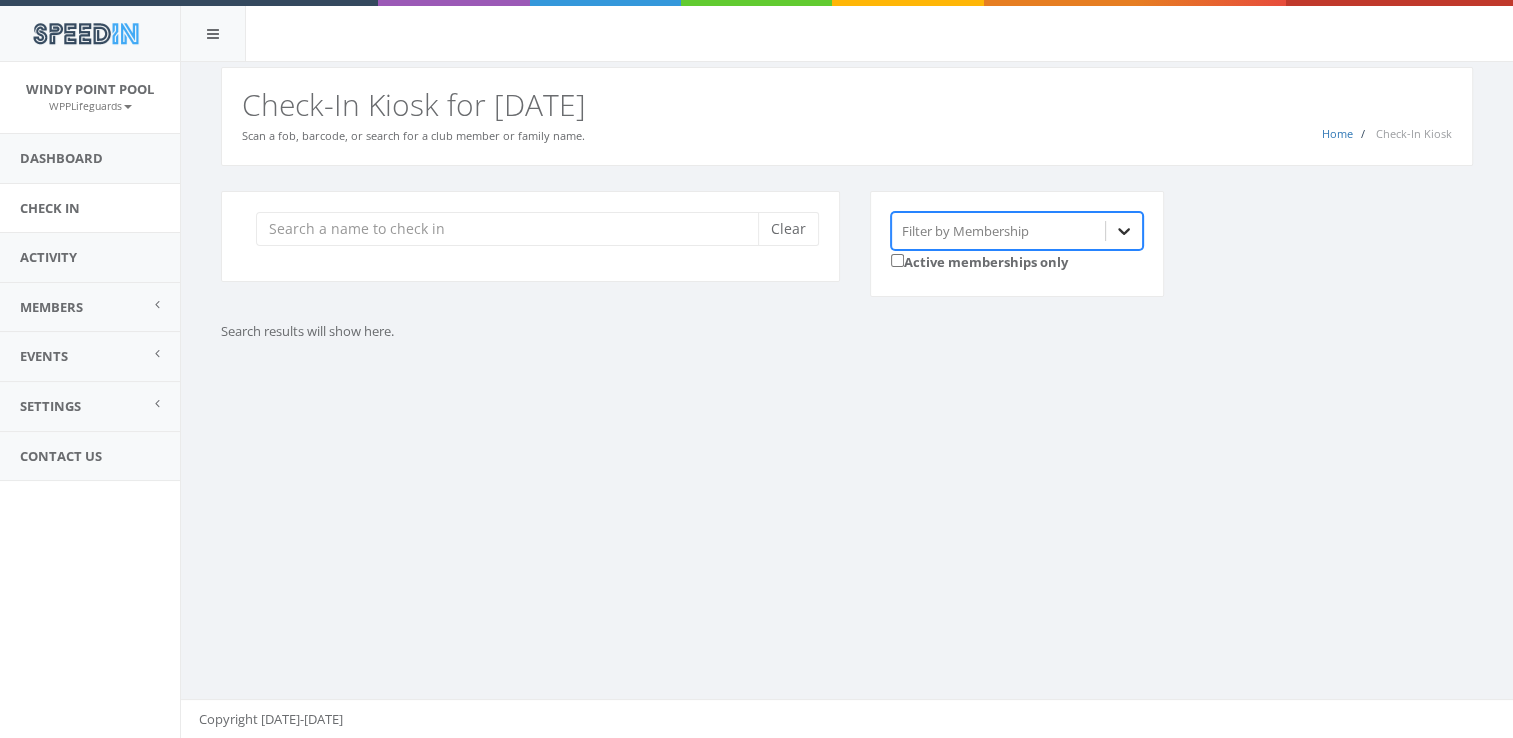 click 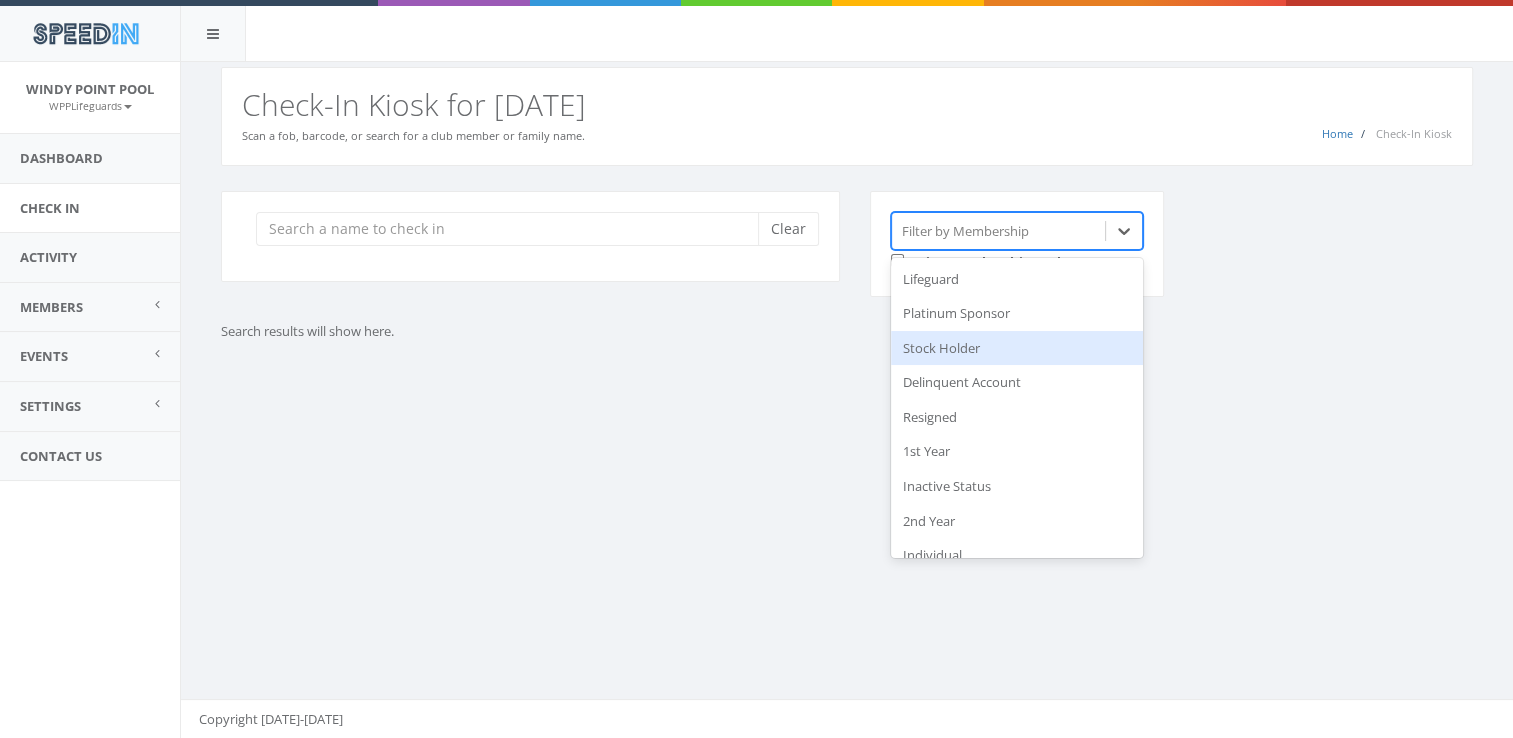 click on "Stock Holder" at bounding box center (1017, 348) 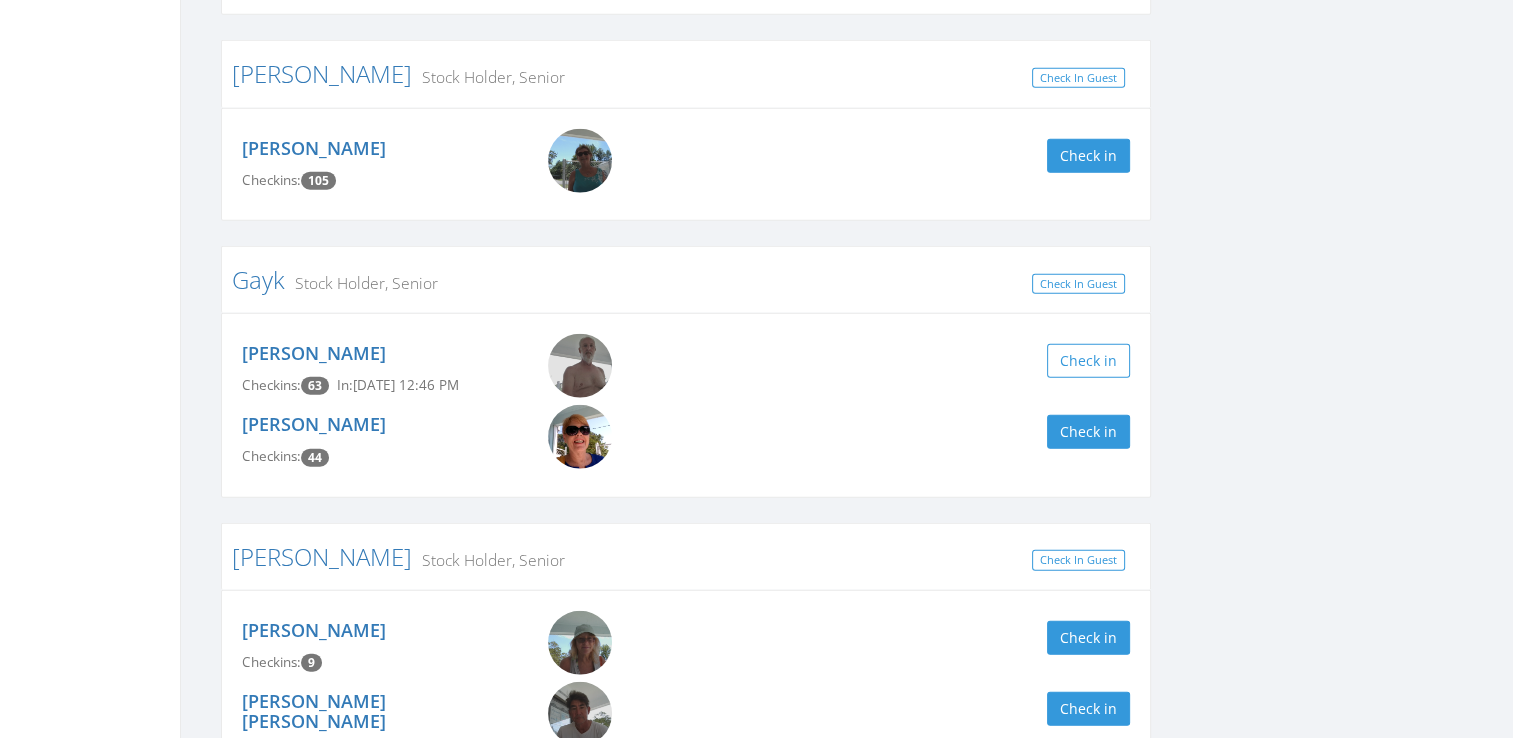 scroll, scrollTop: 4888, scrollLeft: 0, axis: vertical 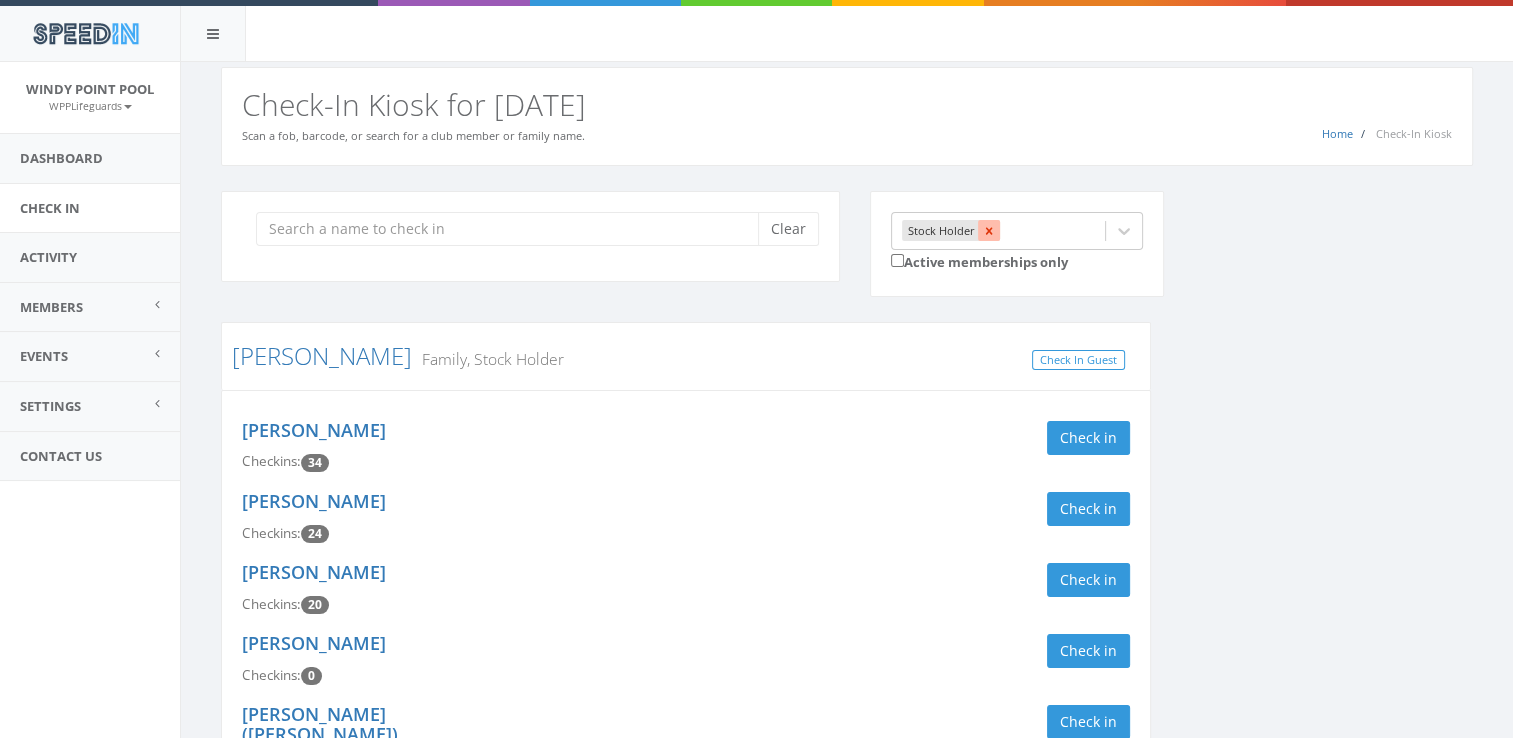 click at bounding box center [989, 231] 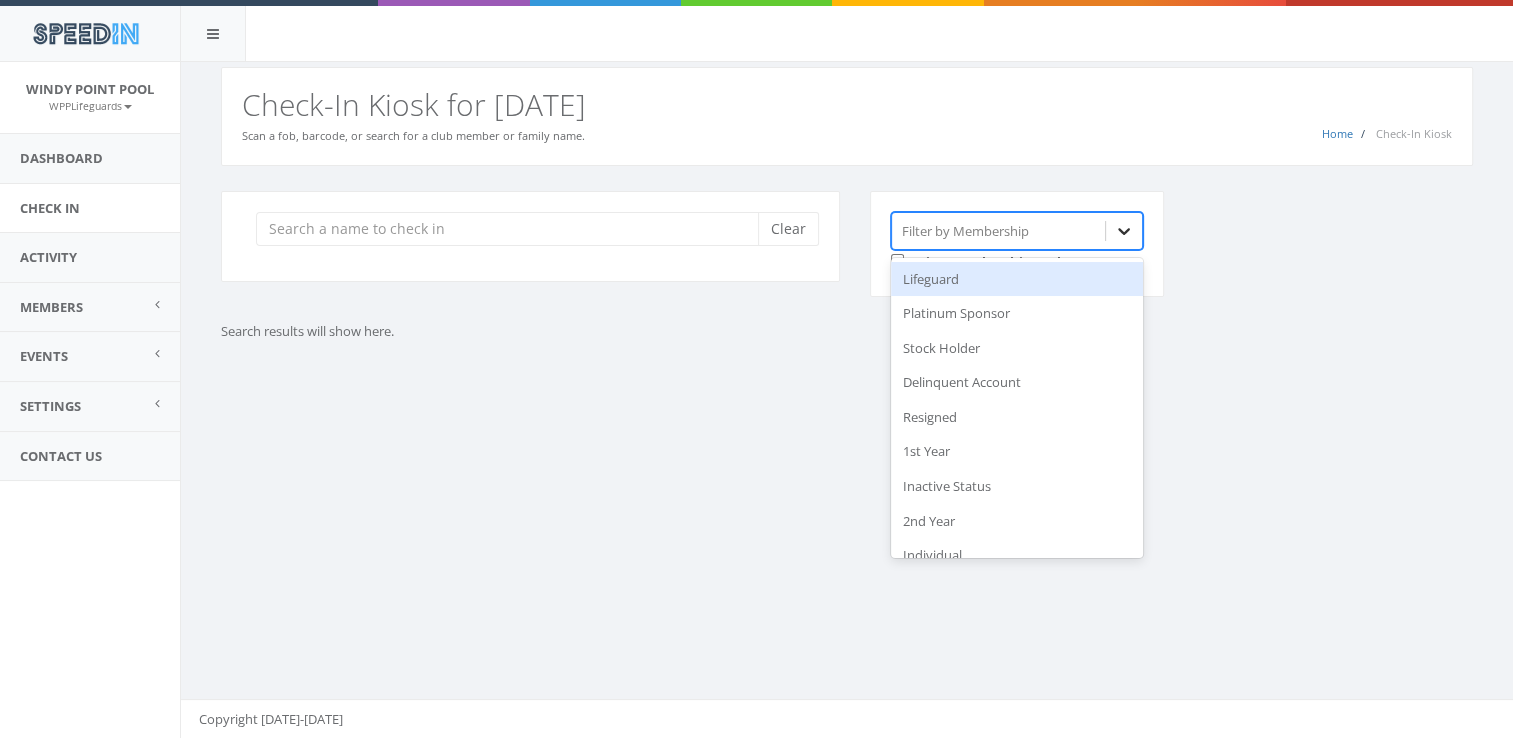click 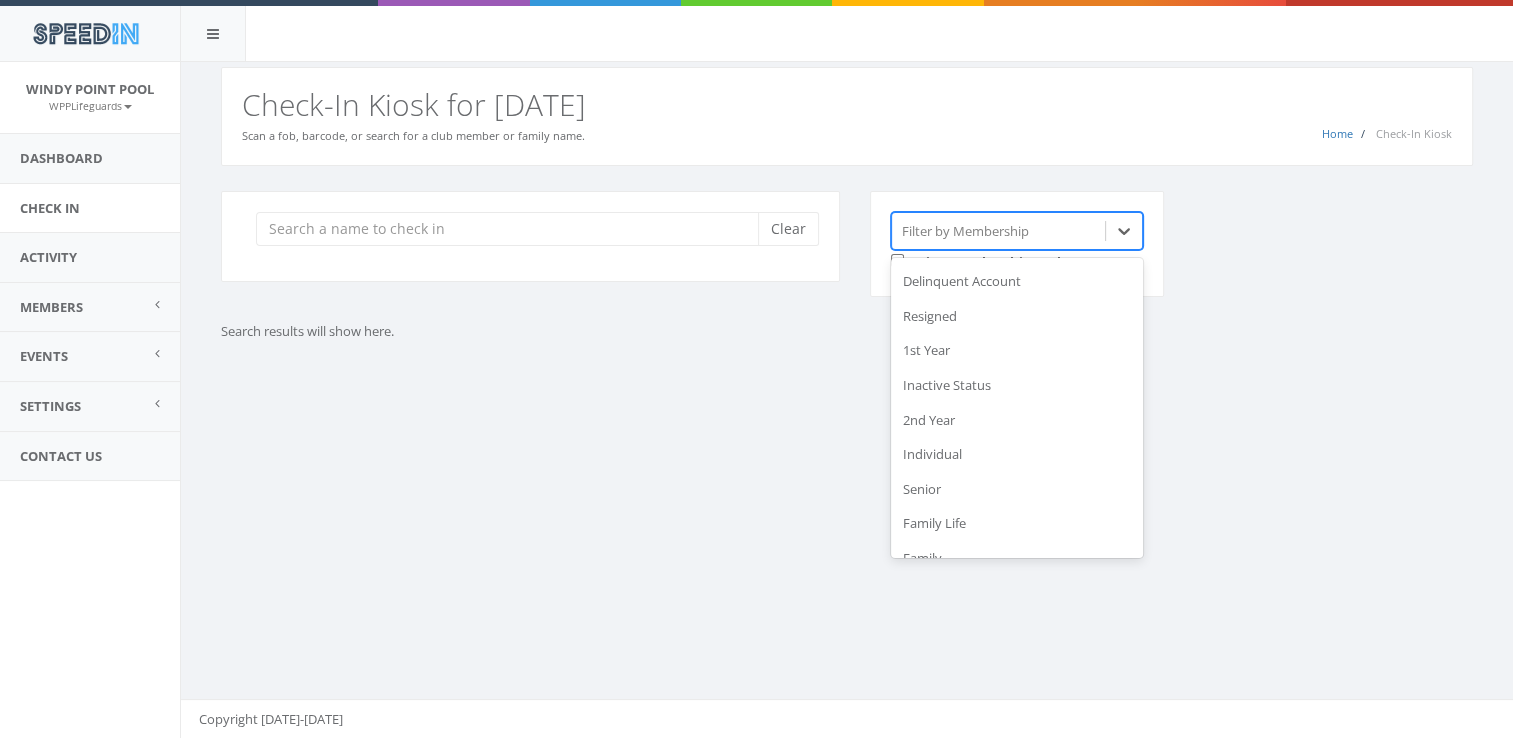 scroll, scrollTop: 100, scrollLeft: 0, axis: vertical 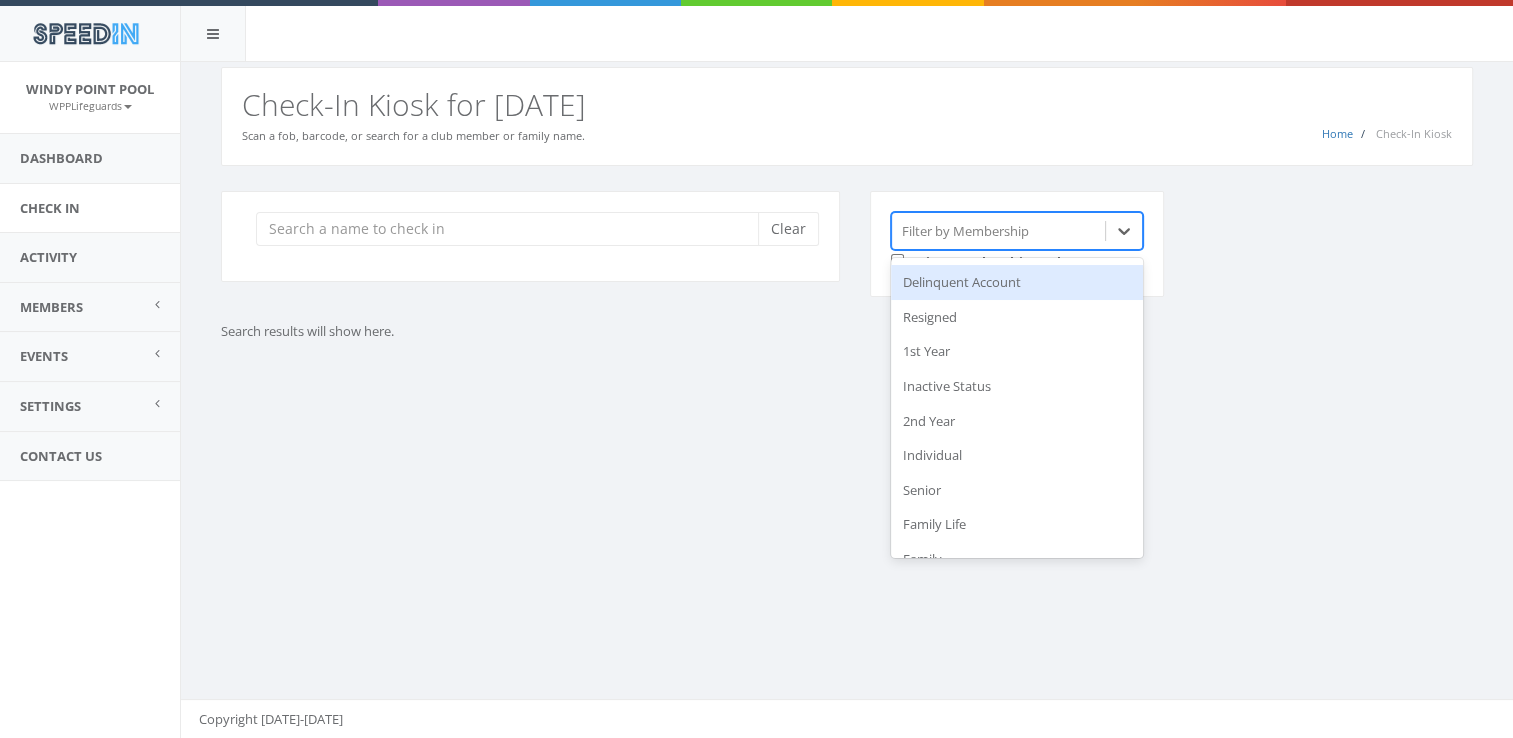 click on "Delinquent Account" at bounding box center (1017, 282) 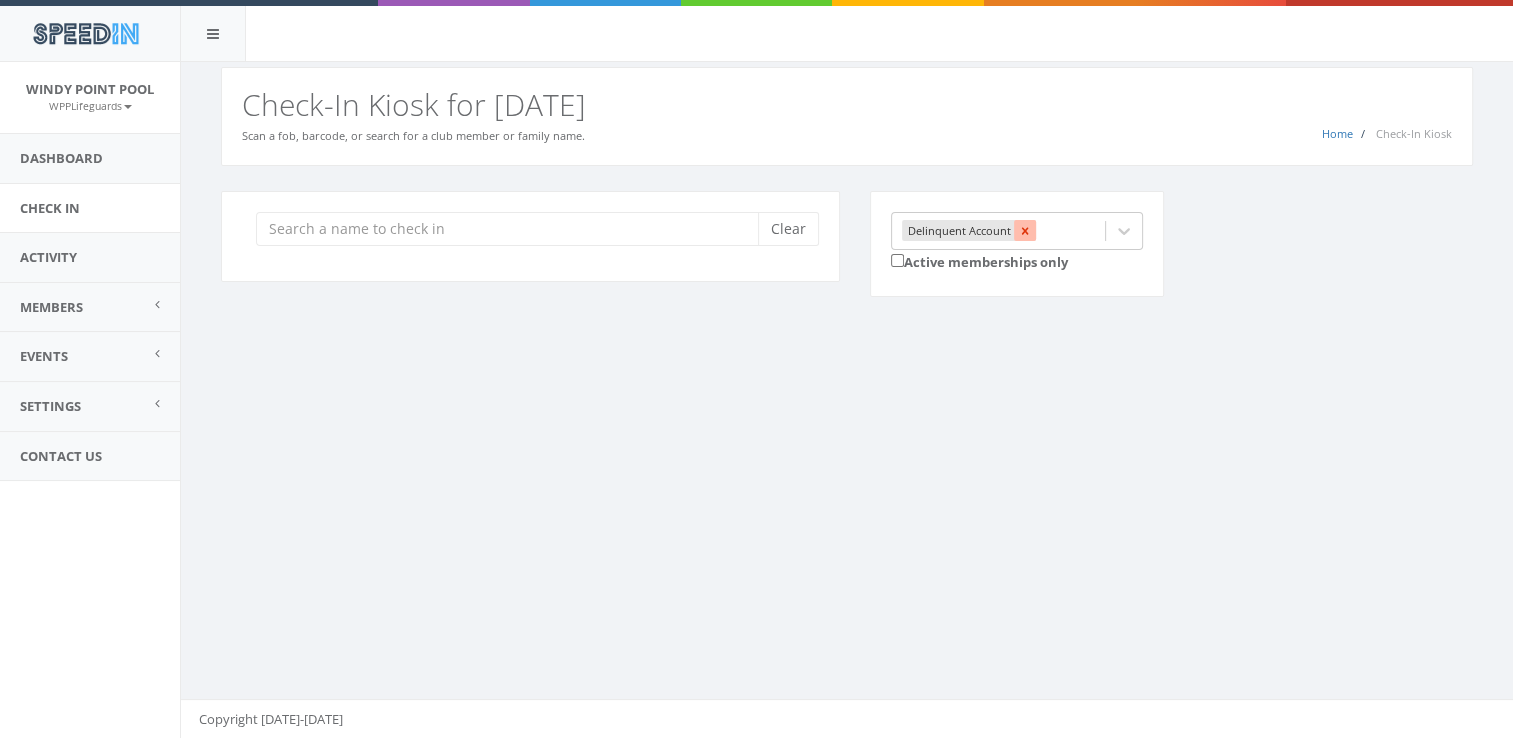 click 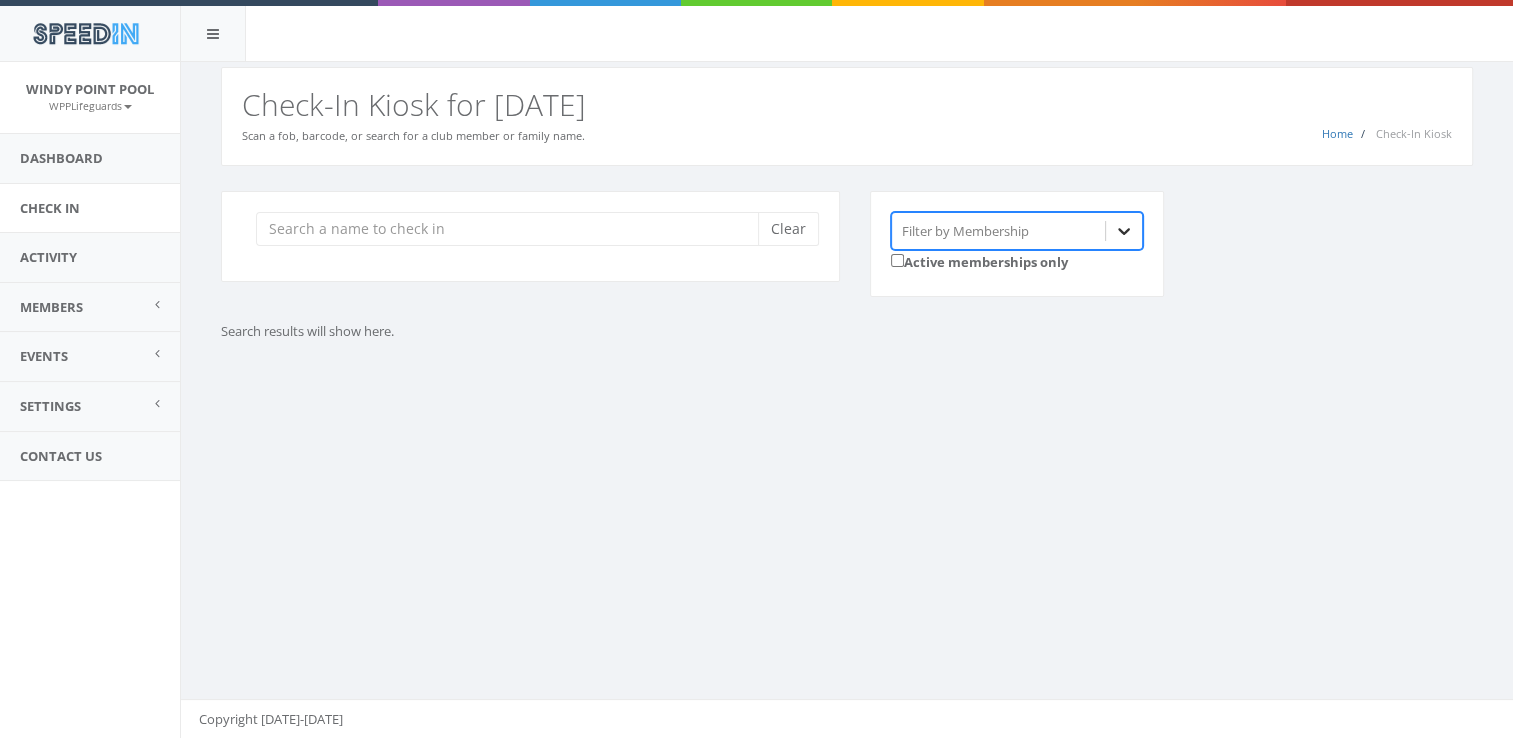 click 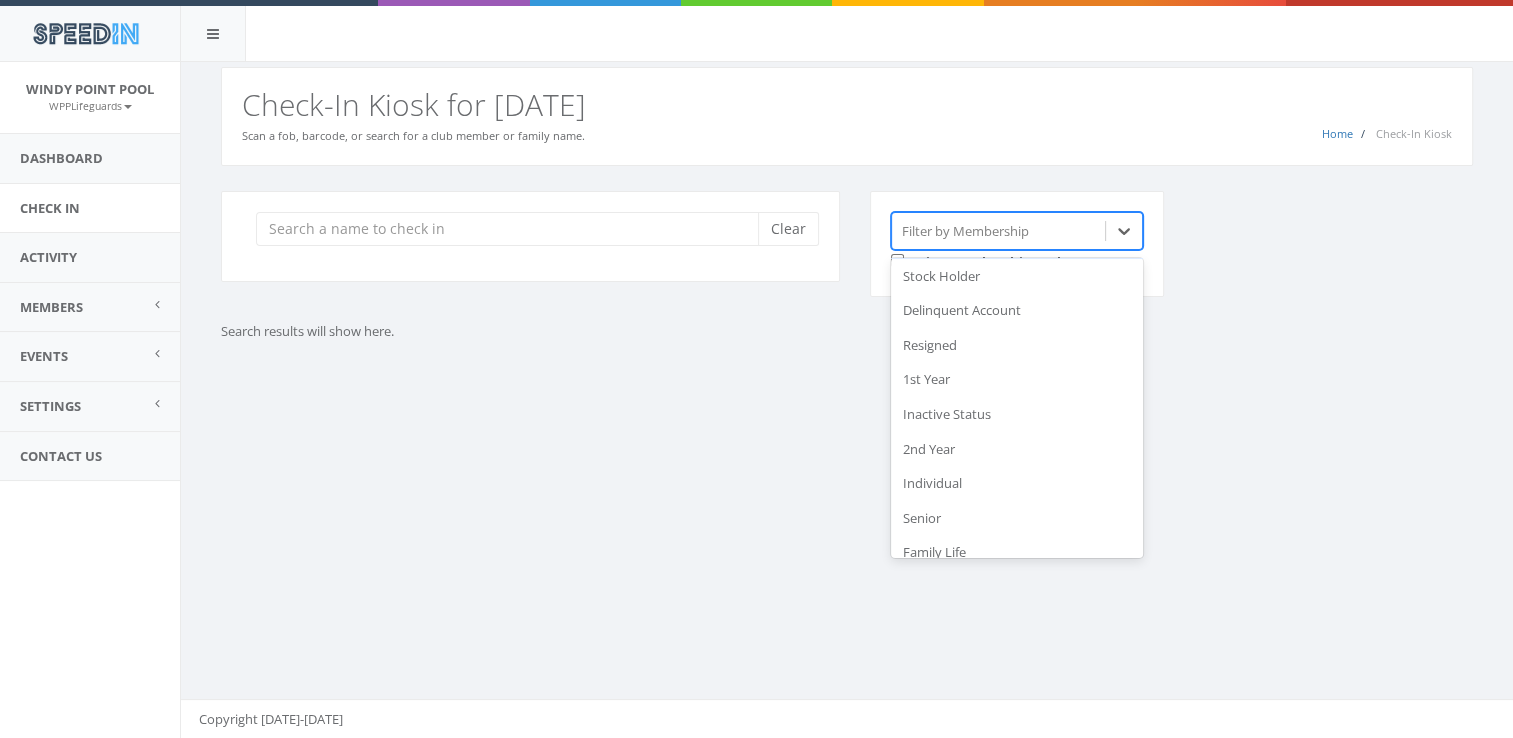scroll, scrollTop: 92, scrollLeft: 0, axis: vertical 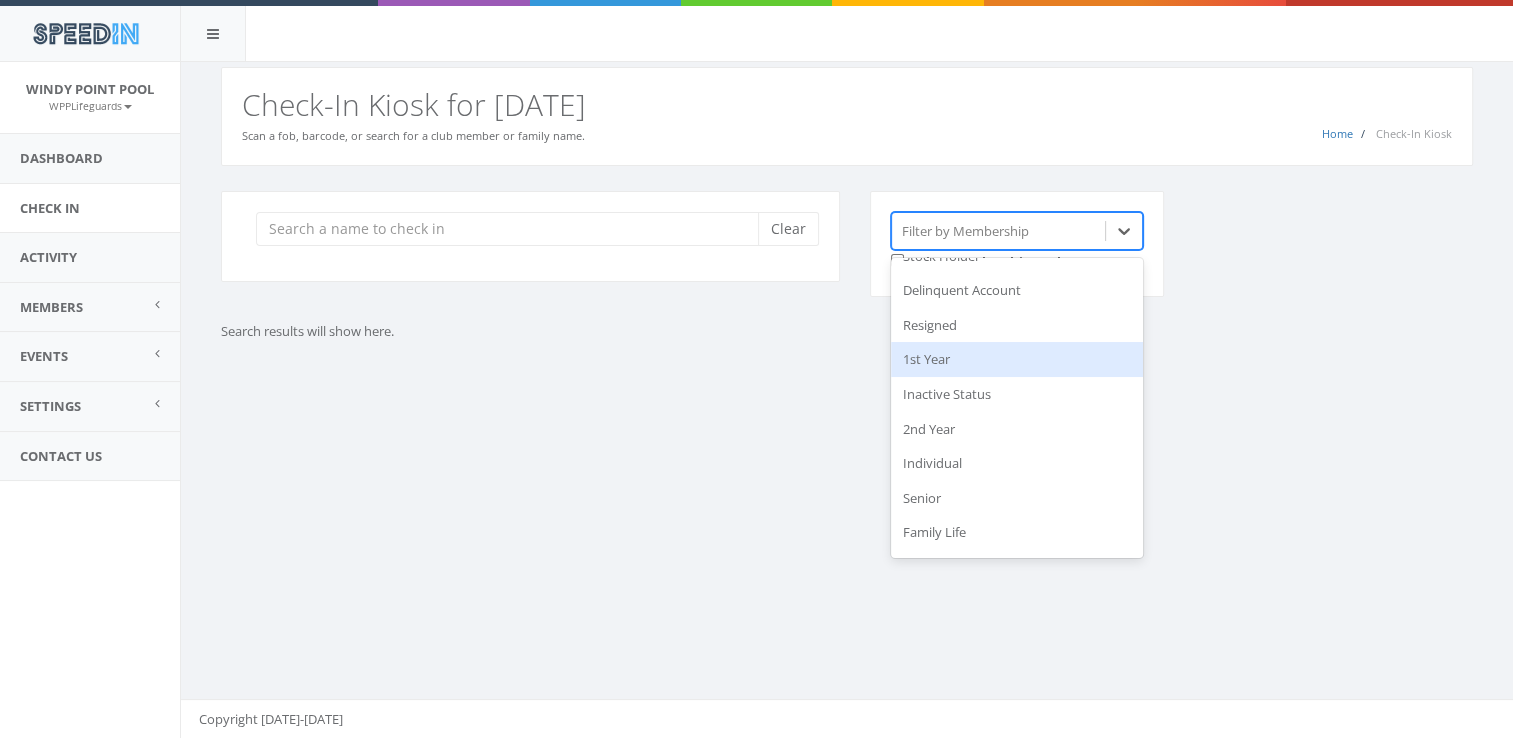 click on "1st Year" at bounding box center [1017, 359] 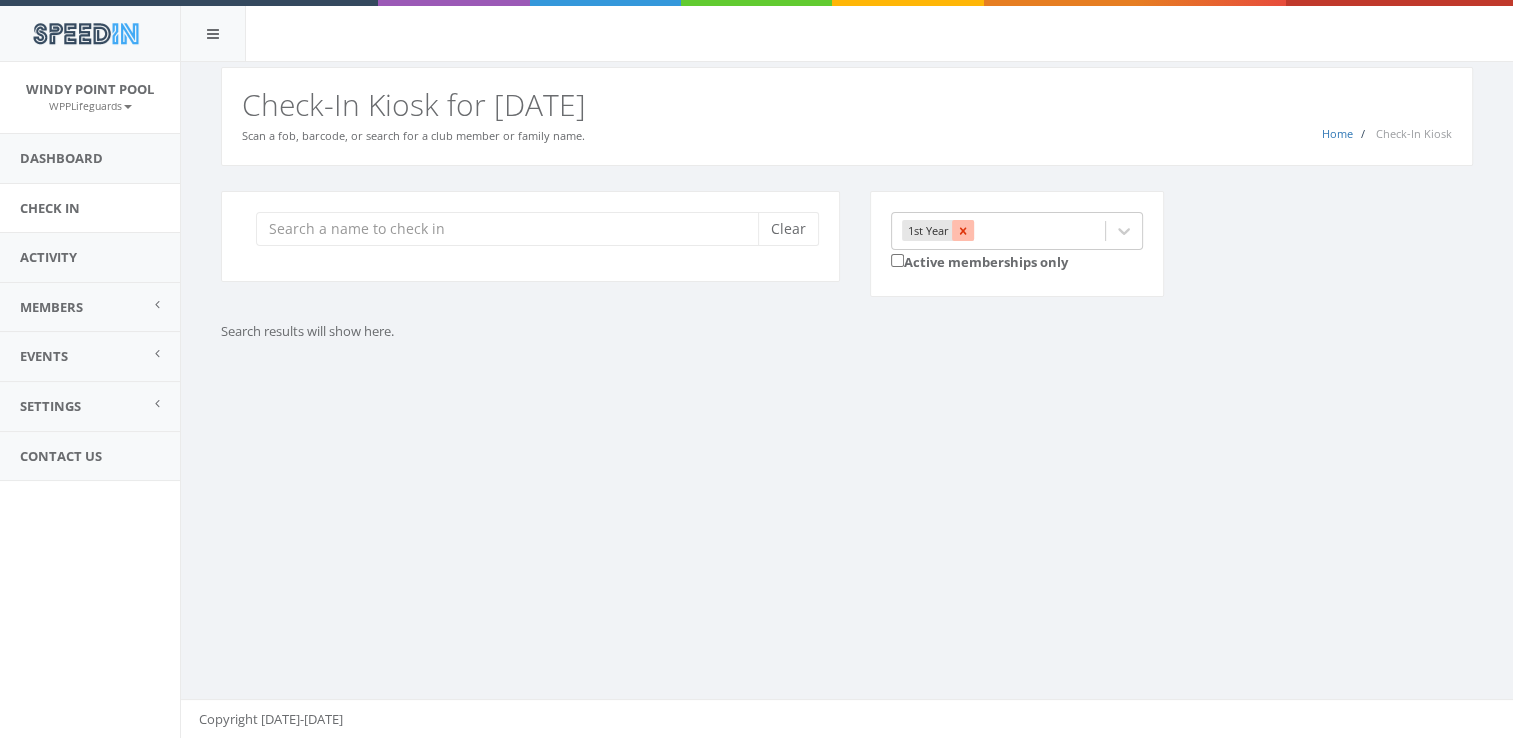 click 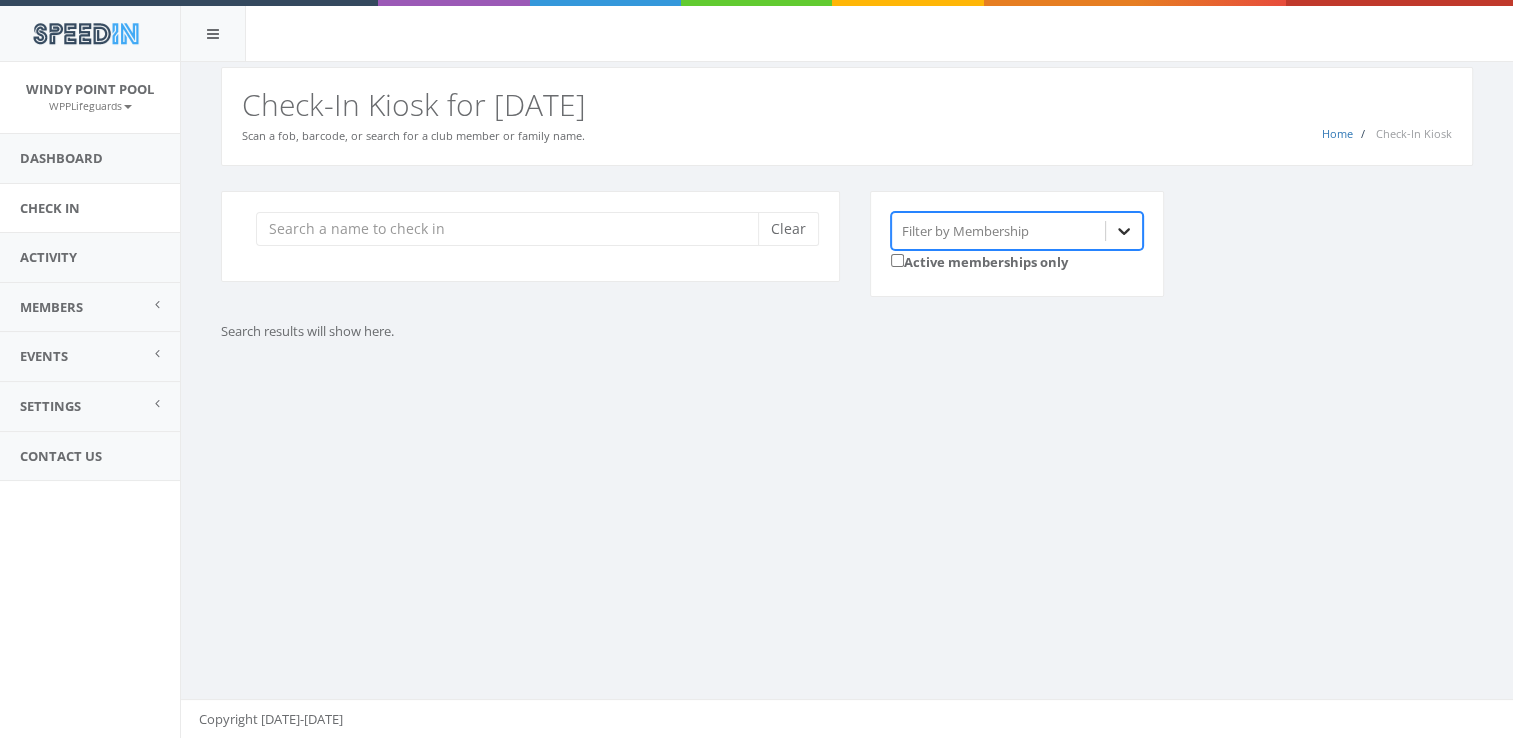 click 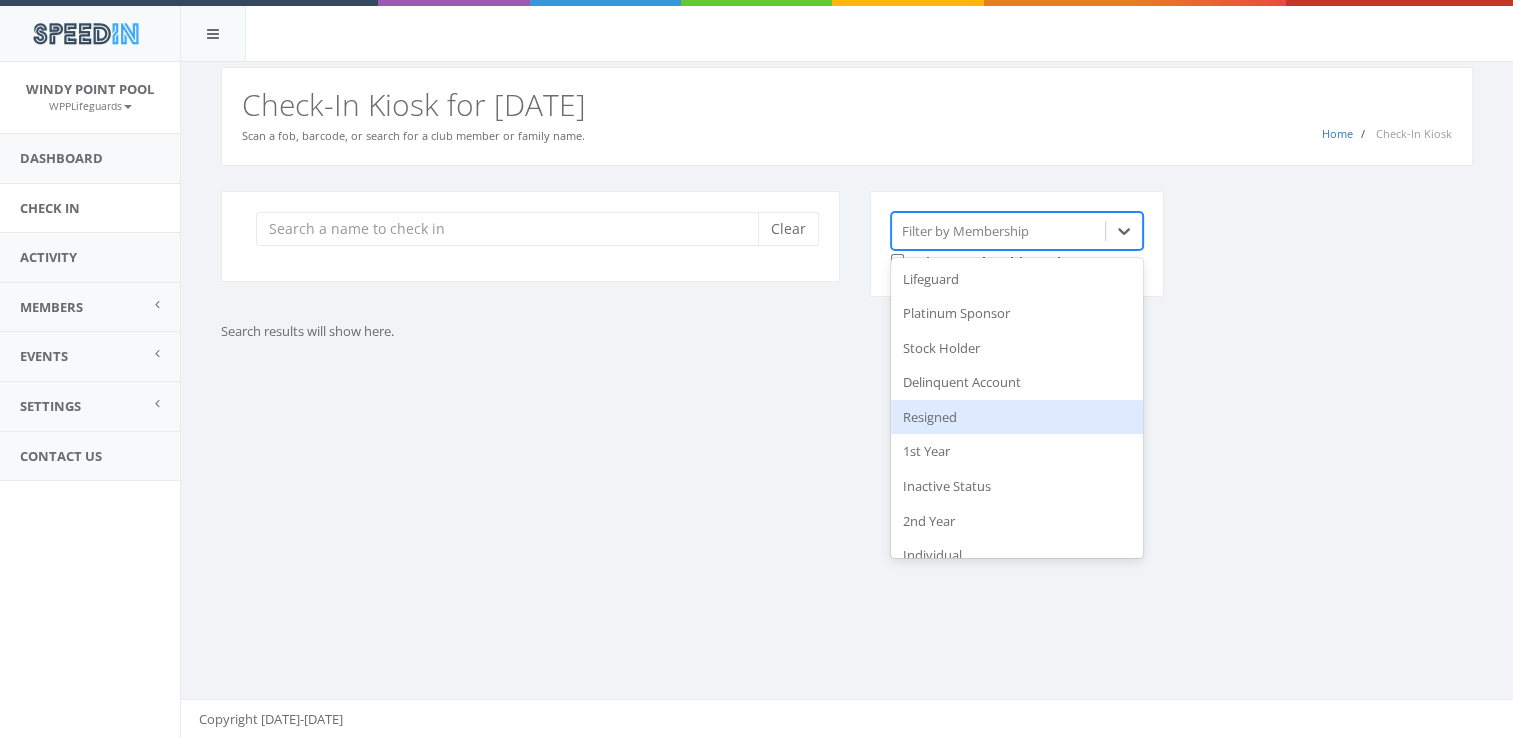 click on "Resigned" at bounding box center [1017, 417] 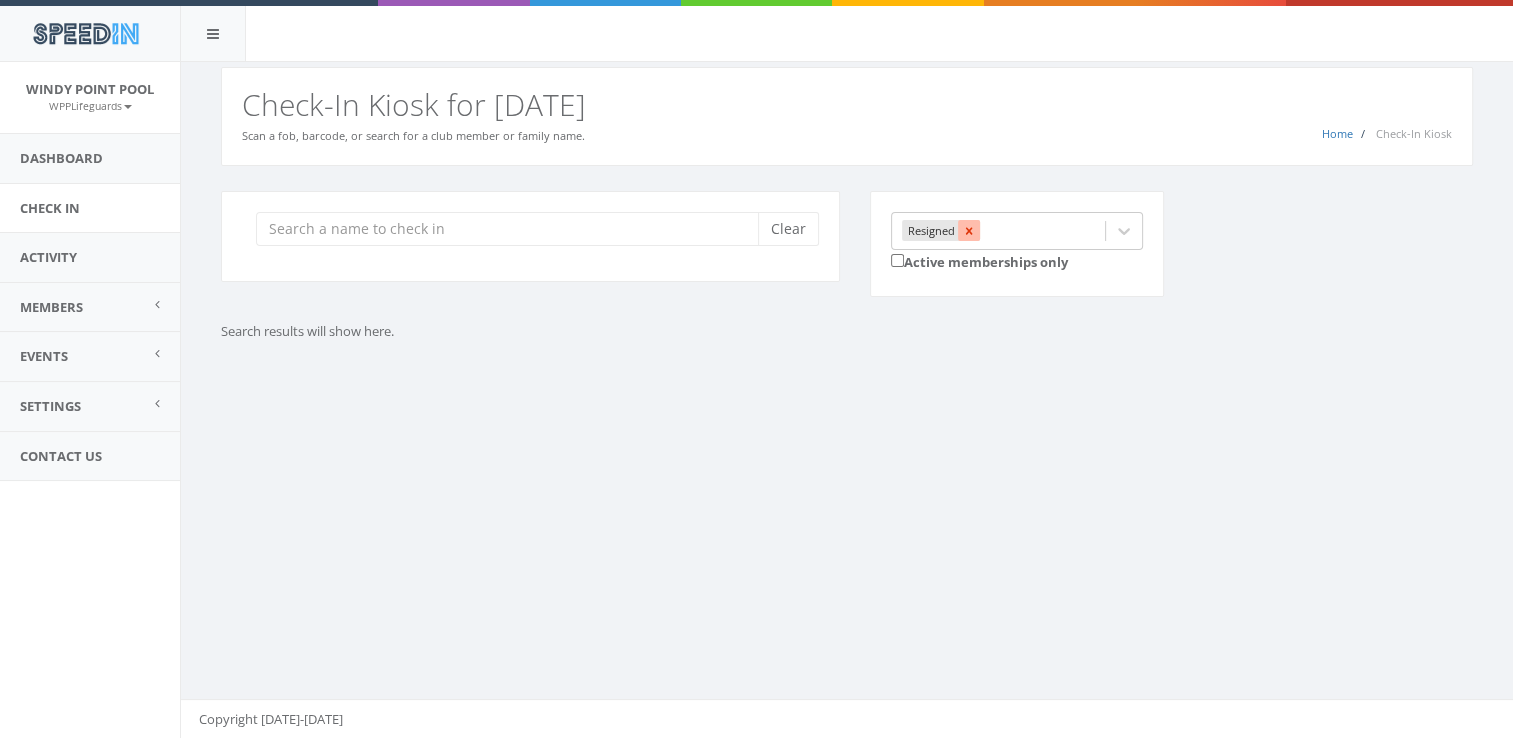 click 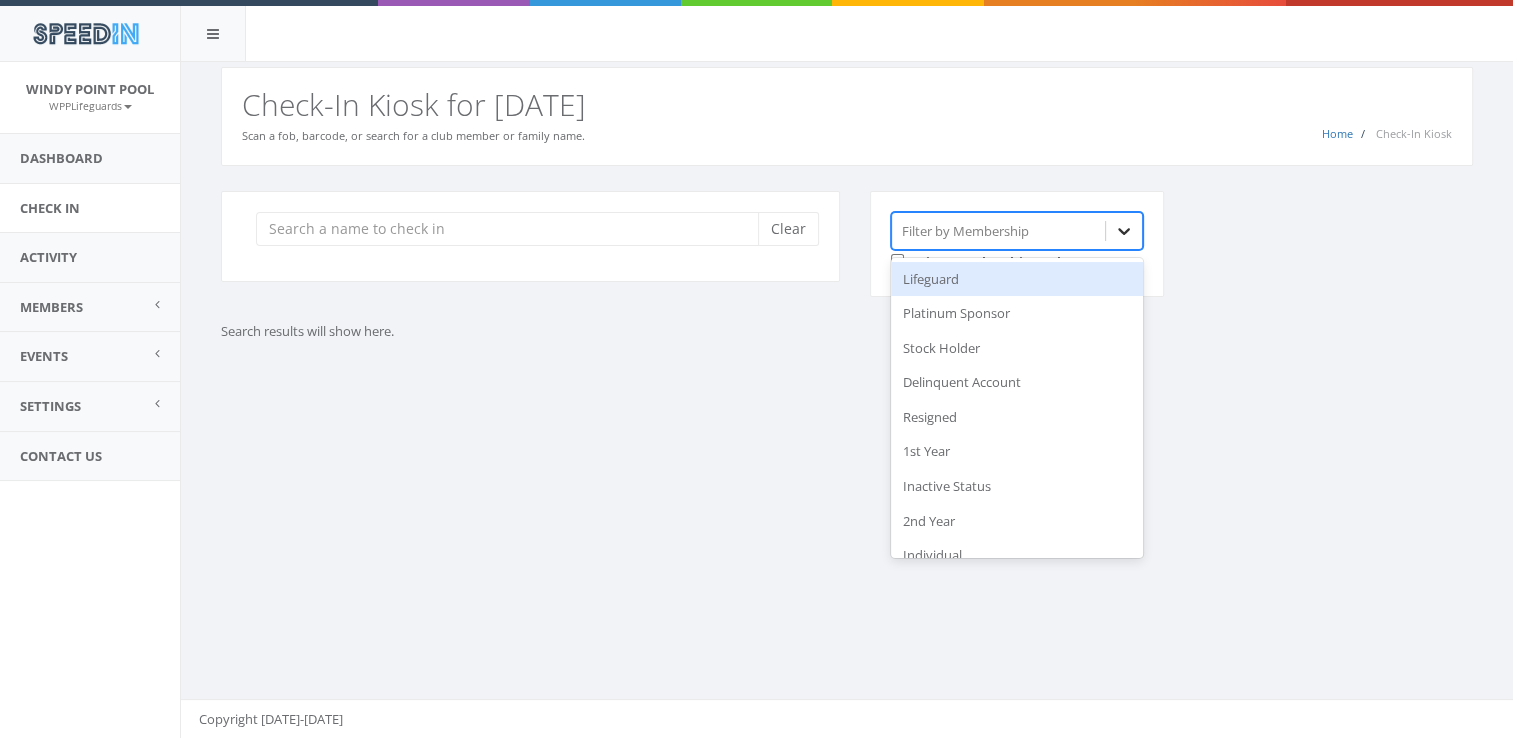 click 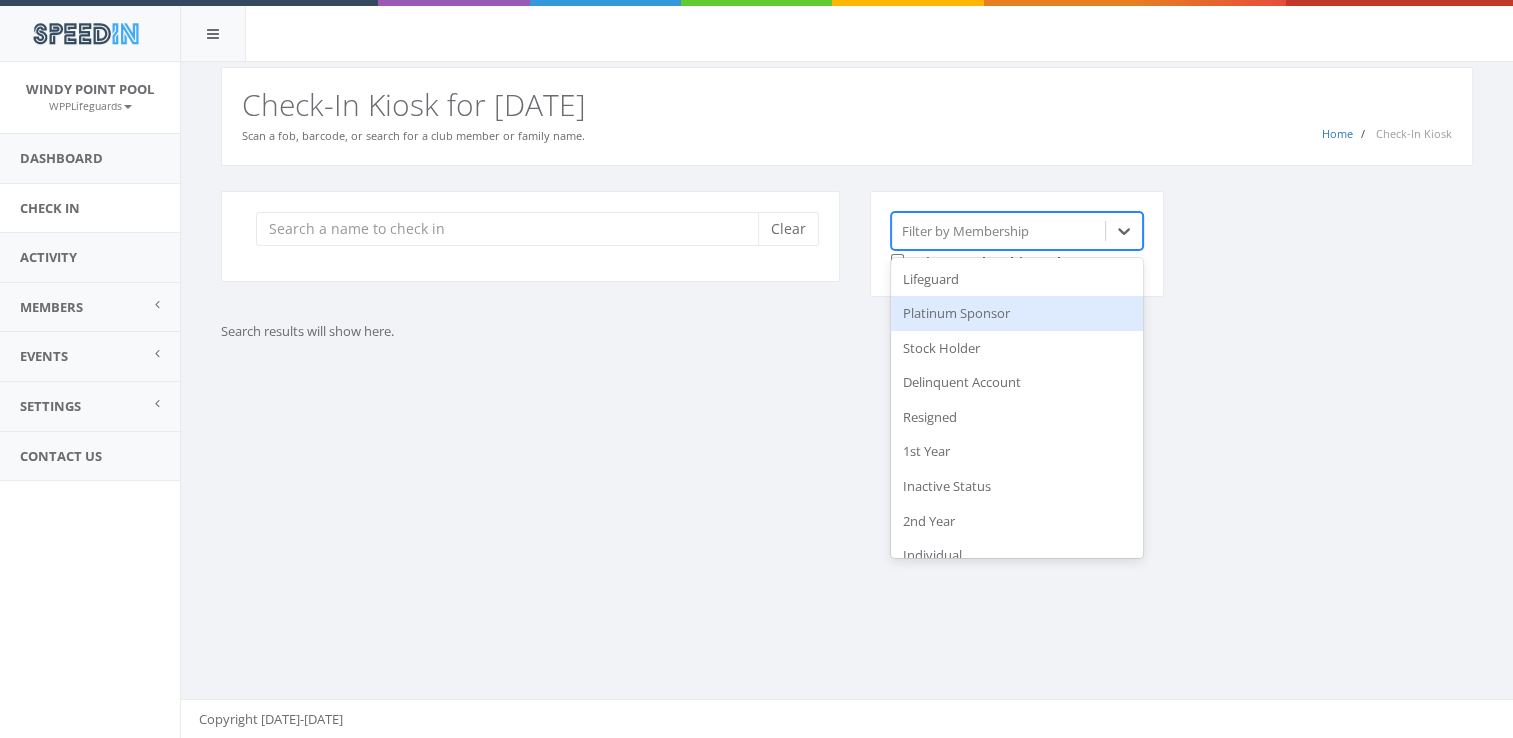 click on "Platinum Sponsor" at bounding box center [1017, 313] 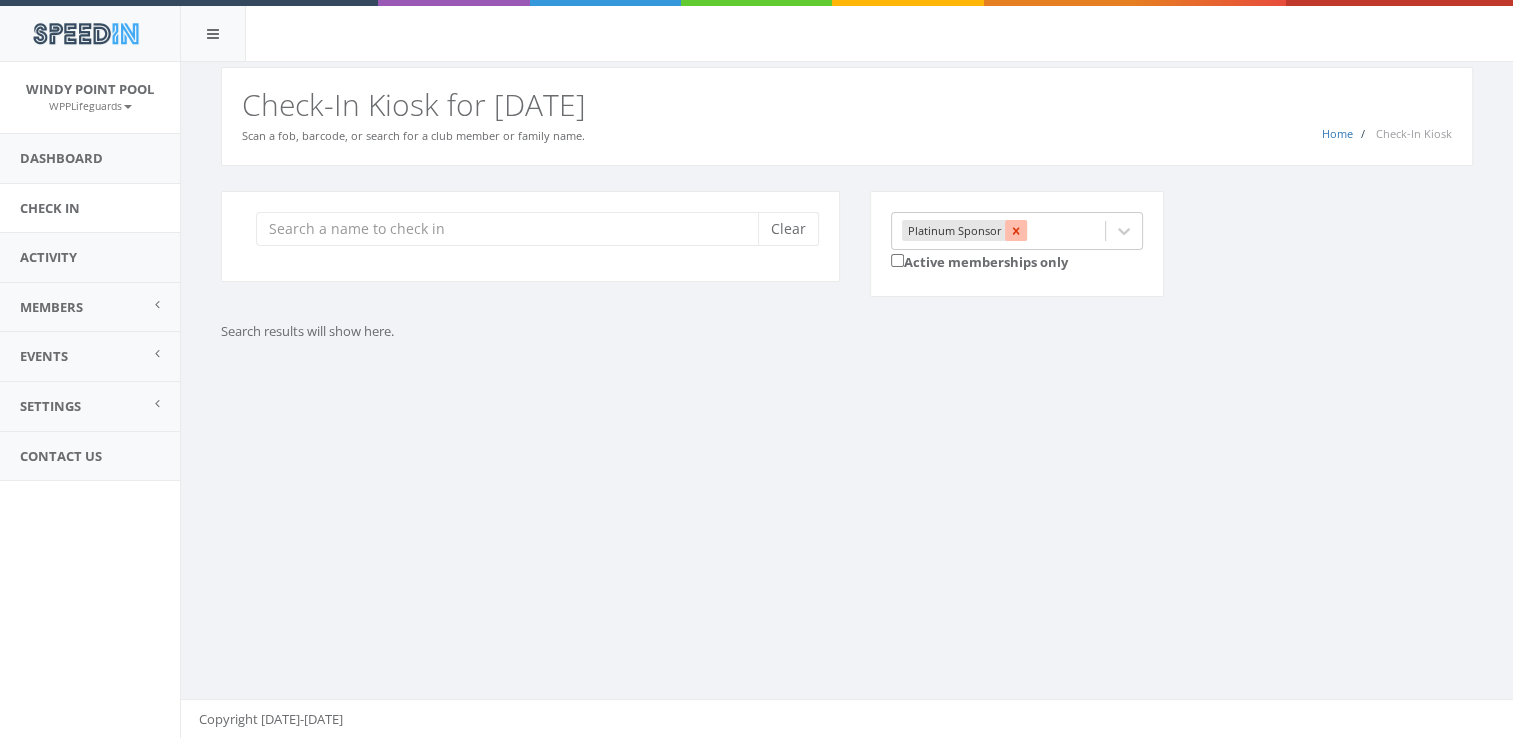 click 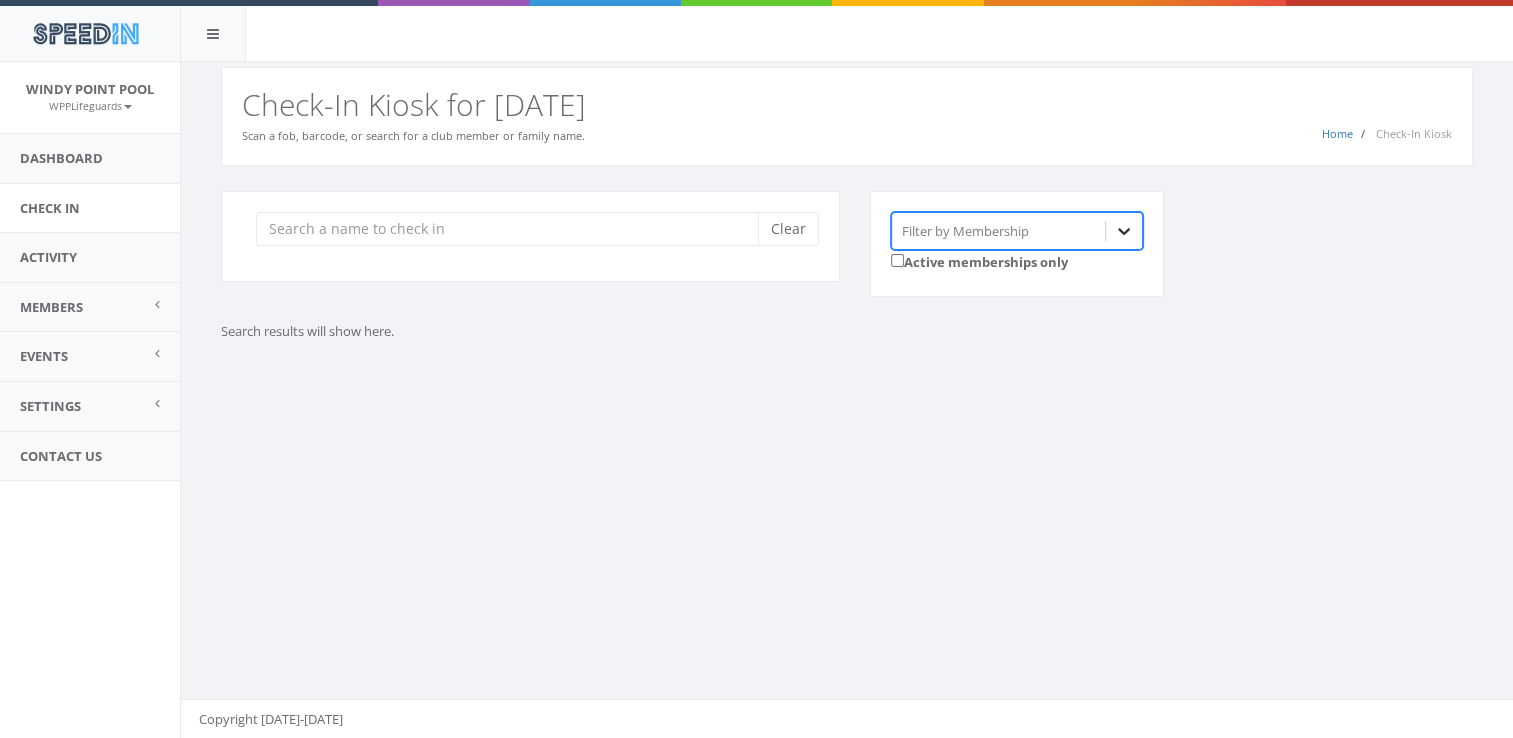 click at bounding box center [1124, 231] 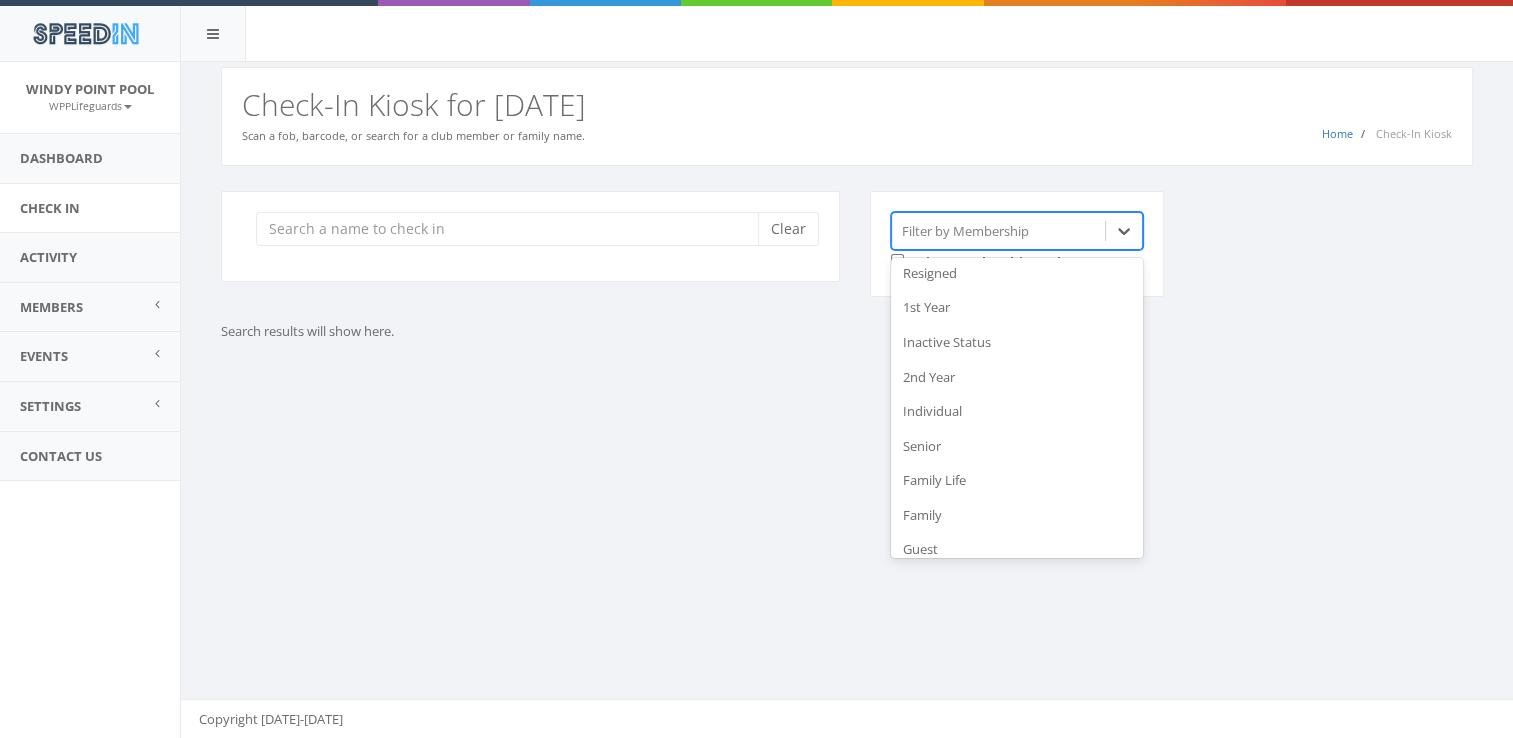 scroll, scrollTop: 157, scrollLeft: 0, axis: vertical 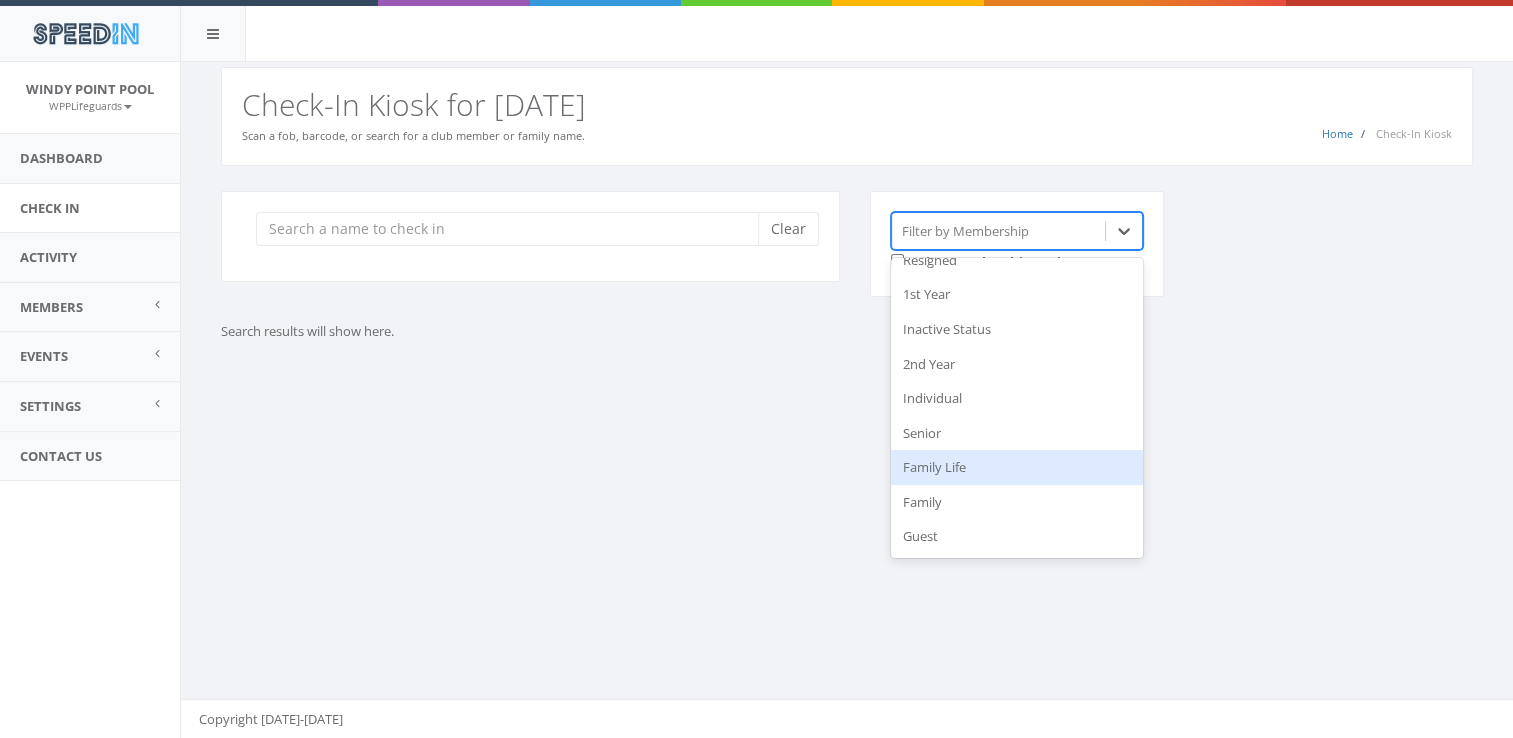 click on "Family Life" at bounding box center (1017, 467) 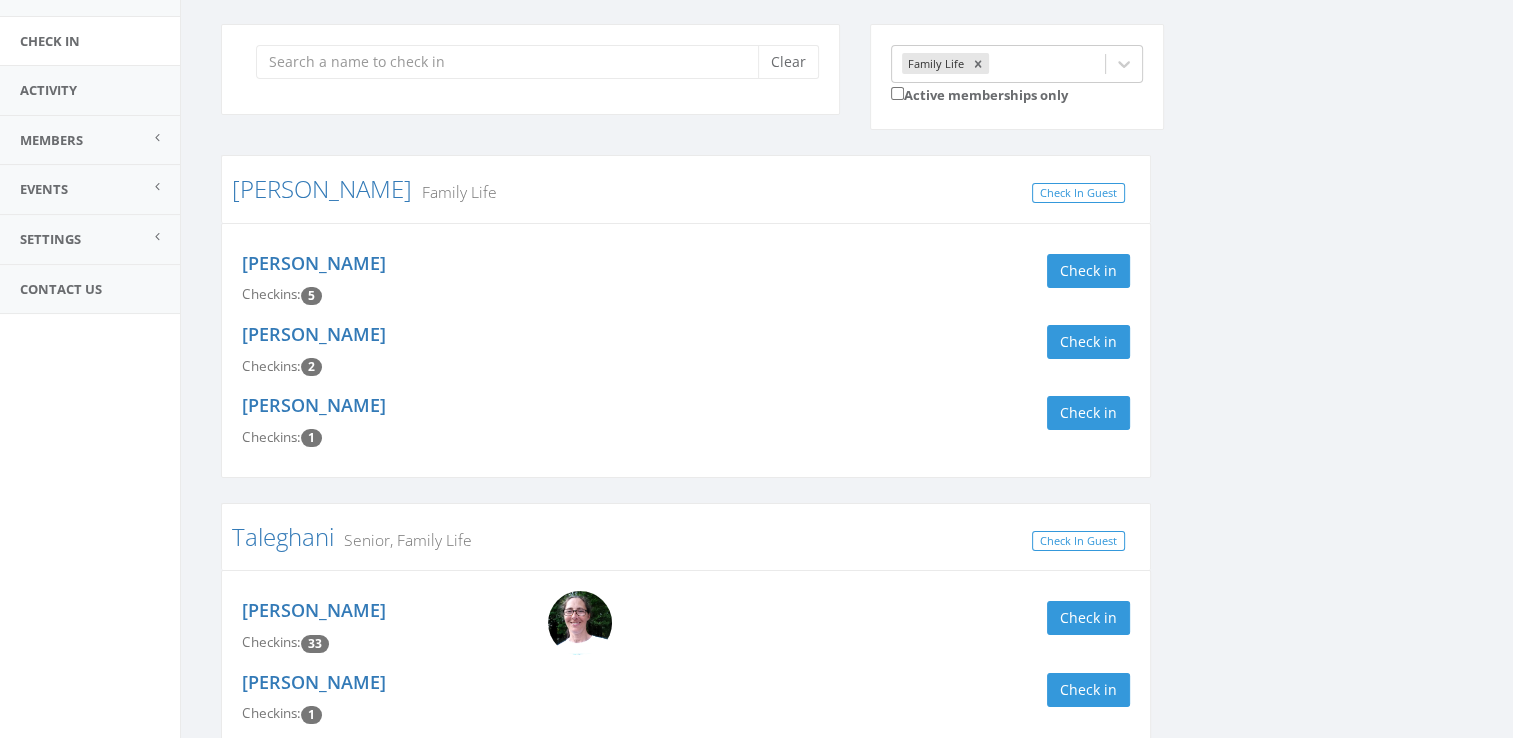 scroll, scrollTop: 156, scrollLeft: 0, axis: vertical 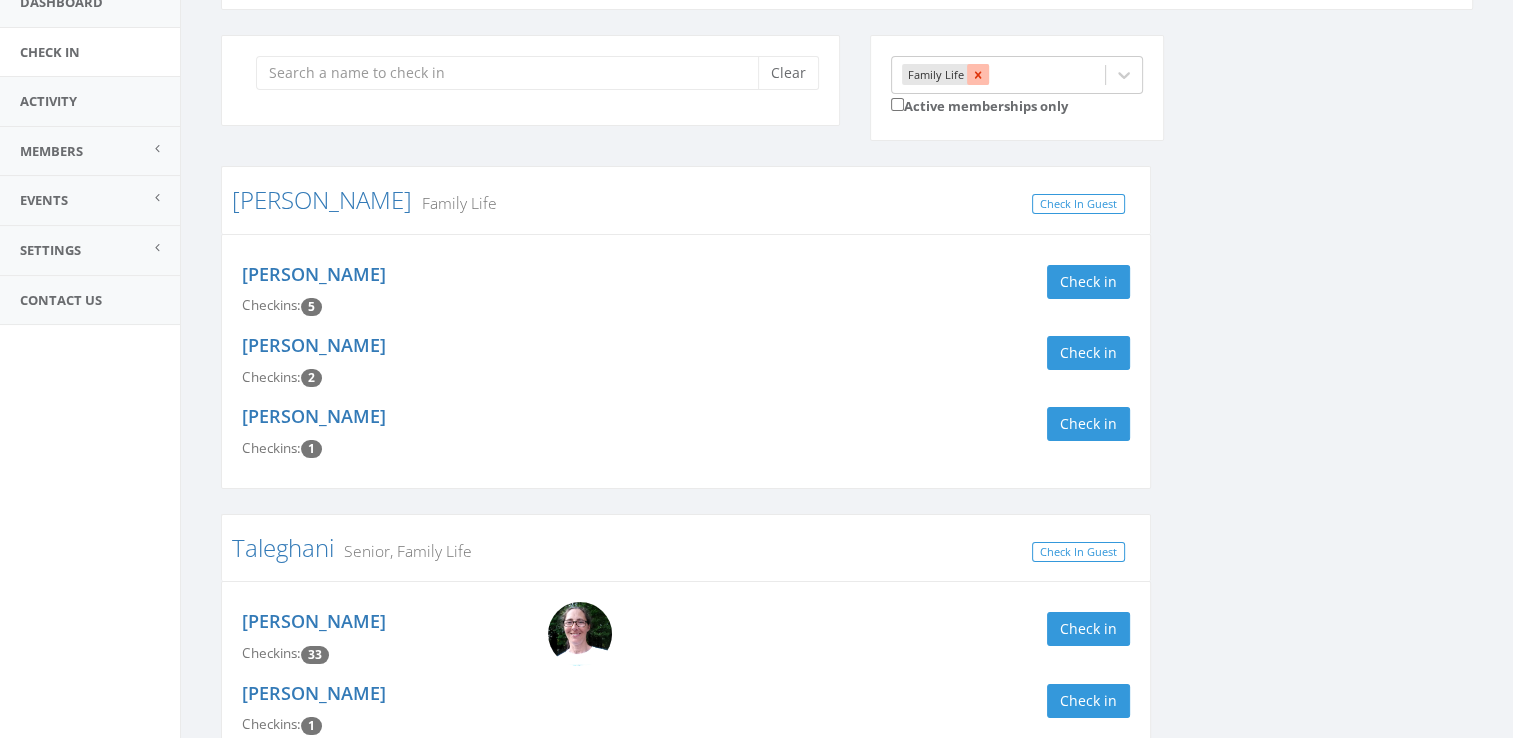 click 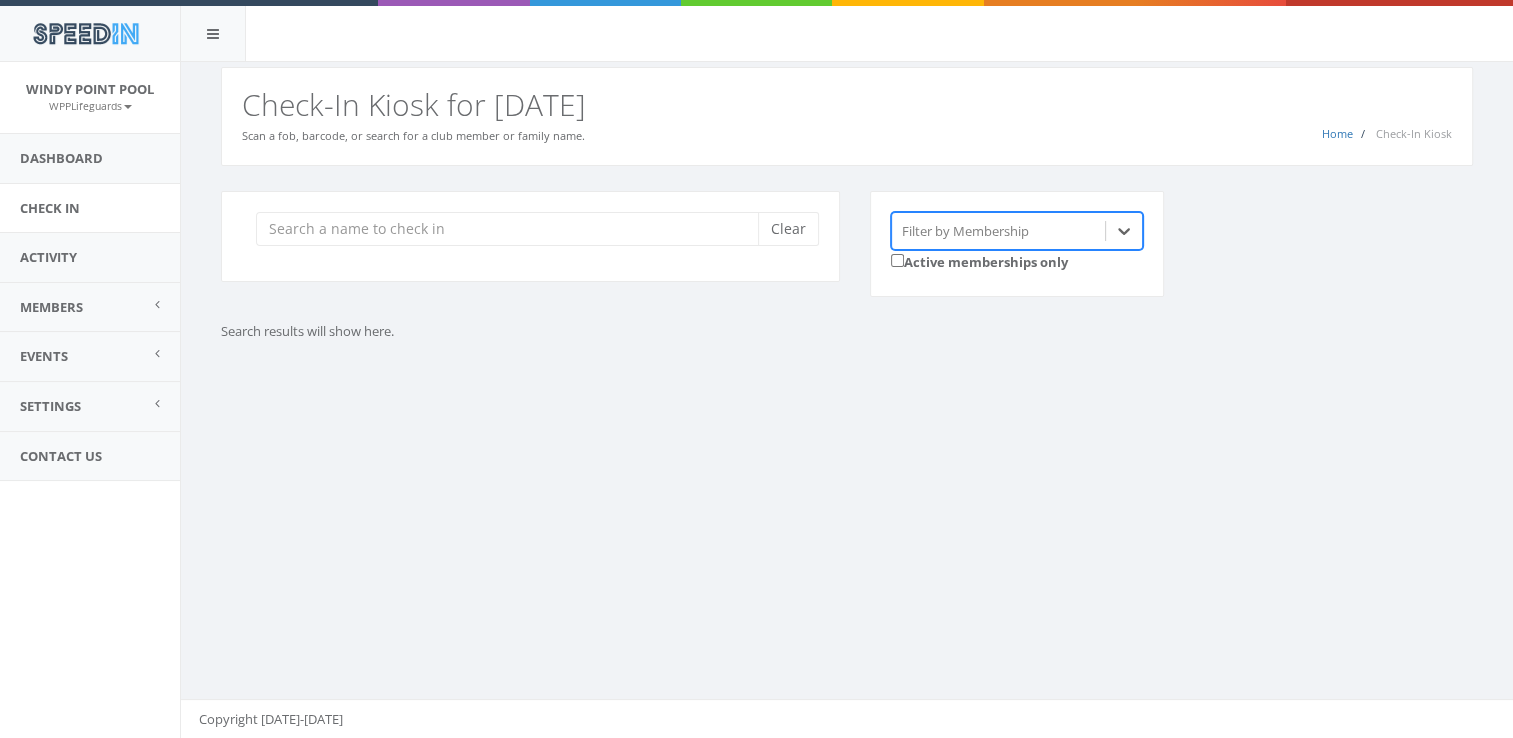 scroll, scrollTop: 0, scrollLeft: 0, axis: both 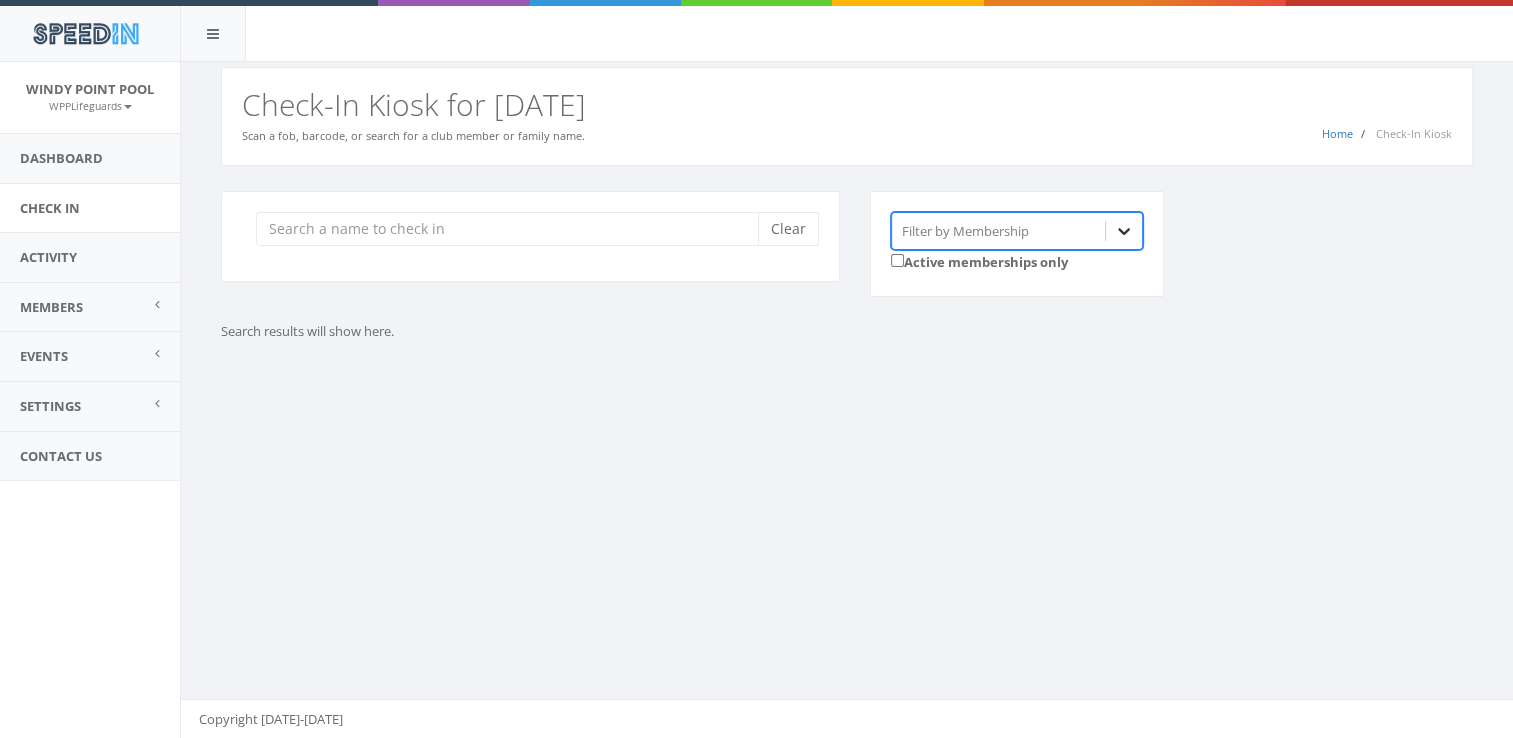 click at bounding box center (1124, 231) 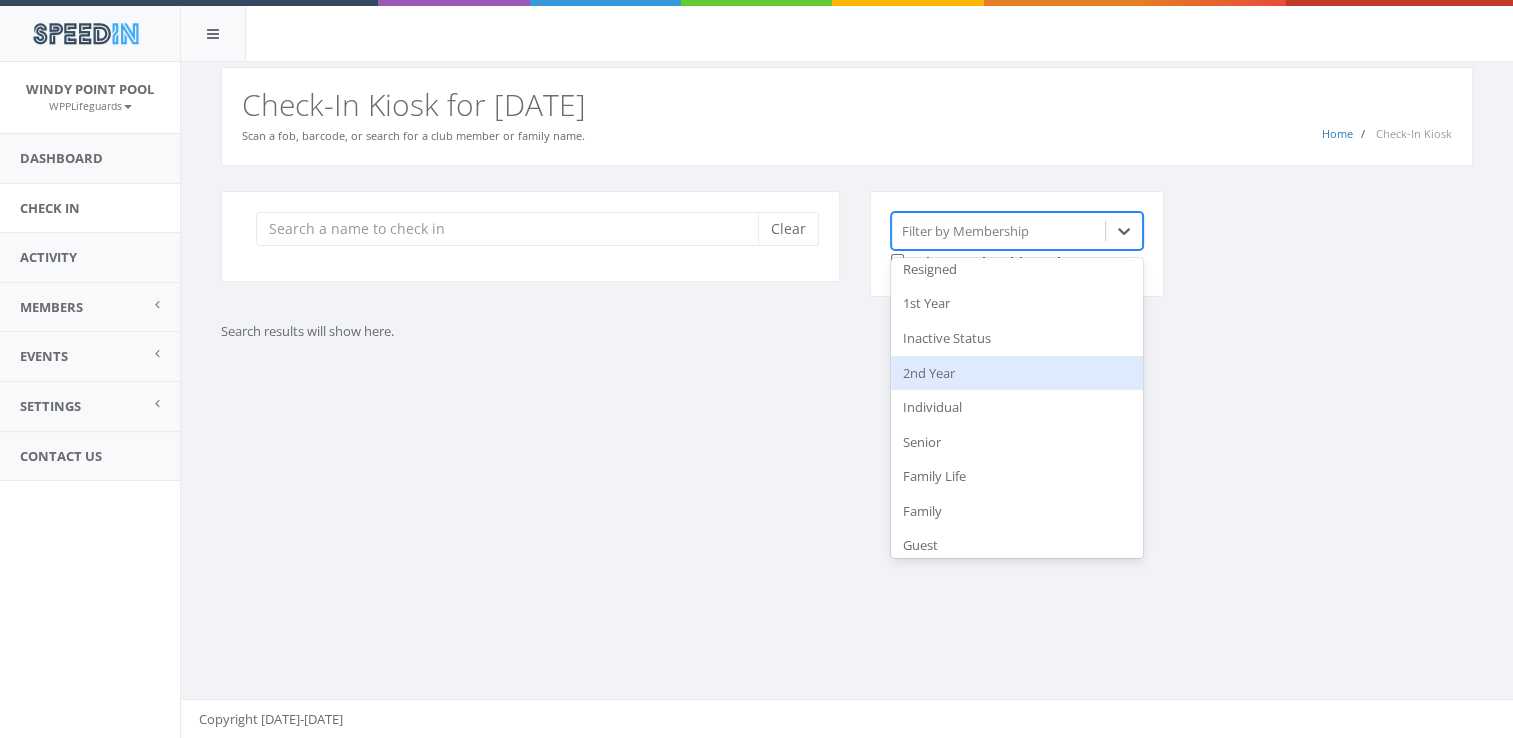 scroll, scrollTop: 157, scrollLeft: 0, axis: vertical 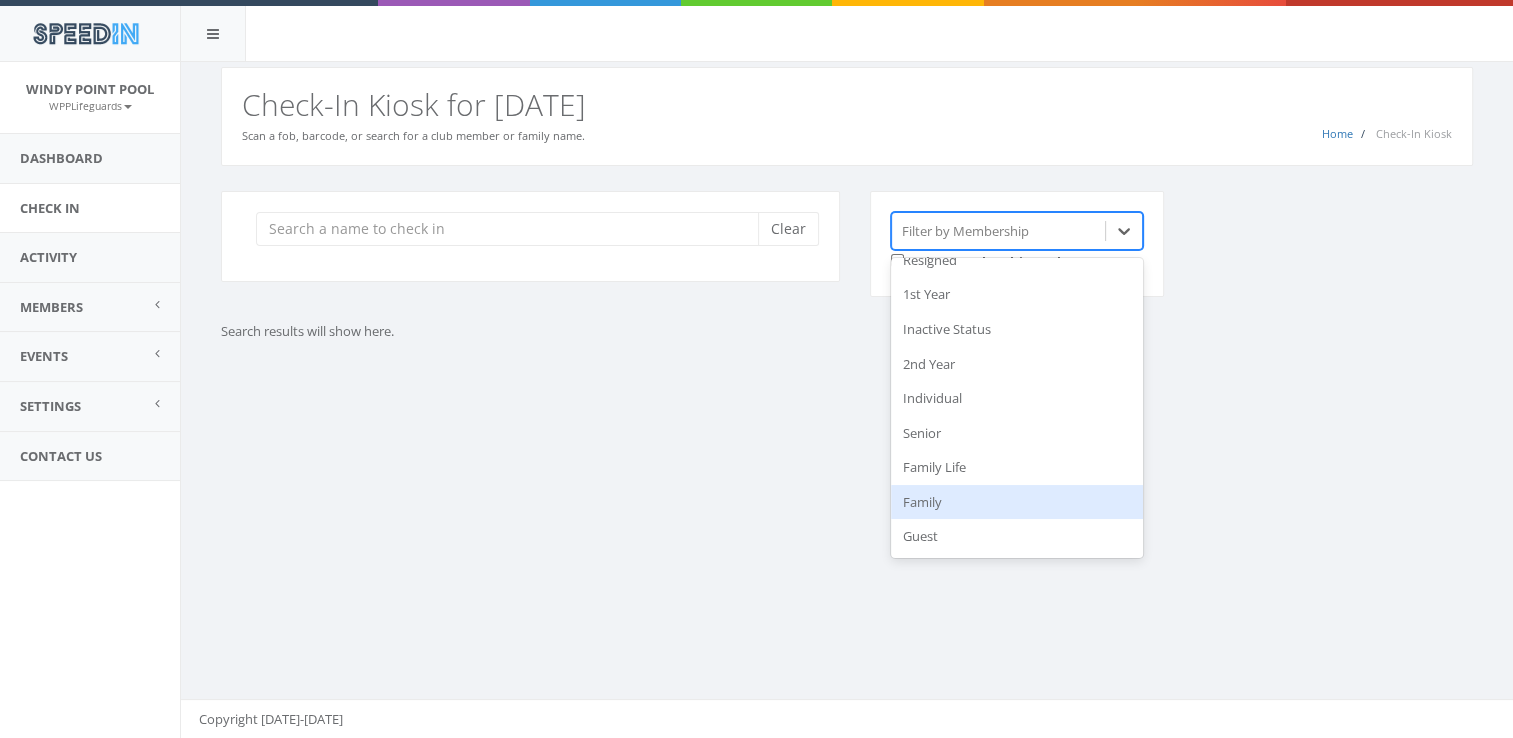 click on "Family" at bounding box center (1017, 502) 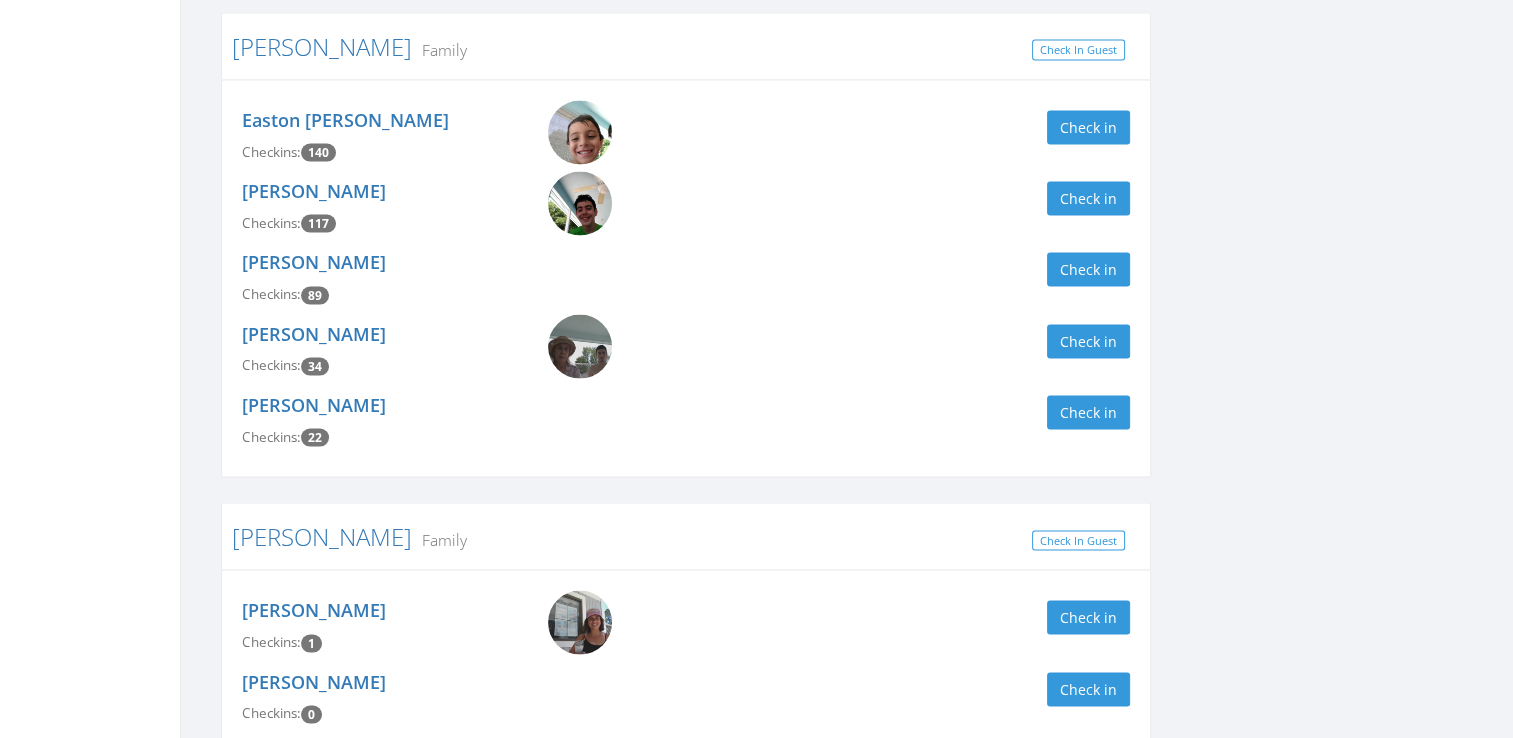 scroll, scrollTop: 0, scrollLeft: 0, axis: both 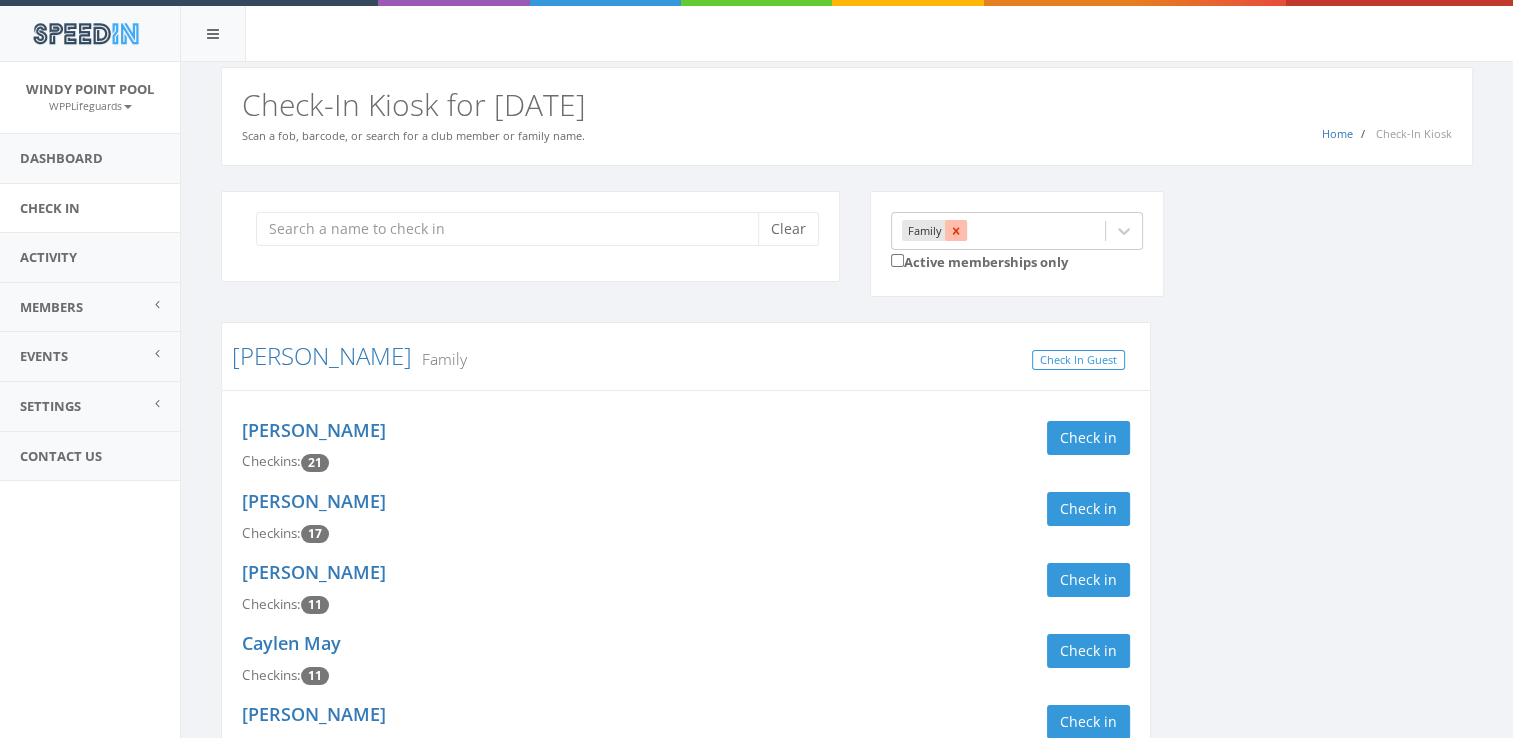 click 